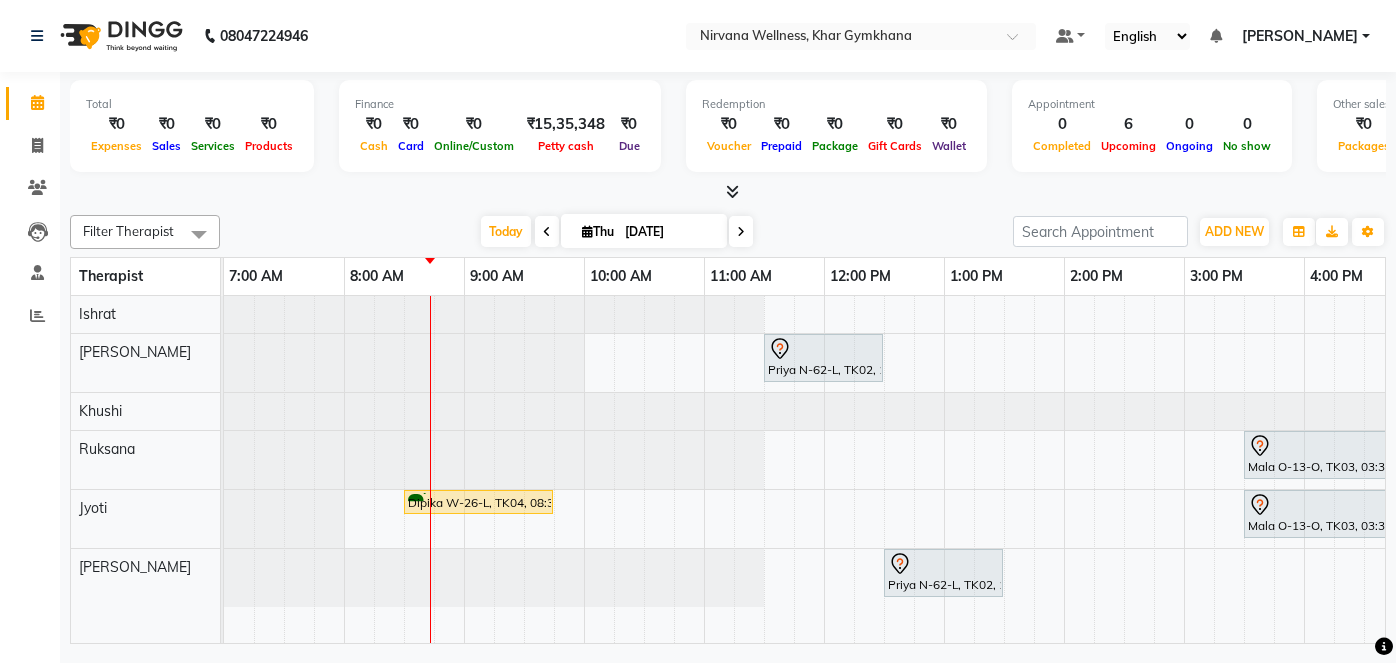 scroll, scrollTop: 0, scrollLeft: 0, axis: both 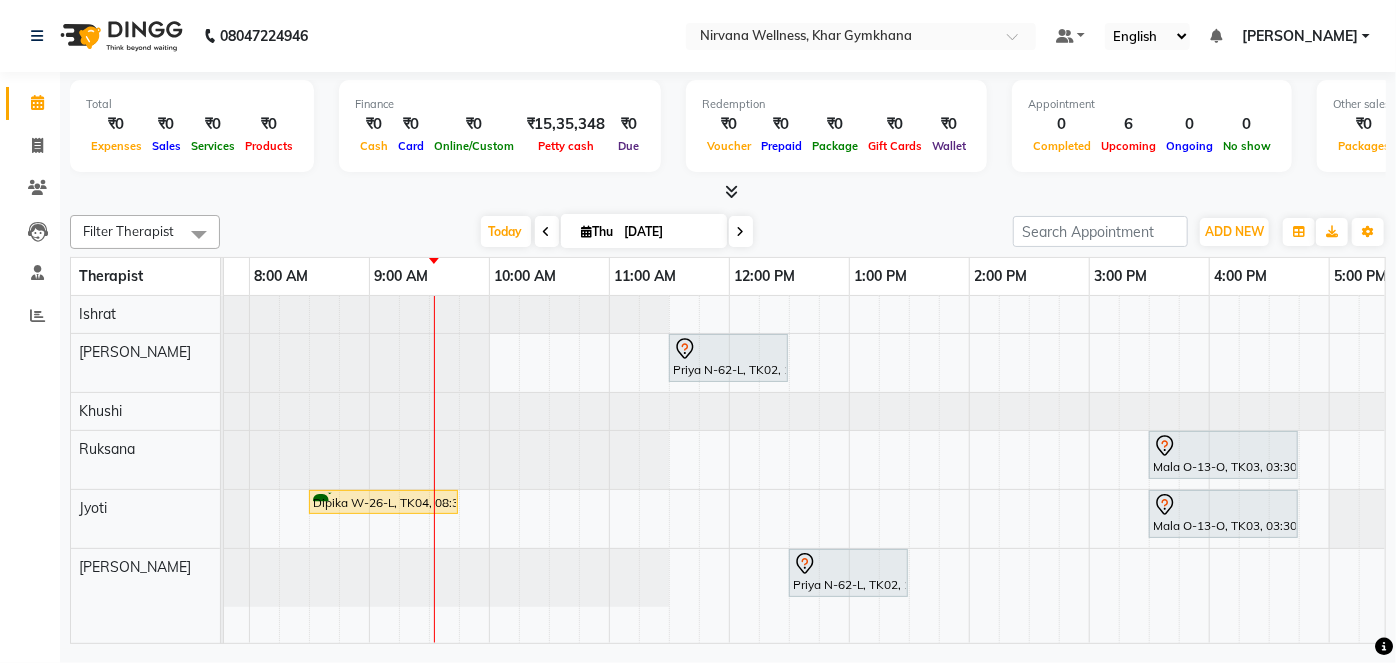 click at bounding box center (741, 232) 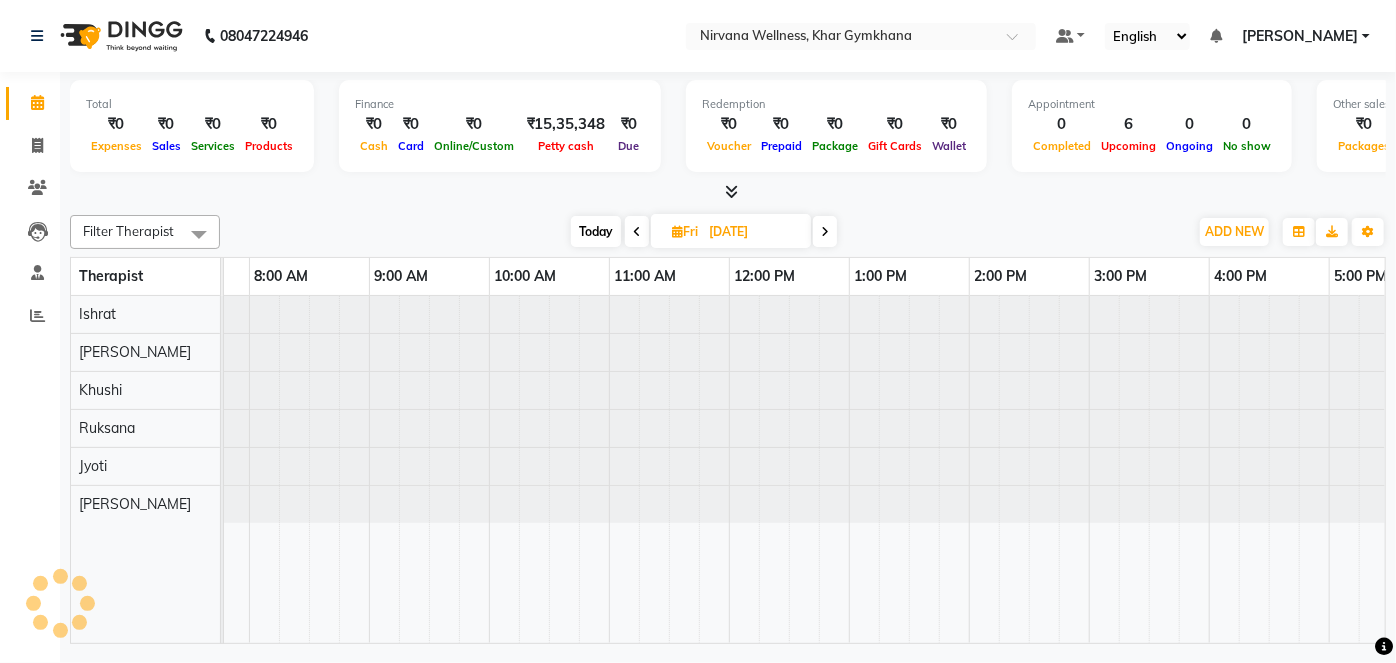 scroll, scrollTop: 0, scrollLeft: 240, axis: horizontal 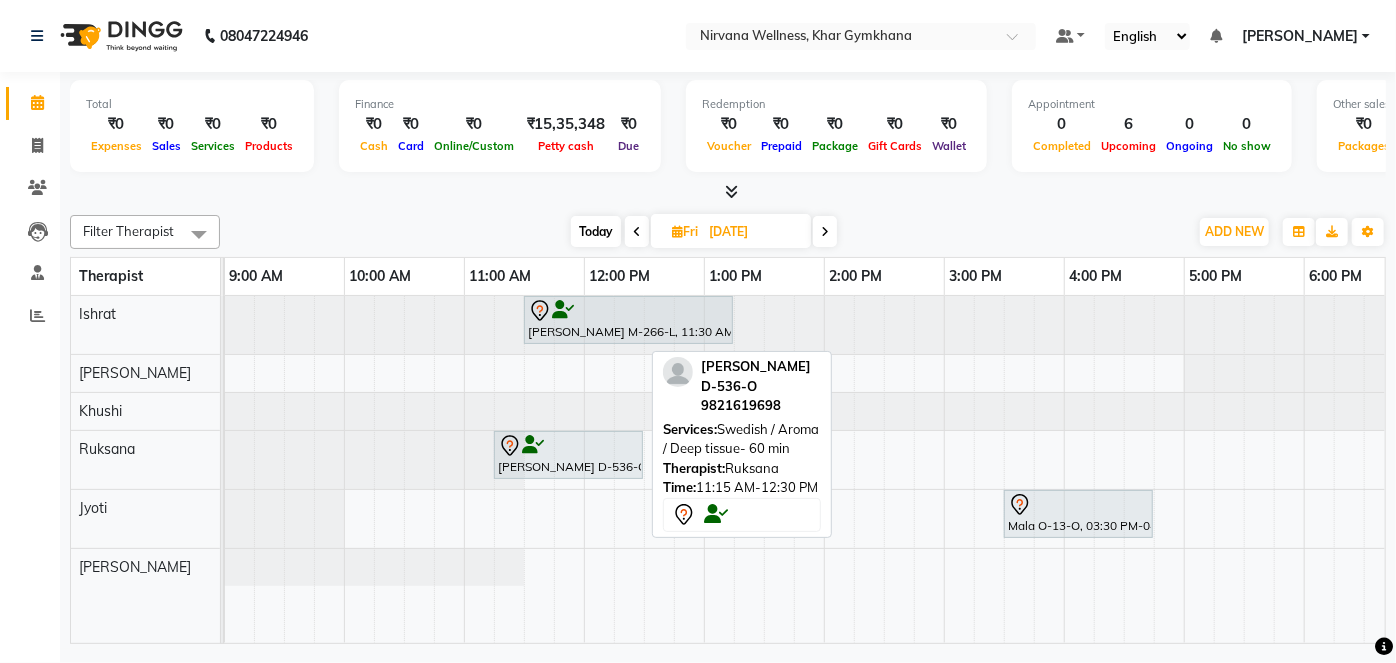 click on "[PERSON_NAME] D-536-O, 11:15 AM-12:30 PM, Swedish / Aroma / Deep tissue- 60 min" at bounding box center (568, 455) 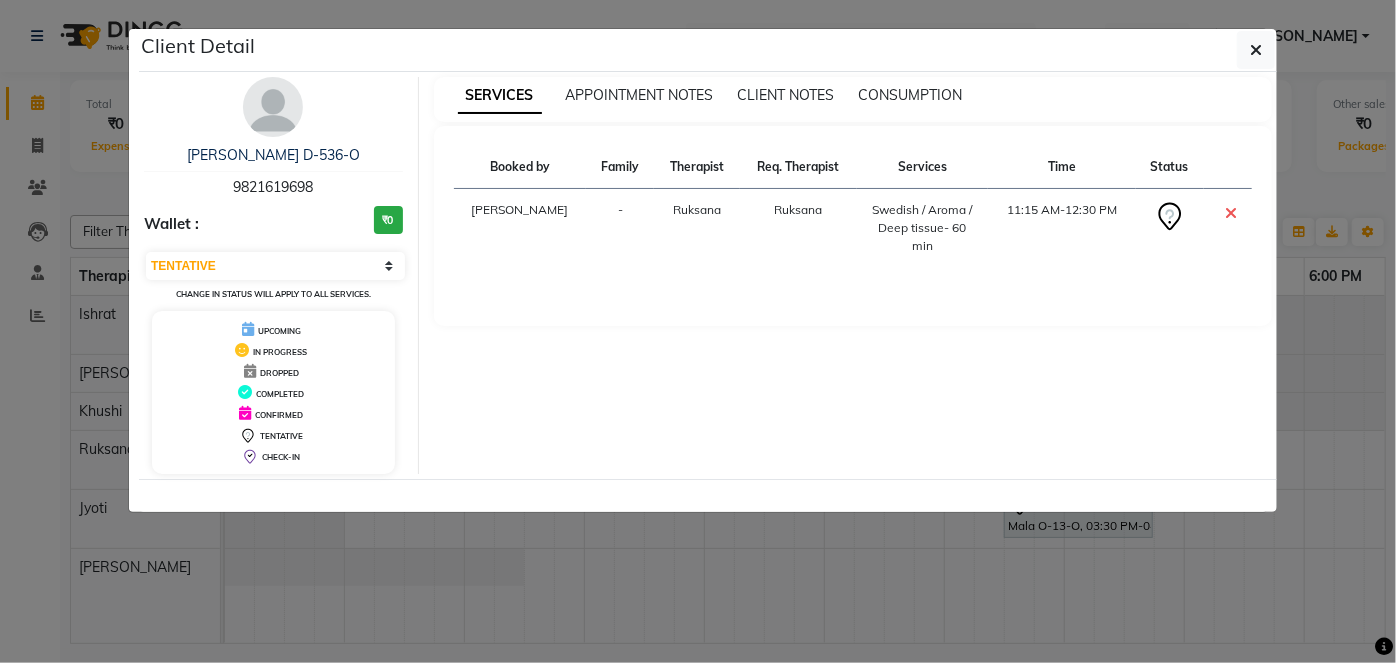 click on "Client Detail  [PERSON_NAME] D-536-O   9821619698 Wallet : ₹0 Select CONFIRMED TENTATIVE Change in status will apply to all services. UPCOMING IN PROGRESS DROPPED COMPLETED CONFIRMED TENTATIVE CHECK-IN SERVICES APPOINTMENT NOTES CLIENT NOTES CONSUMPTION Booked by Family Therapist Req. Therapist Services Time Status  [PERSON_NAME]  [PERSON_NAME]   Swedish / Aroma / Deep tissue- 60 min   11:15 AM-12:30 PM" 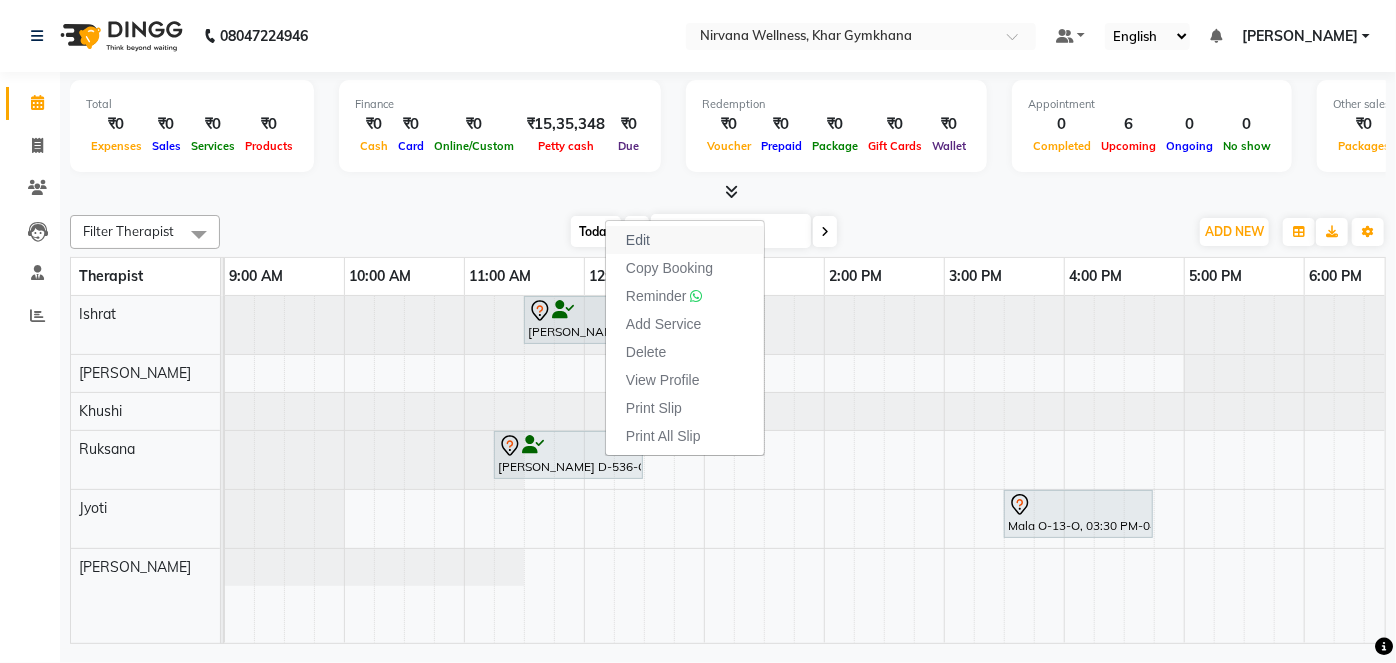 drag, startPoint x: 654, startPoint y: 238, endPoint x: 626, endPoint y: 239, distance: 28.01785 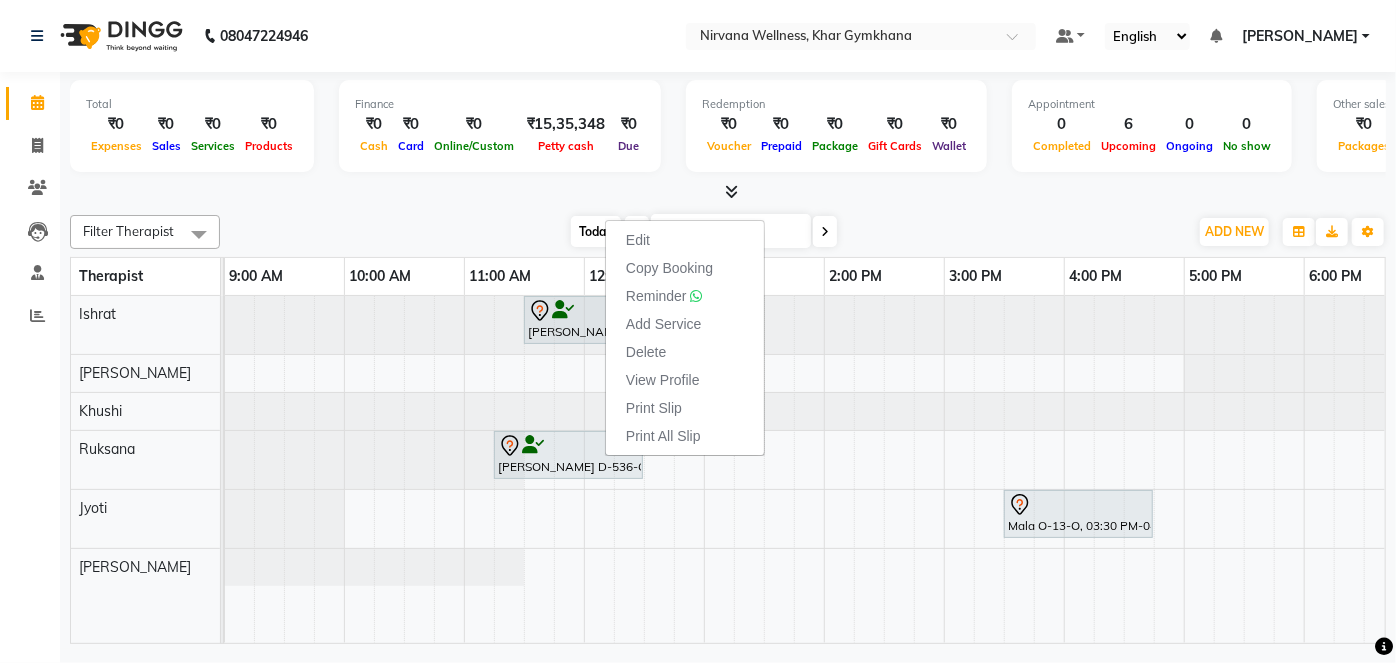 select on "tentative" 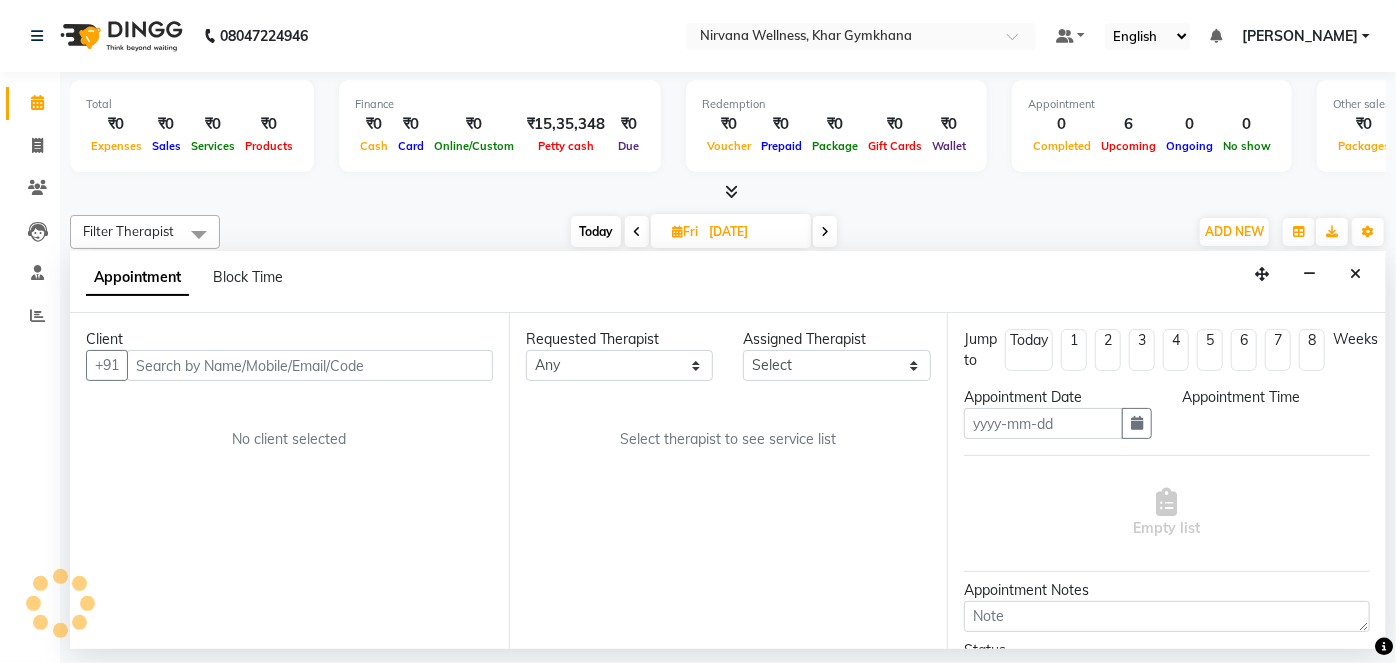 type on "[DATE]" 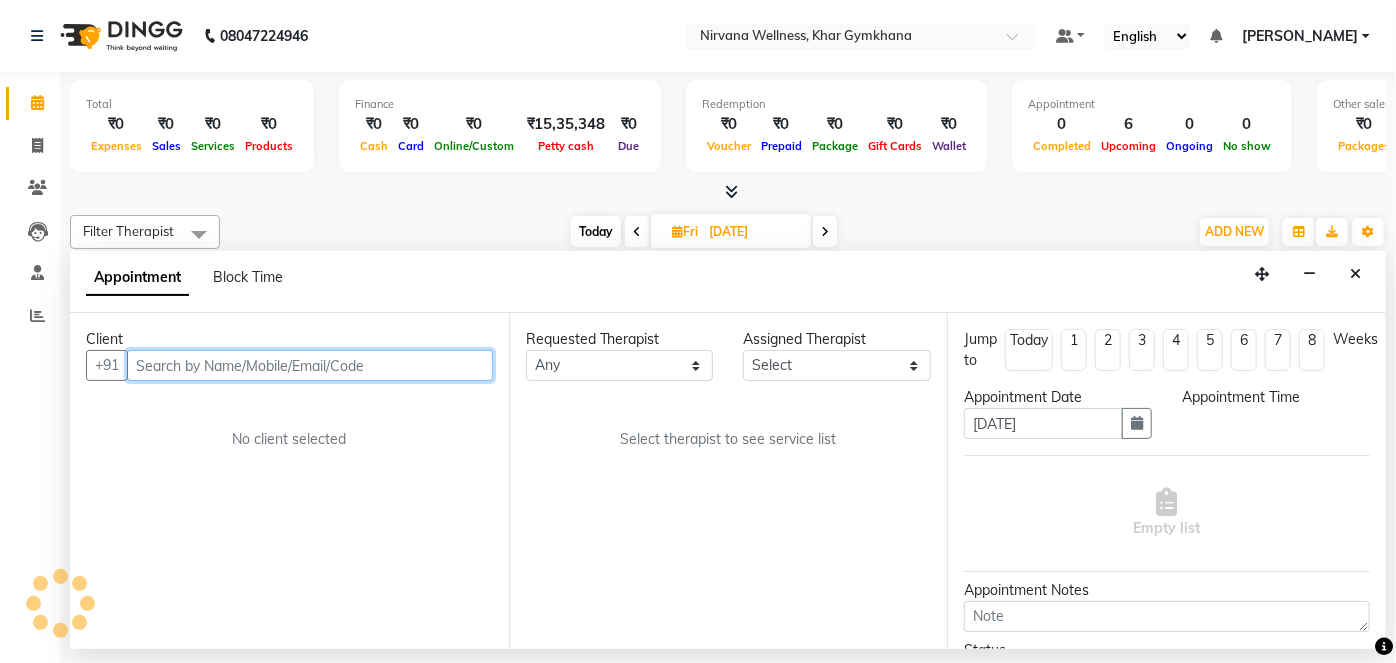 select on "72486" 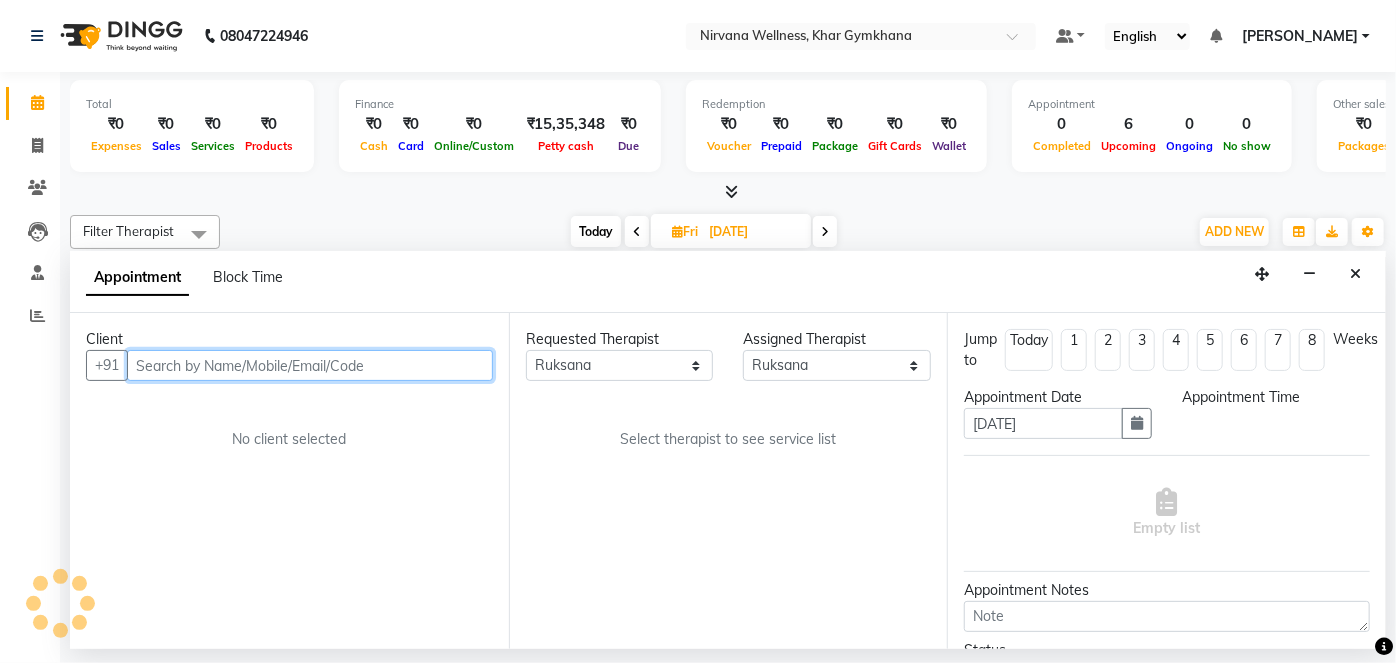 scroll, scrollTop: 0, scrollLeft: 240, axis: horizontal 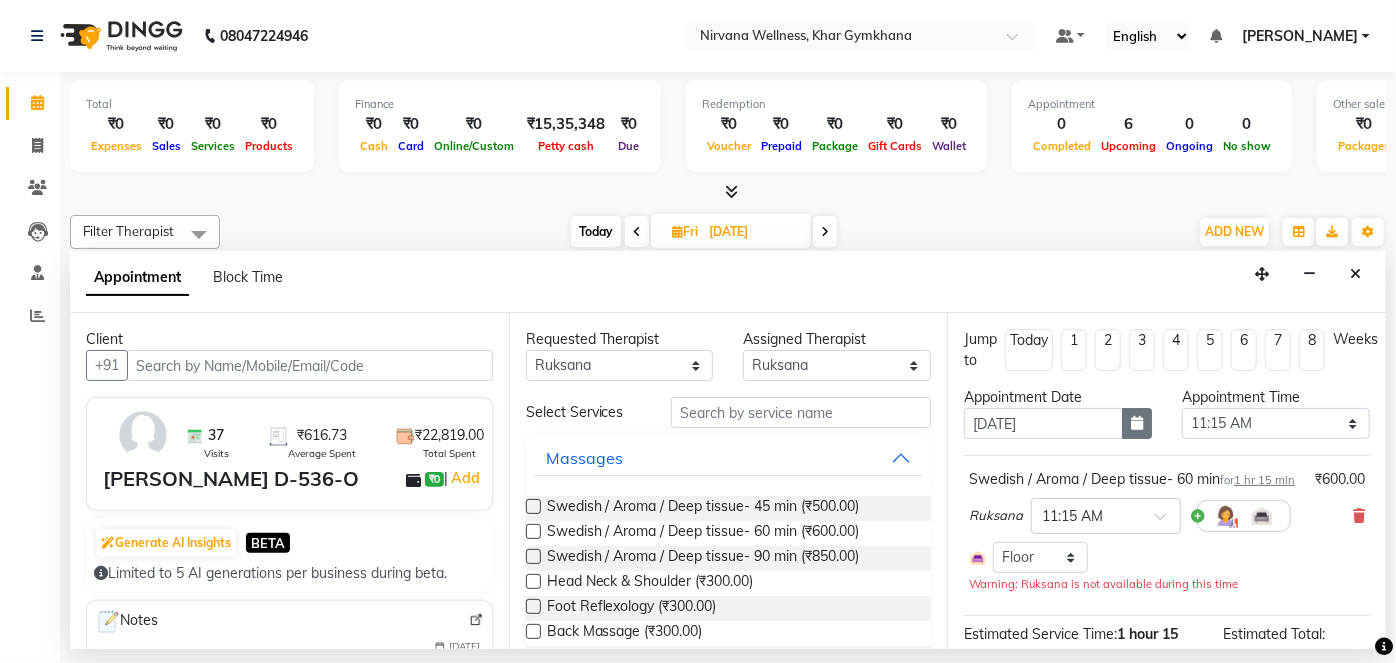 click at bounding box center (1137, 423) 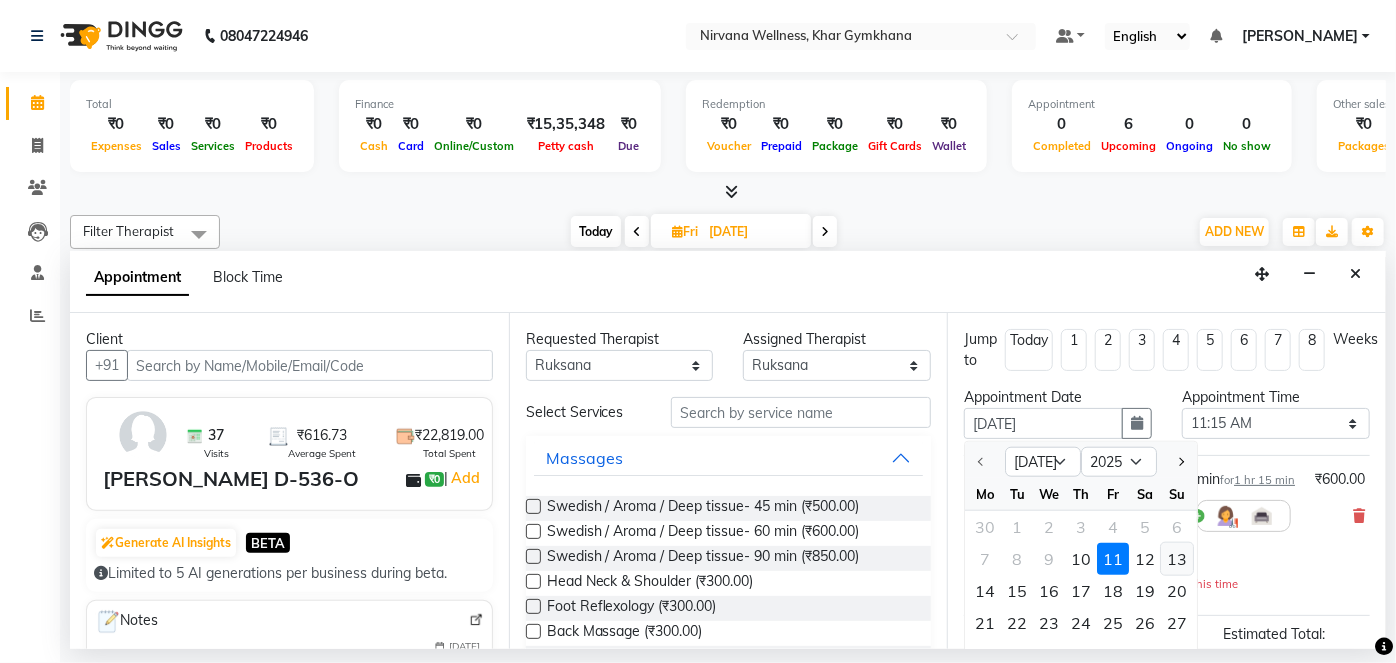 click on "13" at bounding box center (1177, 559) 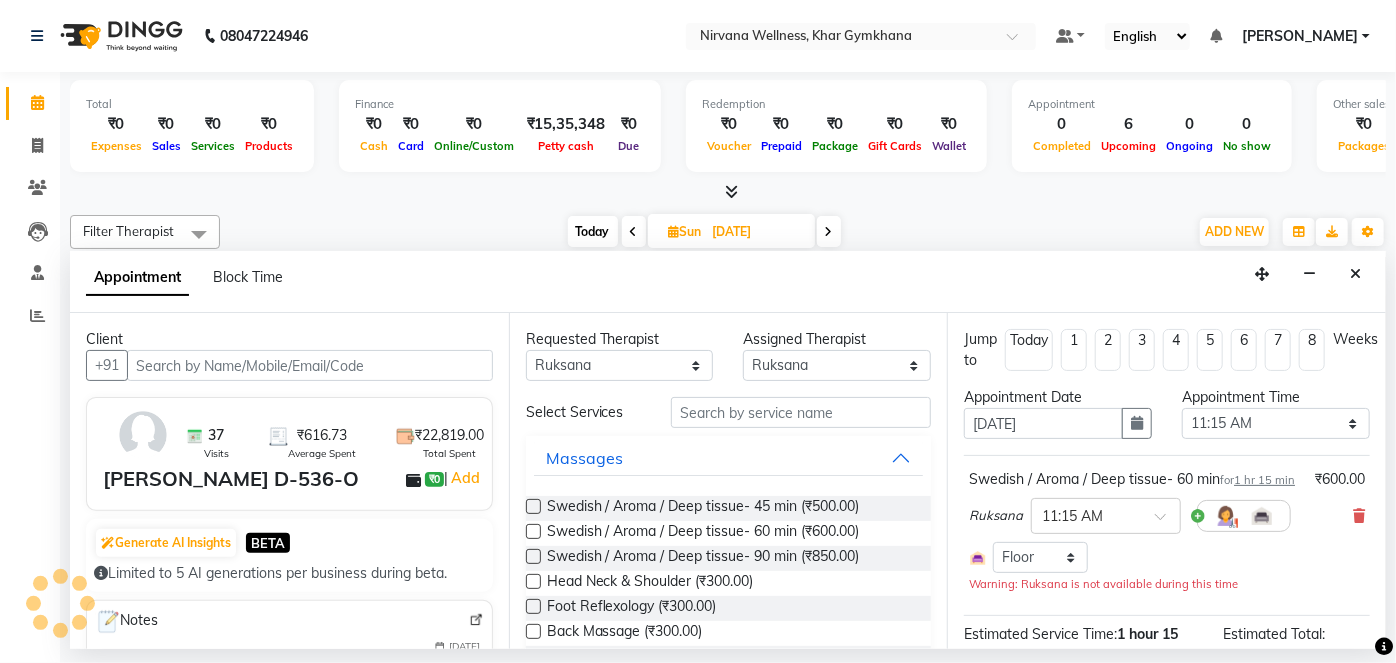 scroll, scrollTop: 0, scrollLeft: 240, axis: horizontal 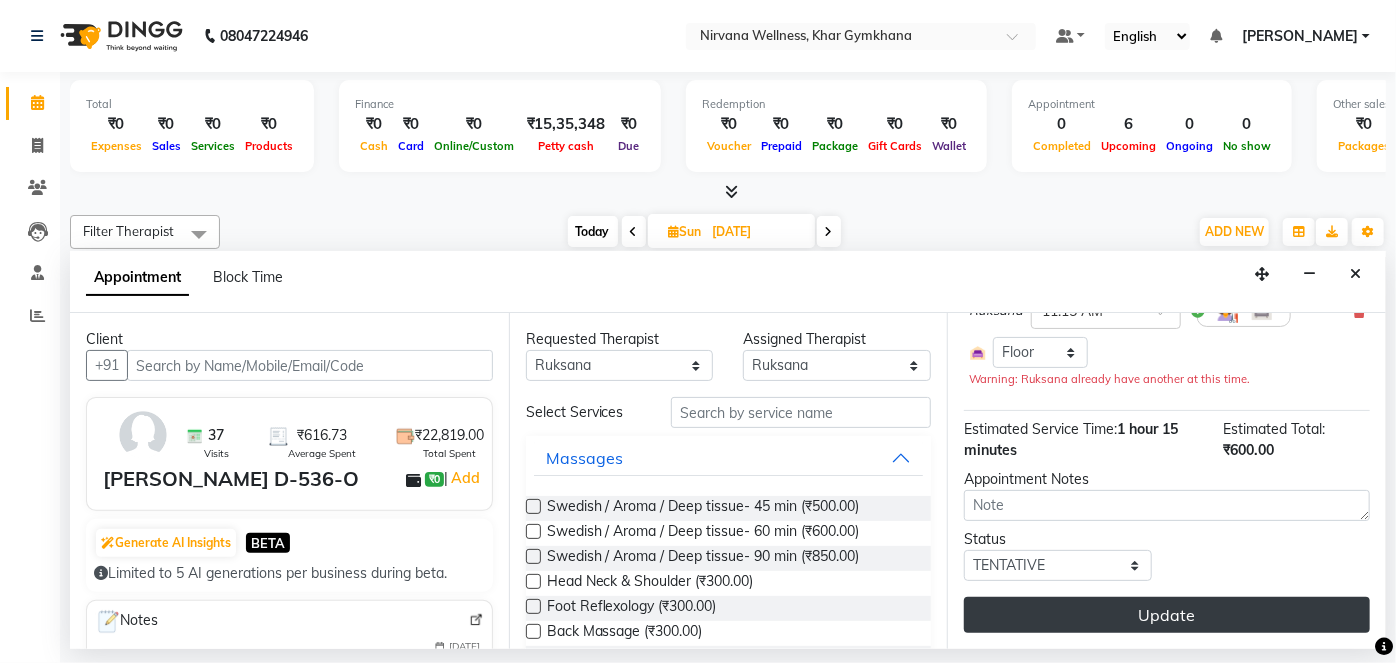 click on "Update" at bounding box center (1167, 615) 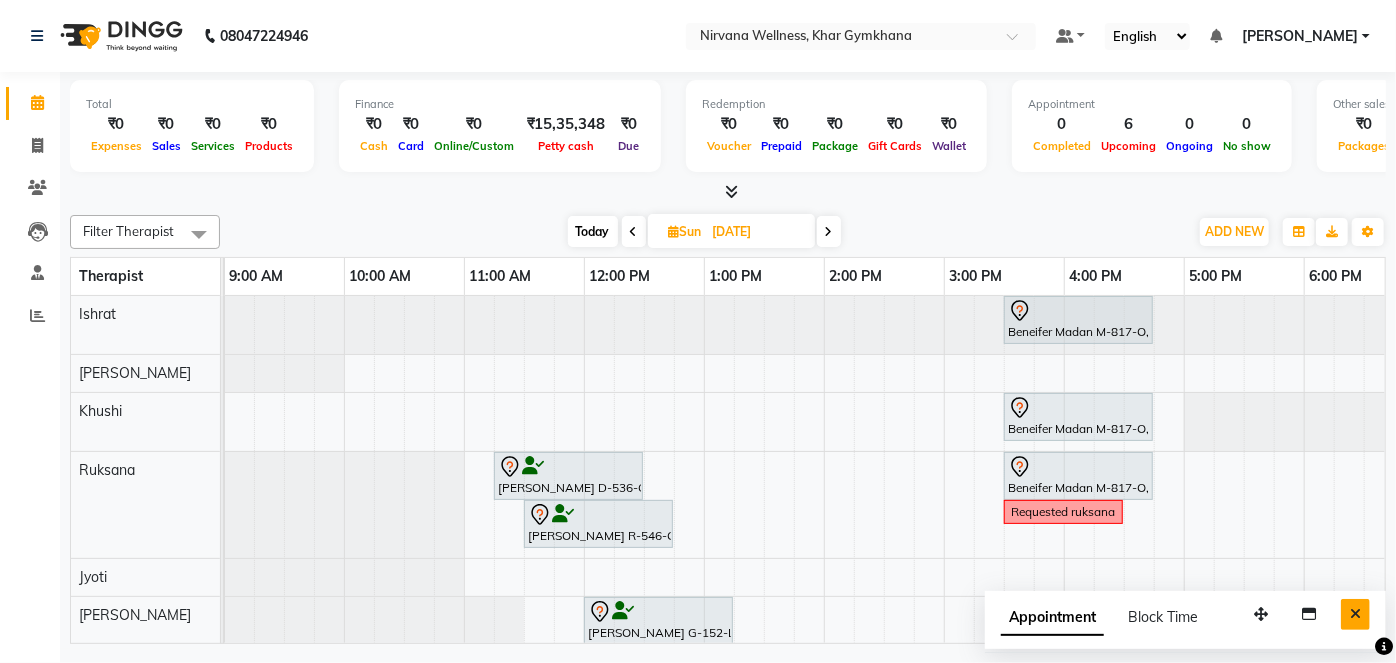 click at bounding box center (1355, 614) 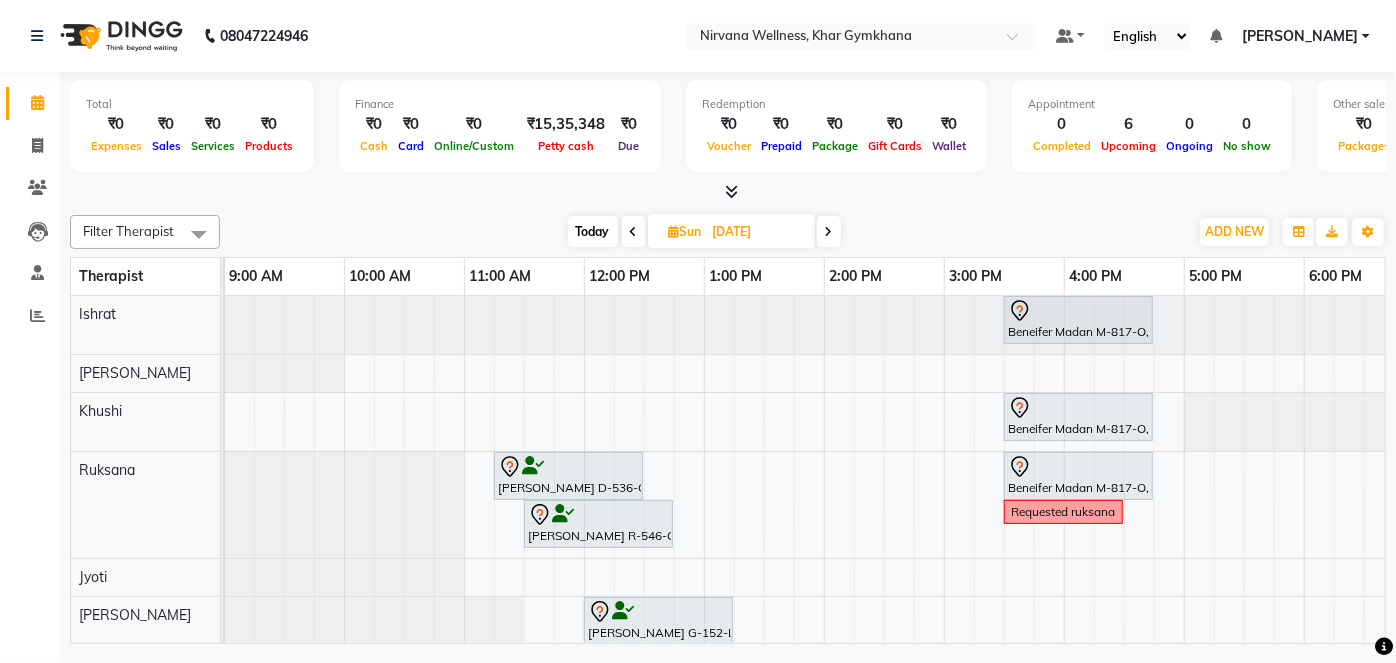 scroll, scrollTop: 24, scrollLeft: 240, axis: both 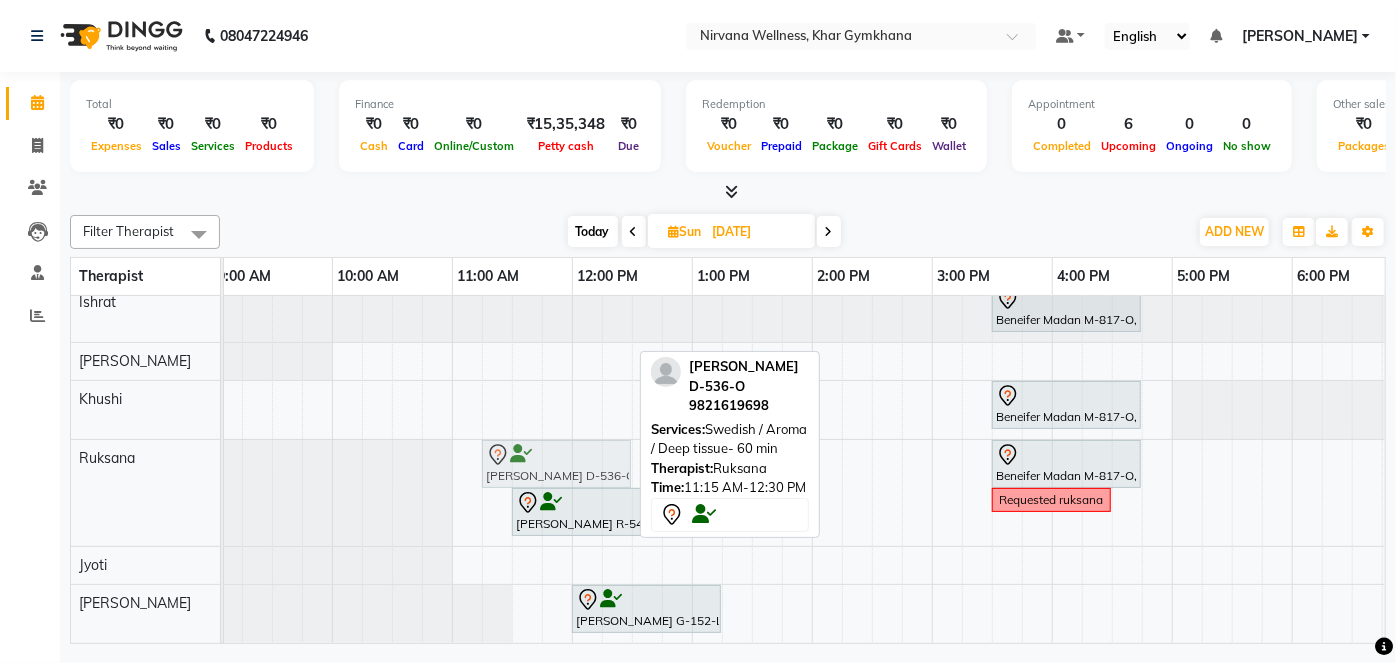 click on "[PERSON_NAME] D-536-O, 11:15 AM-12:30 PM, Swedish / Aroma / Deep tissue- 60 min             Beneifer Madan M-817-O, 03:30 PM-04:45 PM, Swedish / Aroma / Deep tissue- 60 min             [PERSON_NAME] R-546-O, 11:30 AM-12:45 PM, Swedish / Aroma / Deep tissue- 60 min  Requested ruksana              [PERSON_NAME] D-536-O, 11:15 AM-12:30 PM, Swedish / Aroma / Deep tissue- 60 min" at bounding box center (-28, 493) 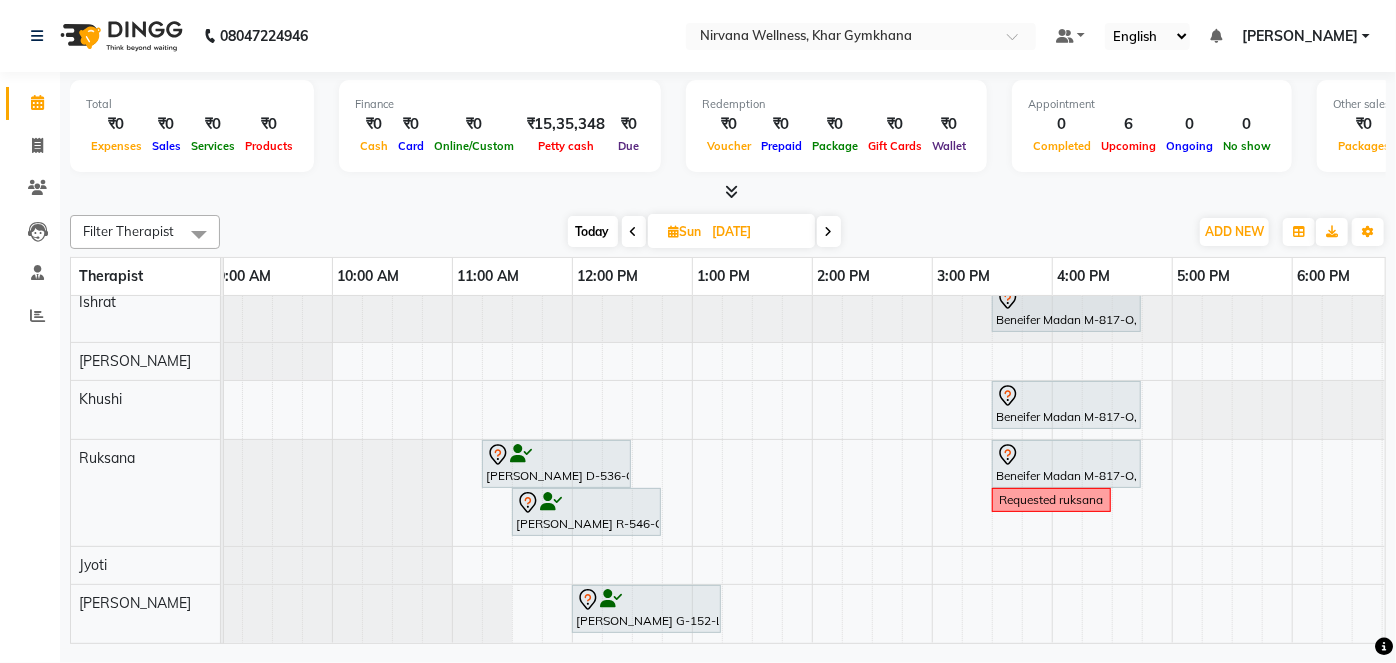 scroll, scrollTop: 24, scrollLeft: 190, axis: both 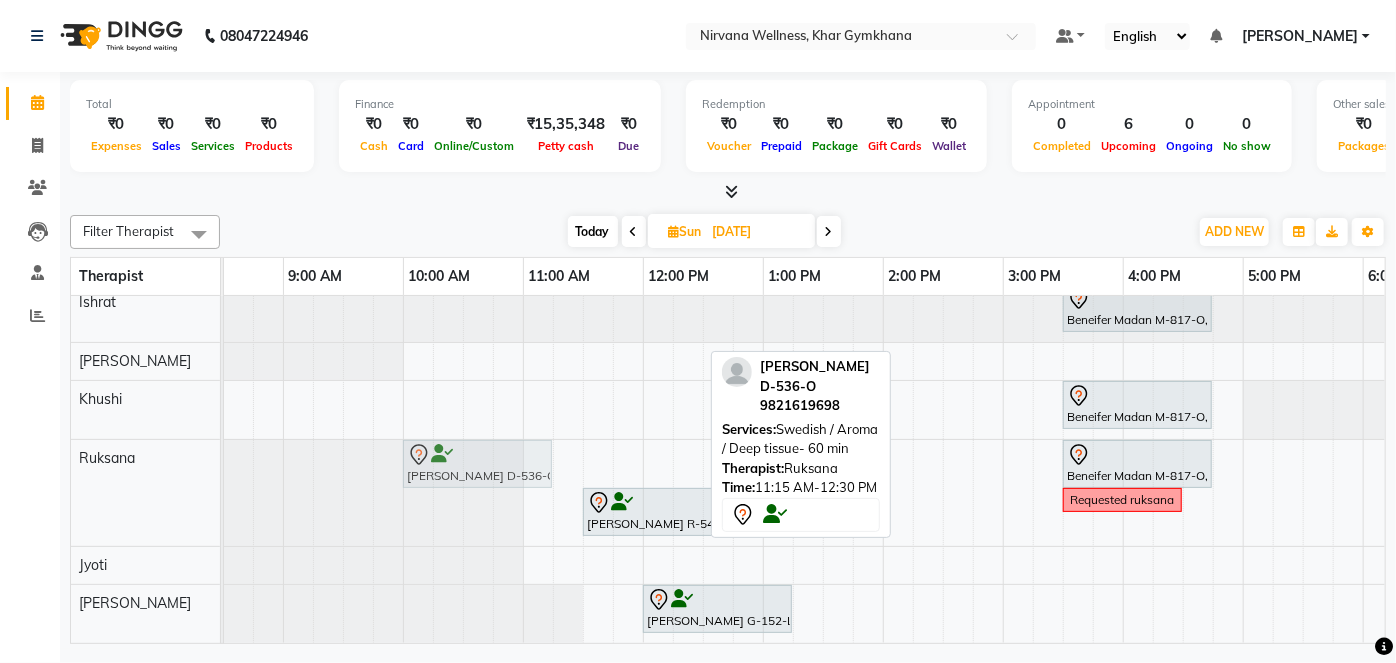 drag, startPoint x: 618, startPoint y: 443, endPoint x: 464, endPoint y: 507, distance: 166.7693 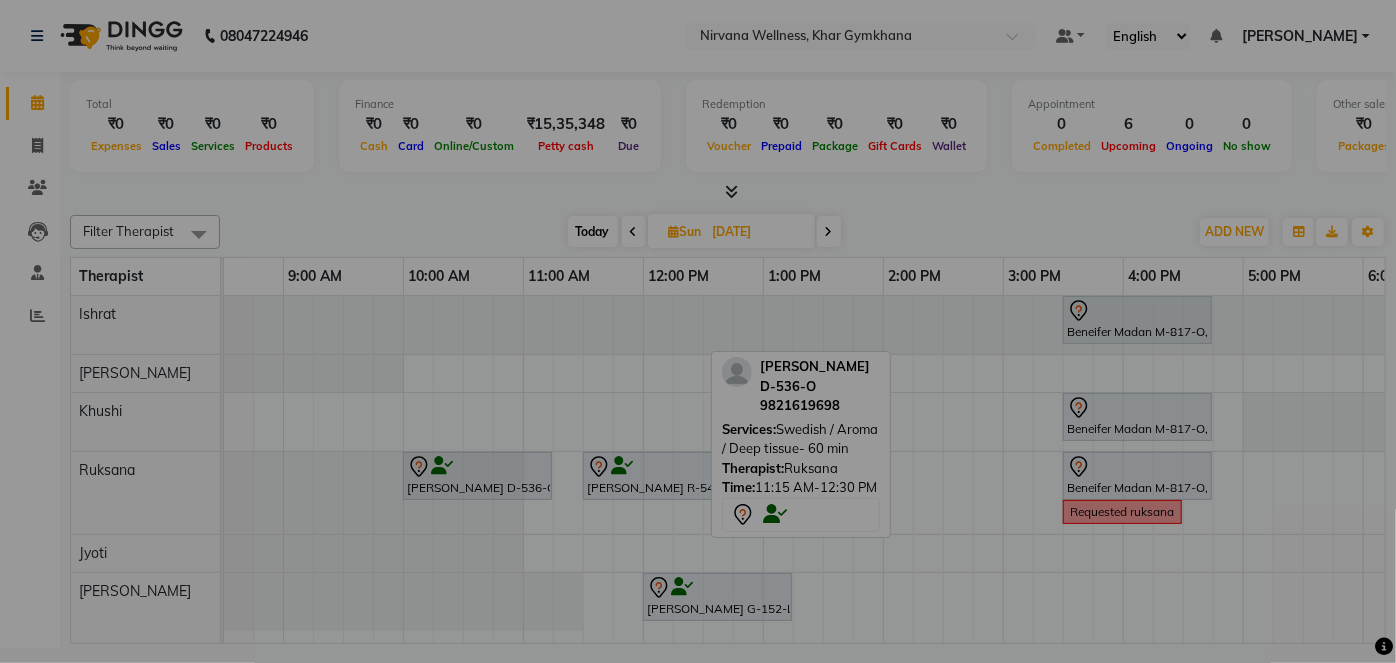scroll, scrollTop: 0, scrollLeft: 0, axis: both 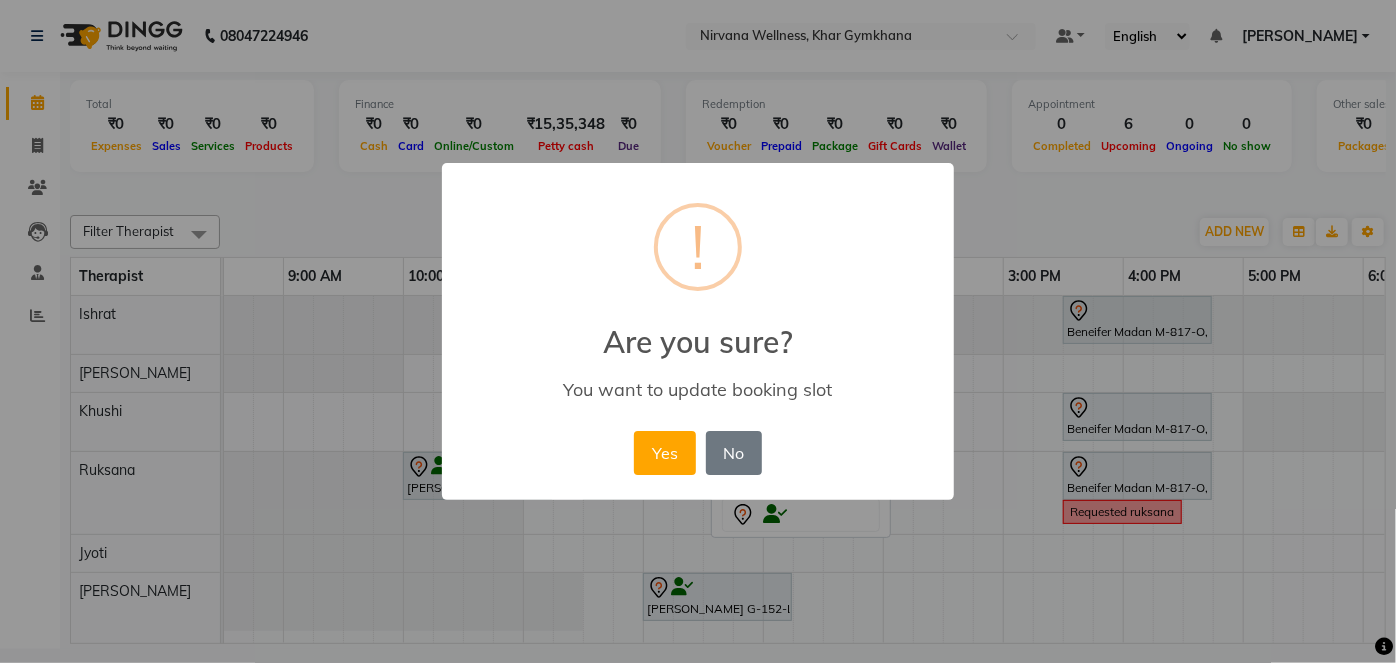 click on "Yes" at bounding box center (664, 453) 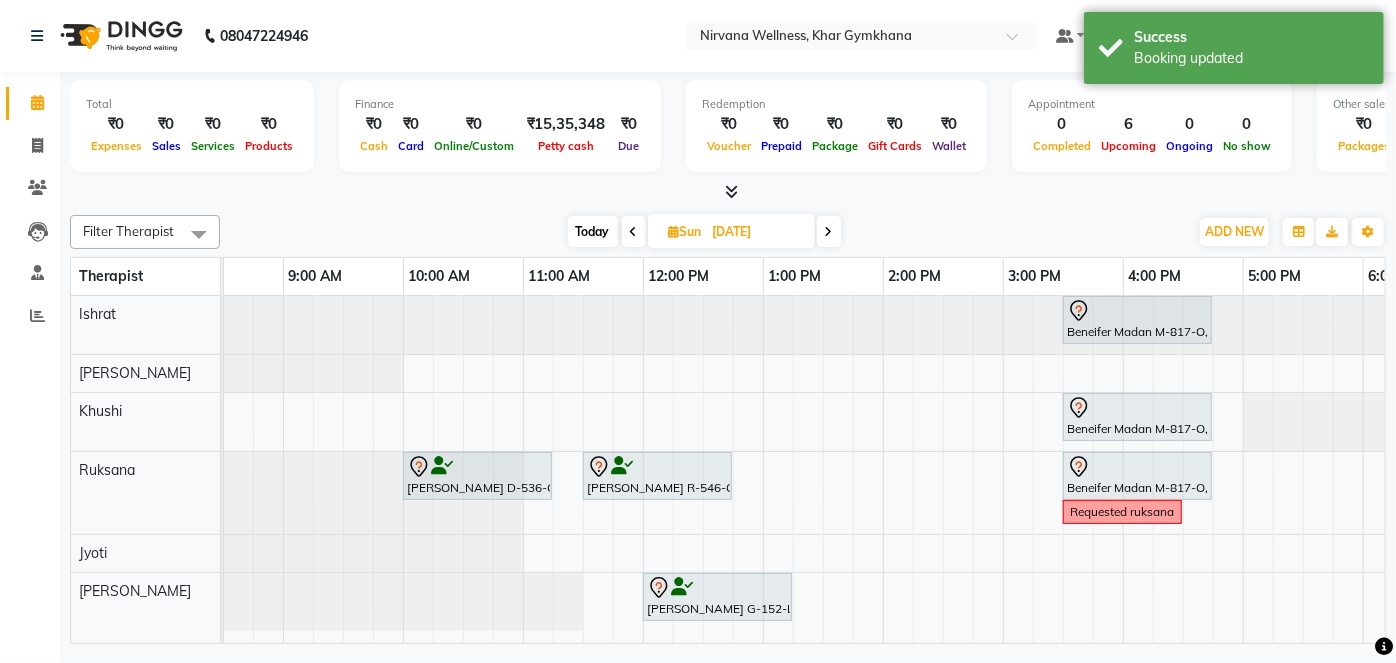 scroll, scrollTop: 0, scrollLeft: 216, axis: horizontal 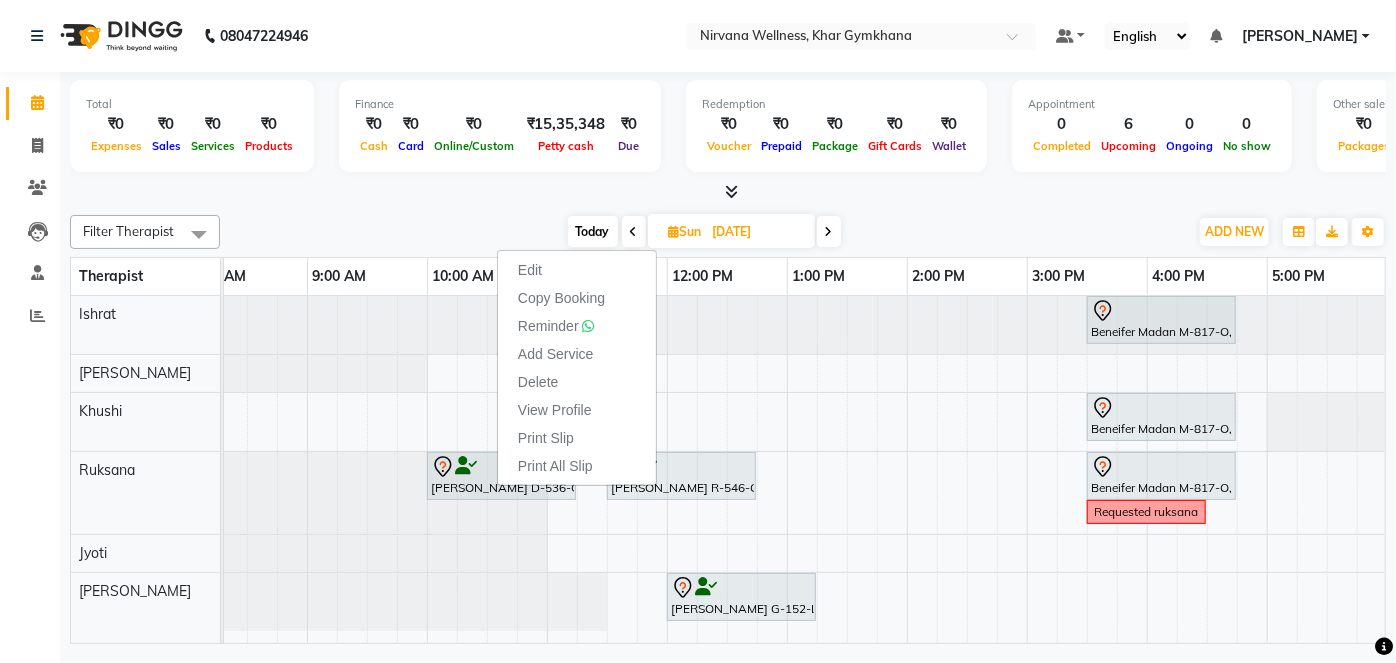 click on "Today" at bounding box center [593, 231] 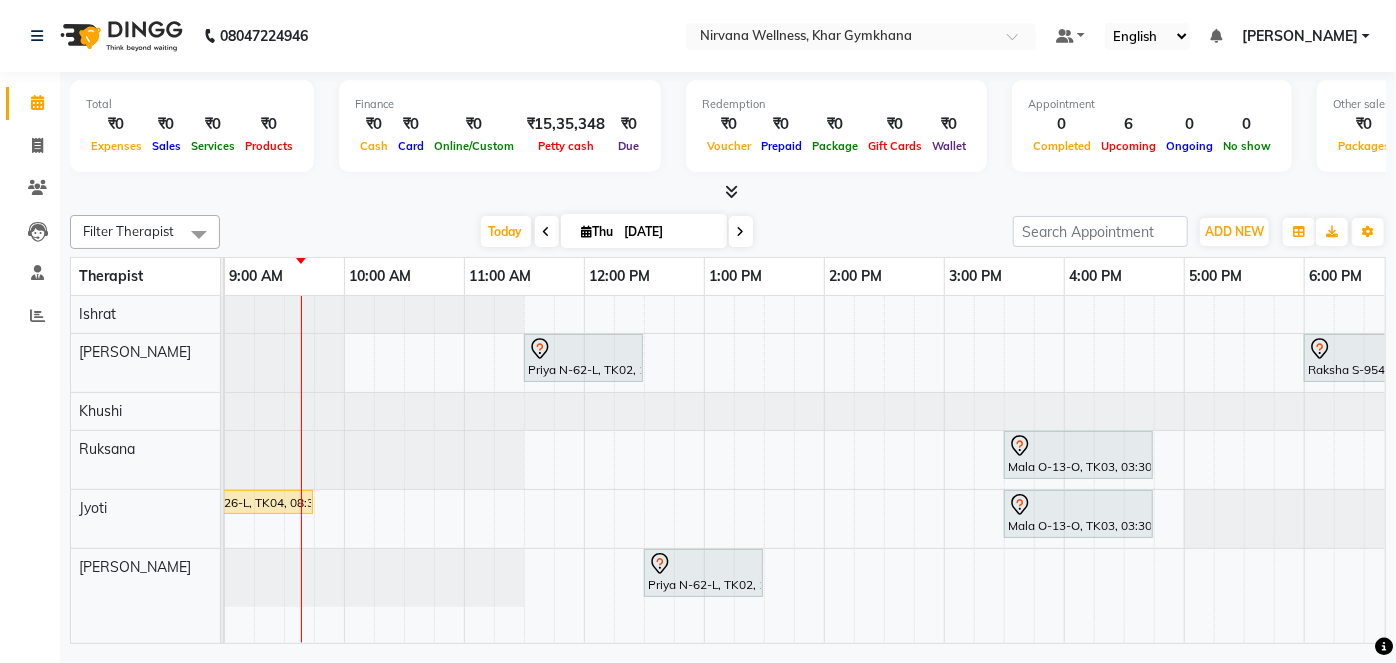 click at bounding box center (741, 231) 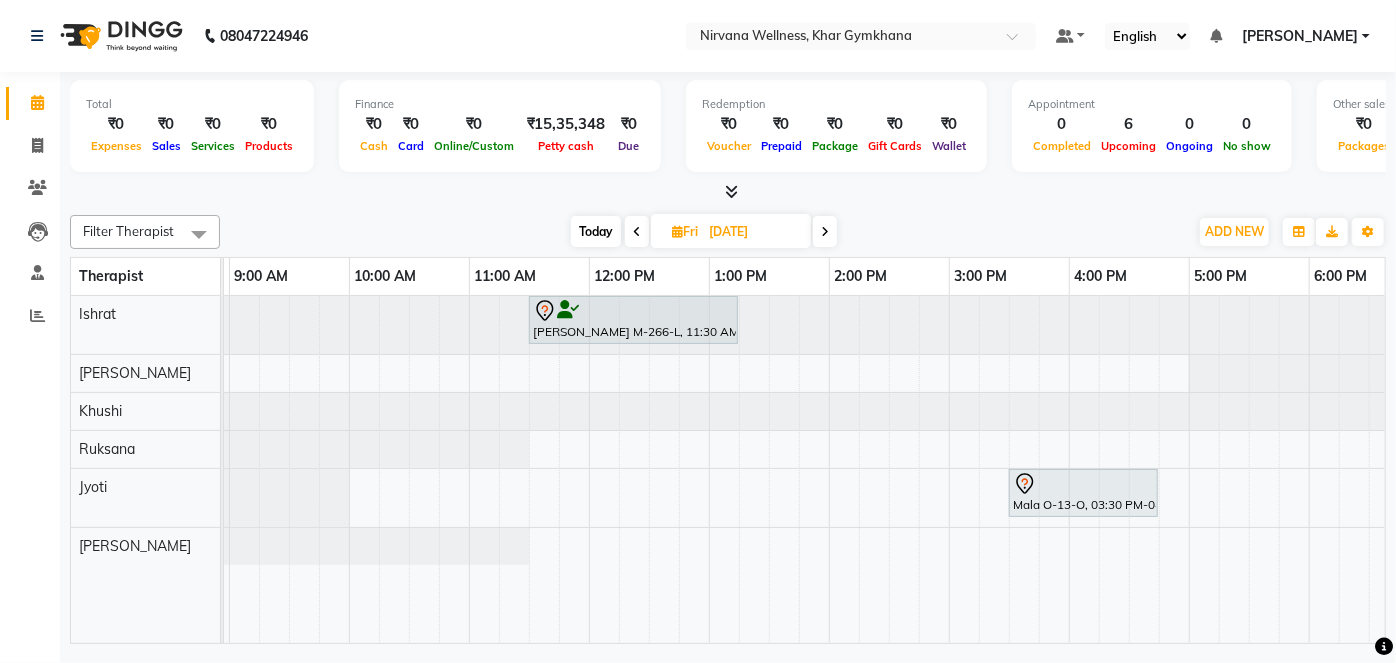 click on "Today" at bounding box center (596, 231) 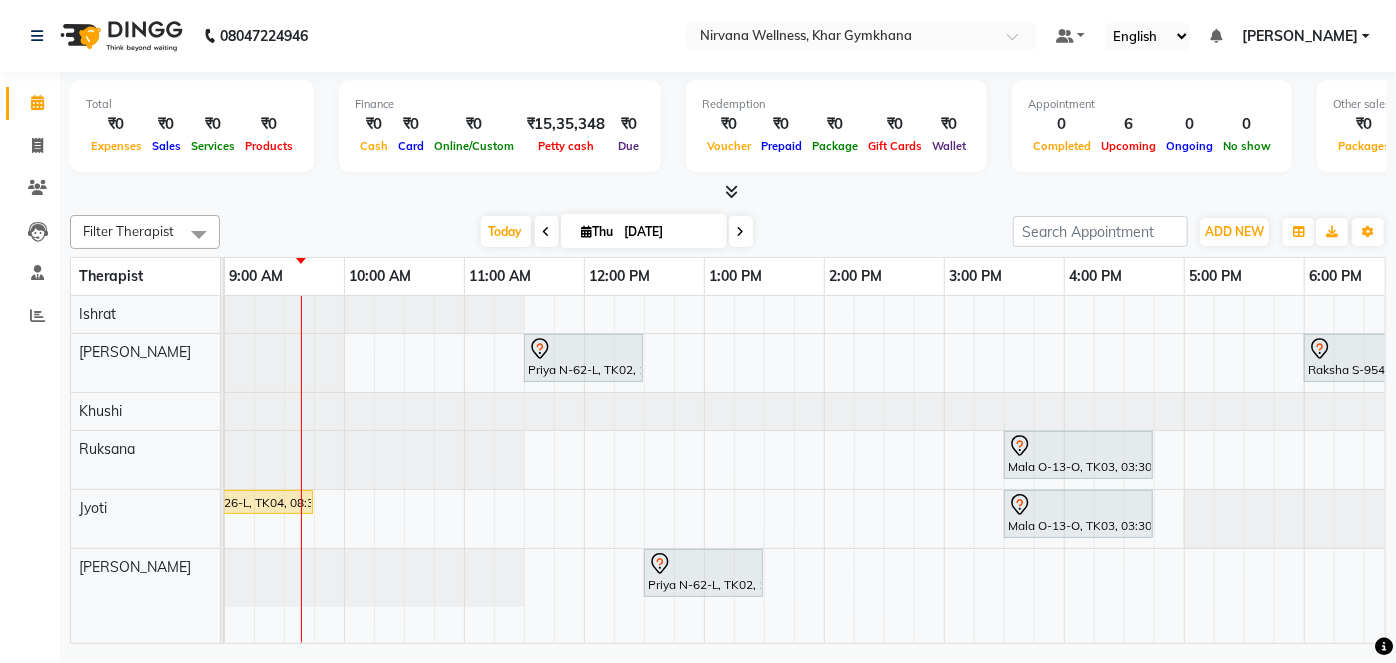 click at bounding box center [741, 231] 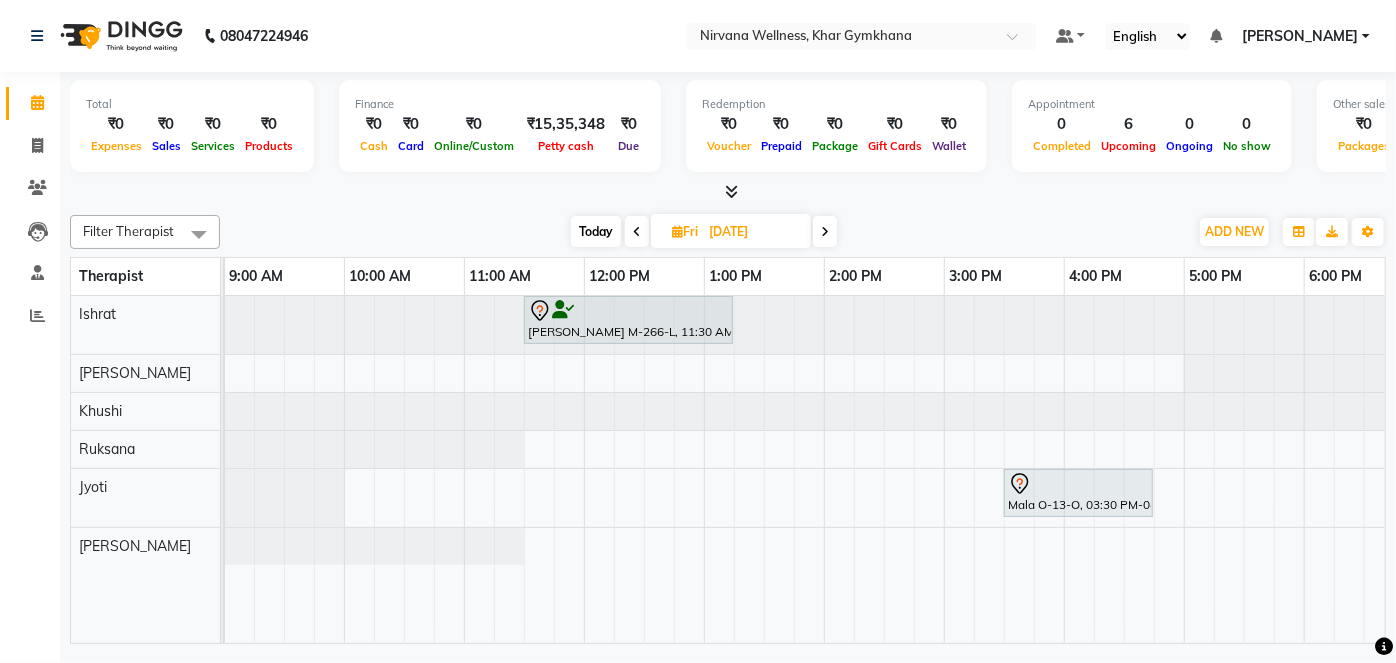 click at bounding box center [825, 231] 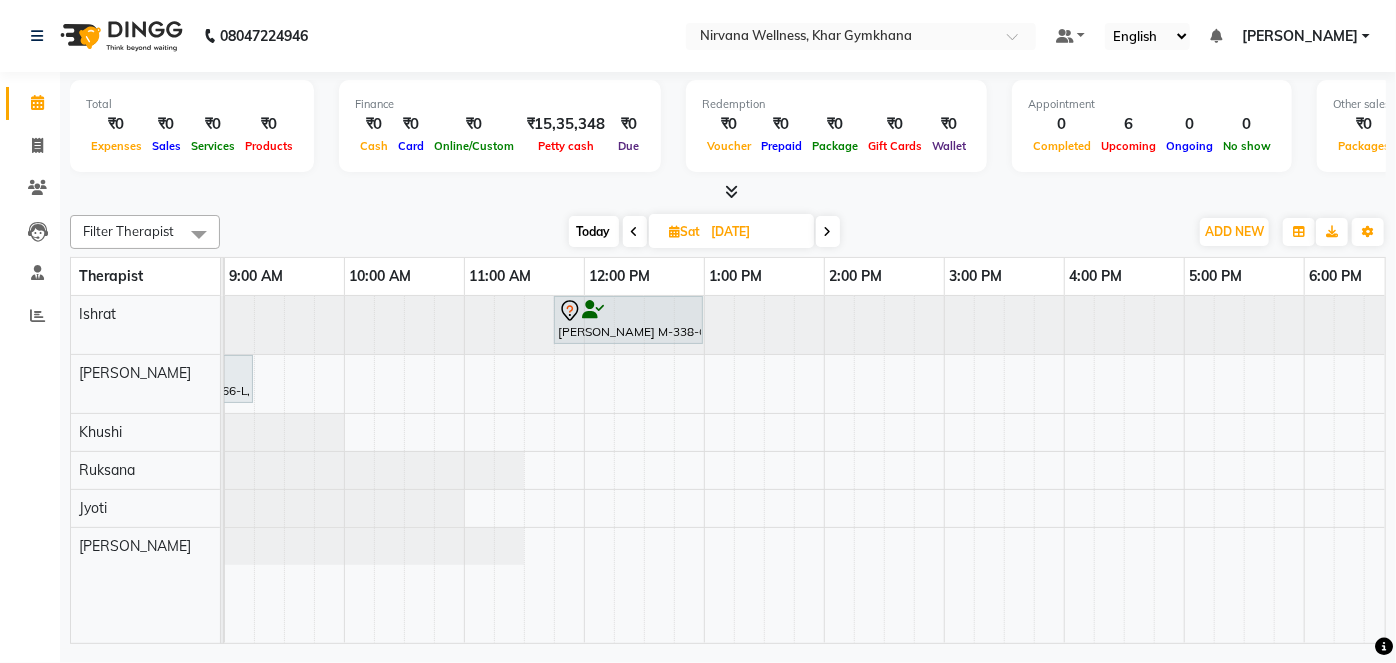 click at bounding box center (828, 231) 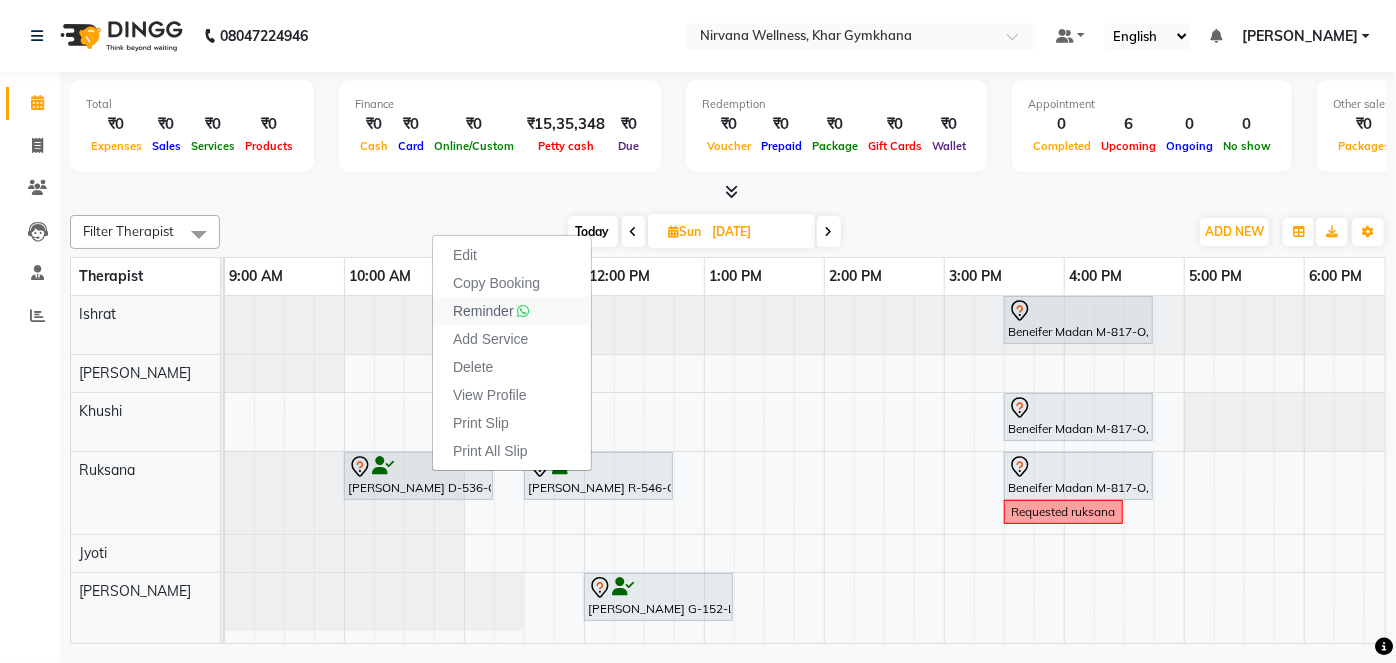 click on "Reminder" at bounding box center (483, 311) 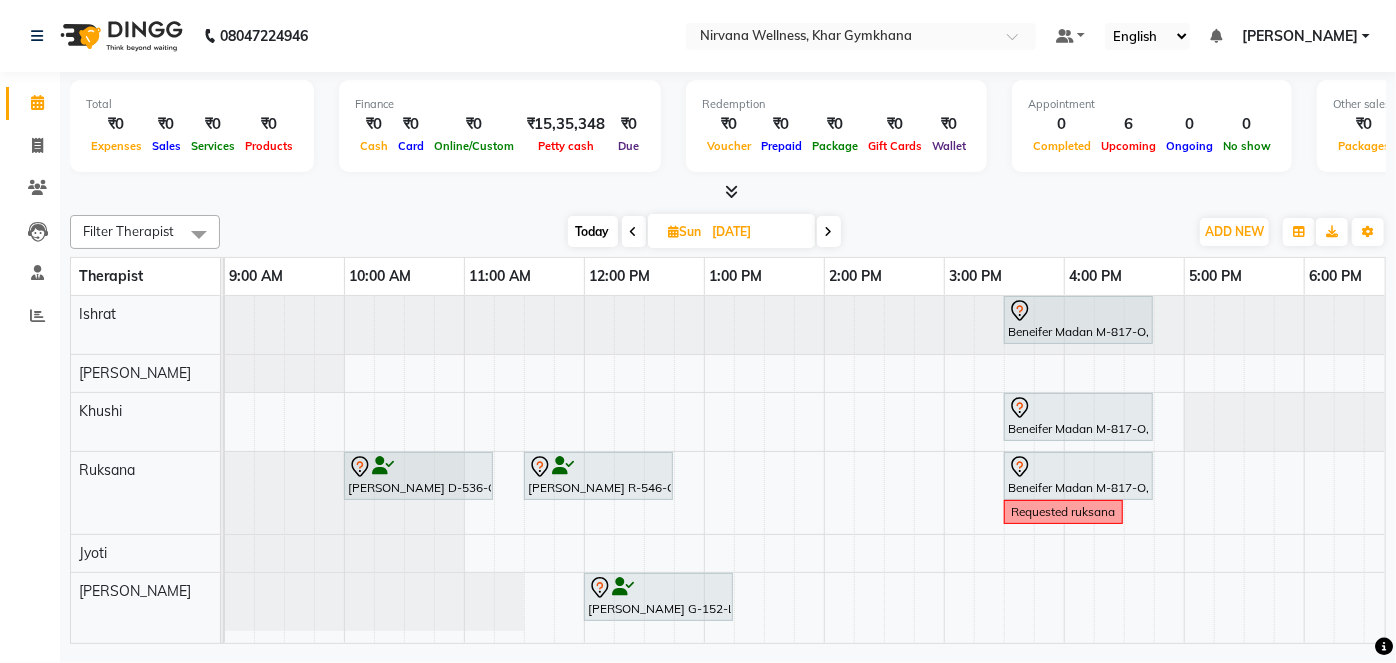 click on "Today" at bounding box center (593, 231) 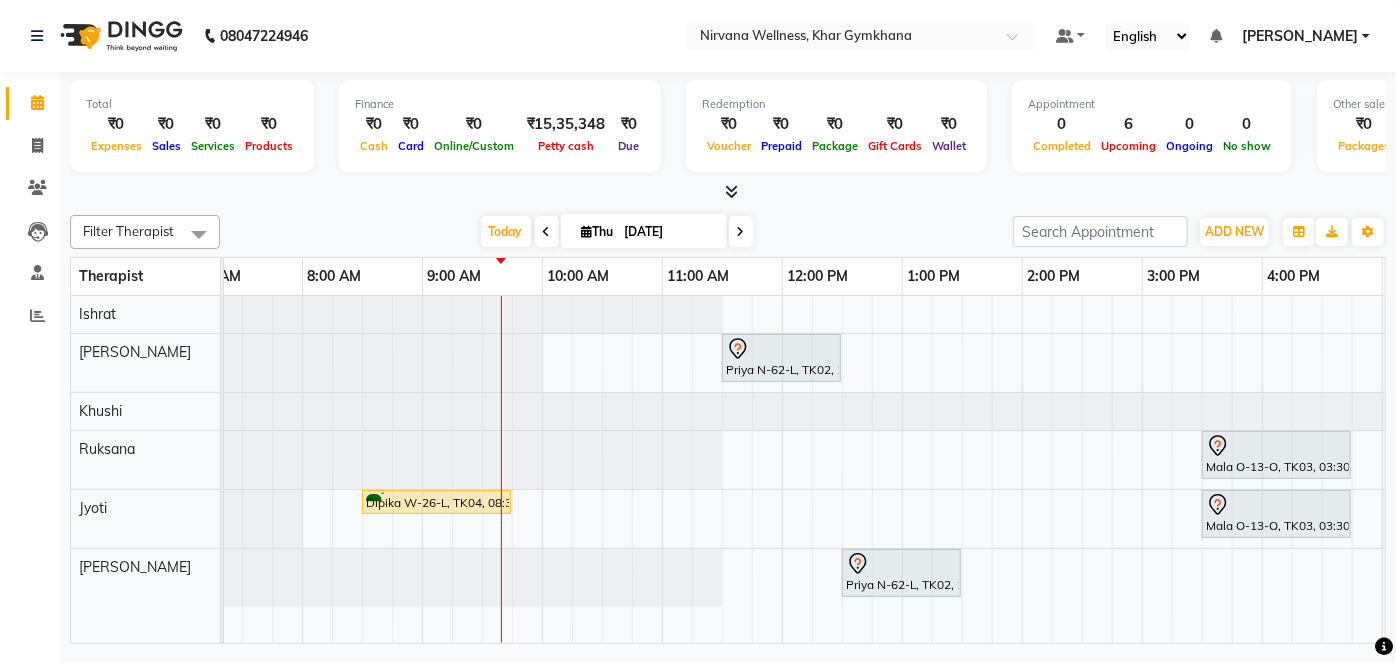 click at bounding box center (741, 231) 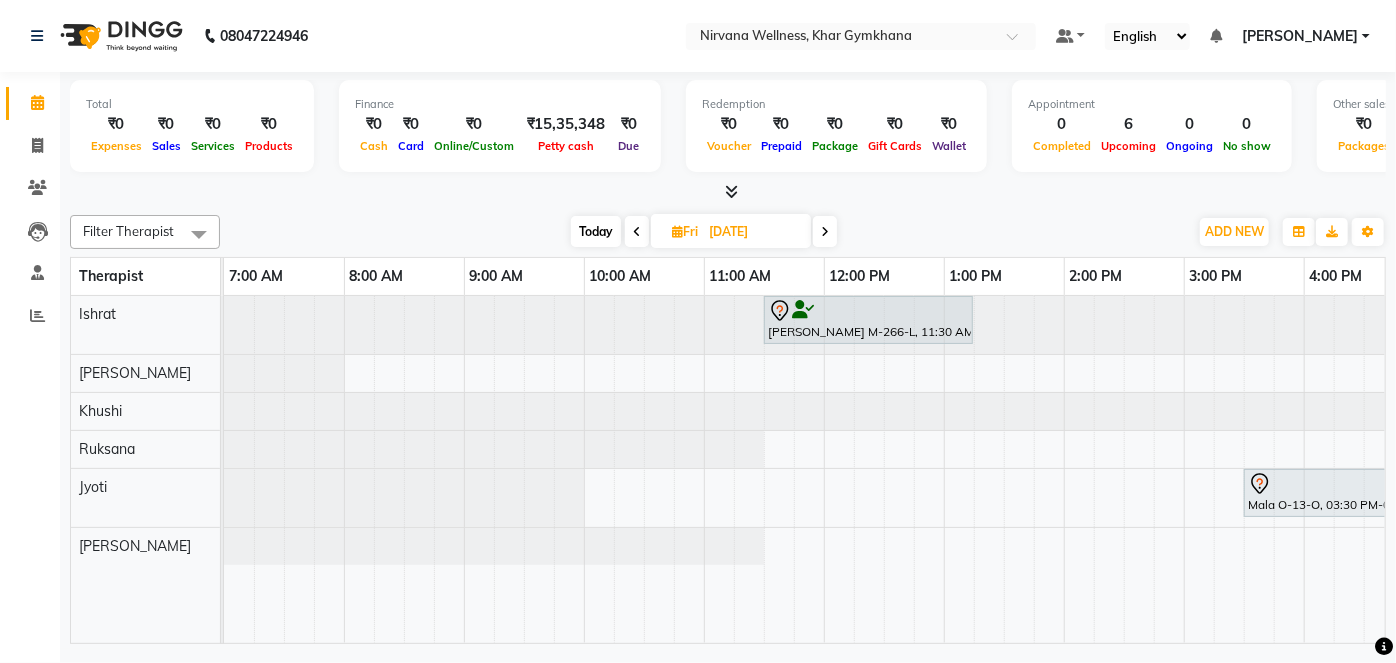 click at bounding box center [825, 231] 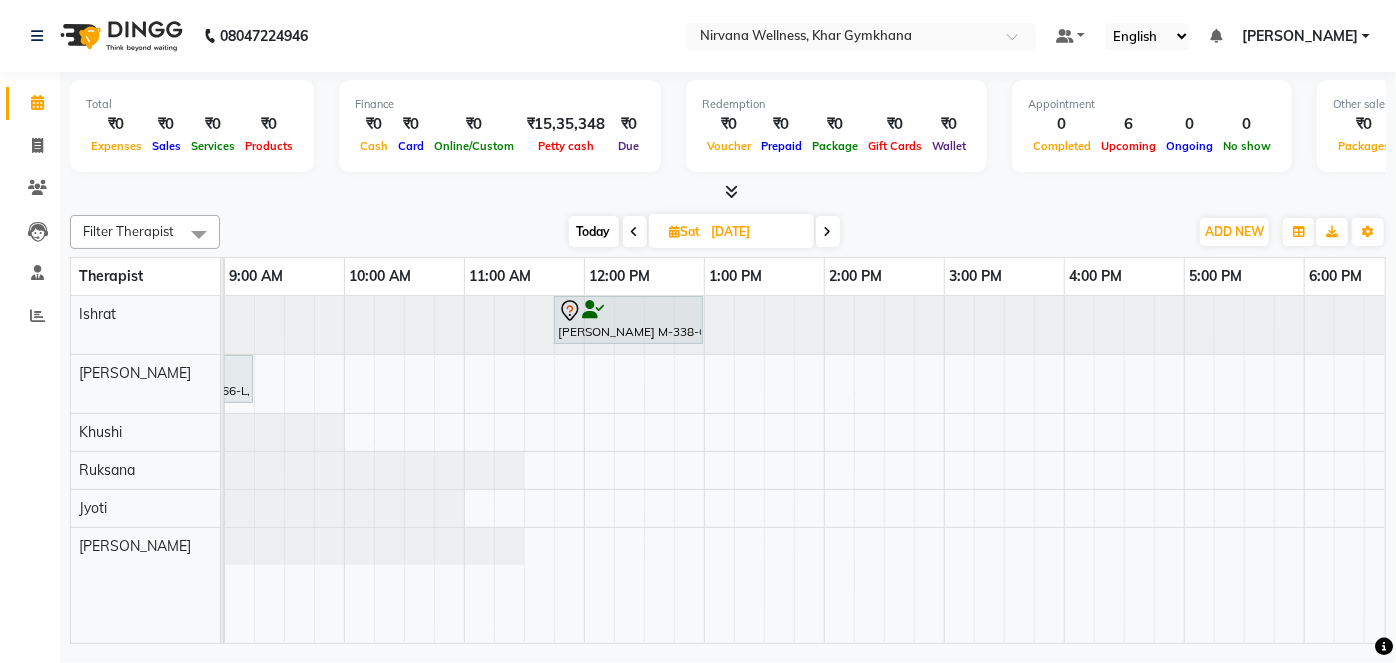 drag, startPoint x: 850, startPoint y: 642, endPoint x: 650, endPoint y: 643, distance: 200.0025 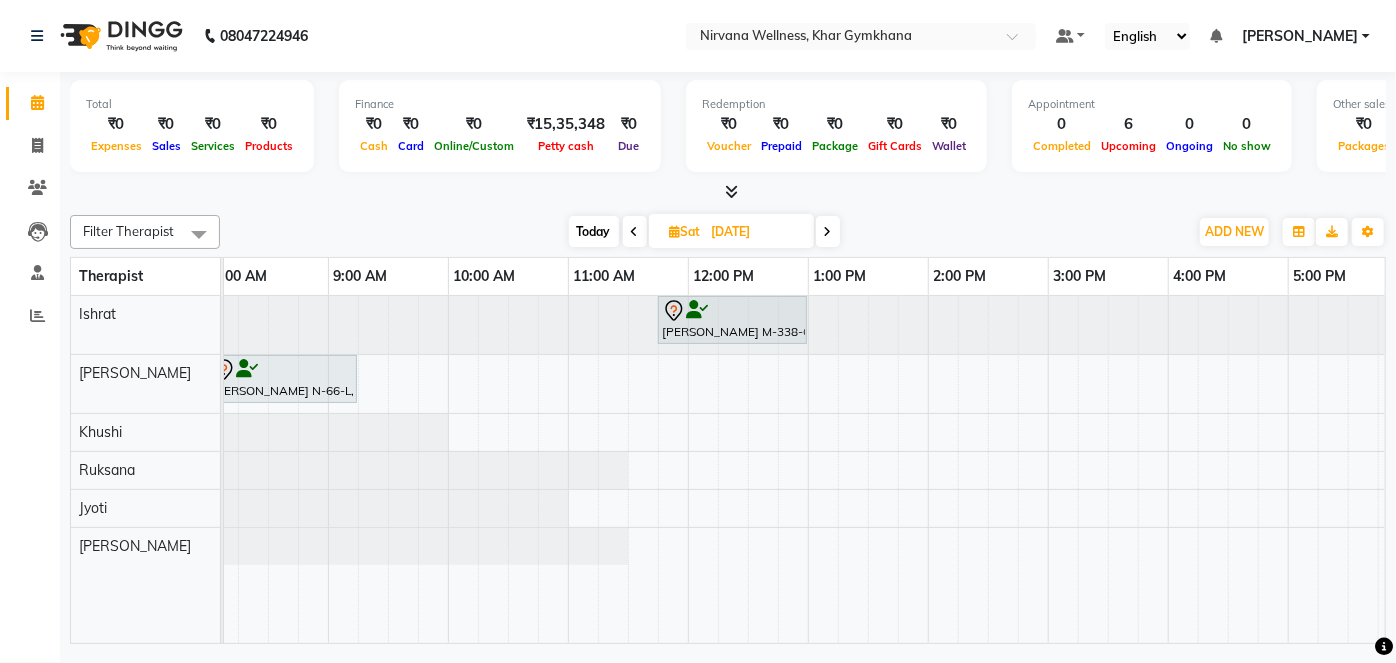 click on "Today" at bounding box center (594, 231) 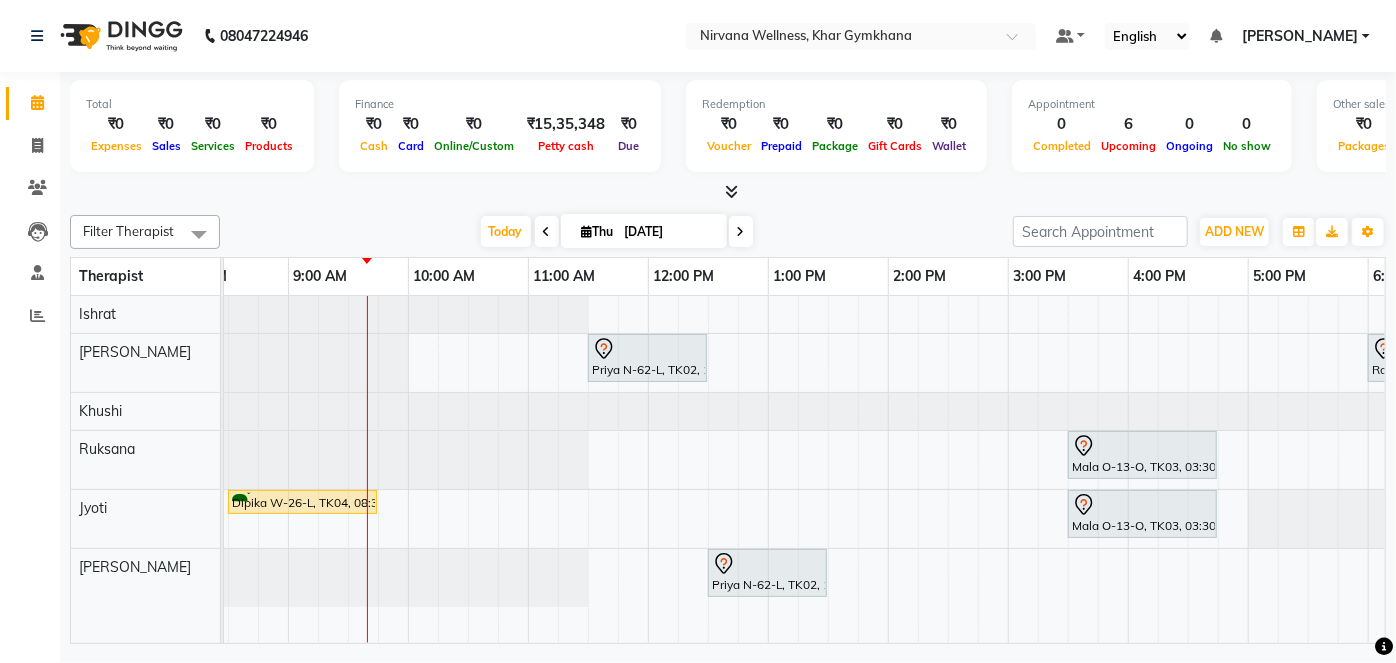 click at bounding box center (741, 232) 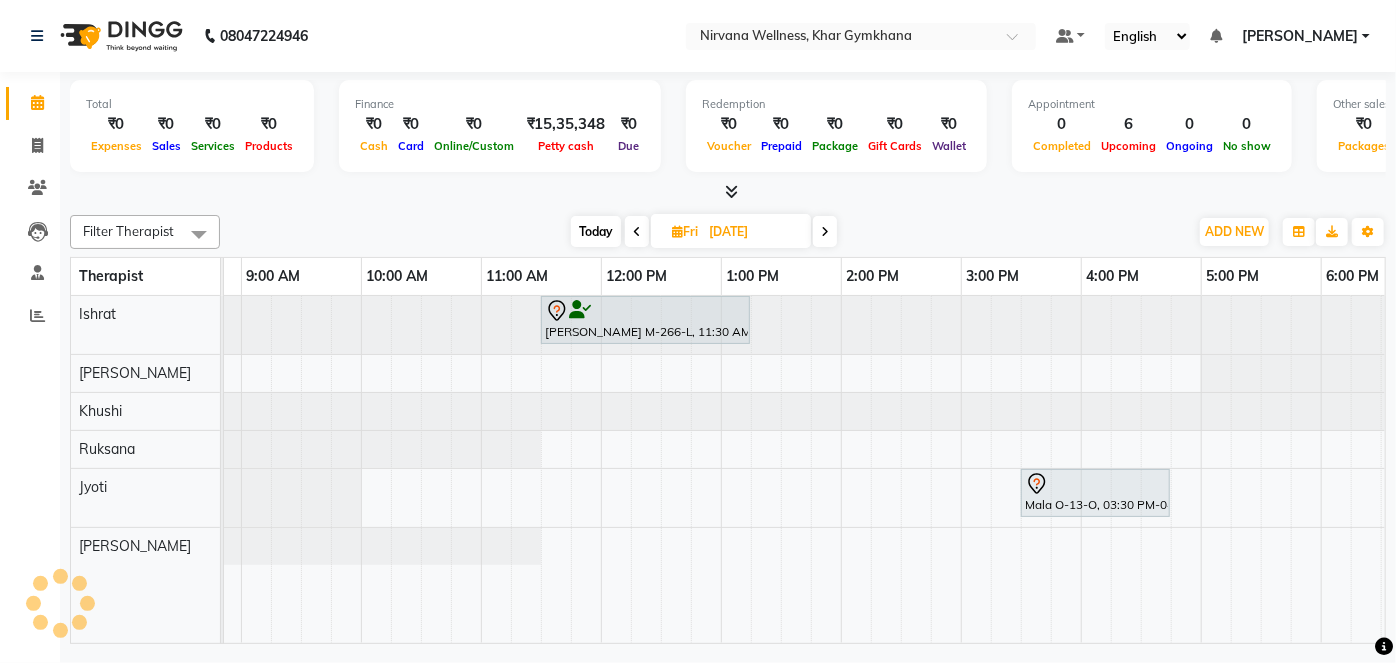click at bounding box center (825, 232) 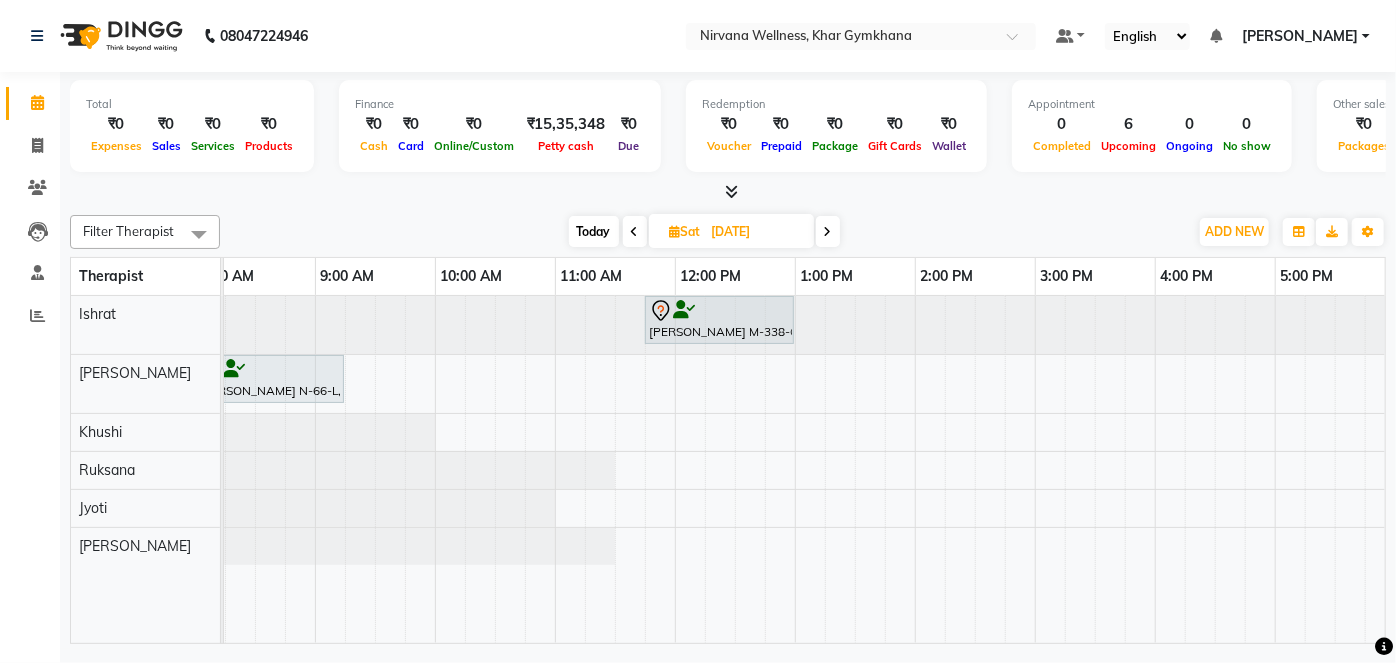 click on "Today" at bounding box center [594, 231] 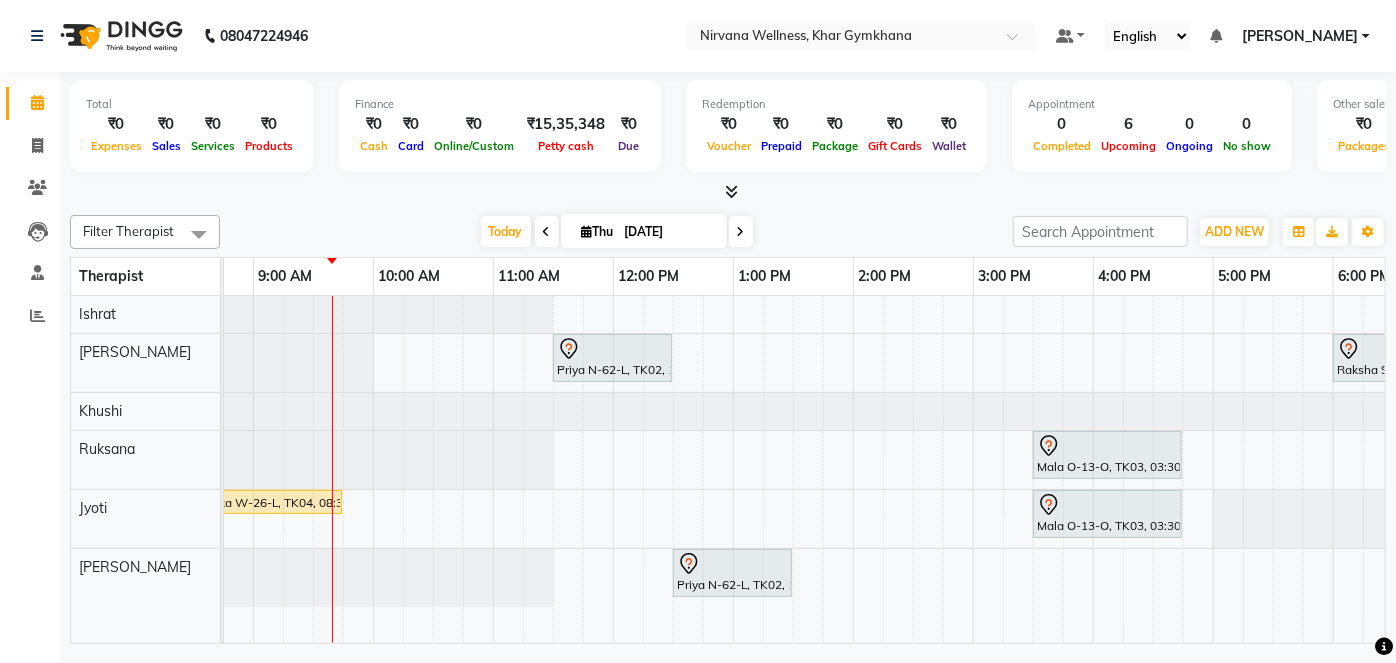click at bounding box center (741, 231) 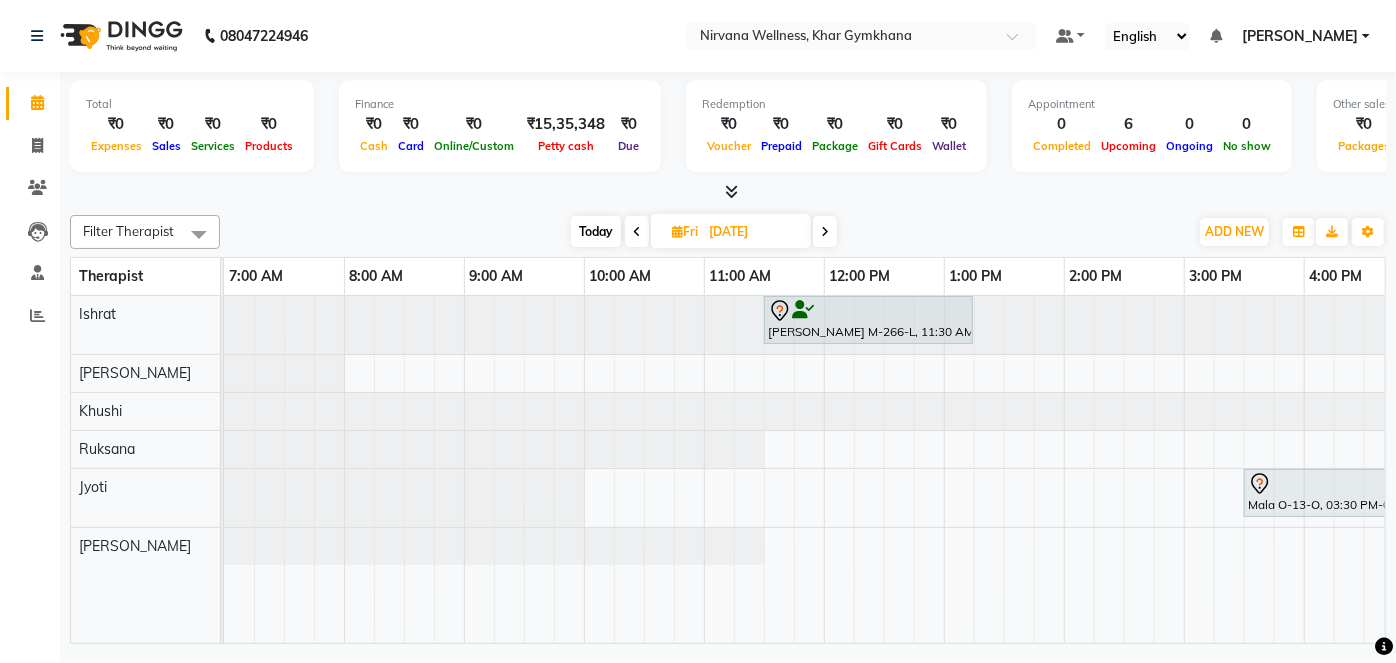 click on "Today" at bounding box center [596, 231] 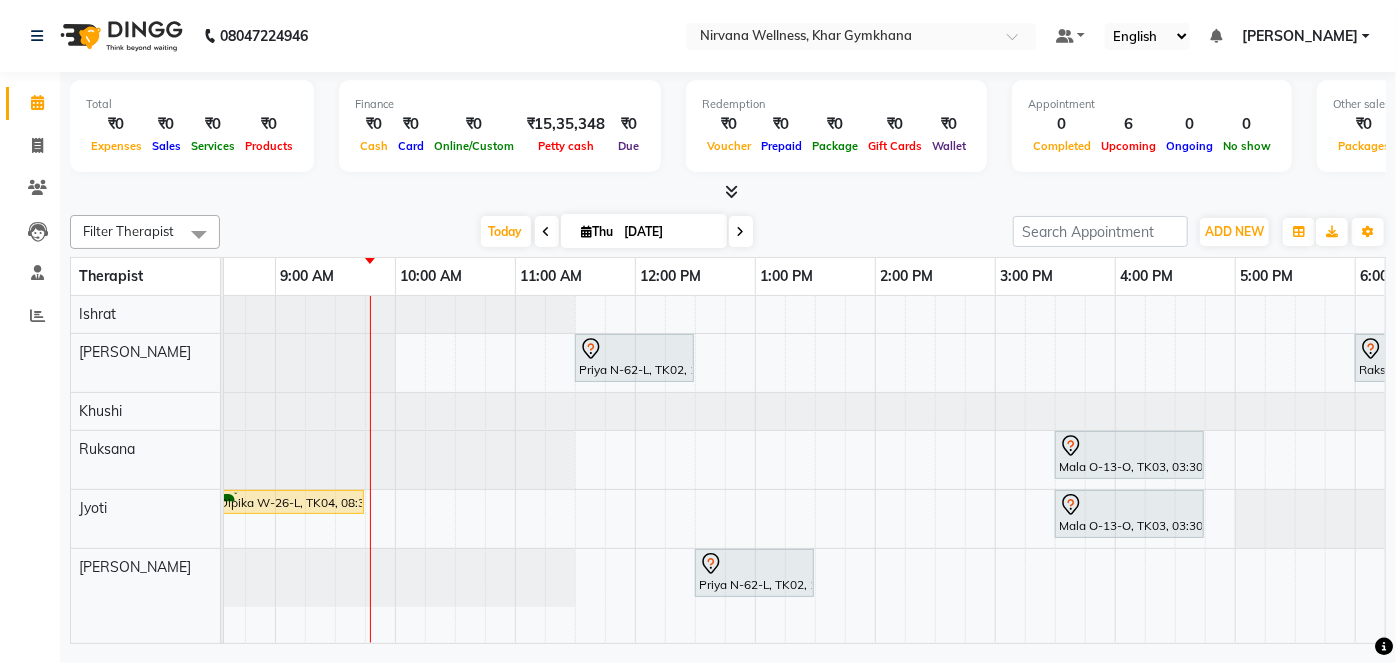 scroll, scrollTop: 0, scrollLeft: 467, axis: horizontal 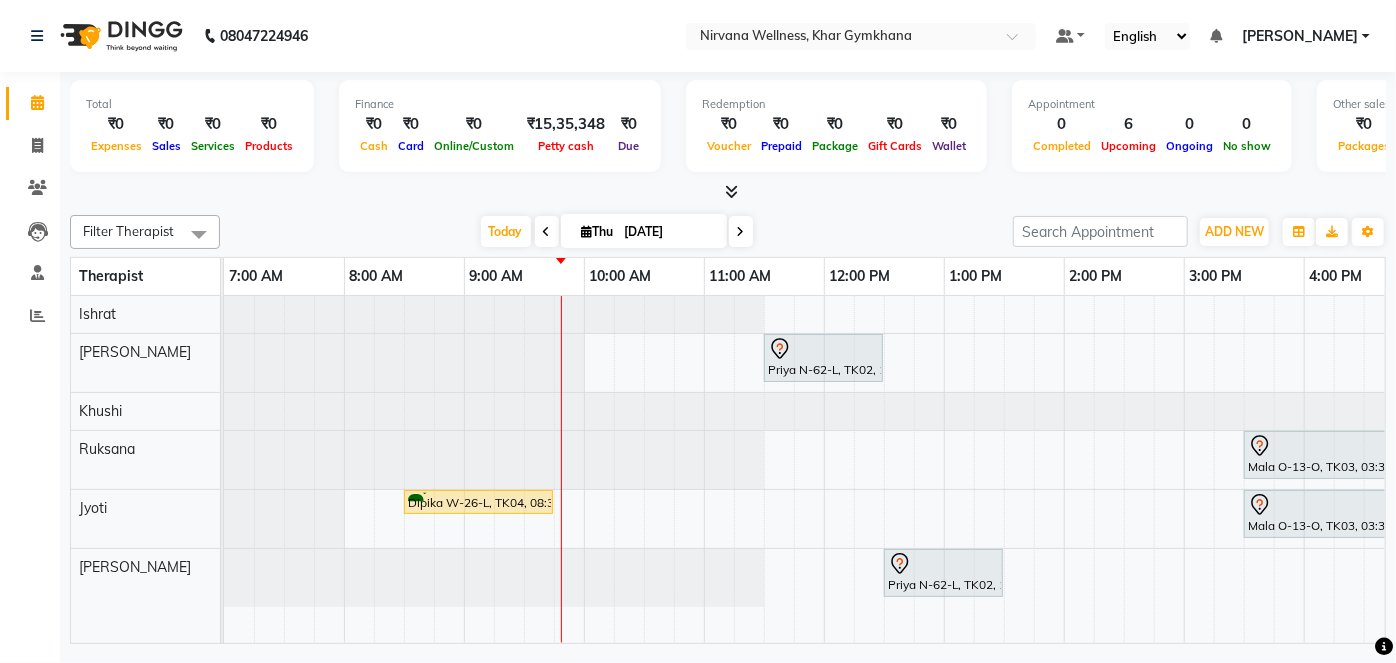 click at bounding box center (741, 231) 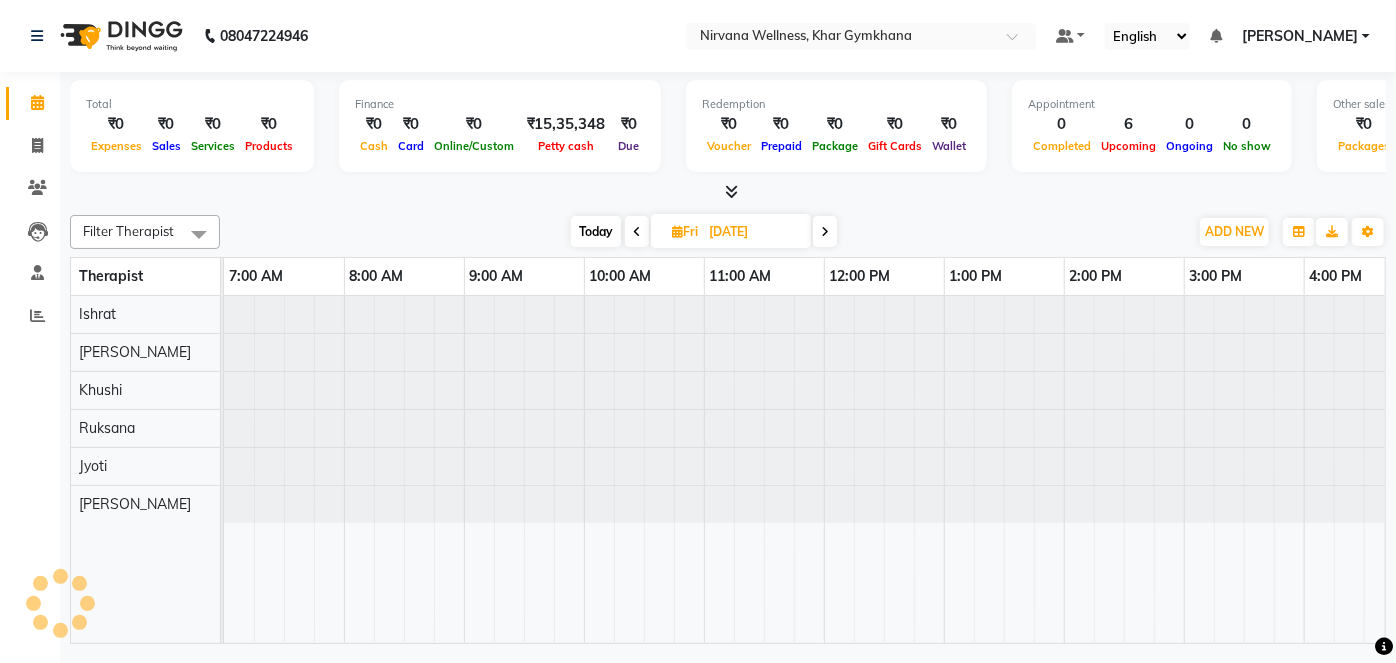 scroll, scrollTop: 0, scrollLeft: 240, axis: horizontal 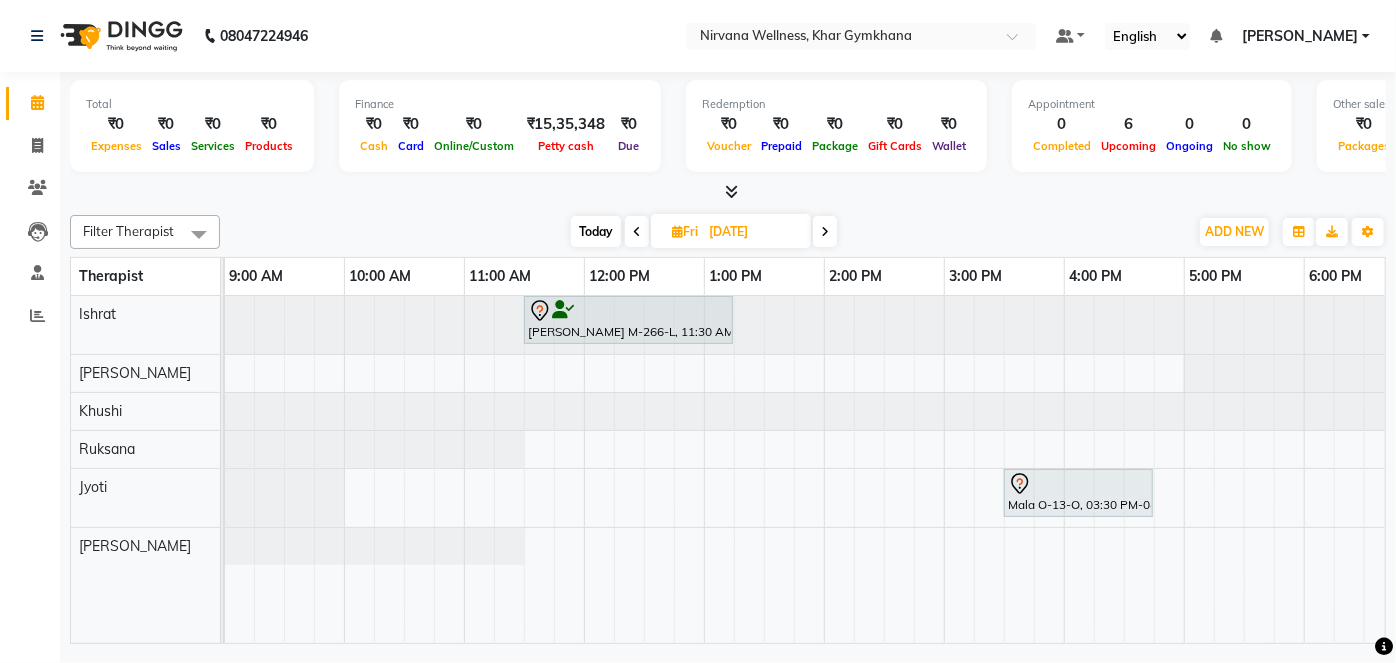 click at bounding box center (825, 231) 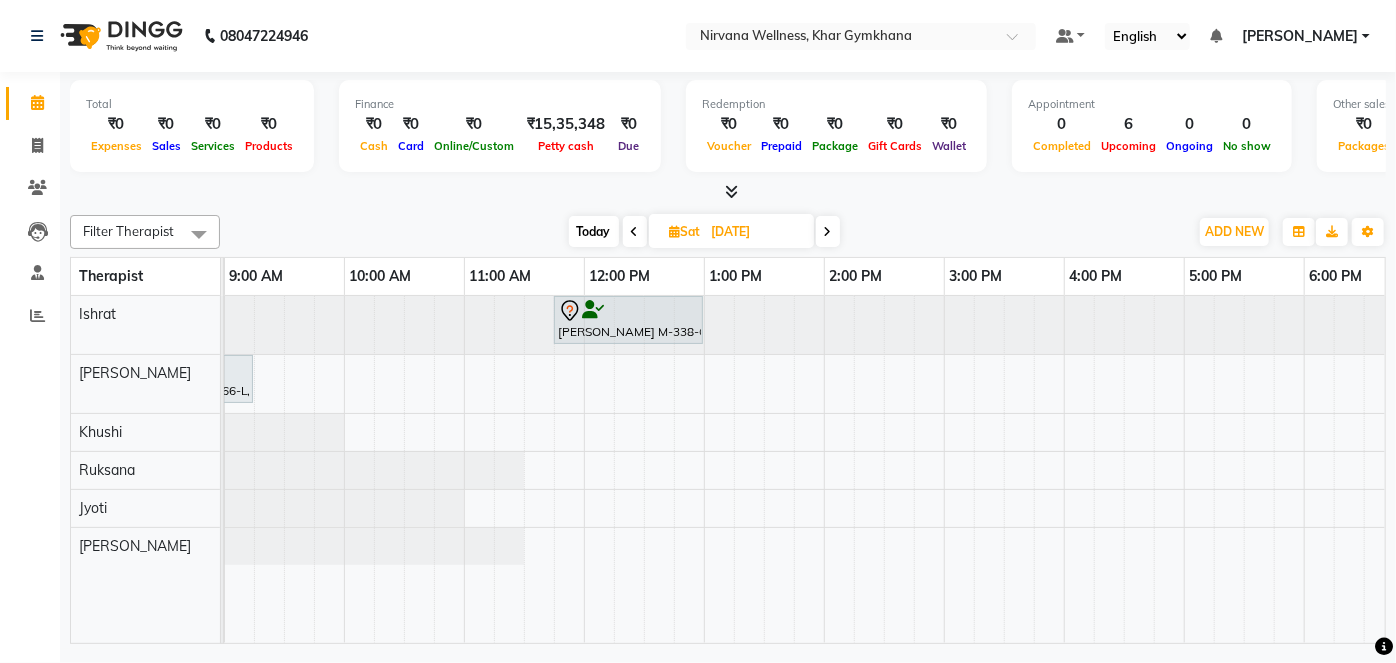 scroll, scrollTop: 0, scrollLeft: 41, axis: horizontal 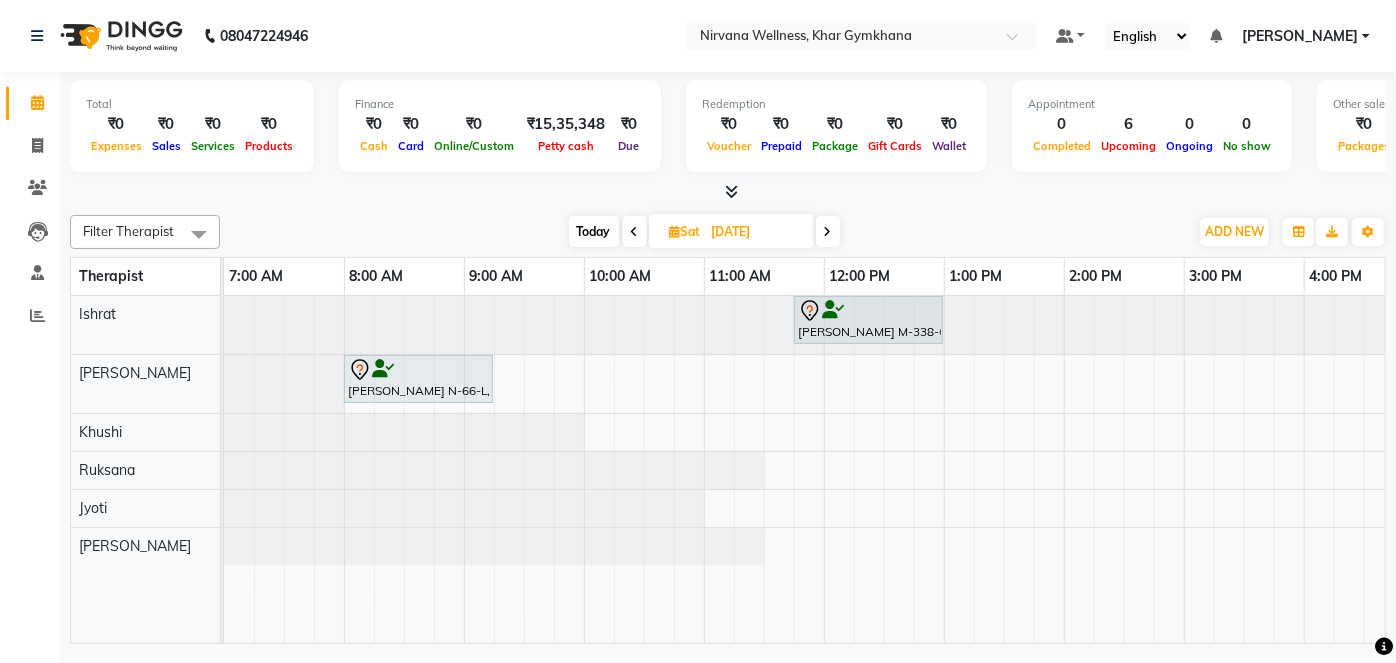 click on "Today" at bounding box center [594, 231] 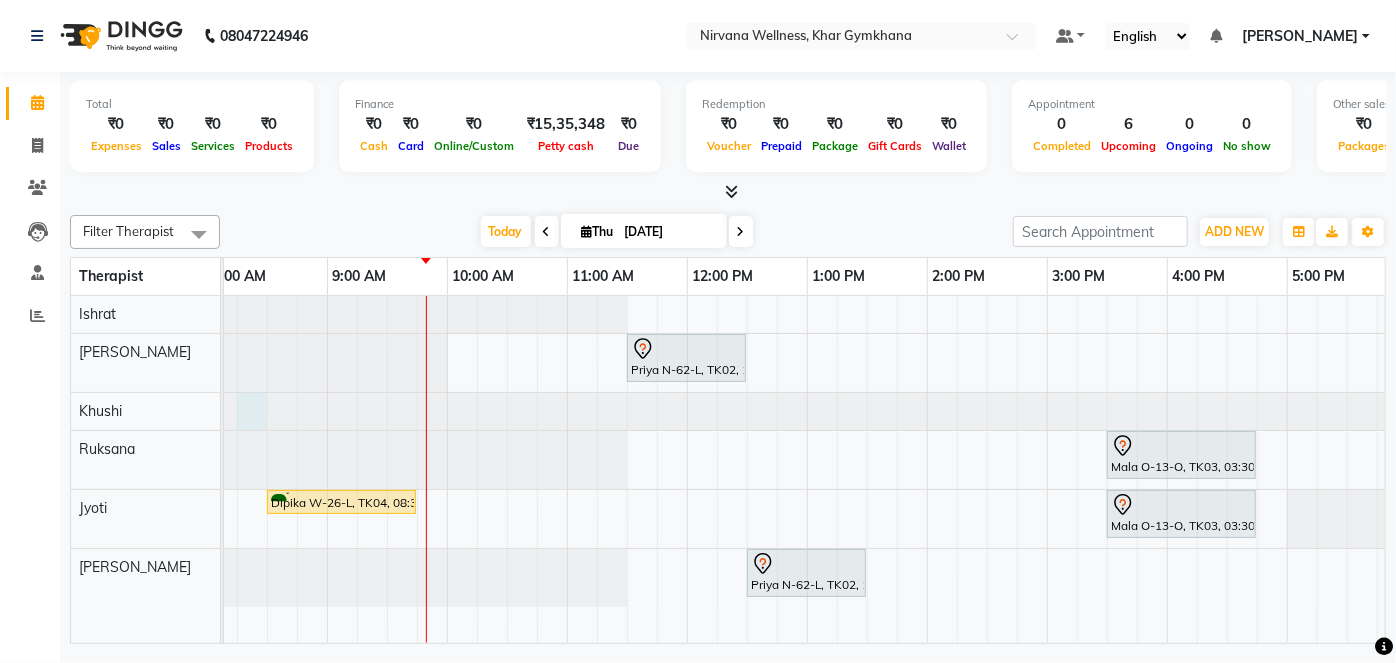 drag, startPoint x: 242, startPoint y: 355, endPoint x: 386, endPoint y: 219, distance: 198.0707 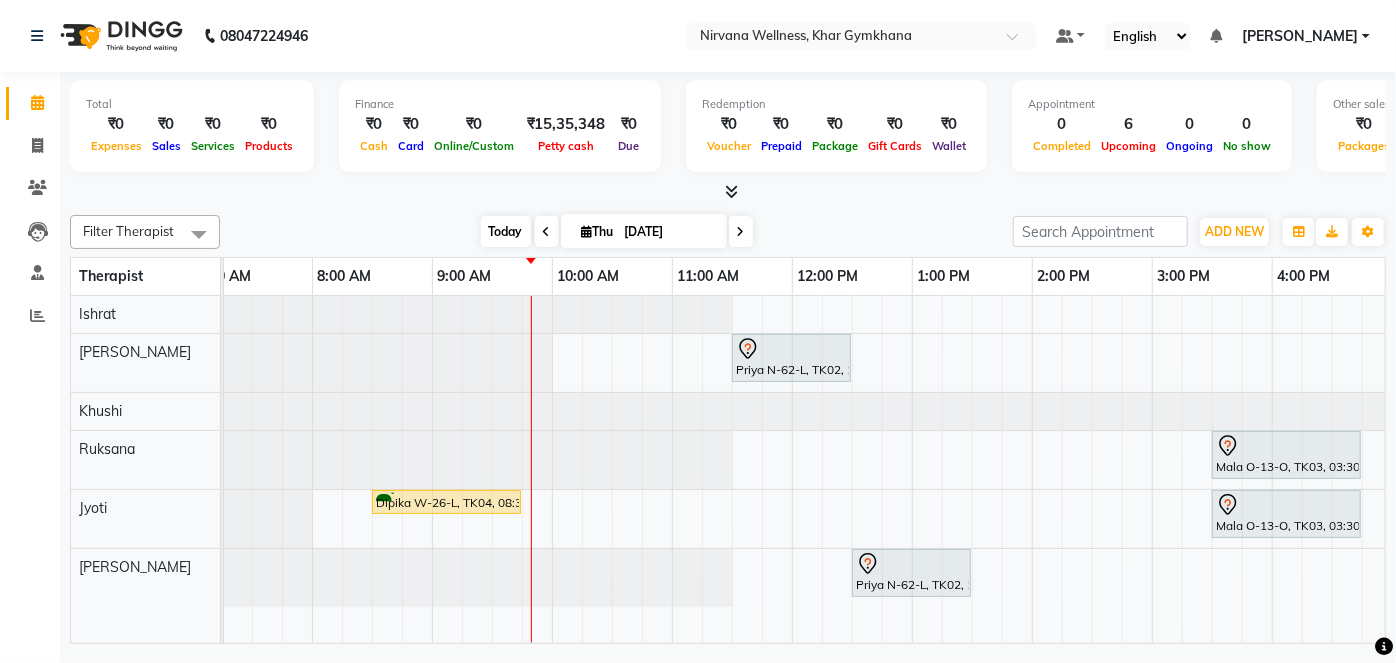 click on "Today" at bounding box center [506, 231] 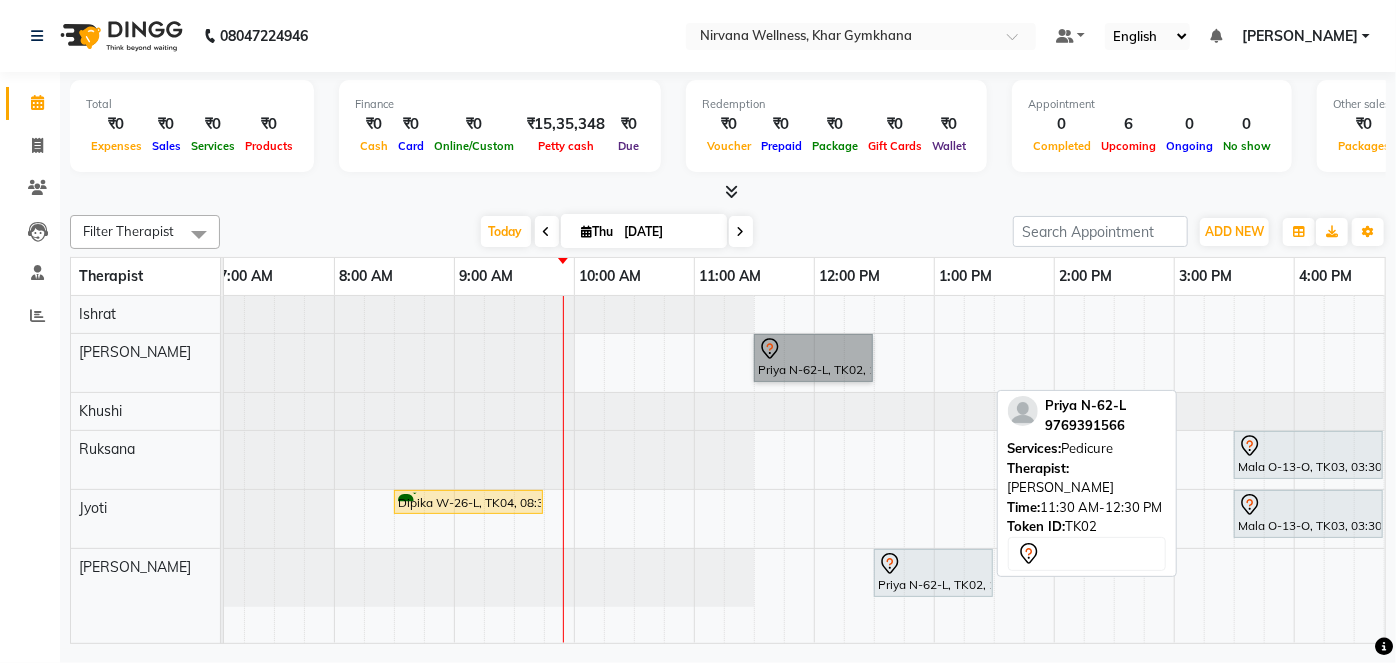 drag, startPoint x: 818, startPoint y: 384, endPoint x: 781, endPoint y: 363, distance: 42.544094 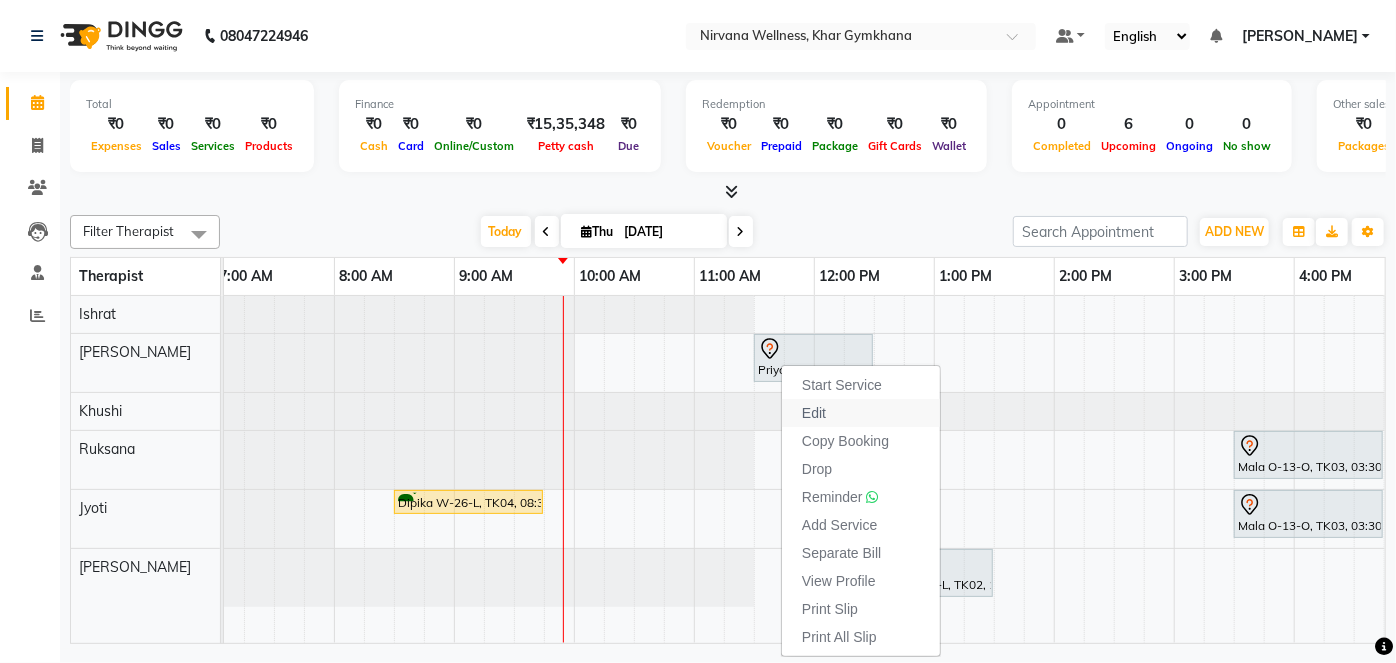 click on "Edit" at bounding box center (861, 413) 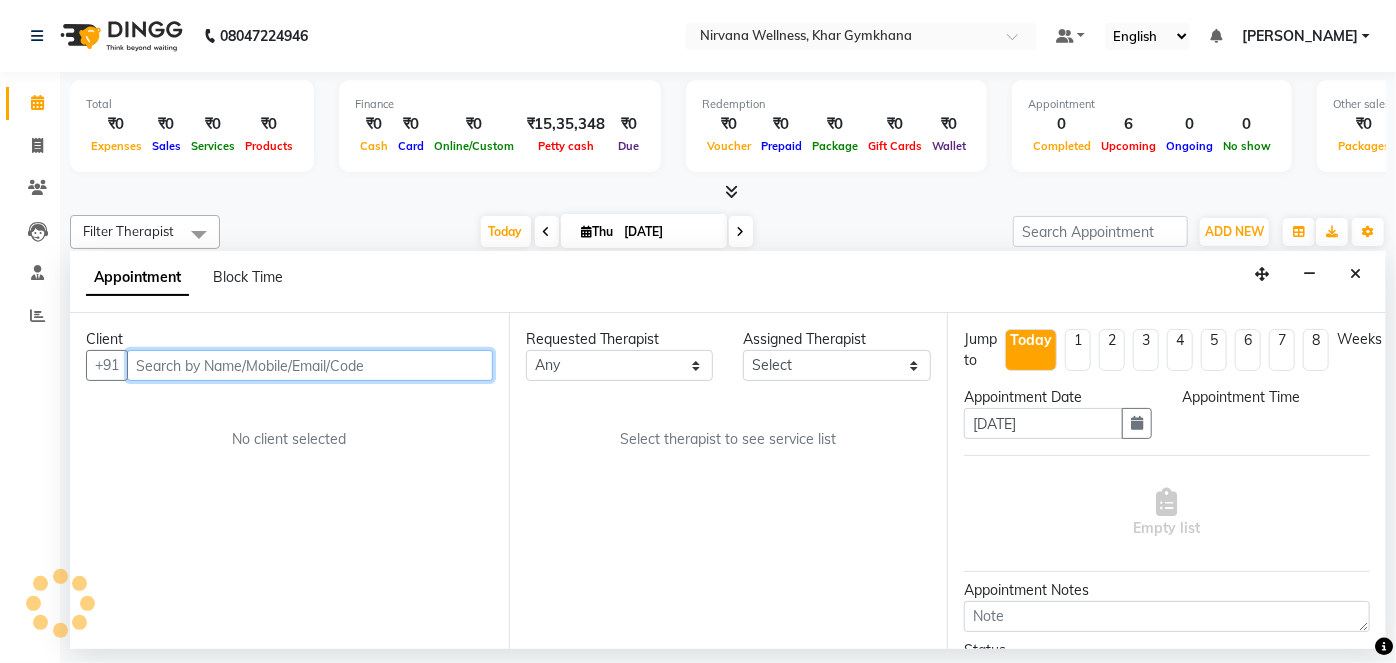 select on "79305" 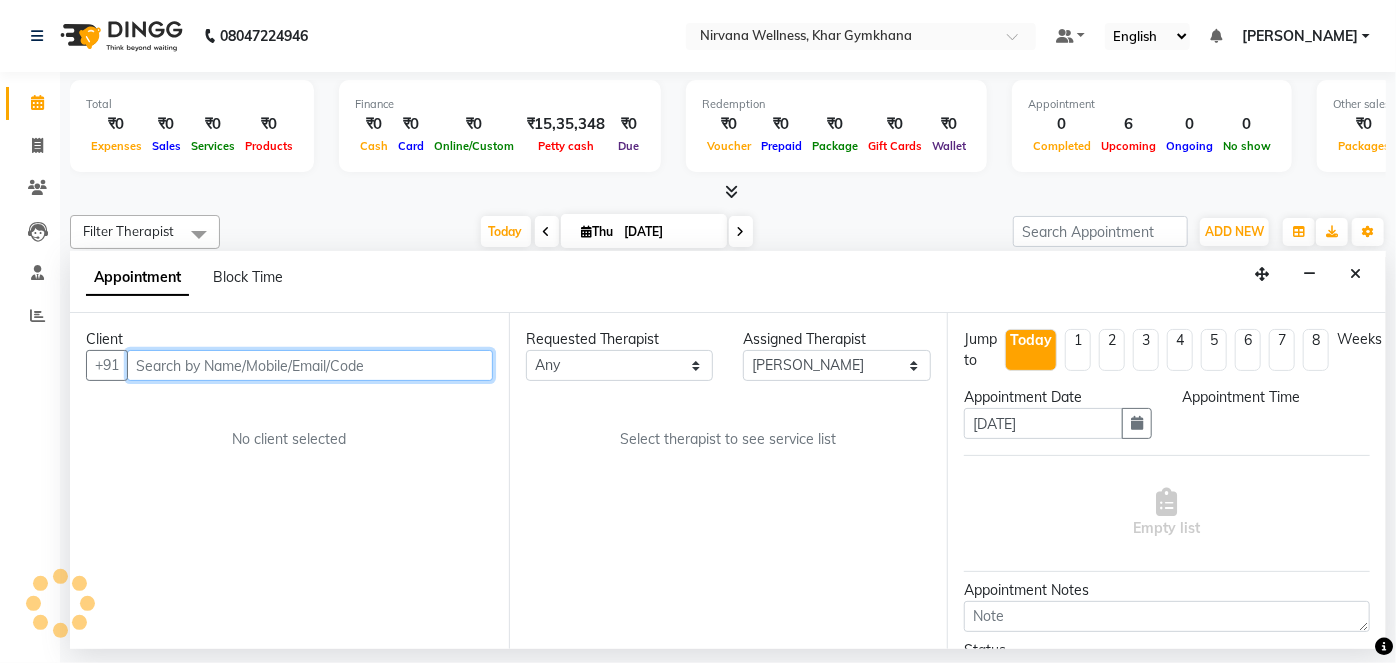 scroll, scrollTop: 0, scrollLeft: 240, axis: horizontal 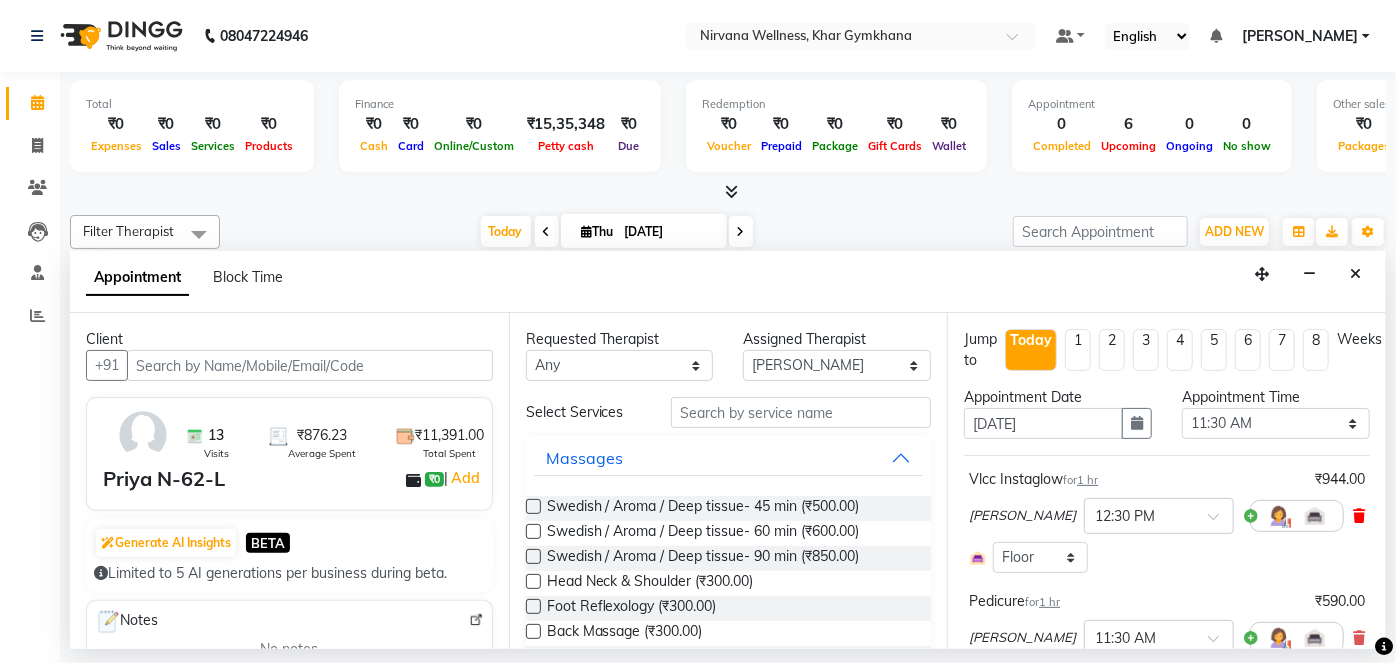 click at bounding box center (1359, 516) 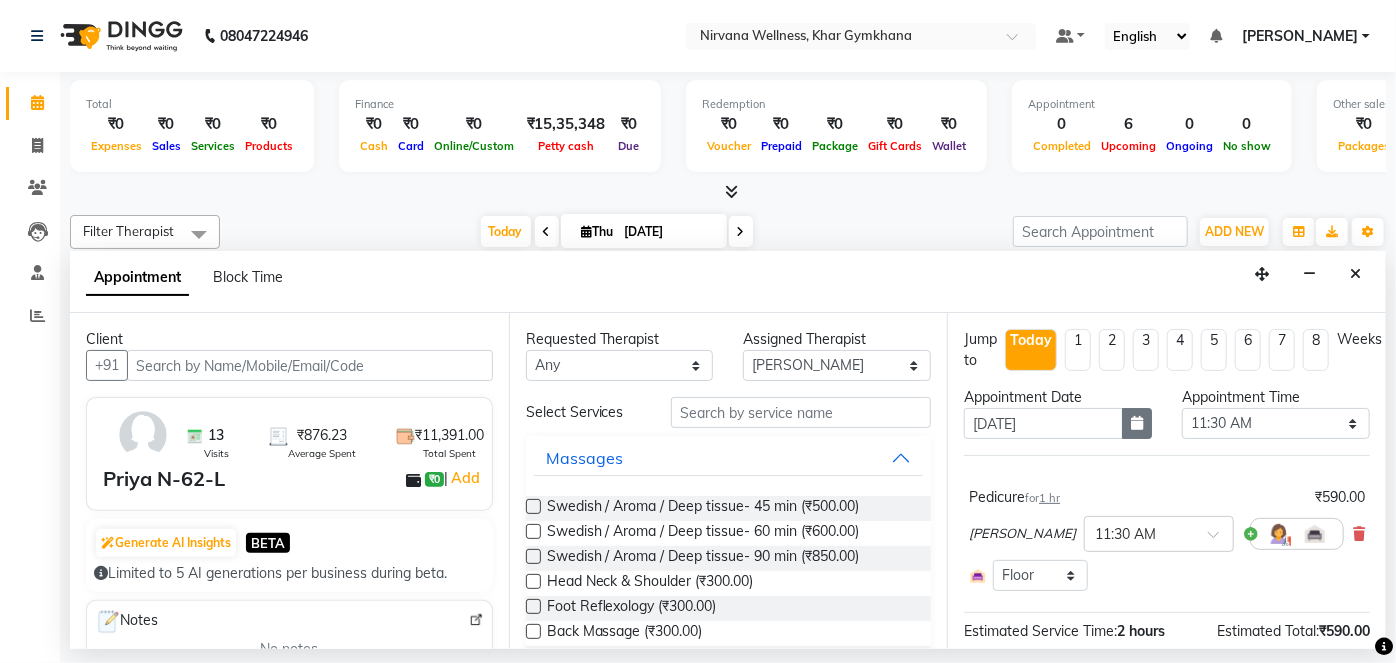 click at bounding box center [1137, 423] 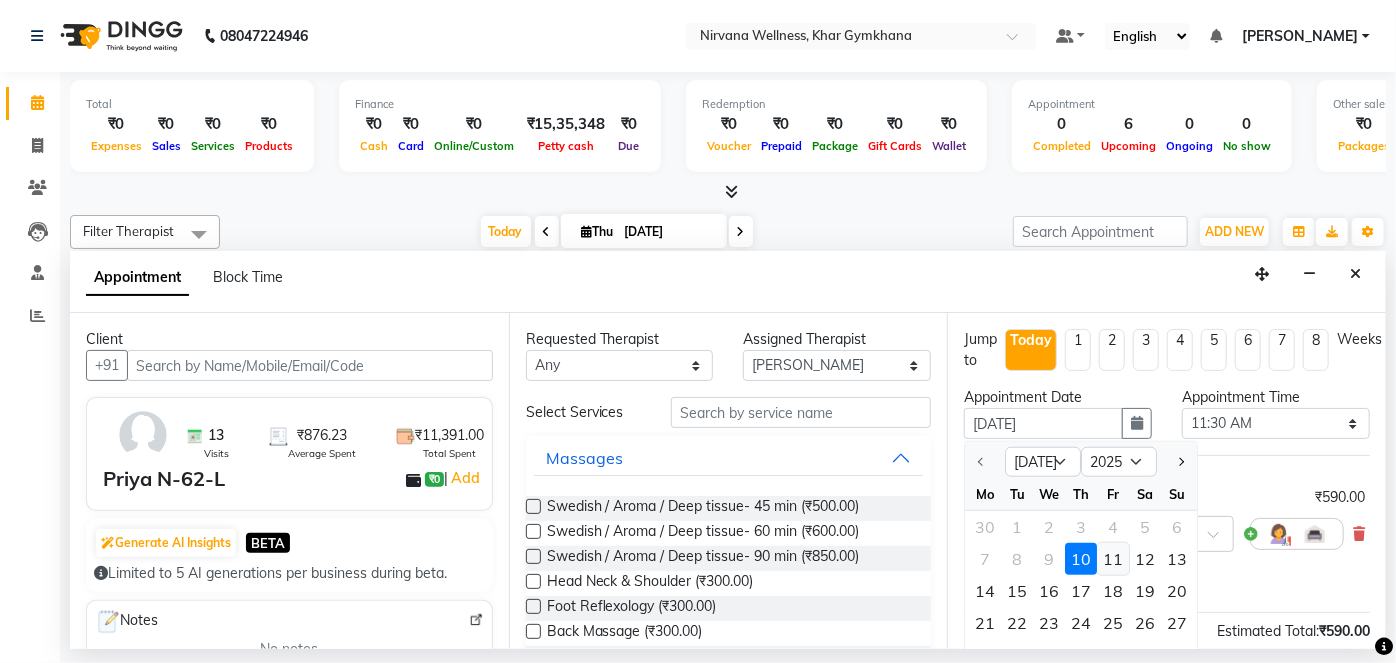 click on "11" at bounding box center [1113, 559] 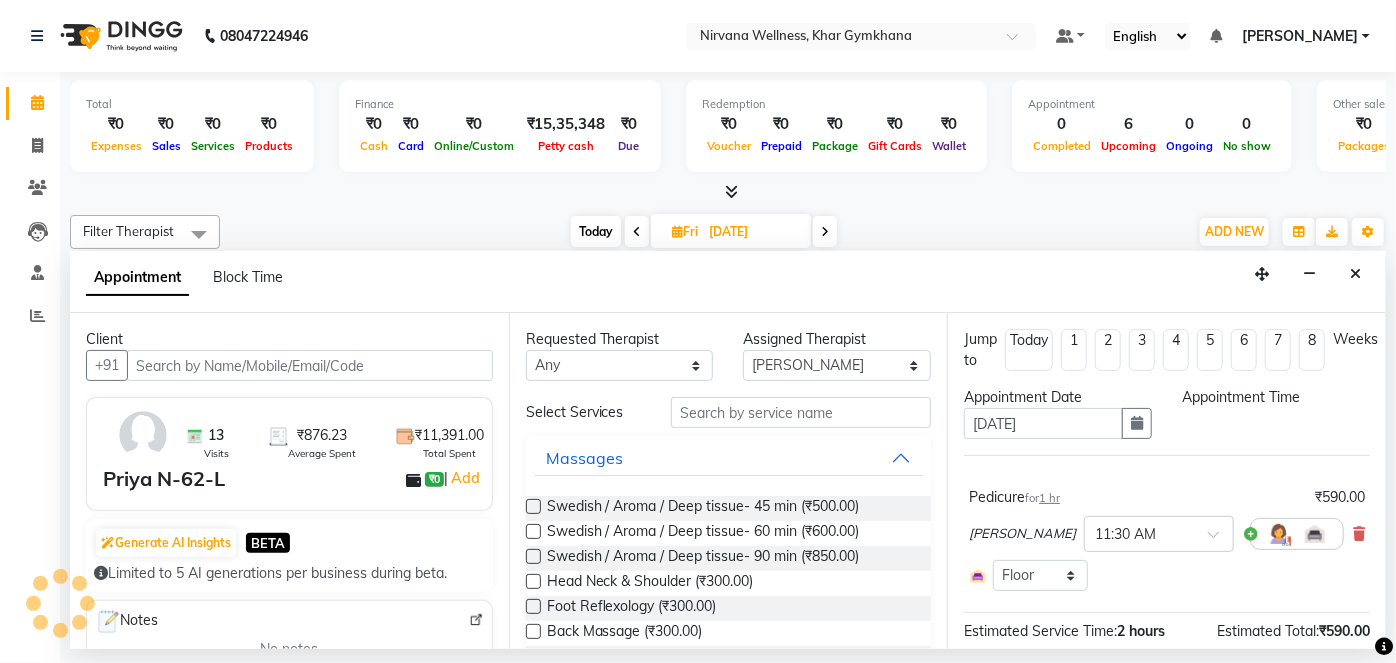 type on "[DATE]" 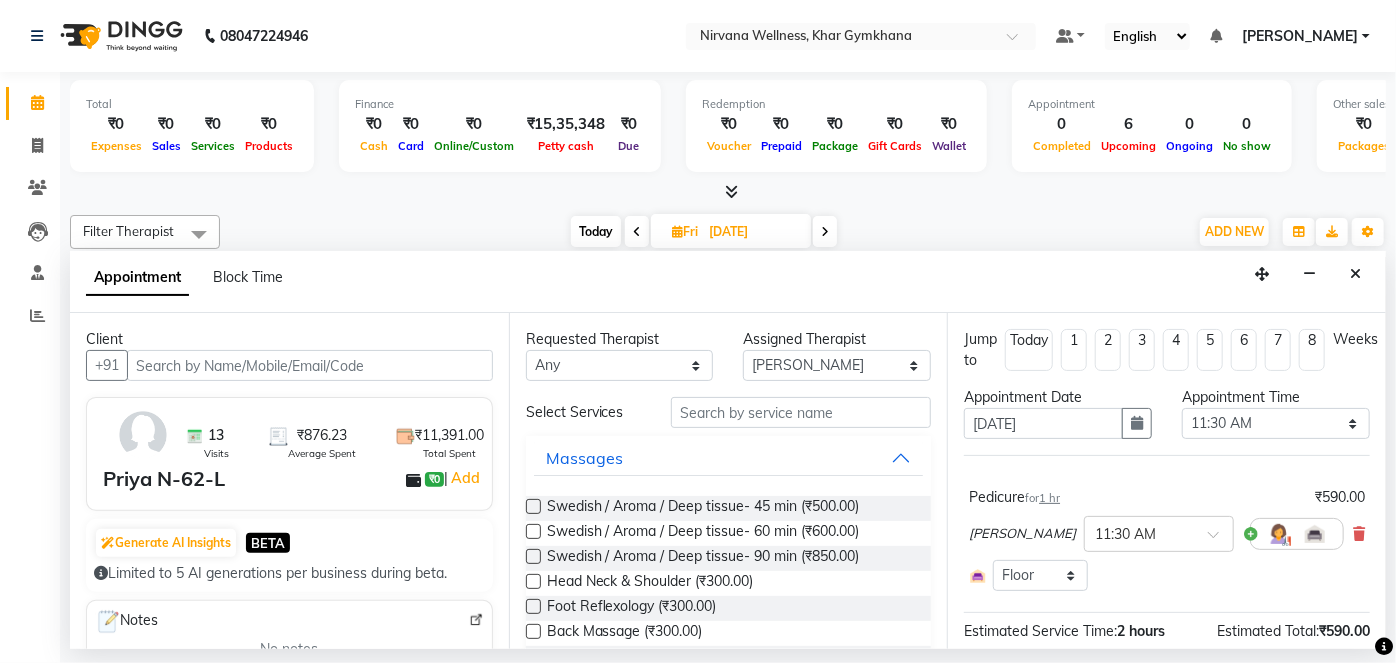 scroll, scrollTop: 180, scrollLeft: 0, axis: vertical 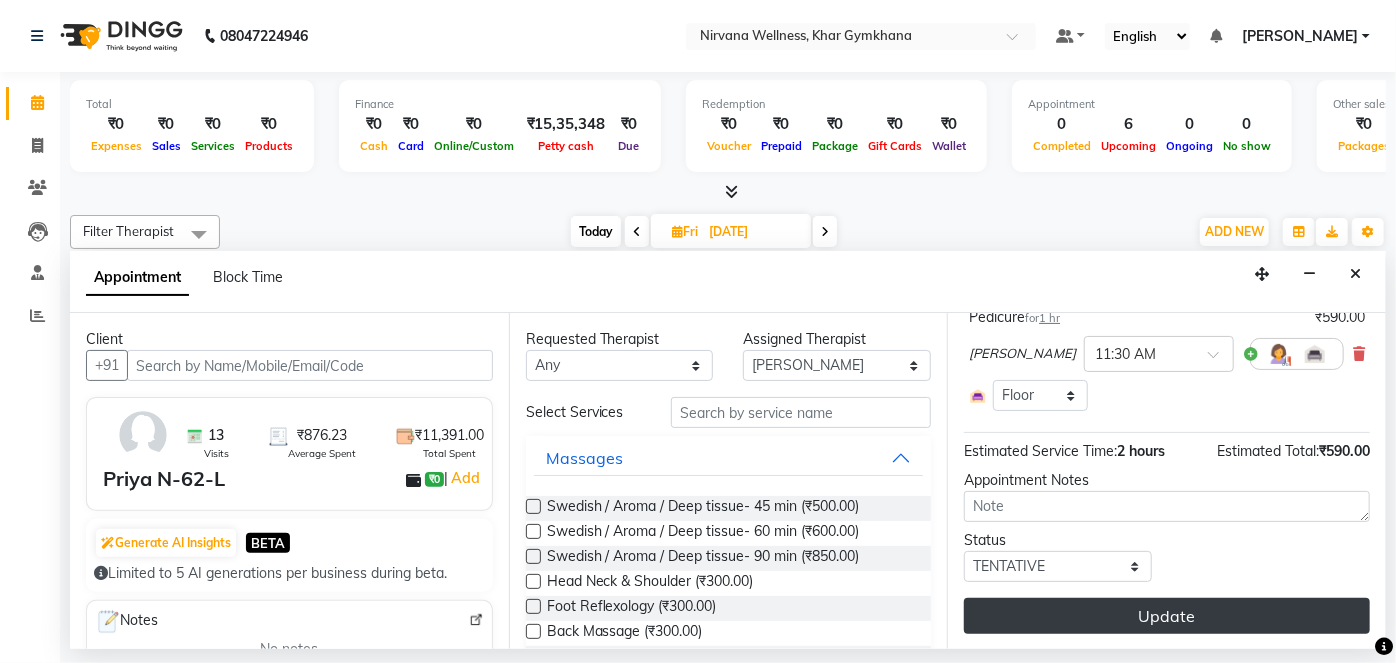 click on "Update" at bounding box center (1167, 616) 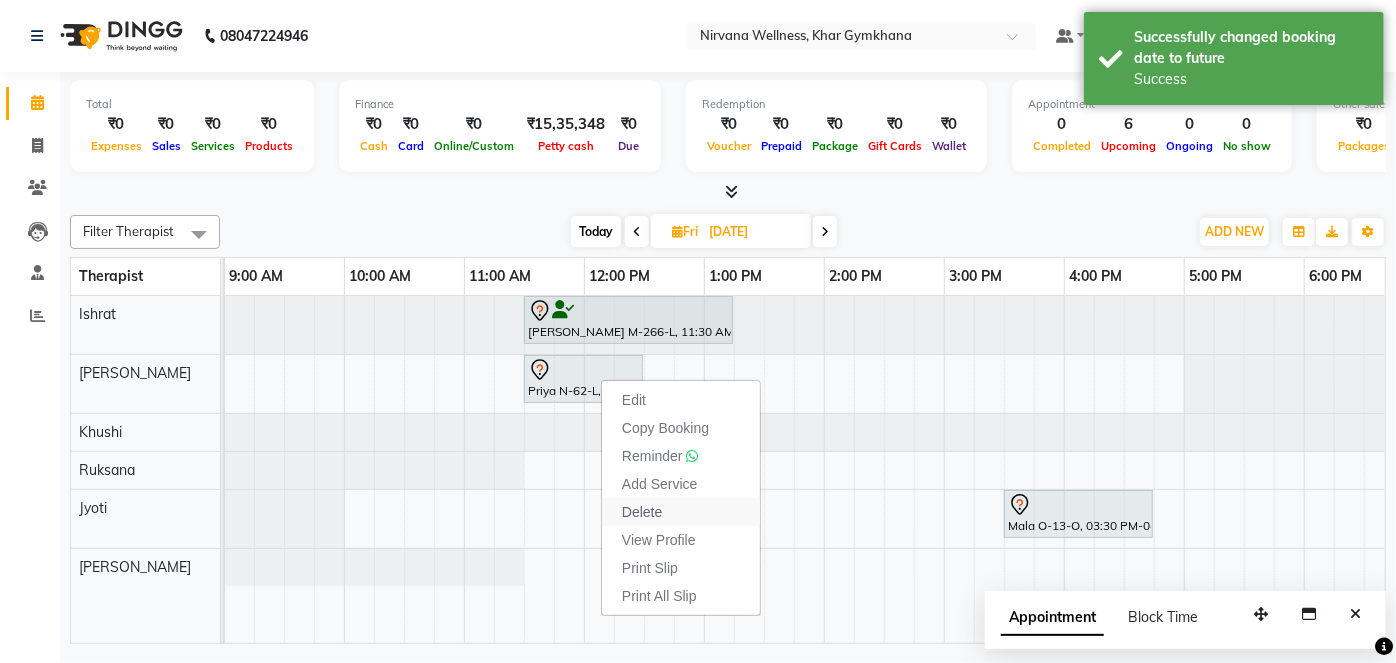click on "Delete" at bounding box center (642, 512) 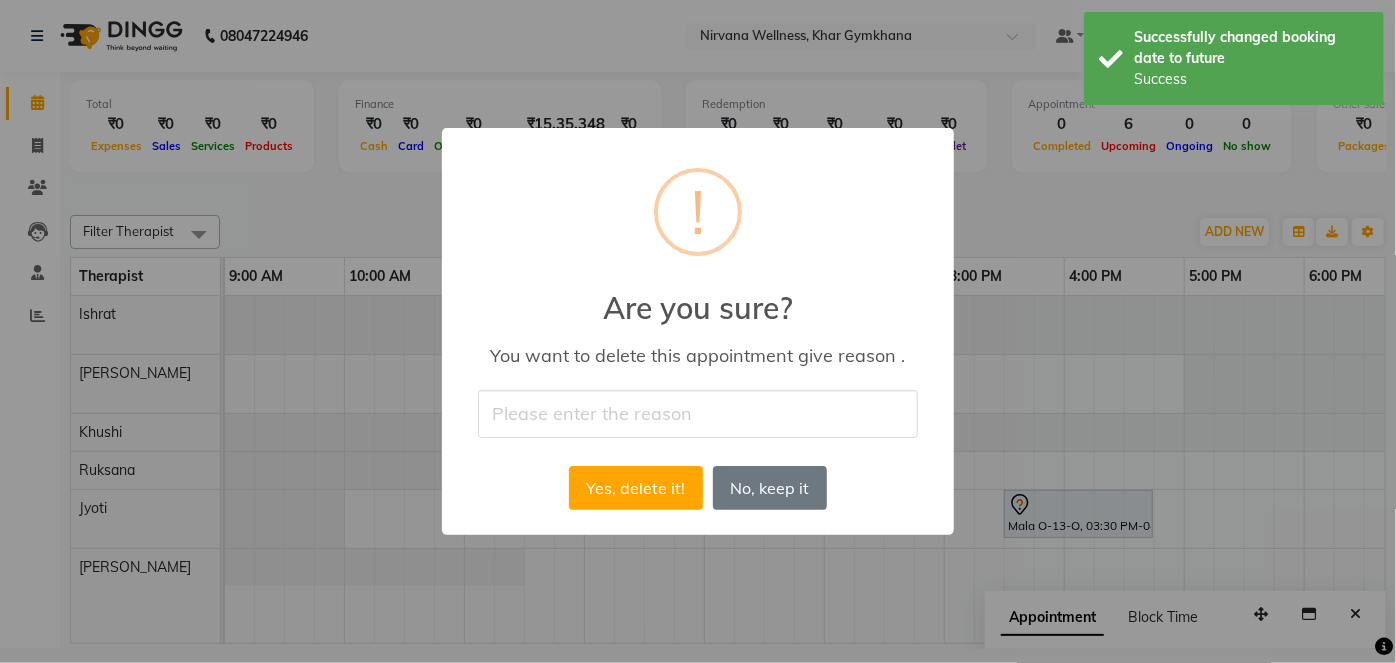 click at bounding box center [698, 413] 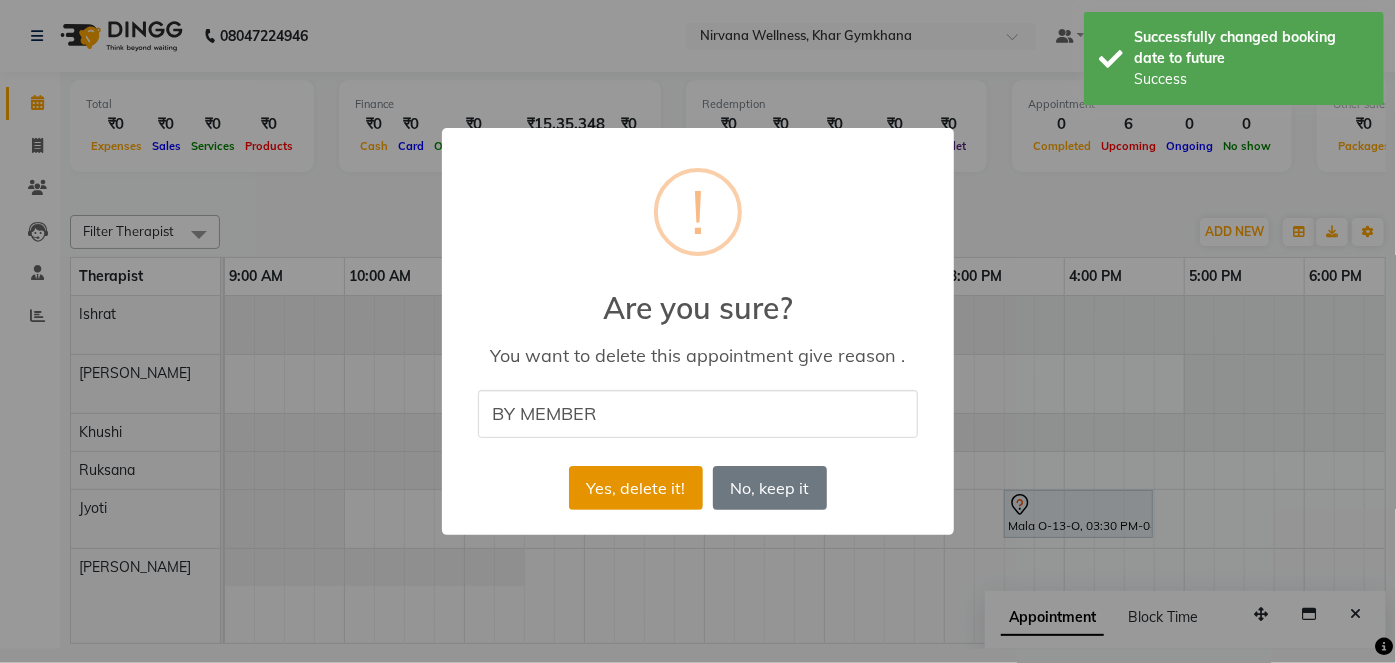 click on "Yes, delete it!" at bounding box center (636, 488) 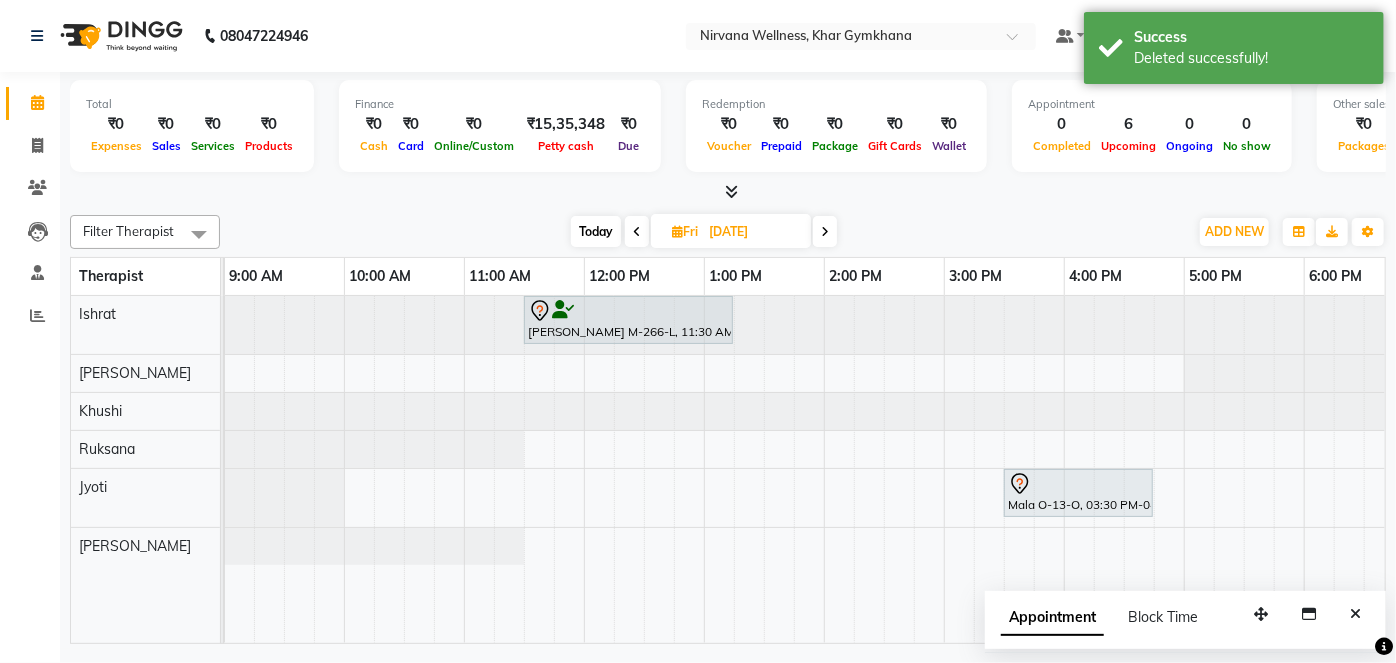 scroll, scrollTop: 0, scrollLeft: 0, axis: both 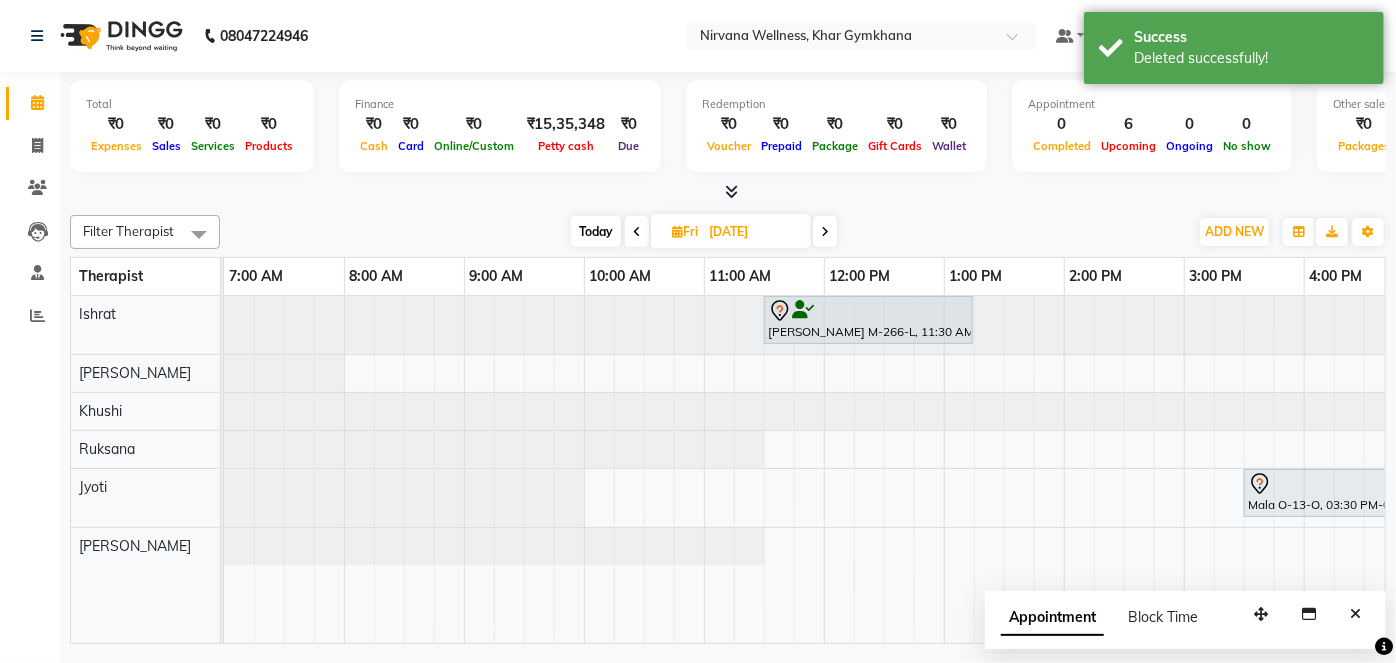 click on "Today" at bounding box center [596, 231] 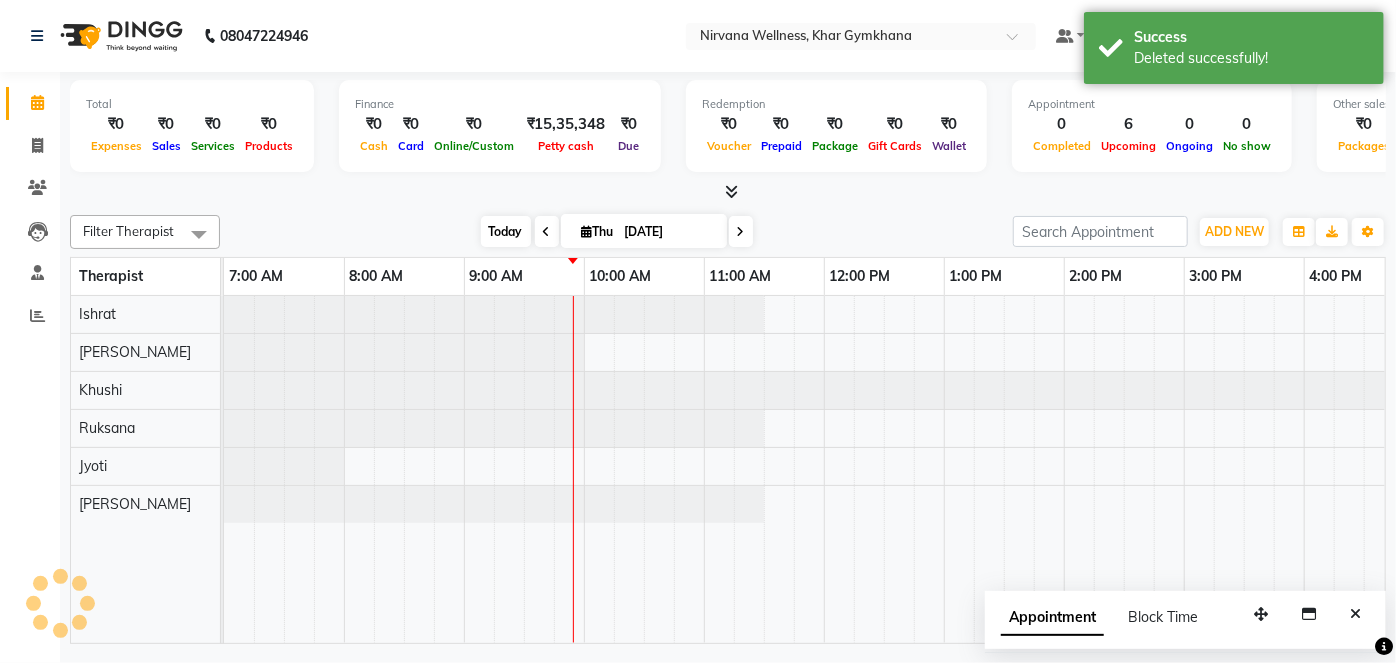 scroll, scrollTop: 0, scrollLeft: 240, axis: horizontal 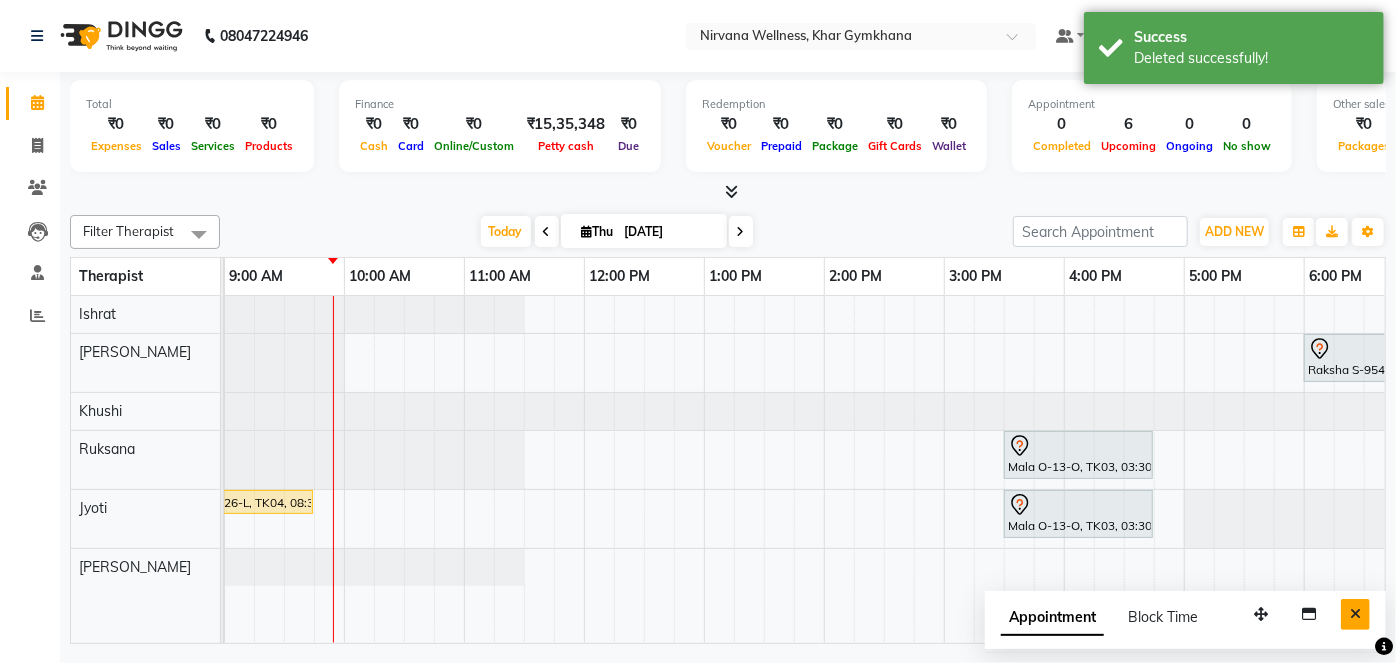drag, startPoint x: 1352, startPoint y: 616, endPoint x: 1207, endPoint y: 635, distance: 146.23953 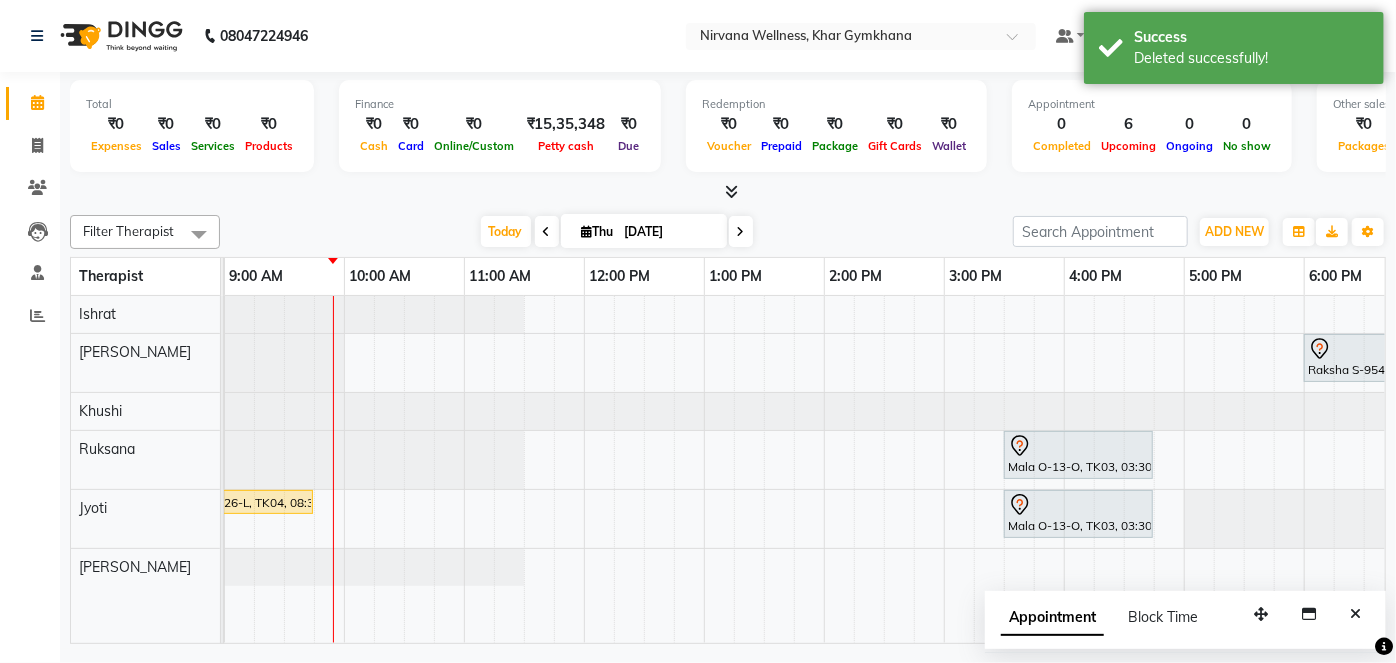 click at bounding box center (1355, 614) 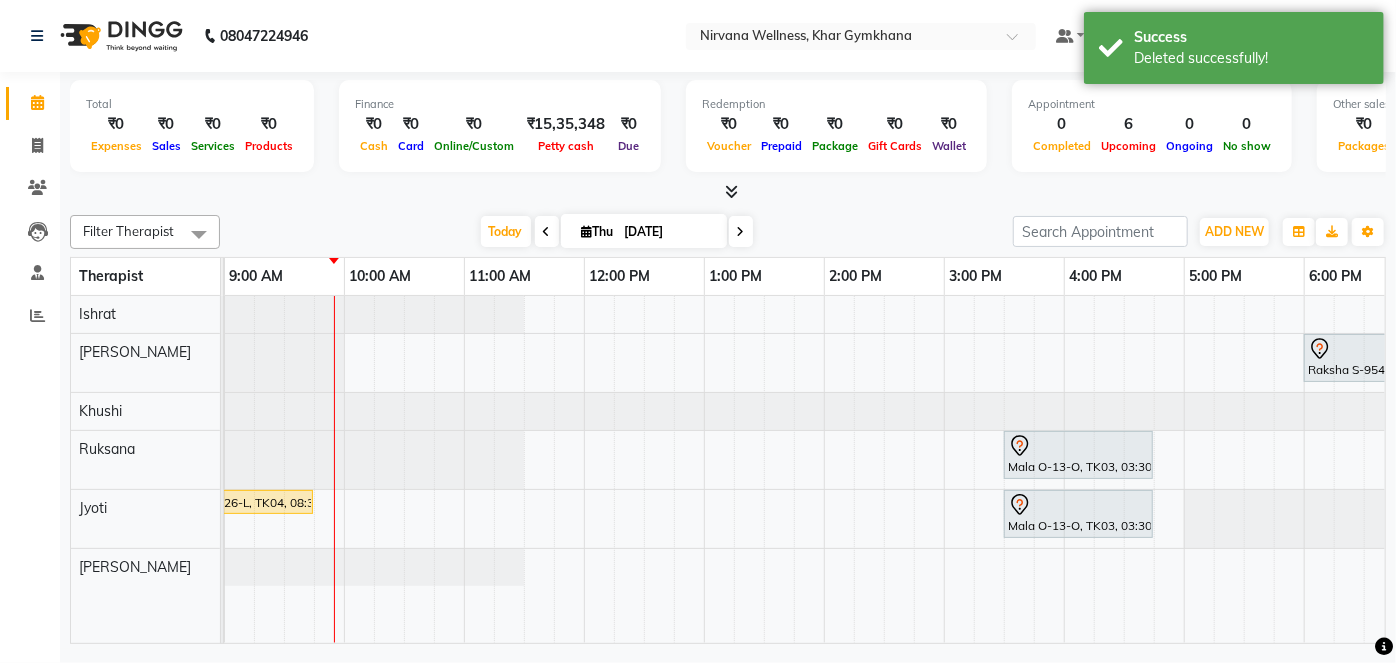 scroll, scrollTop: 0, scrollLeft: 69, axis: horizontal 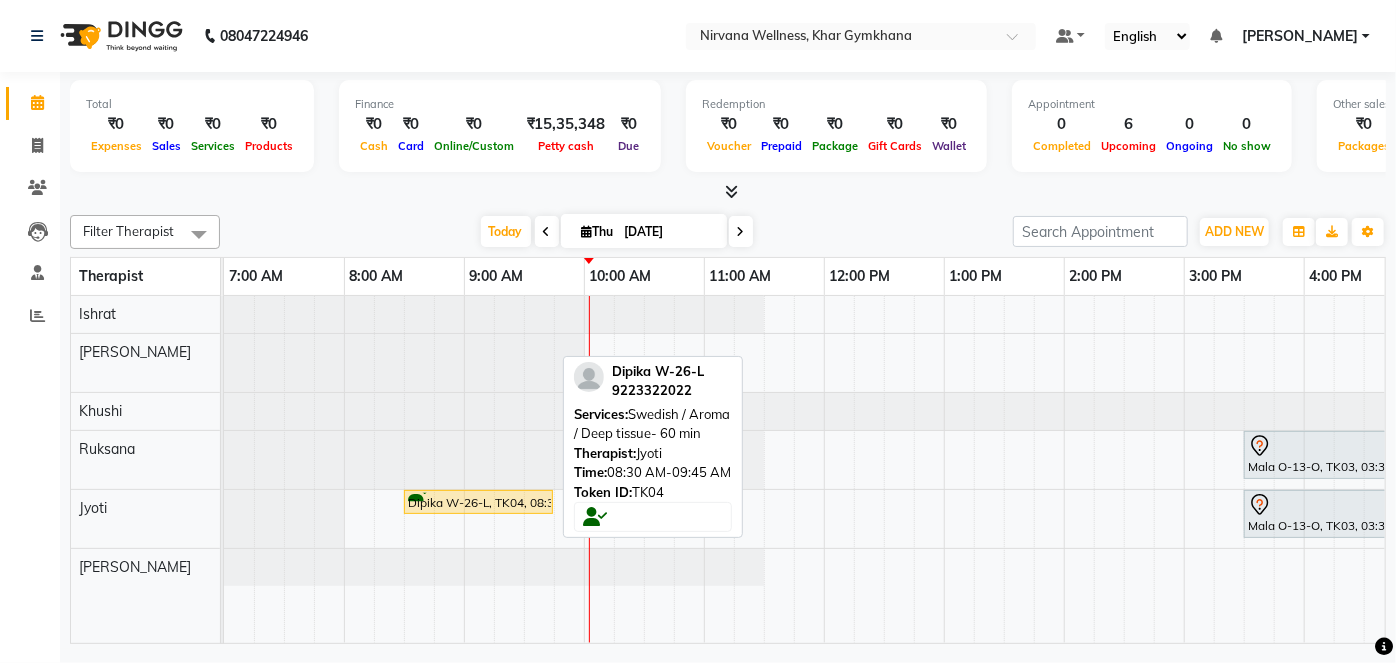 click on "Dipika W-26-L, TK04, 08:30 AM-09:45 AM, Swedish / Aroma / Deep tissue- 60 min" at bounding box center (478, 502) 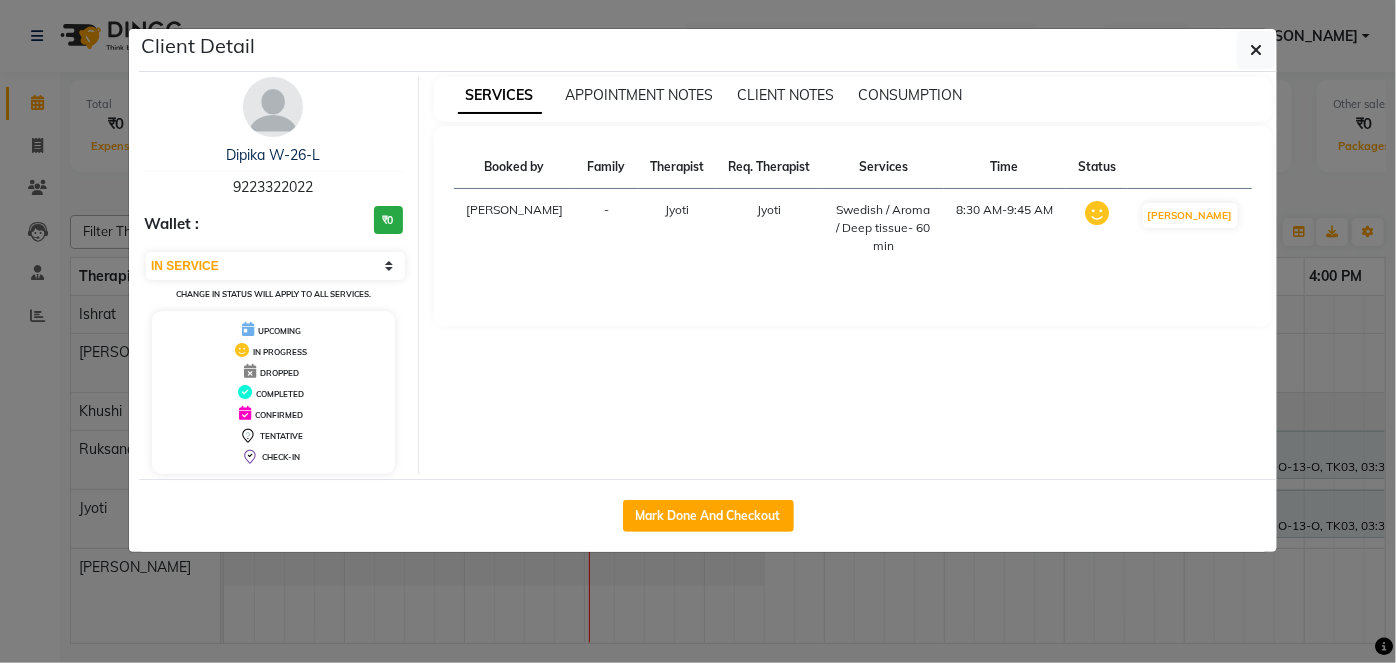 click on "Mark Done And Checkout" 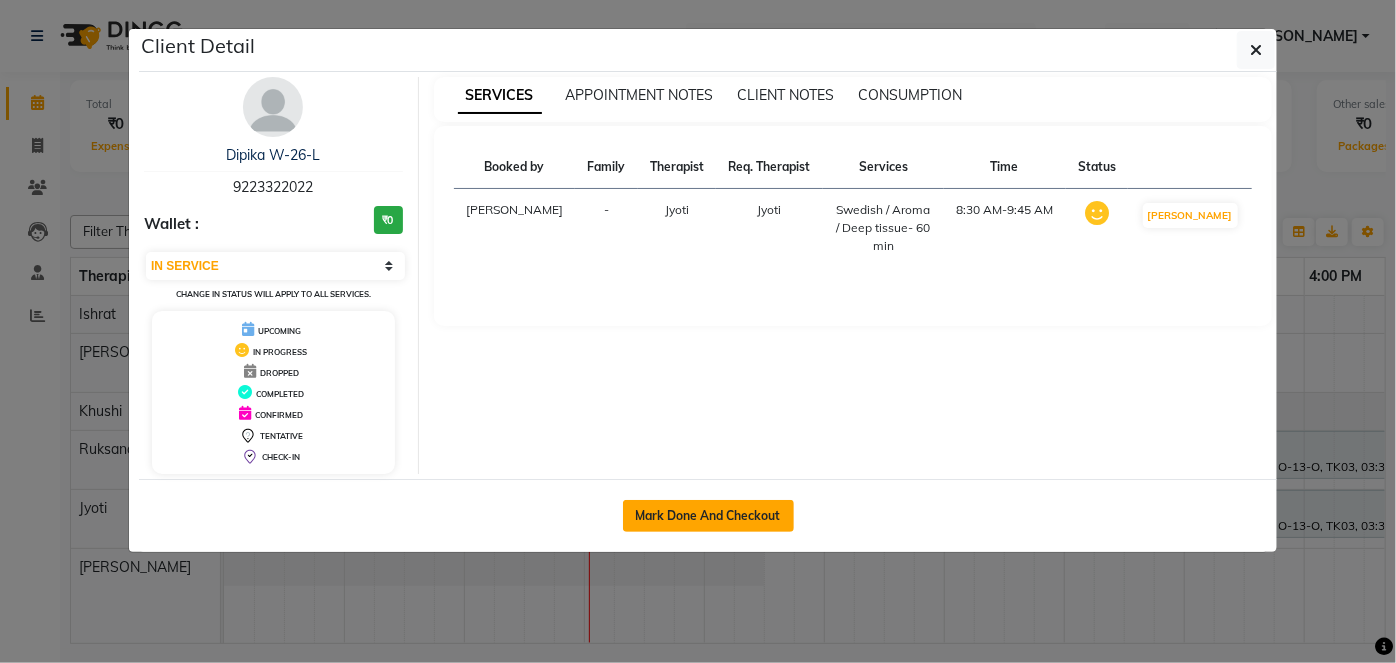 click on "Mark Done And Checkout" 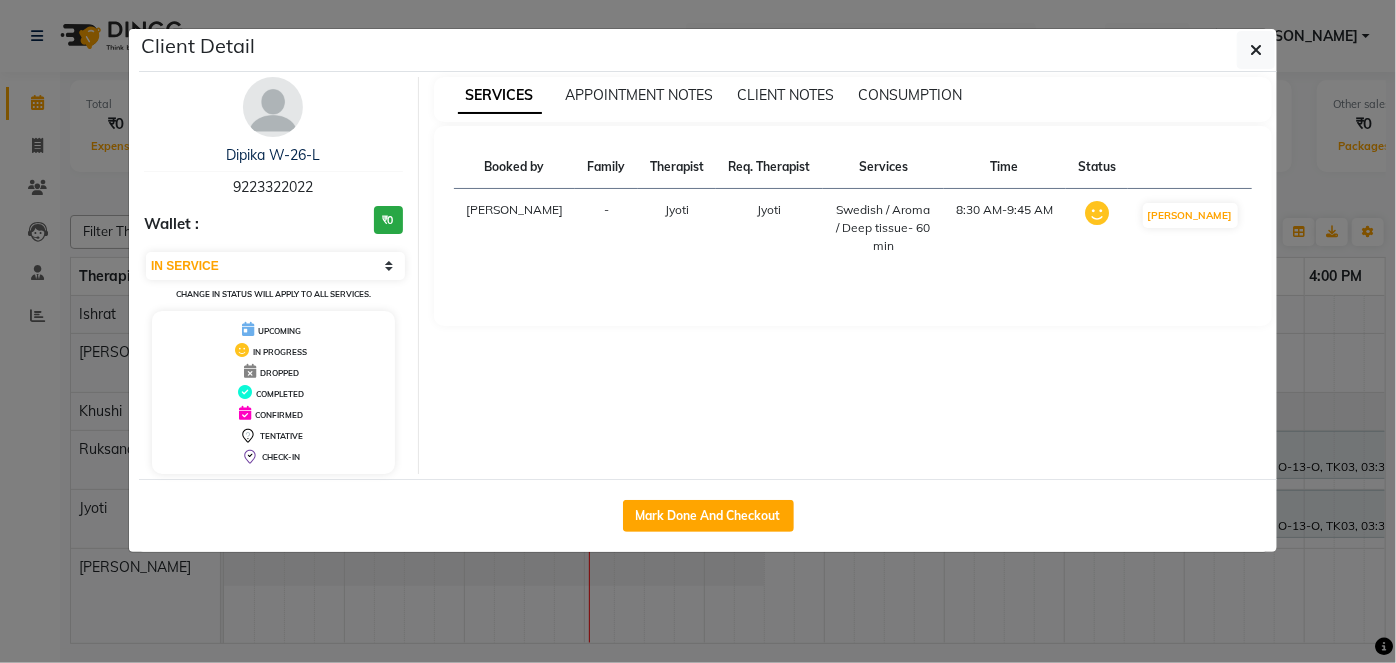 select on "3" 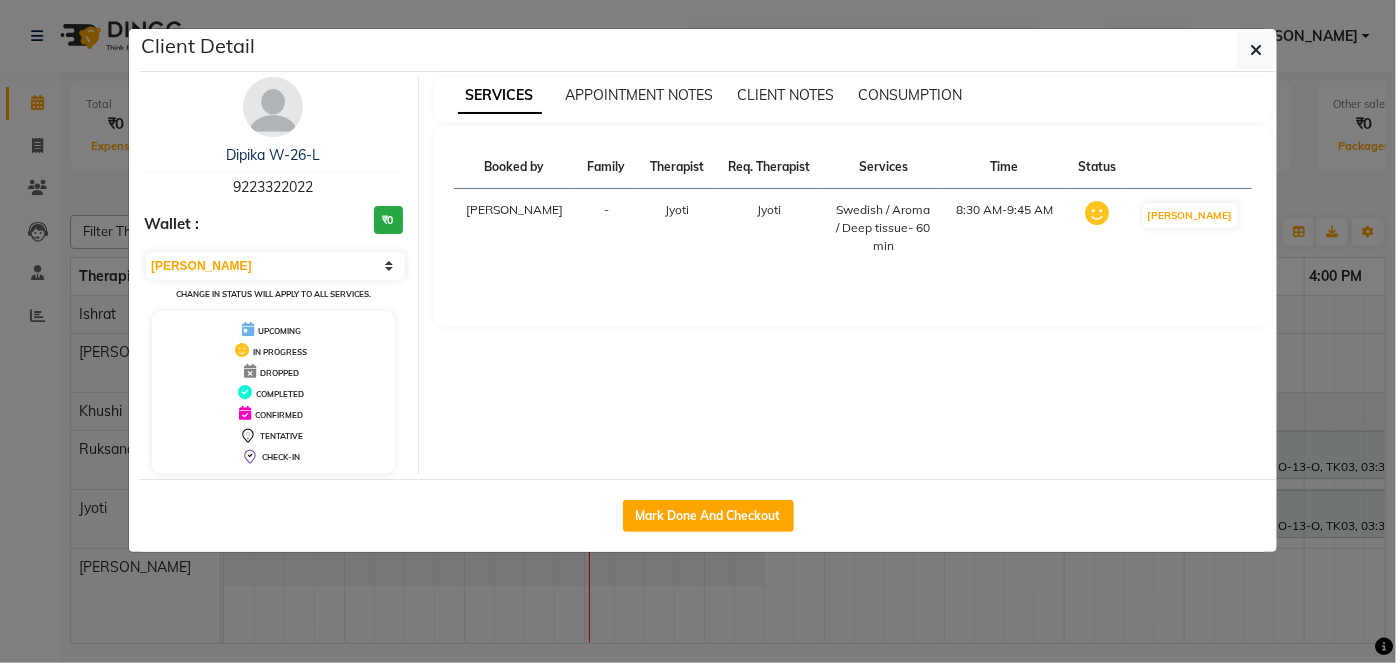 select on "6844" 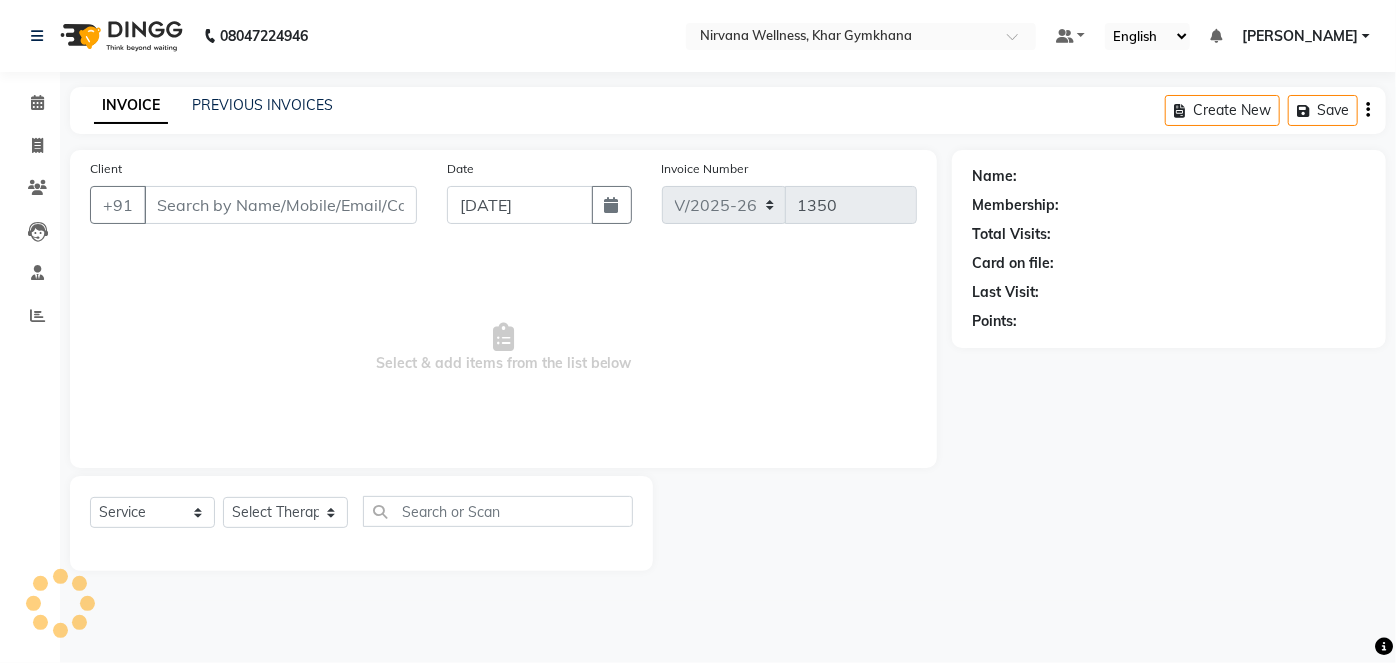 type on "9223322022" 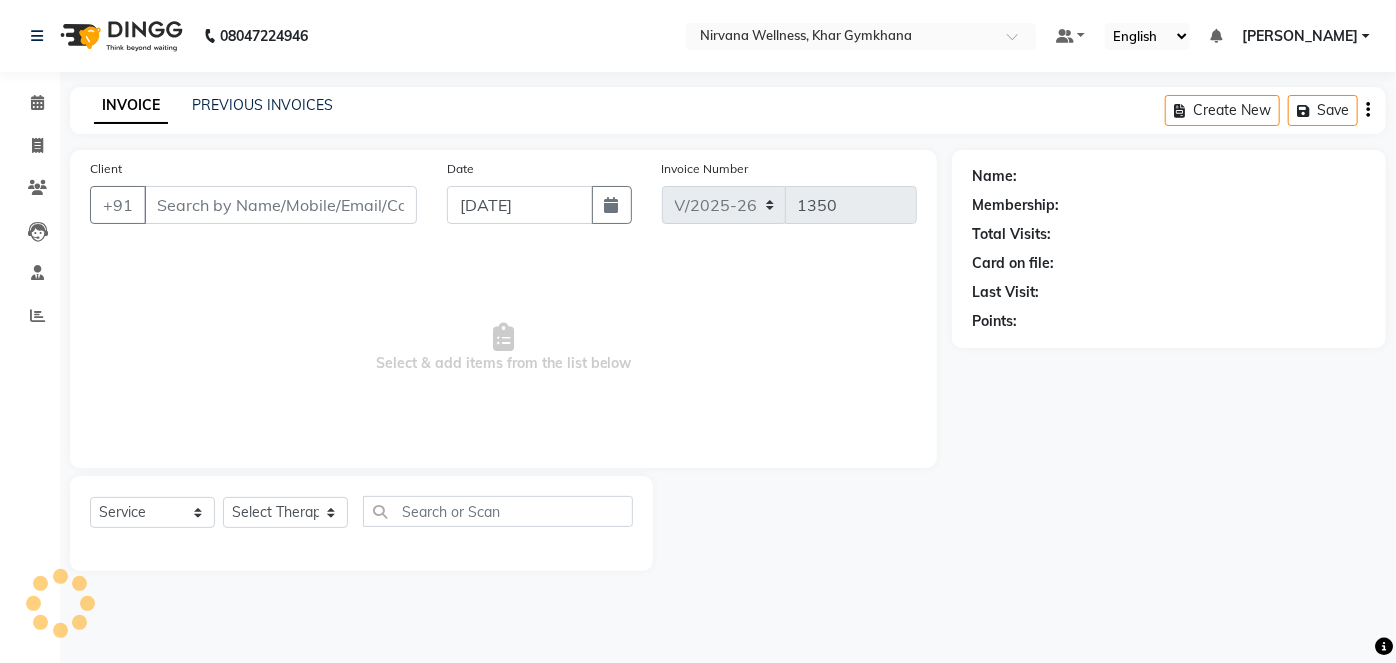 select on "78895" 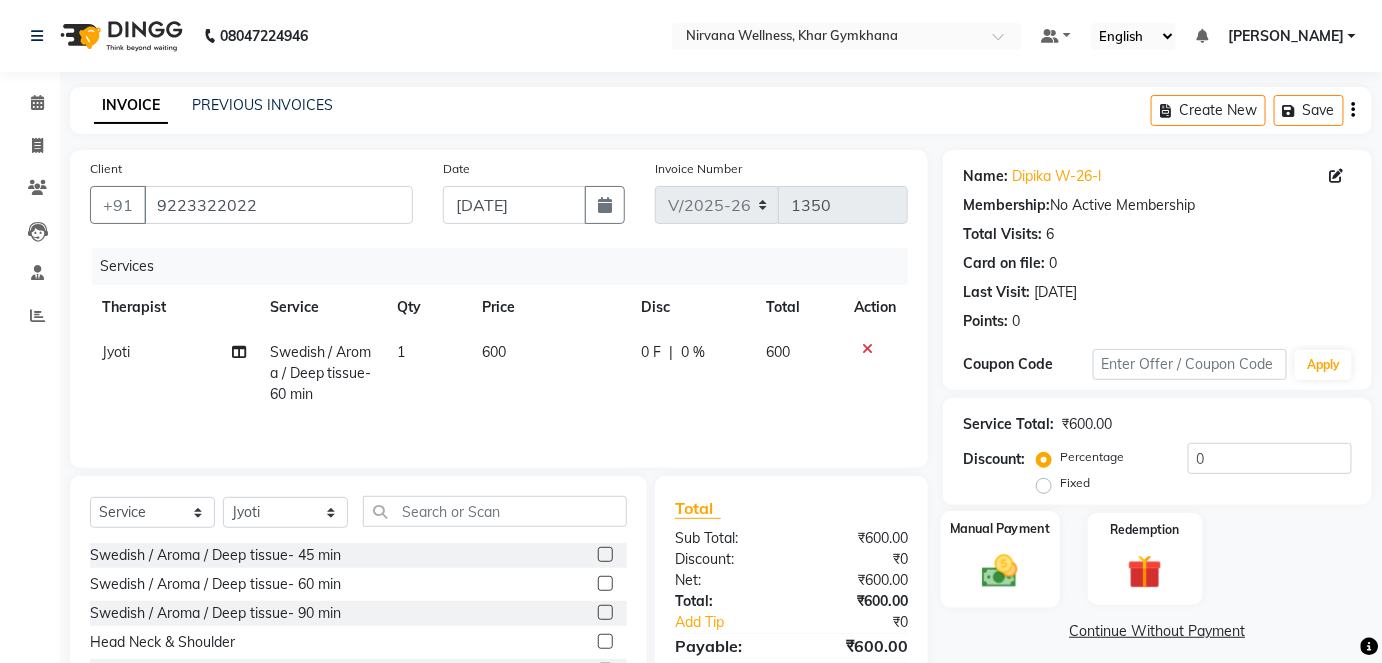 click on "Manual Payment" 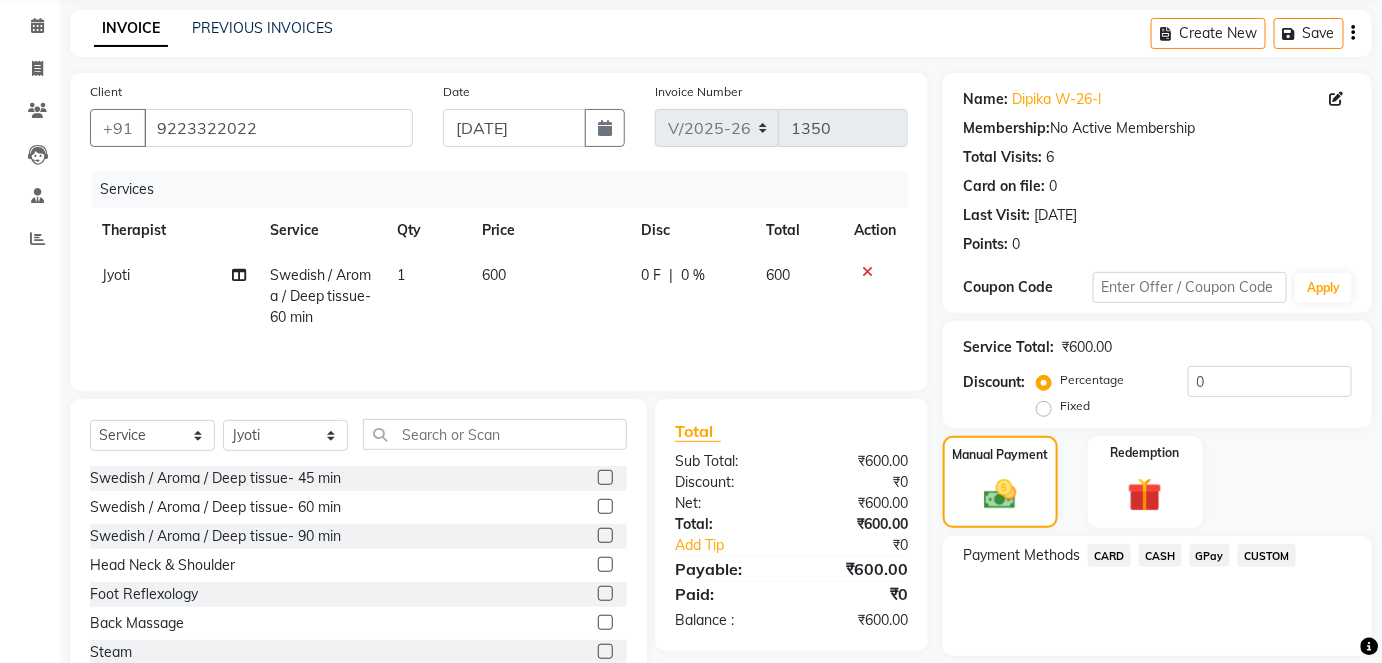 scroll, scrollTop: 140, scrollLeft: 0, axis: vertical 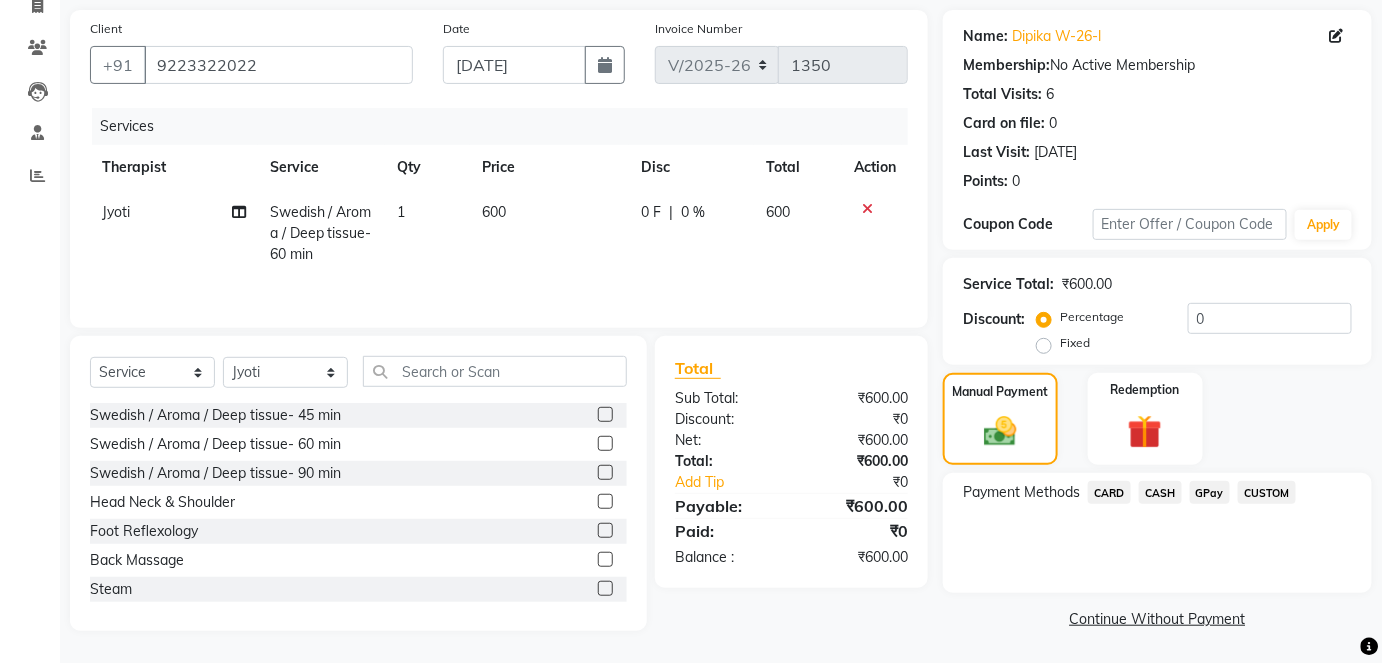 click on "CASH" 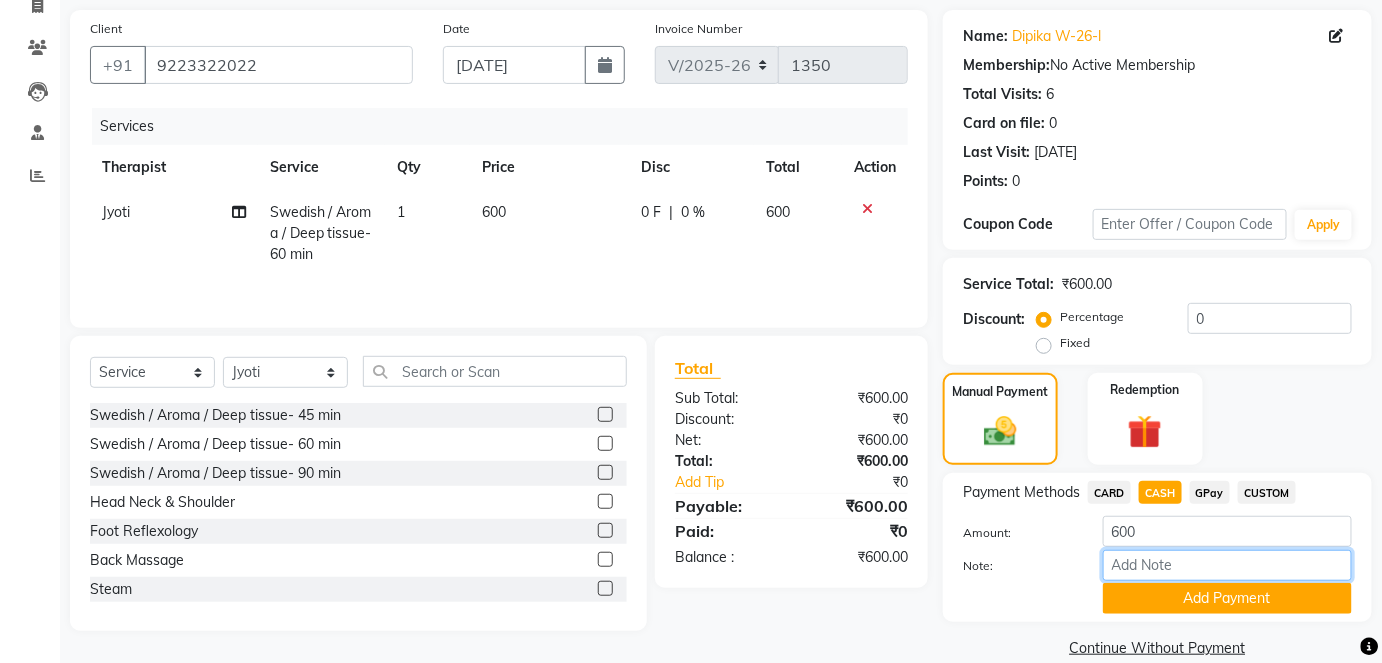 click on "Note:" at bounding box center [1227, 565] 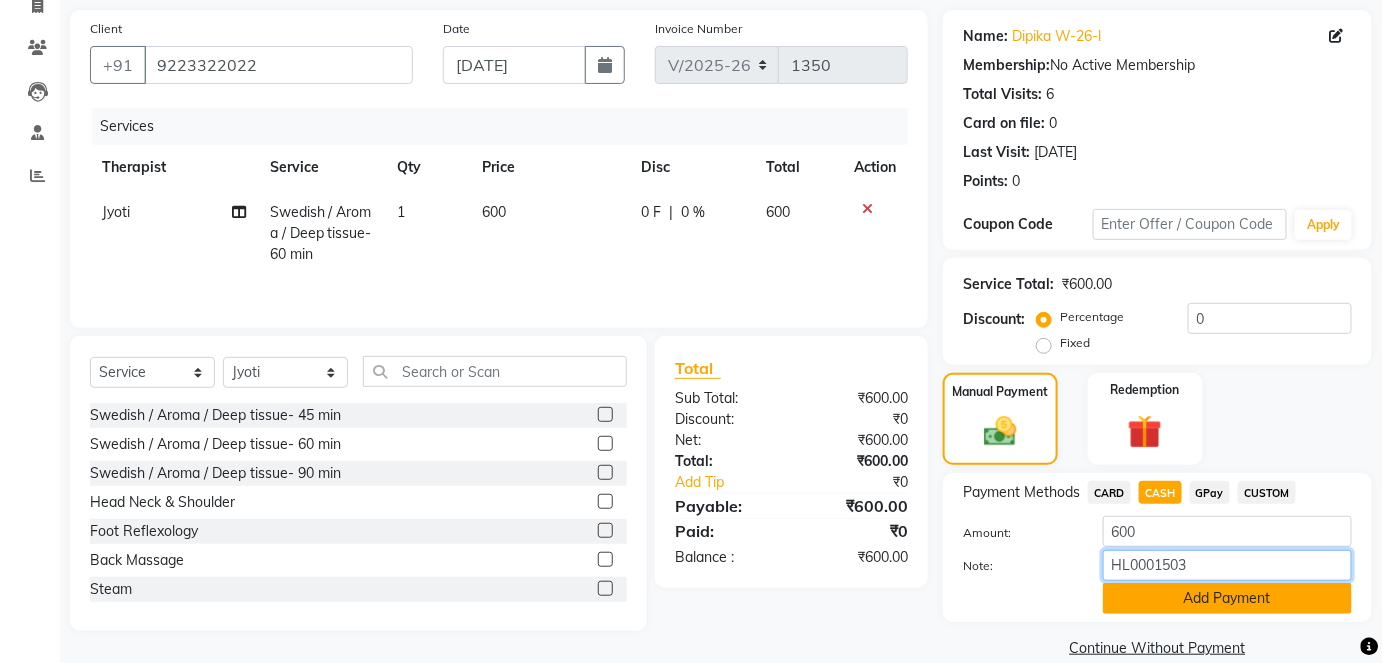 type on "HL0001503" 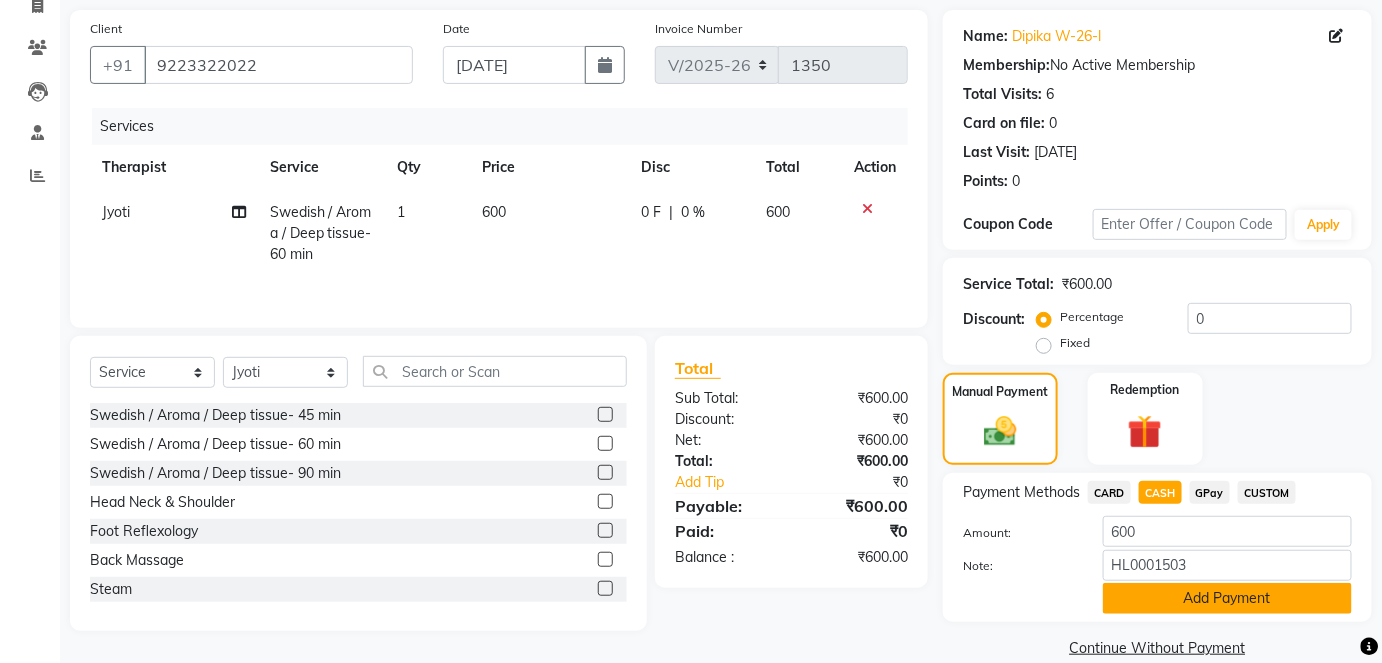 click on "Add Payment" 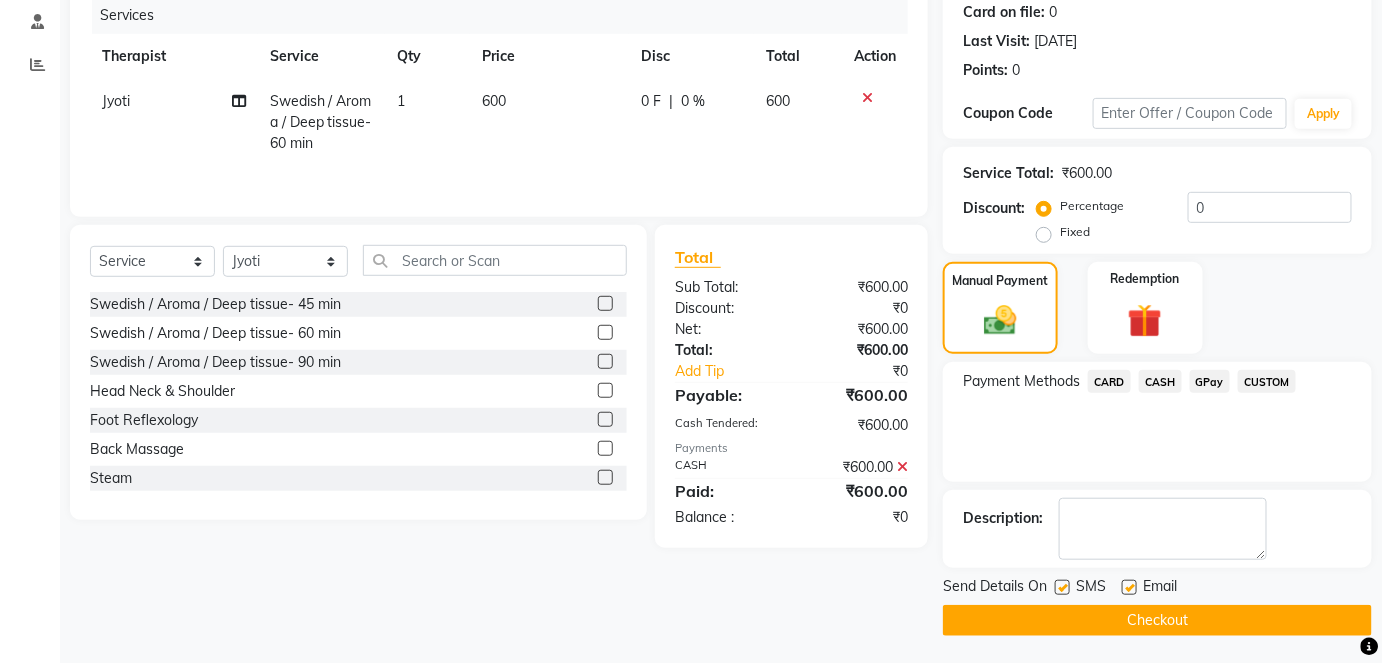 scroll, scrollTop: 252, scrollLeft: 0, axis: vertical 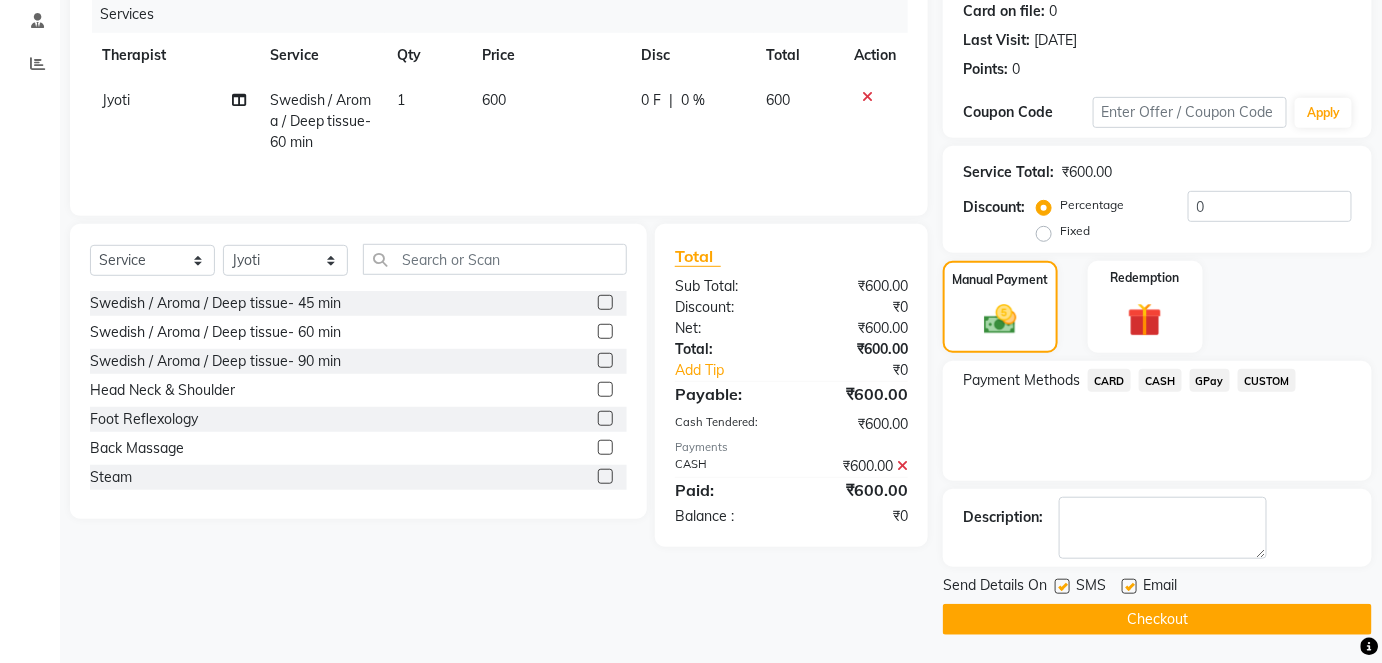 click on "Checkout" 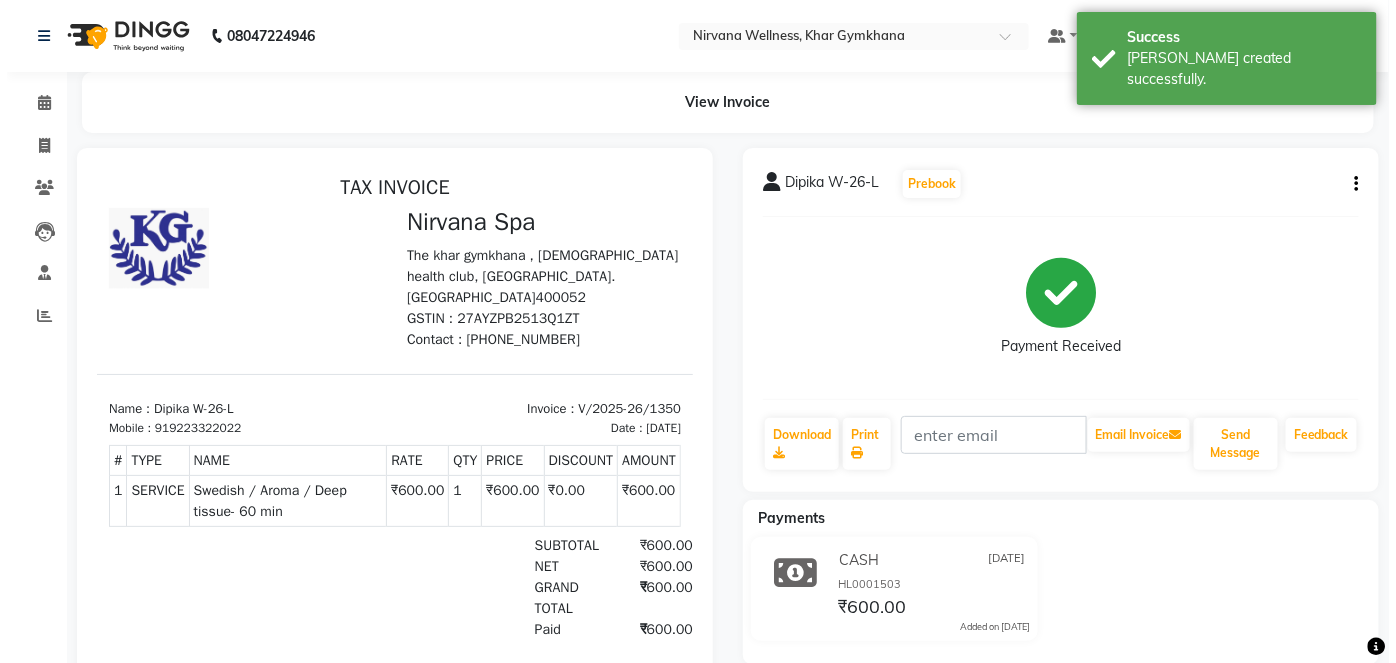 scroll, scrollTop: 0, scrollLeft: 0, axis: both 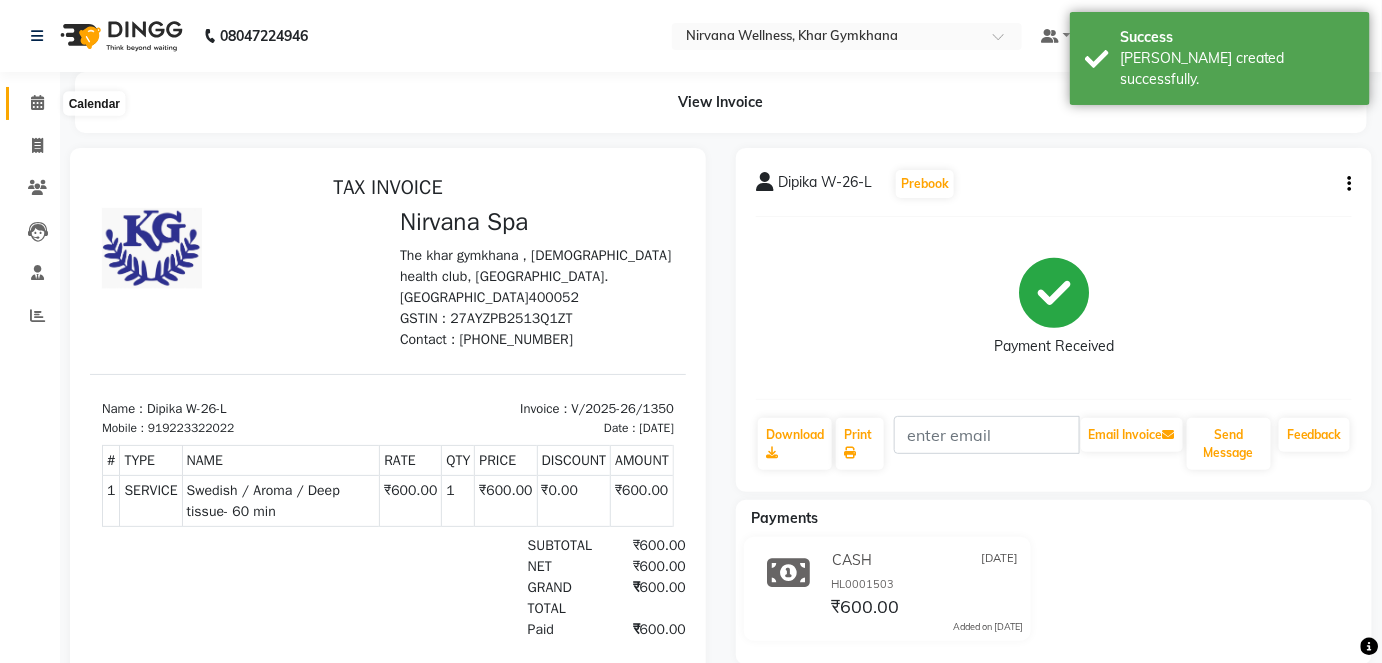 click 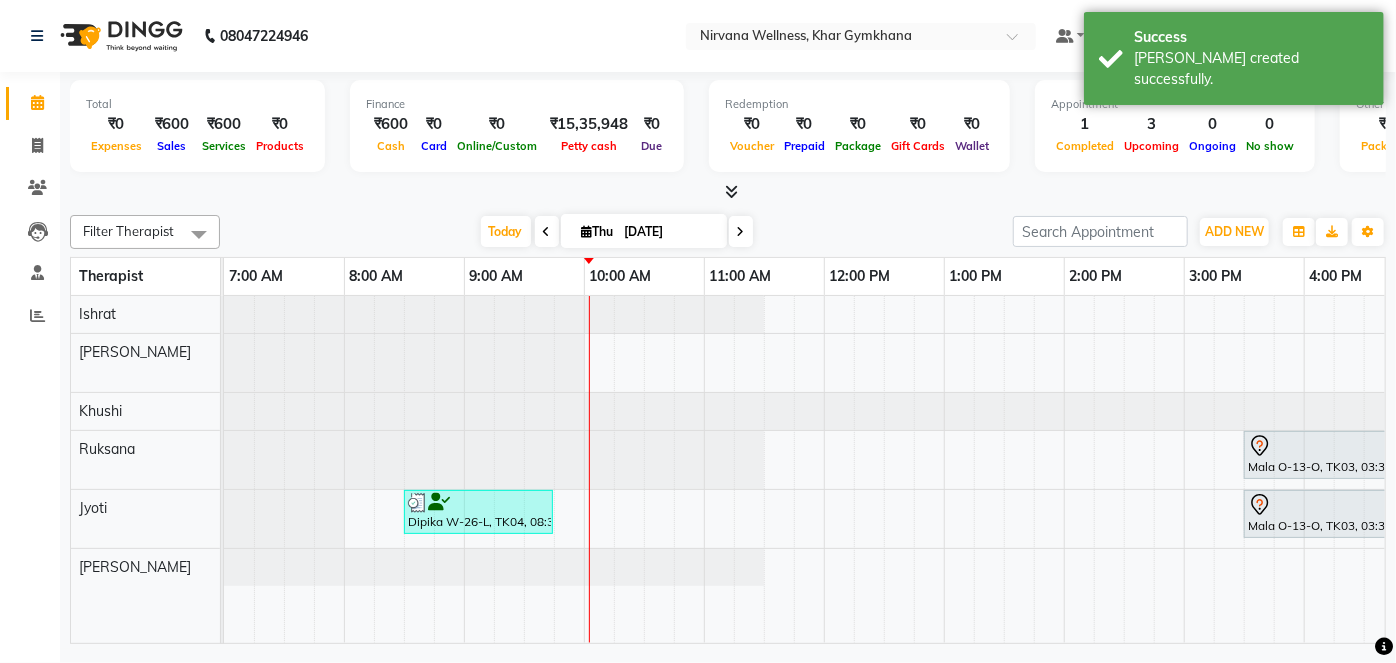 scroll, scrollTop: 0, scrollLeft: 204, axis: horizontal 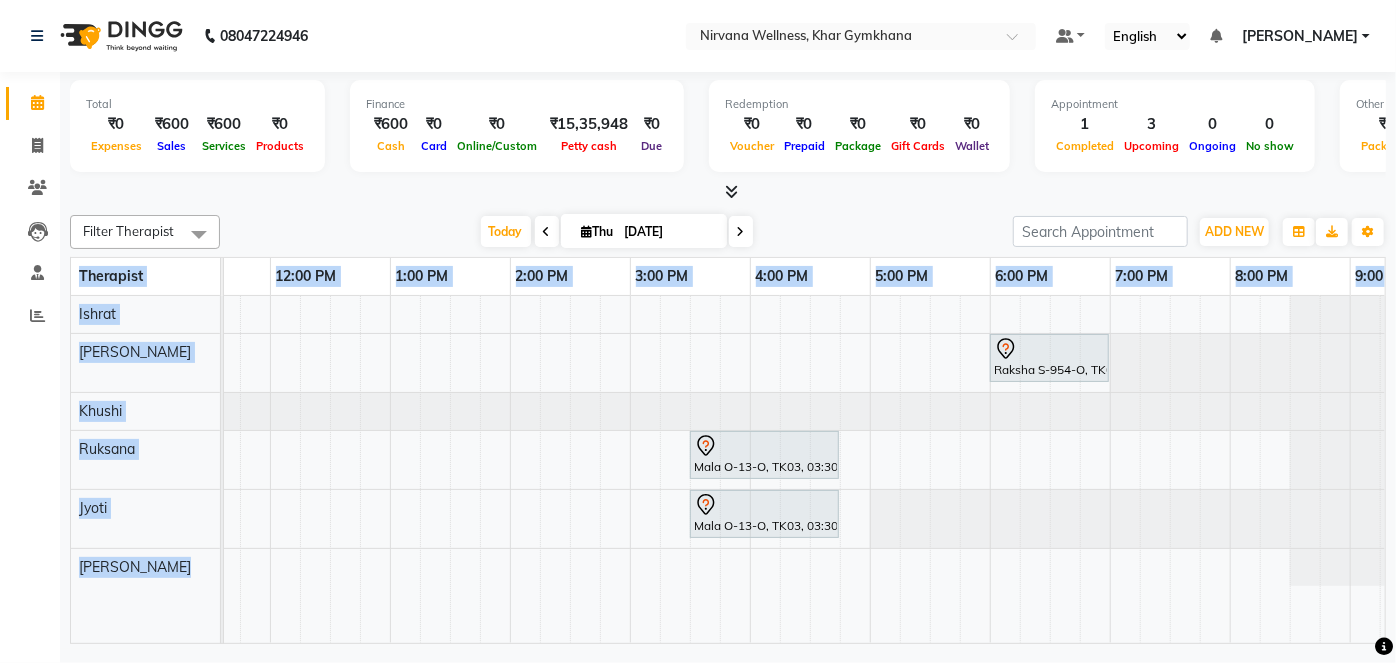 drag, startPoint x: 801, startPoint y: 643, endPoint x: 685, endPoint y: 641, distance: 116.01724 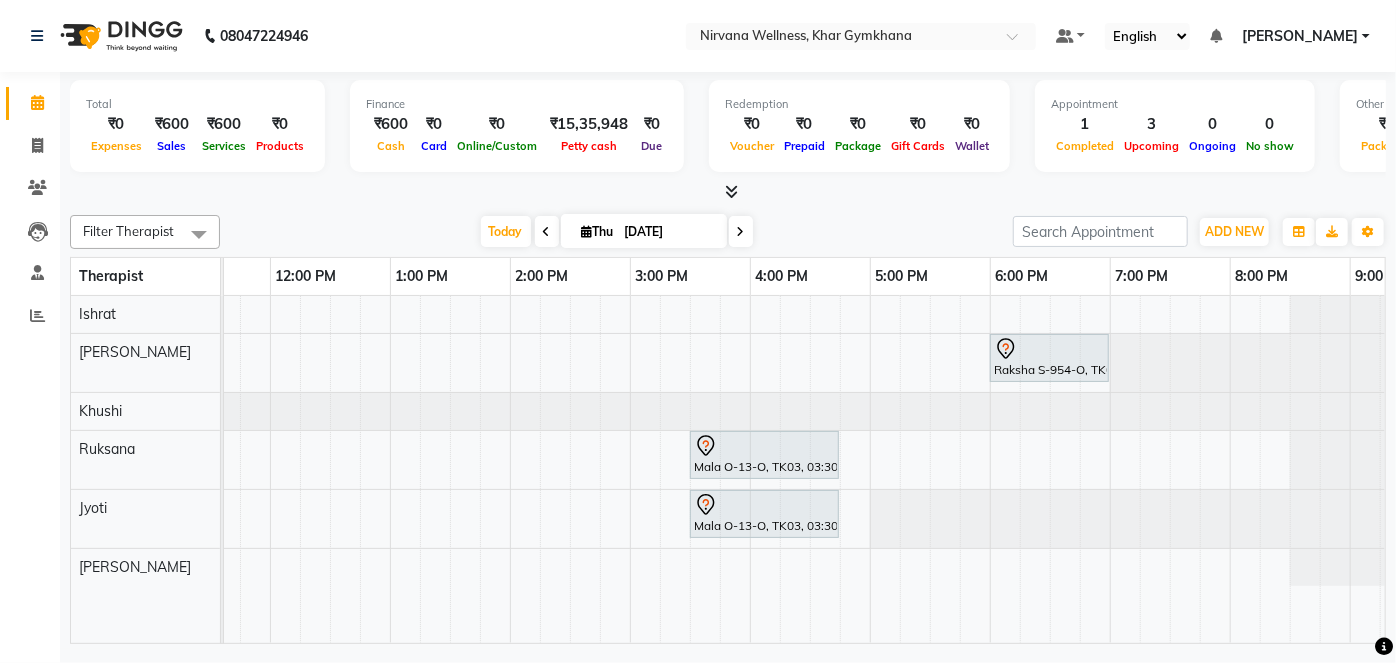 click at bounding box center (728, 192) 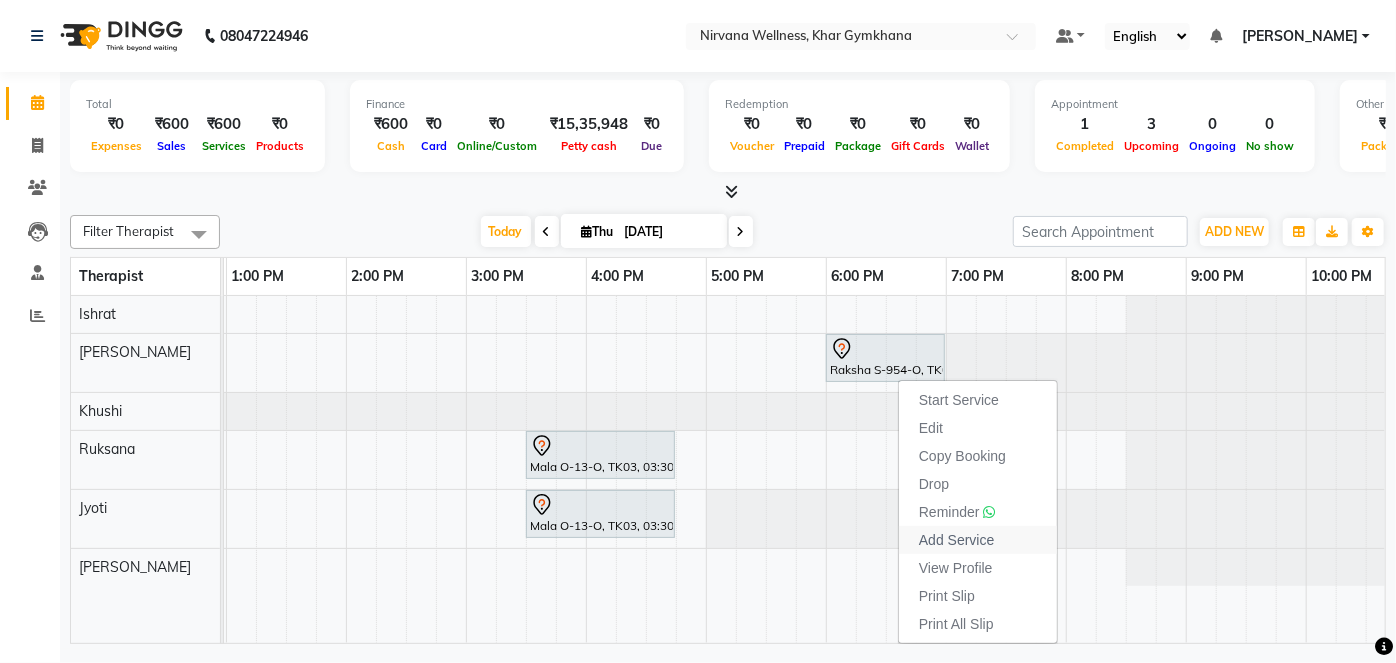 click on "Add Service" at bounding box center (956, 540) 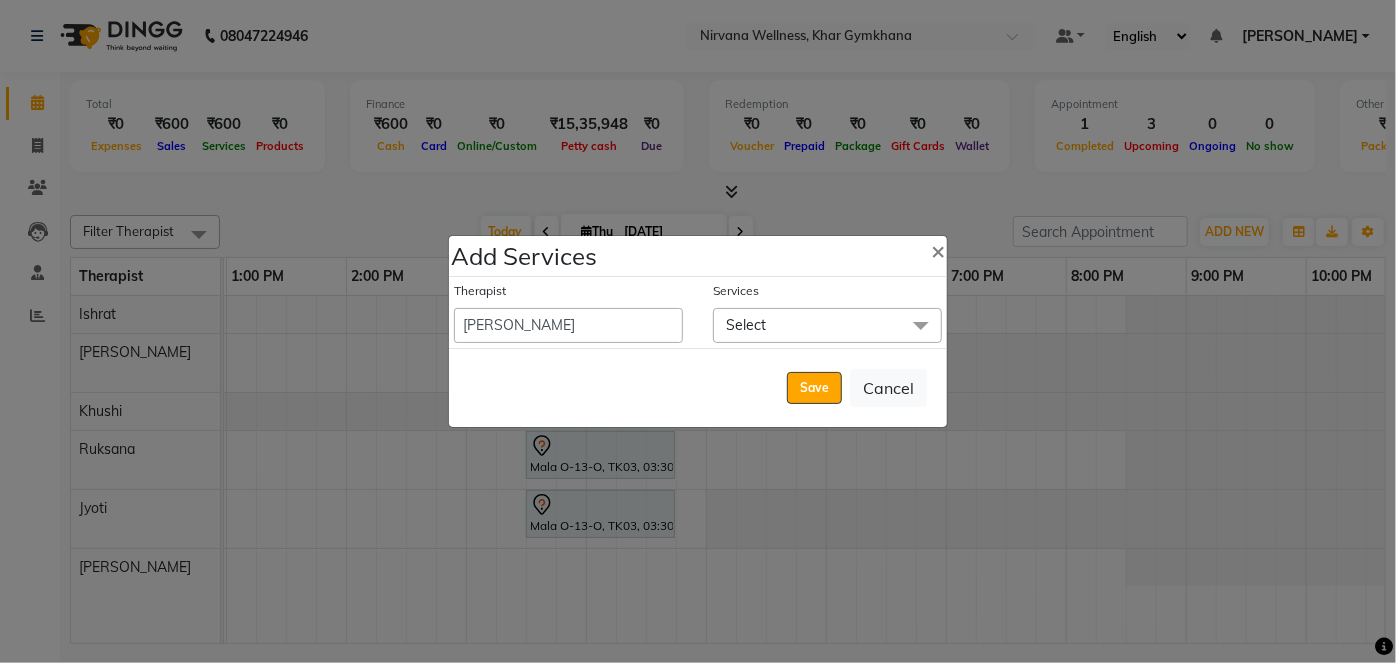 click on "Add Services × Therapist  Anitai   [PERSON_NAME]   [PERSON_NAME]   Jyoti   [PERSON_NAME]   [PERSON_NAME]   Manager   Moni   [PERSON_NAME]   Rititka   [PERSON_NAME]   [PERSON_NAME]   [PERSON_NAME]   [PERSON_NAME]  Services Select Select All Swedish / Aroma / Deep tissue- 45 min (₹500) Swedish / Aroma / Deep tissue- 60 min (₹600) Swedish / Aroma / Deep tissue- 90 min (₹850) Head Neck & Shoulder (₹300) Foot Reflexology (₹300) Back Massage (₹300) Steam (₹50) Pedicure (₹590) Menicure (₹472) Combo Offer Menicure+Pedicure (₹1003) Gel nail polish H/F (₹354) Gel nail polish H+F (₹590) Wintergreen Oil/Aroma Oil (₹200) Gel polish remover H+F (₹354) aroma massage 60 Min (₹800) aroma massage 90 Min (₹1000) O3 Facial (₹1475) Vlcc Instaglow (₹944) Lotus Facial (₹1180) VLCC Facial KG (₹944) O3+ Facial KG (₹1475) Scrubassage (₹944) Clove Balm 60 mins (₹950) Clove Balm 90 mins (₹1500) Additional Towel (₹30) Regular Nail Polish App H+F (₹177) Gel Nail Polish Removal H/F (₹177) Detan Face (₹354)" 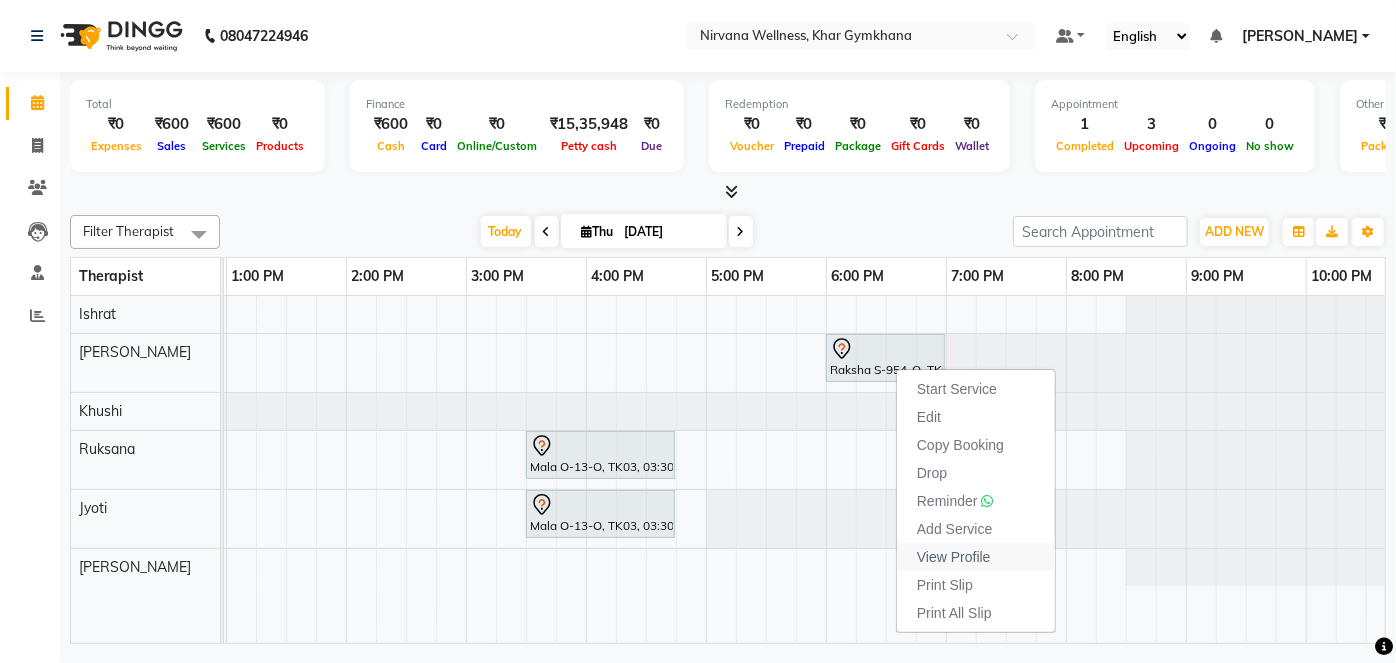 click on "View Profile" at bounding box center [954, 557] 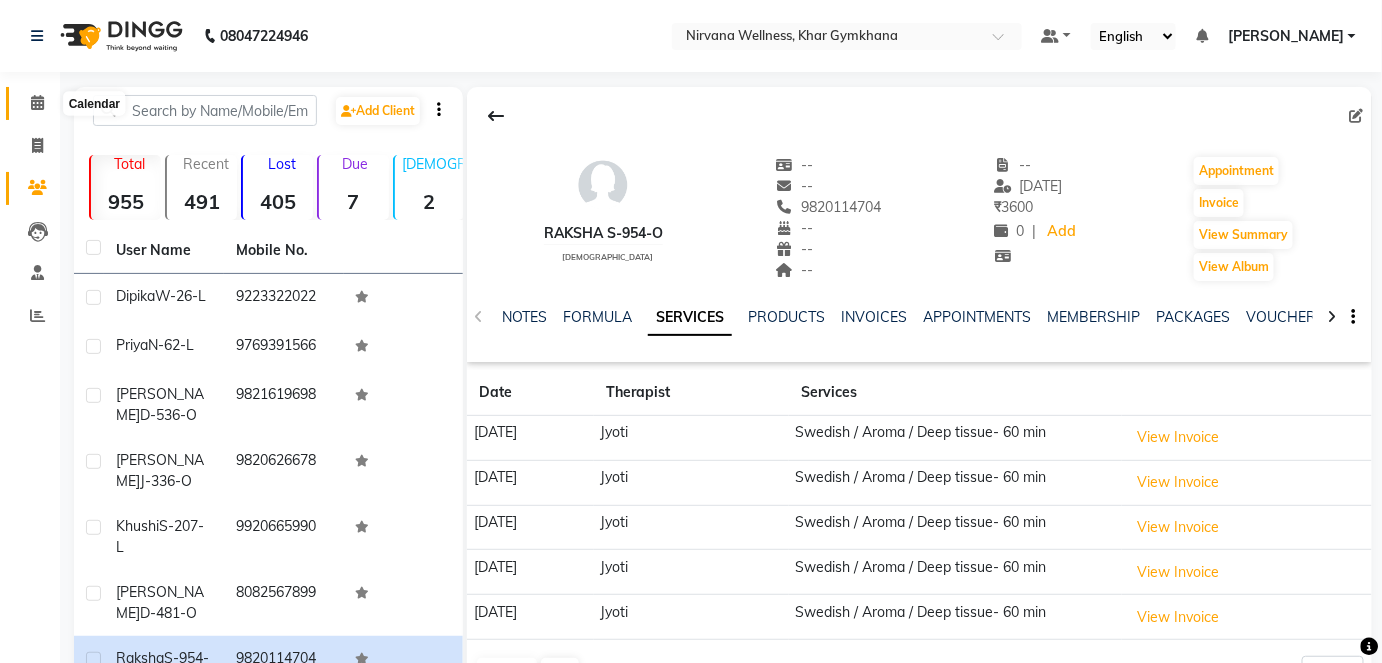 click 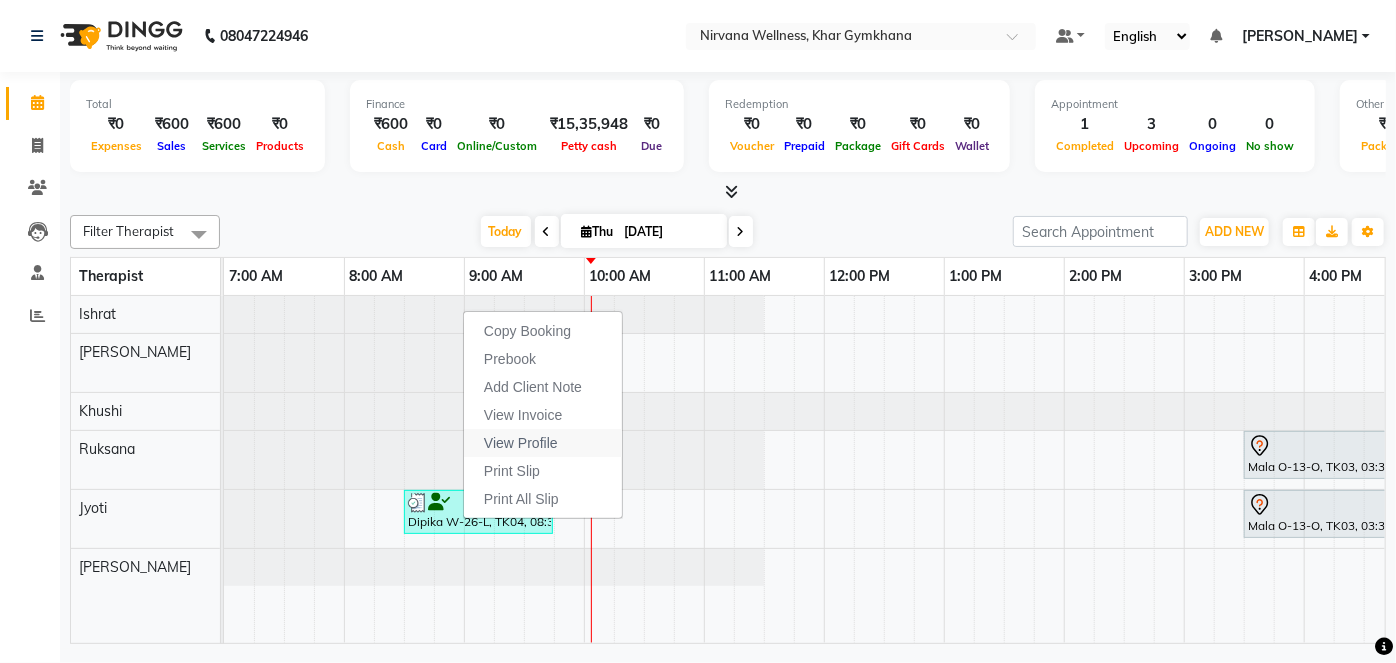 click on "View Profile" at bounding box center [543, 443] 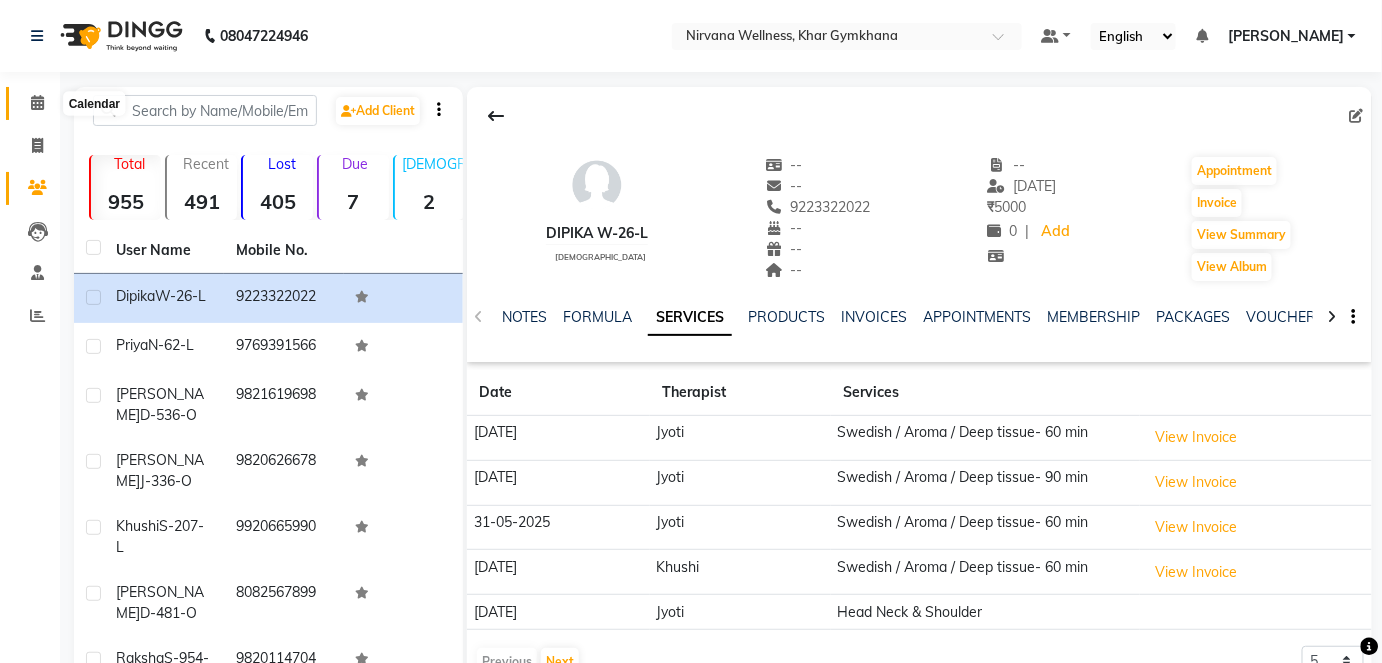 click 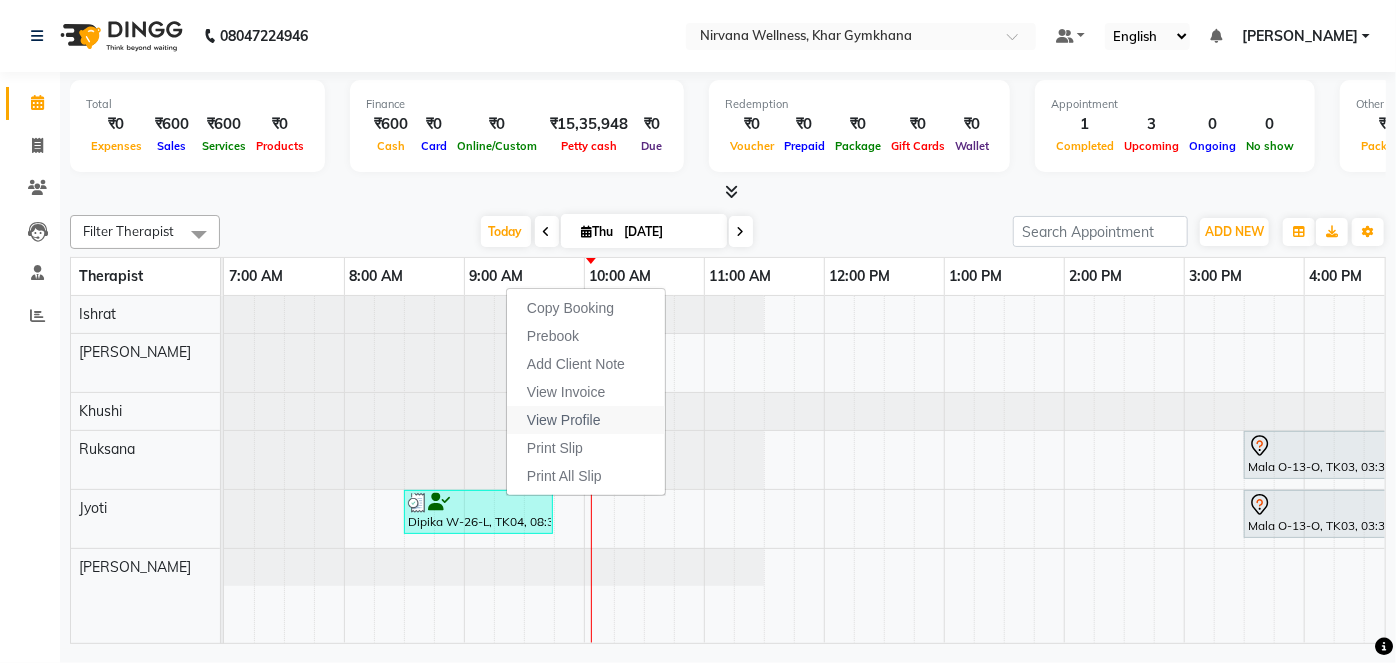 click on "View Profile" at bounding box center [564, 420] 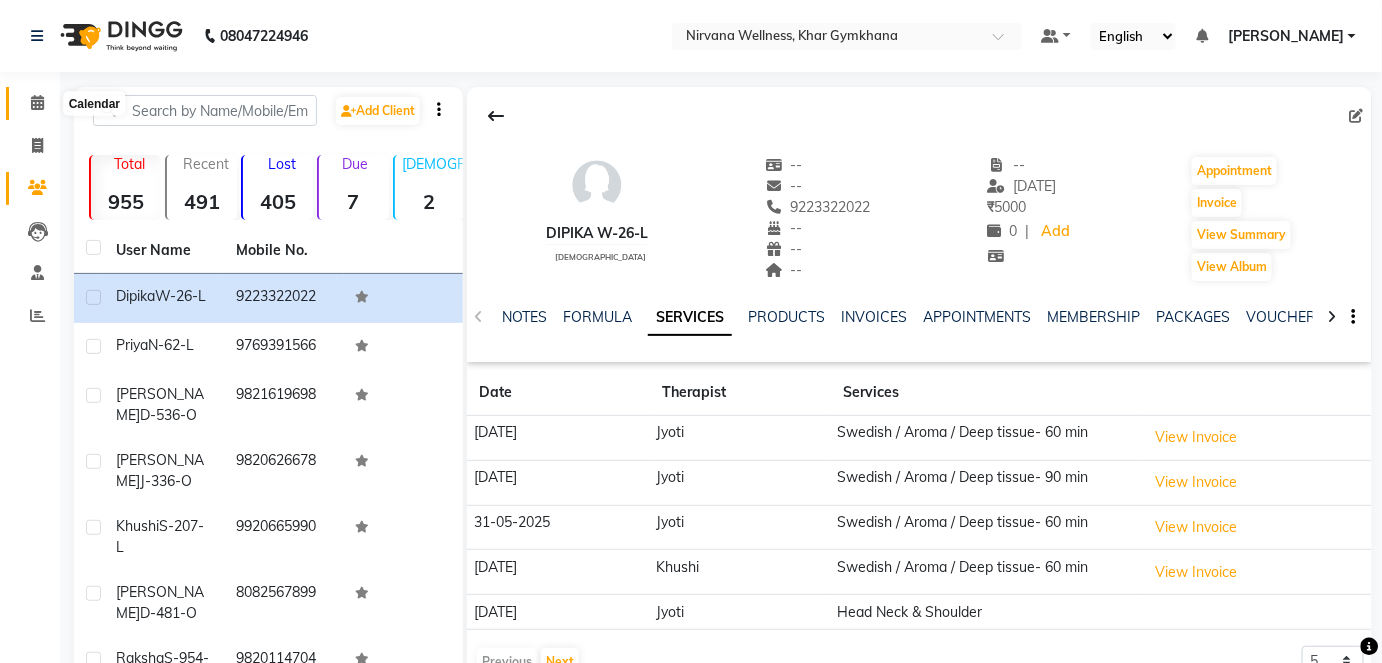 click 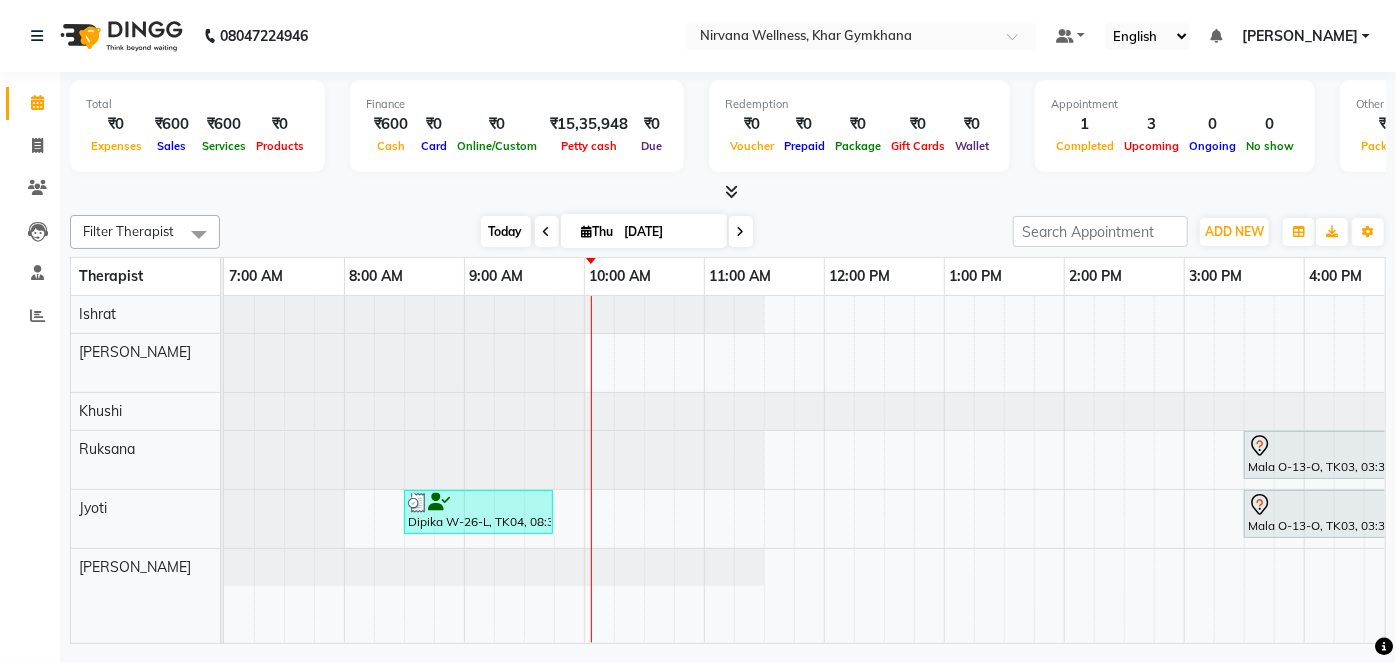 click on "Today" at bounding box center [506, 231] 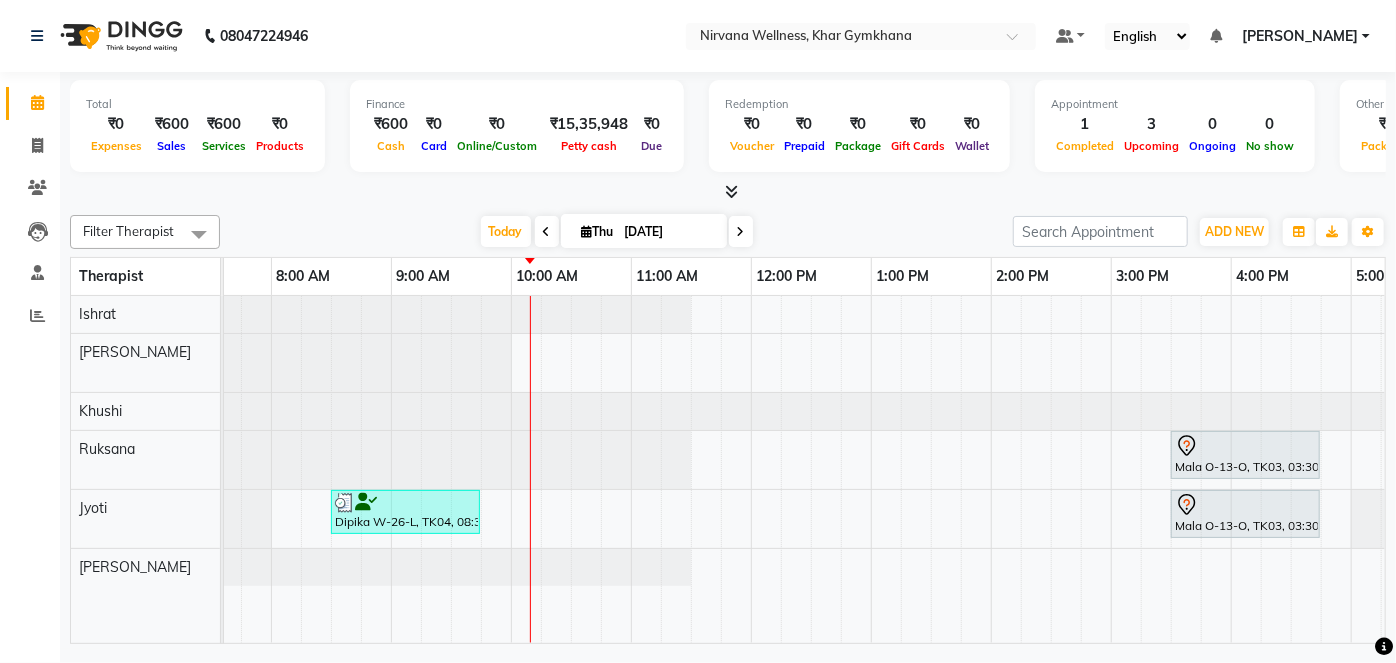 scroll, scrollTop: 0, scrollLeft: 180, axis: horizontal 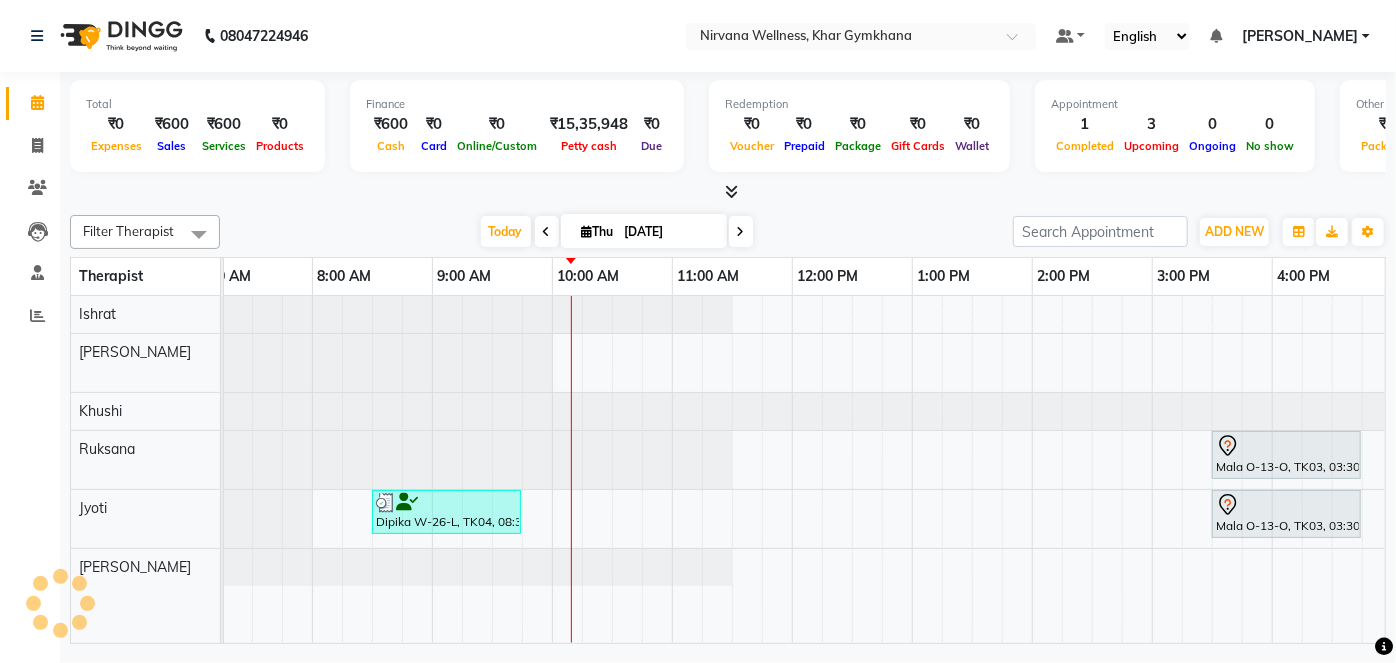 click on "Raksha S-954-O, TK01, 06:00 PM-07:00 PM, Swedish / Aroma / Deep tissue- 60 min             Mala O-13-O, TK03, 03:30 PM-04:45 PM, Swedish / Aroma / Deep tissue- 60 min     Dipika W-26-L, TK04, 08:30 AM-09:45 AM, Swedish / Aroma / Deep tissue- 60 min             Mala O-13-O, TK03, 03:30 PM-04:45 PM, Swedish / Aroma / Deep tissue- 60 min" at bounding box center (1152, 469) 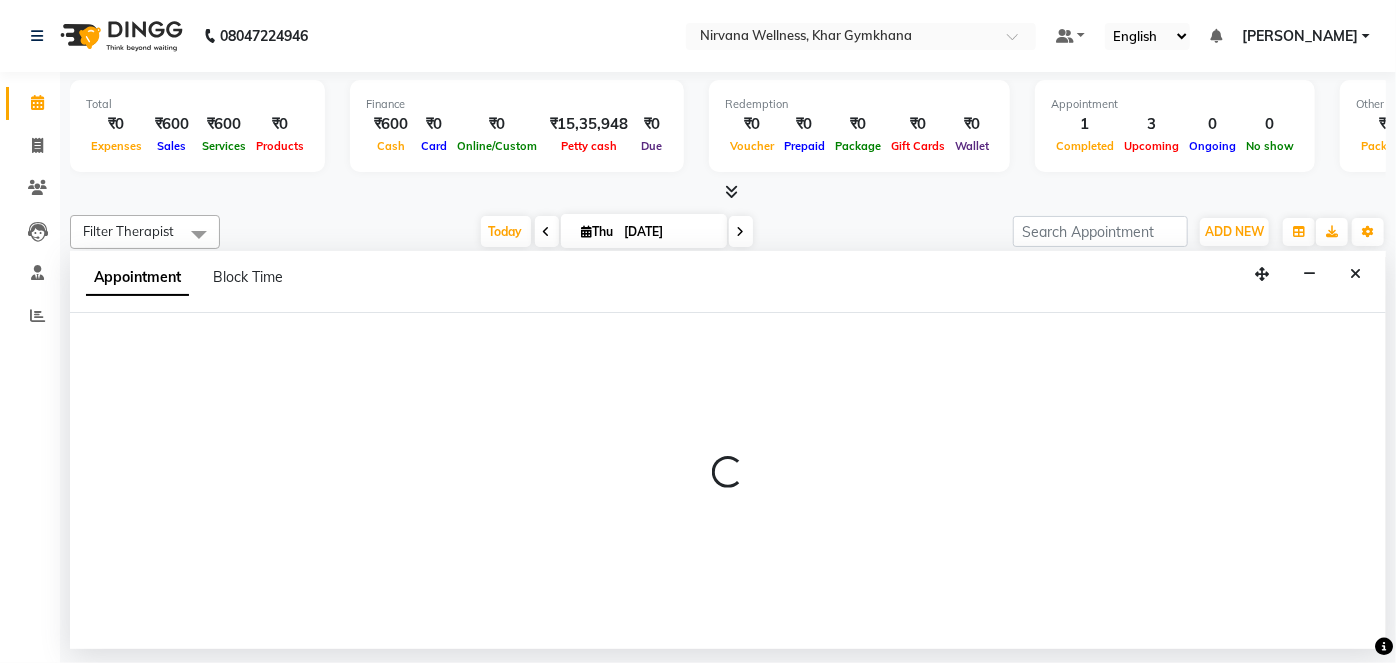 select on "68038" 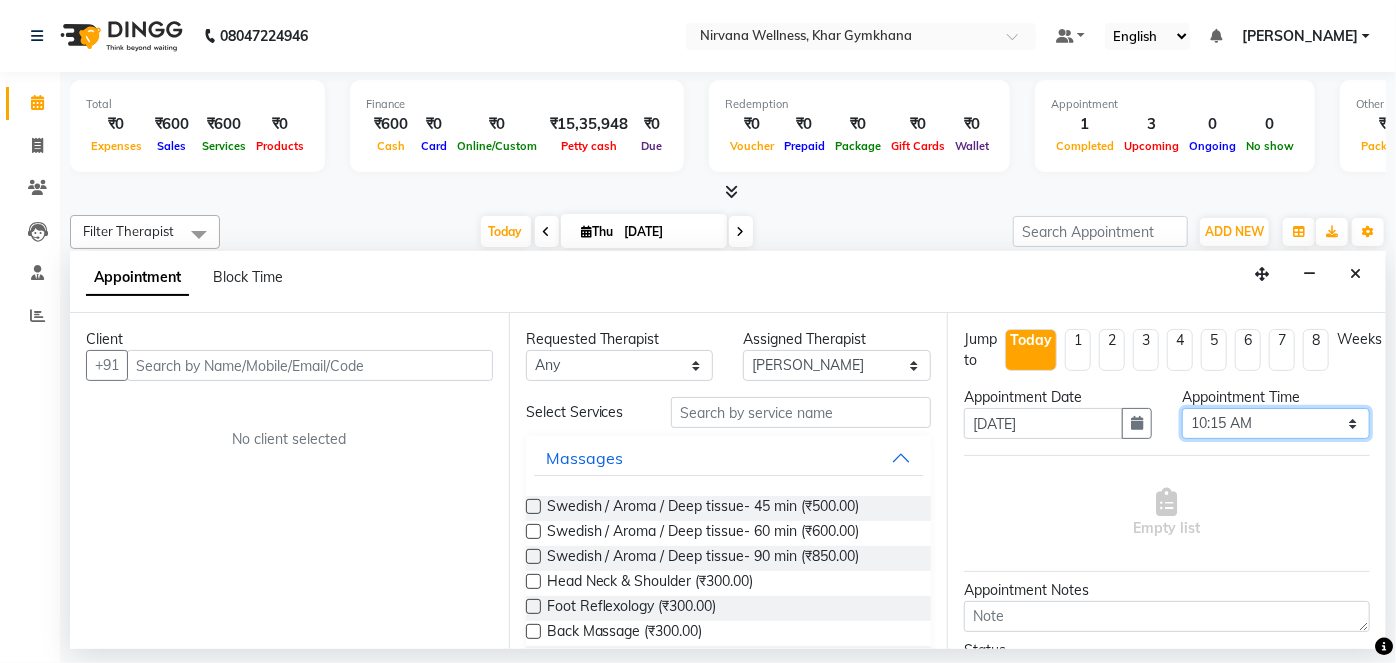 click on "Select 08:00 AM 08:15 AM 08:30 AM 08:45 AM 09:00 AM 09:15 AM 09:30 AM 09:45 AM 10:00 AM 10:15 AM 10:30 AM 10:45 AM 11:00 AM 11:15 AM 11:30 AM 11:45 AM 12:00 PM 12:15 PM 12:30 PM 12:45 PM 01:00 PM 01:15 PM 01:30 PM 01:45 PM 02:00 PM 02:15 PM 02:30 PM 02:45 PM 03:00 PM 03:15 PM 03:30 PM 03:45 PM 04:00 PM 04:15 PM 04:30 PM 04:45 PM 05:00 PM 05:15 PM 05:30 PM 05:45 PM 06:00 PM 06:15 PM 06:30 PM 06:45 PM 07:00 PM 07:15 PM 07:30 PM 07:45 PM 08:00 PM 08:15 PM 08:30 PM 08:45 PM 09:00 PM 09:15 PM 09:30 PM 09:45 PM 10:00 PM" at bounding box center (1276, 423) 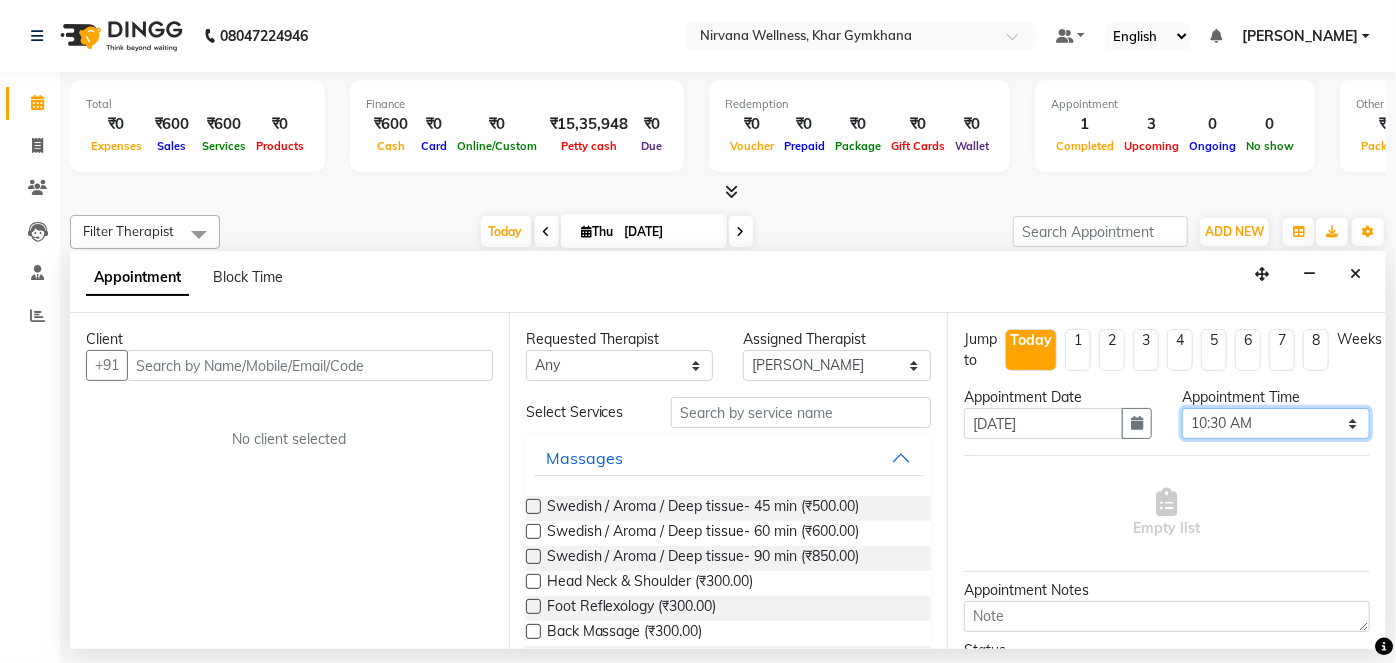 click on "Select 08:00 AM 08:15 AM 08:30 AM 08:45 AM 09:00 AM 09:15 AM 09:30 AM 09:45 AM 10:00 AM 10:15 AM 10:30 AM 10:45 AM 11:00 AM 11:15 AM 11:30 AM 11:45 AM 12:00 PM 12:15 PM 12:30 PM 12:45 PM 01:00 PM 01:15 PM 01:30 PM 01:45 PM 02:00 PM 02:15 PM 02:30 PM 02:45 PM 03:00 PM 03:15 PM 03:30 PM 03:45 PM 04:00 PM 04:15 PM 04:30 PM 04:45 PM 05:00 PM 05:15 PM 05:30 PM 05:45 PM 06:00 PM 06:15 PM 06:30 PM 06:45 PM 07:00 PM 07:15 PM 07:30 PM 07:45 PM 08:00 PM 08:15 PM 08:30 PM 08:45 PM 09:00 PM 09:15 PM 09:30 PM 09:45 PM 10:00 PM" at bounding box center (1276, 423) 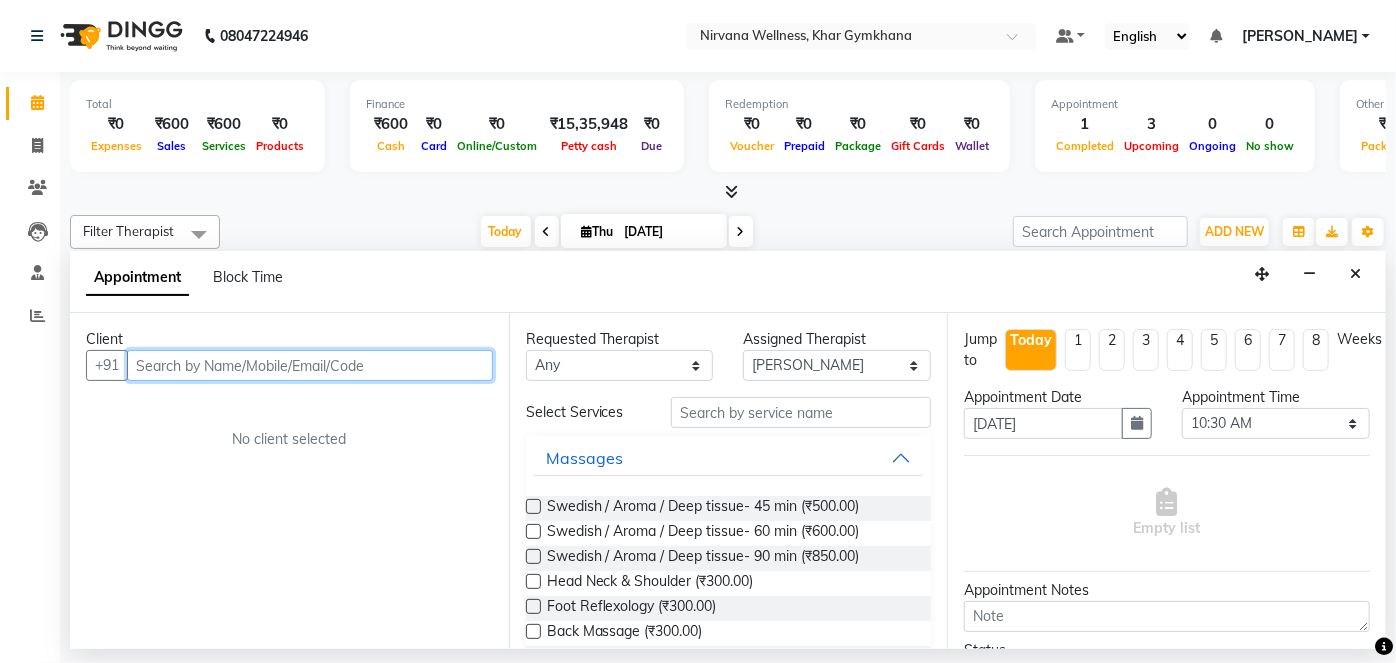 click at bounding box center [310, 365] 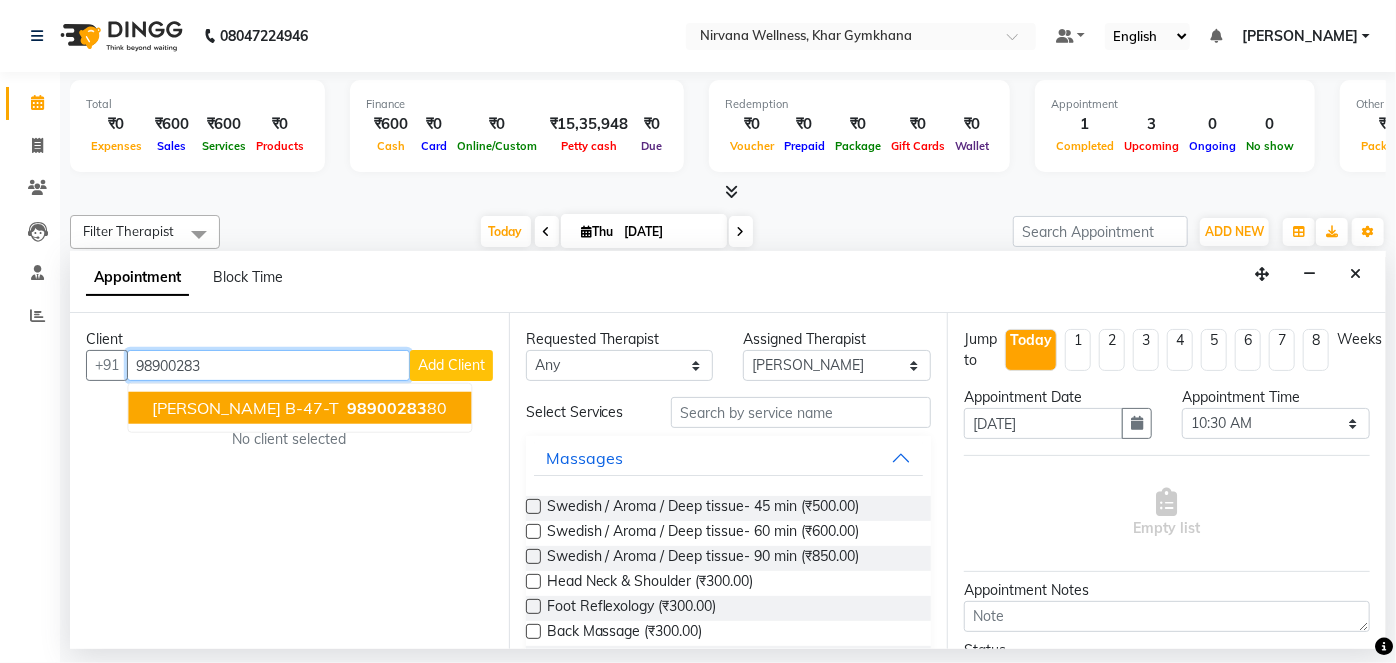 click on "98900283" at bounding box center (387, 408) 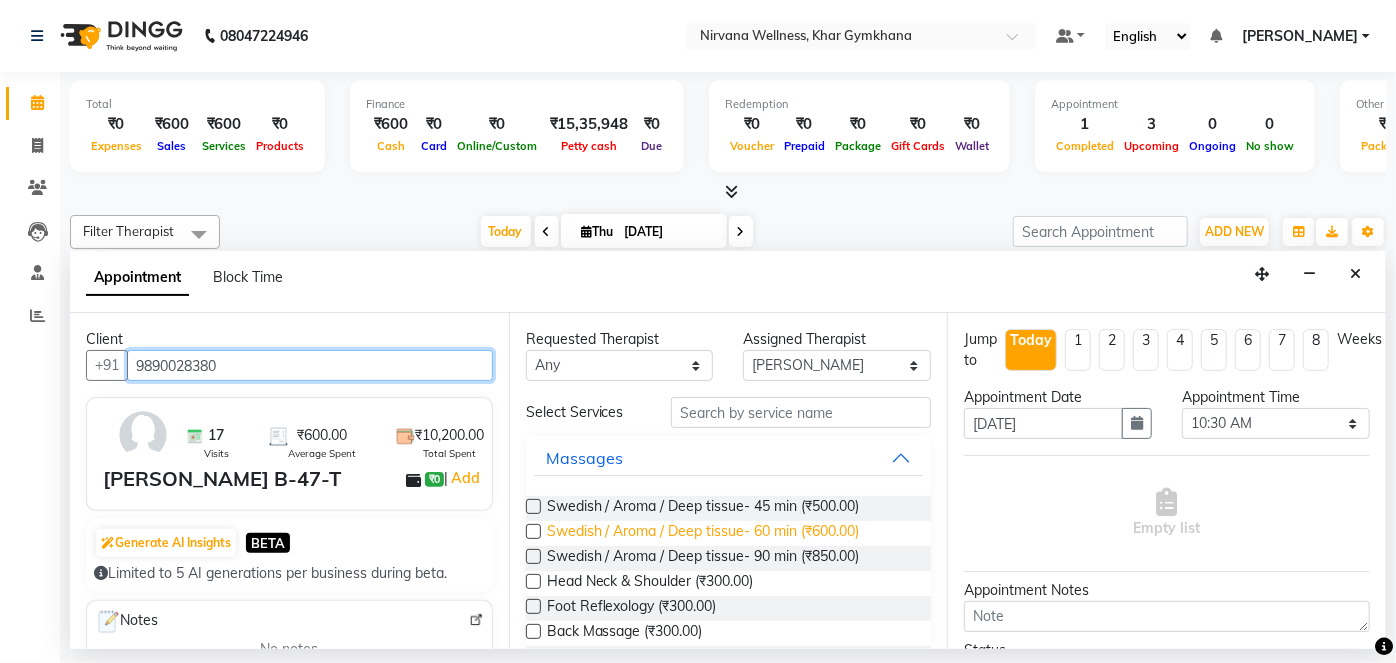 type on "9890028380" 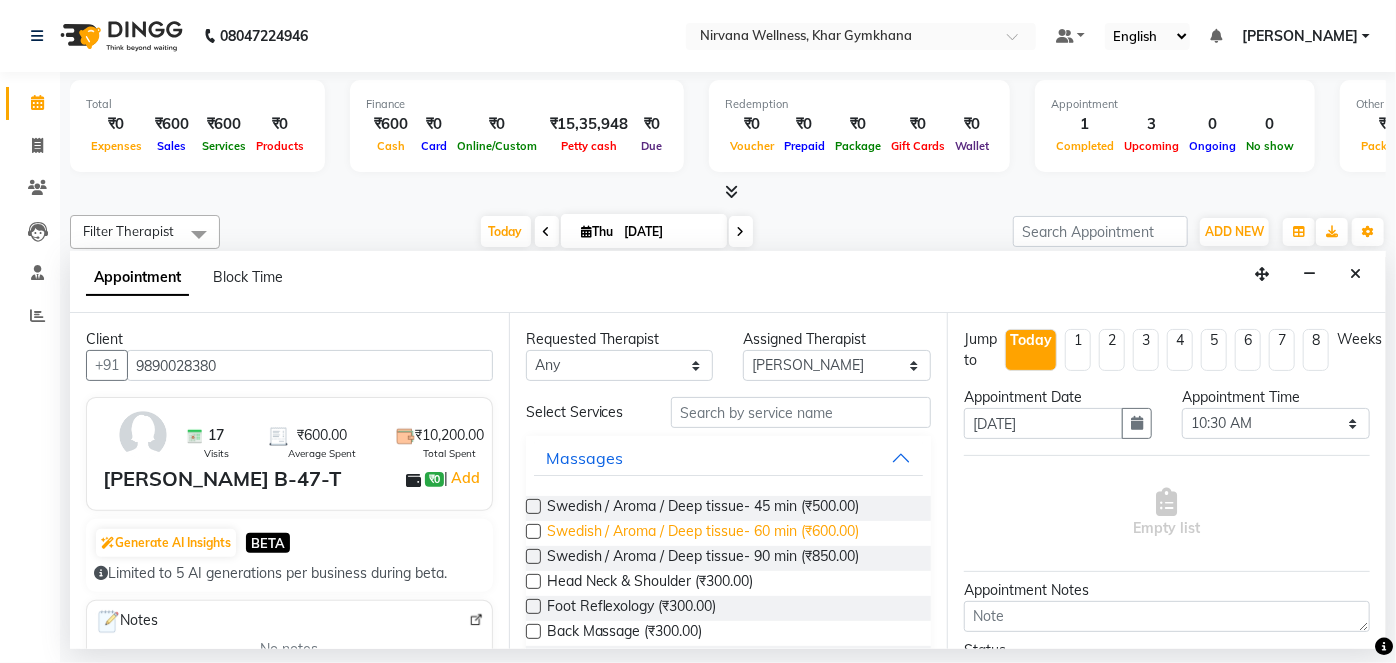 click on "Swedish / Aroma / Deep tissue- 60 min (₹600.00)" at bounding box center (703, 533) 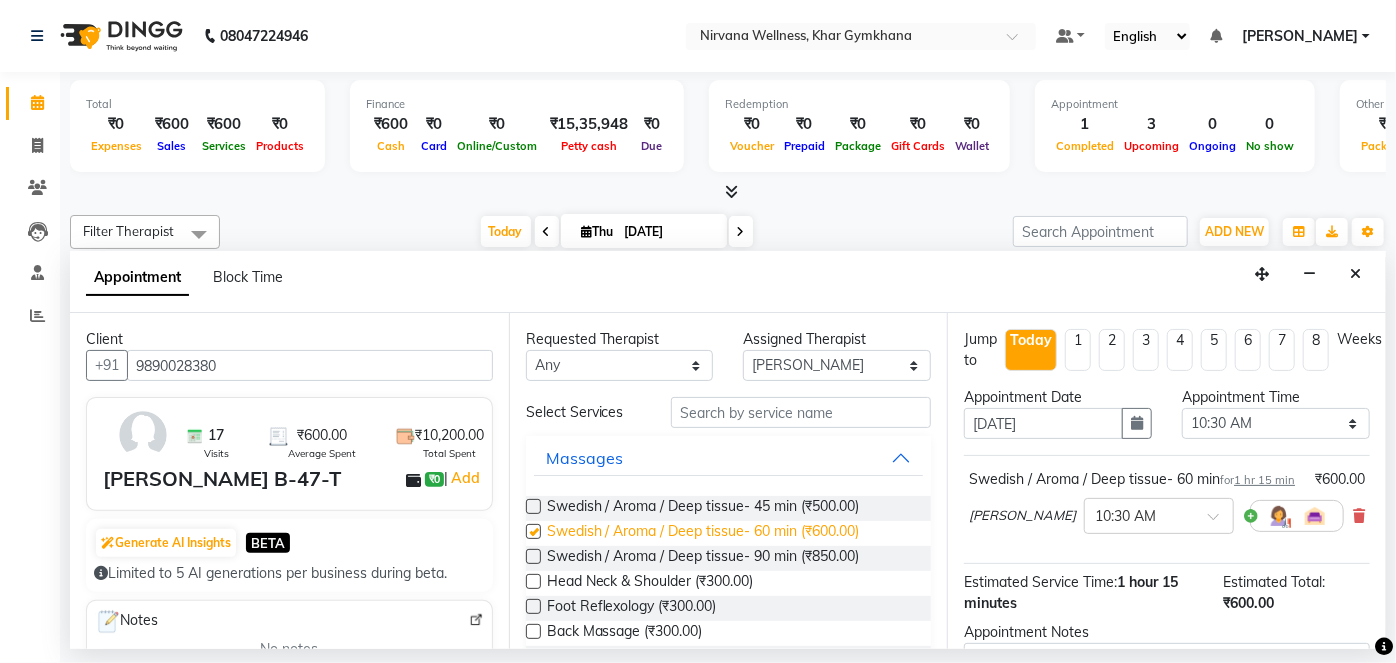 checkbox on "false" 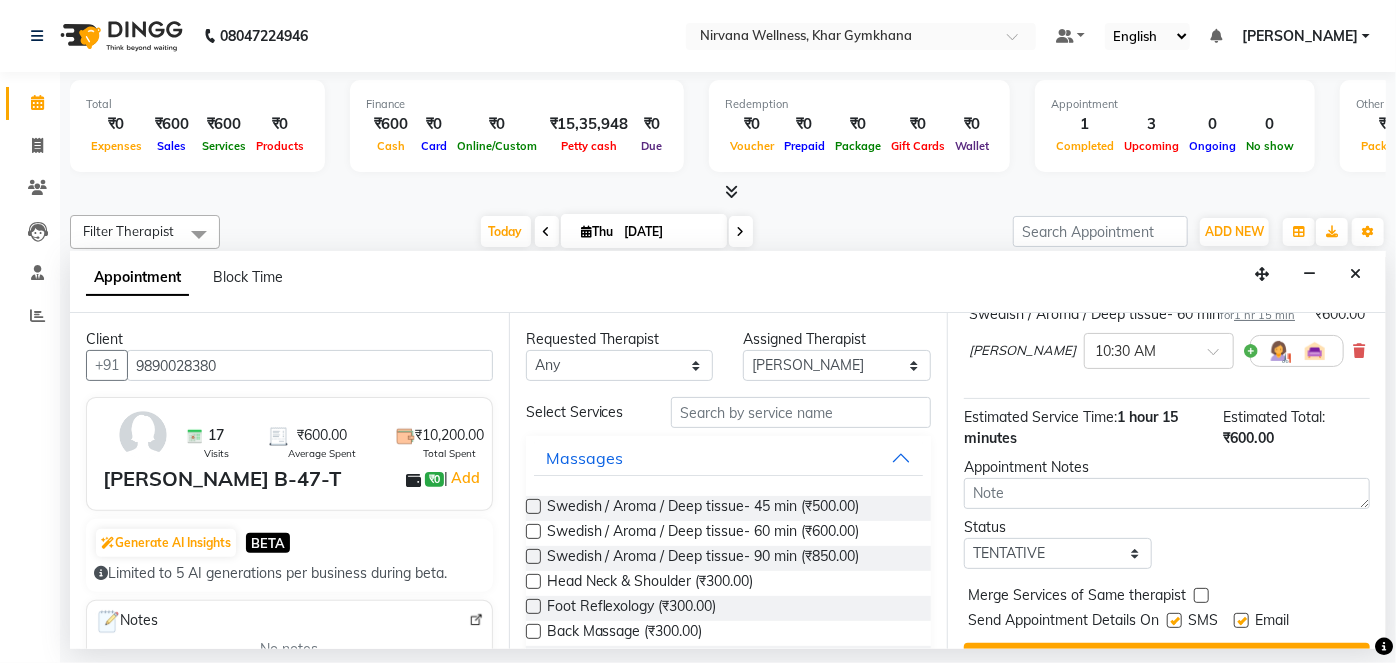 scroll, scrollTop: 231, scrollLeft: 0, axis: vertical 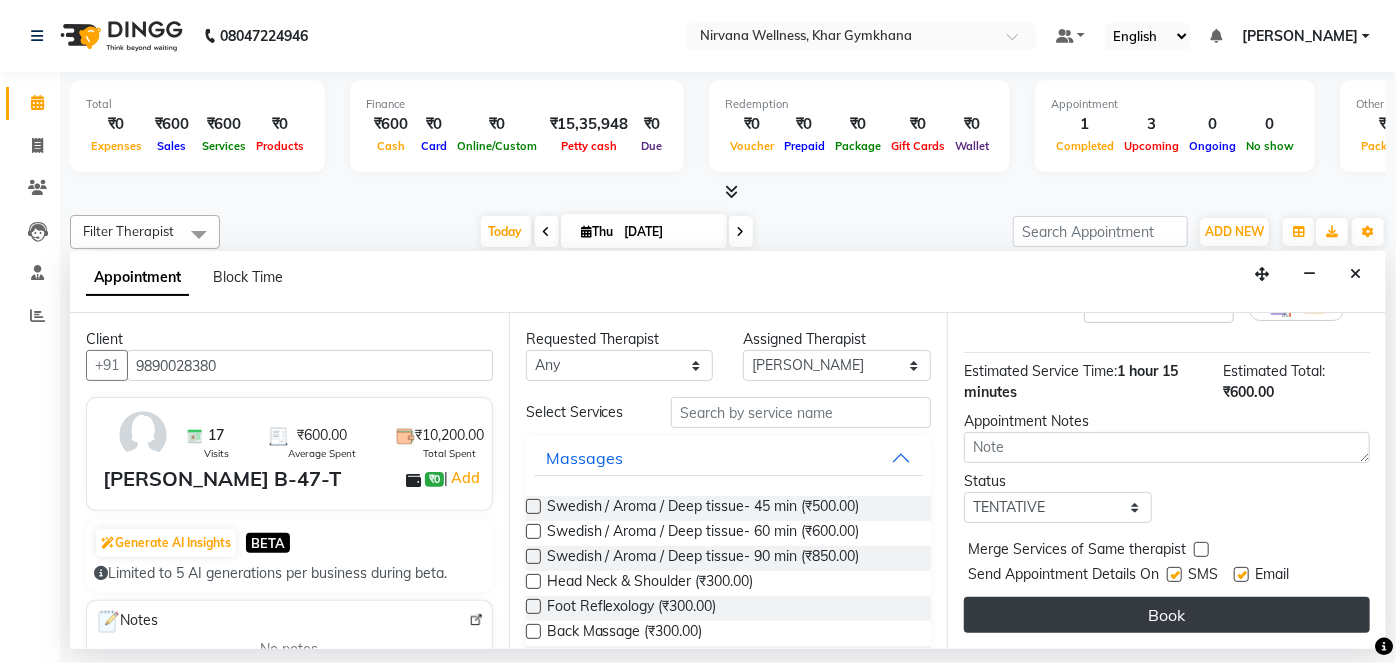 click on "Book" at bounding box center [1167, 615] 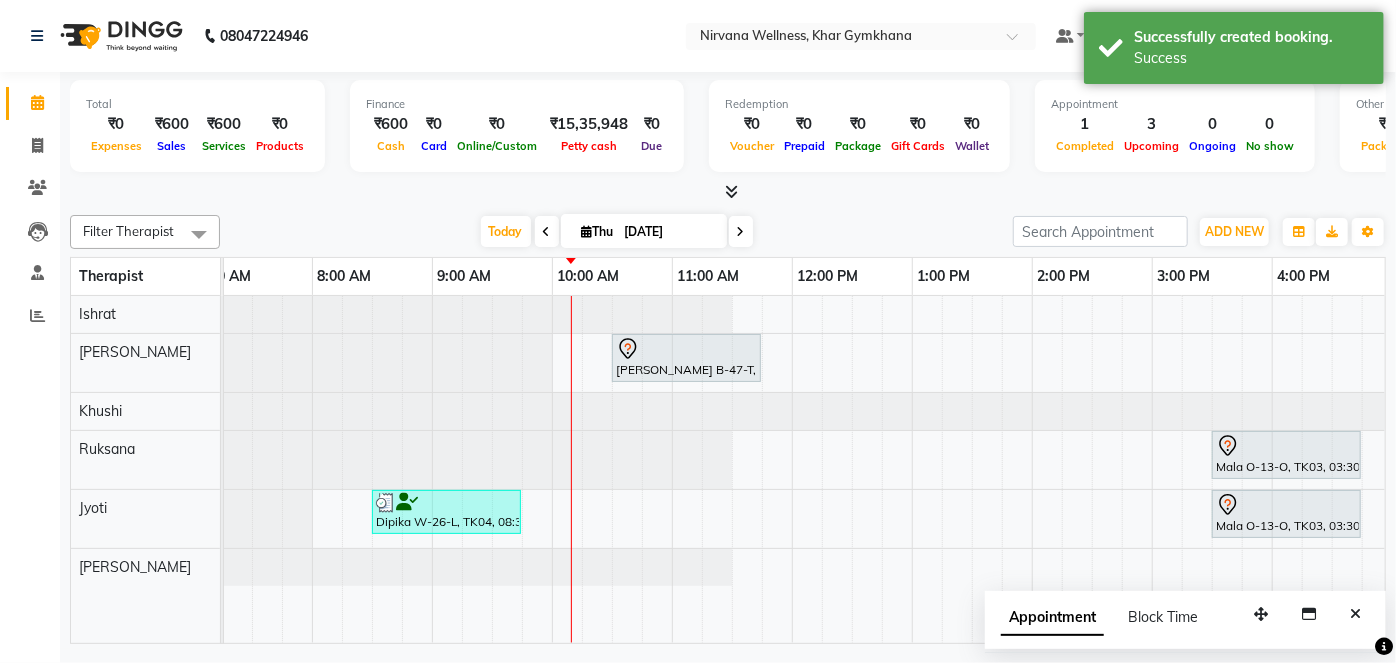 scroll, scrollTop: 0, scrollLeft: 329, axis: horizontal 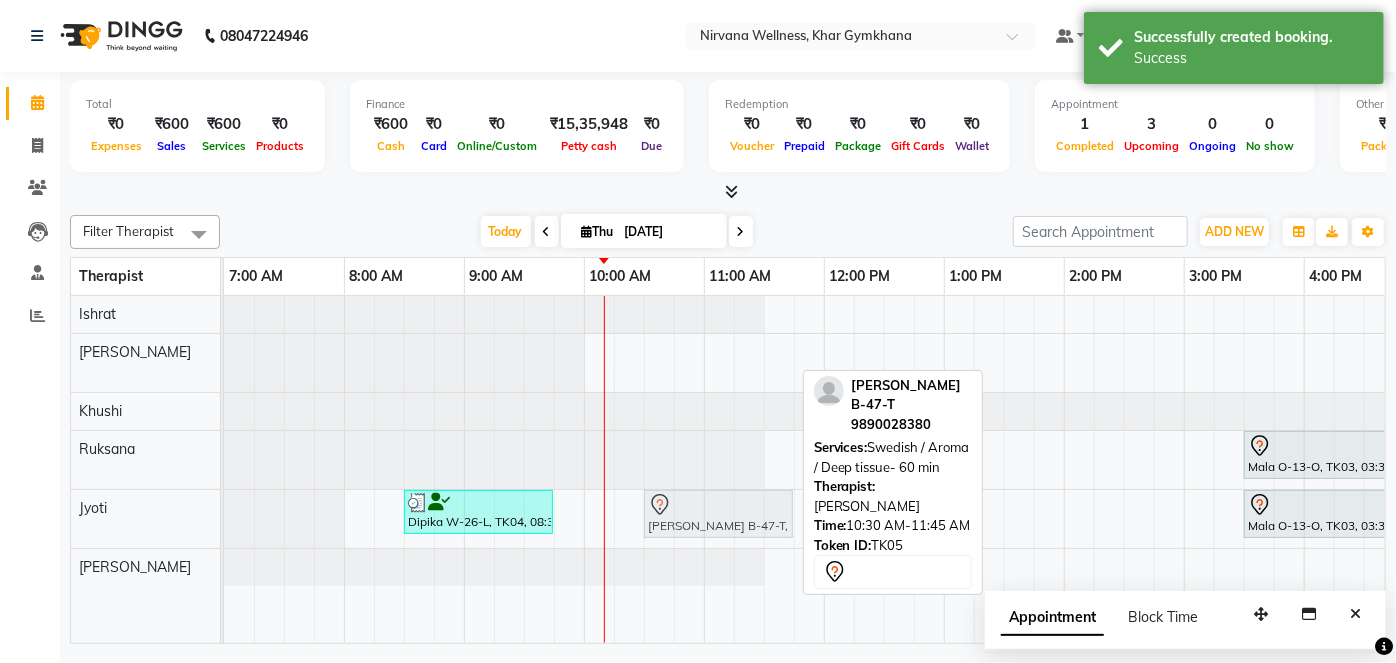 drag, startPoint x: 704, startPoint y: 352, endPoint x: 698, endPoint y: 504, distance: 152.11838 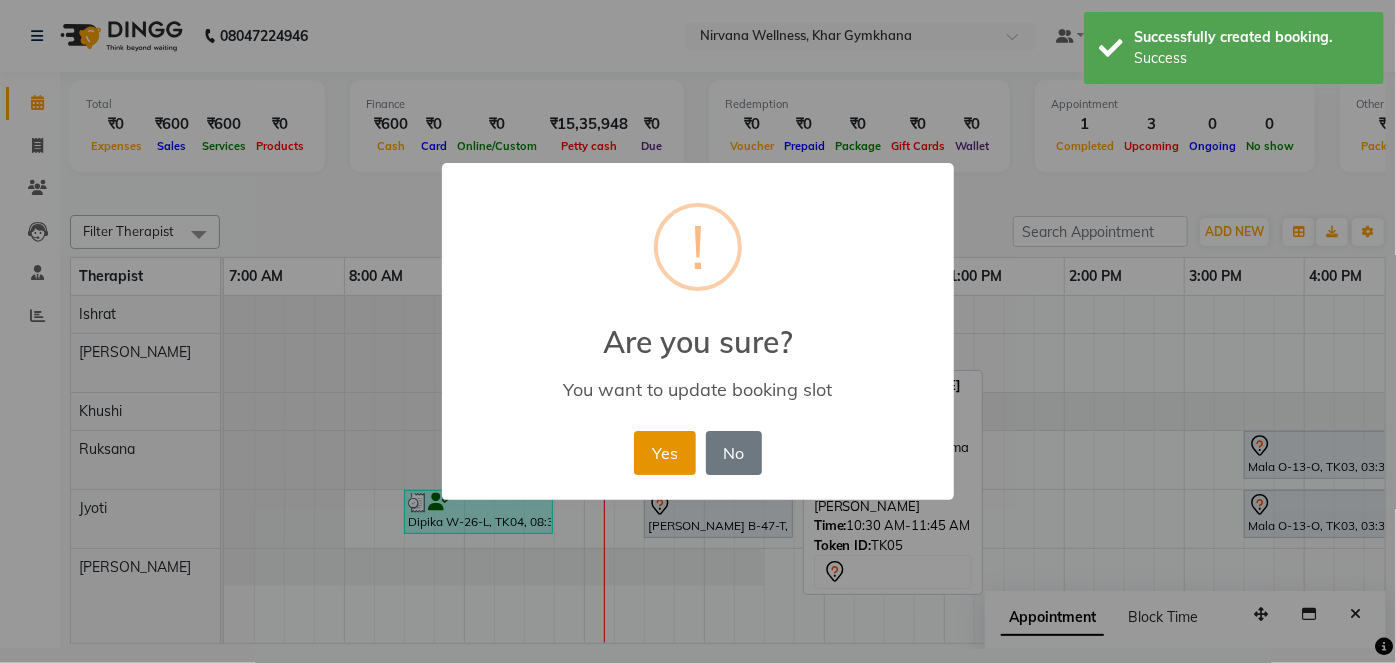 click on "Yes" at bounding box center (664, 453) 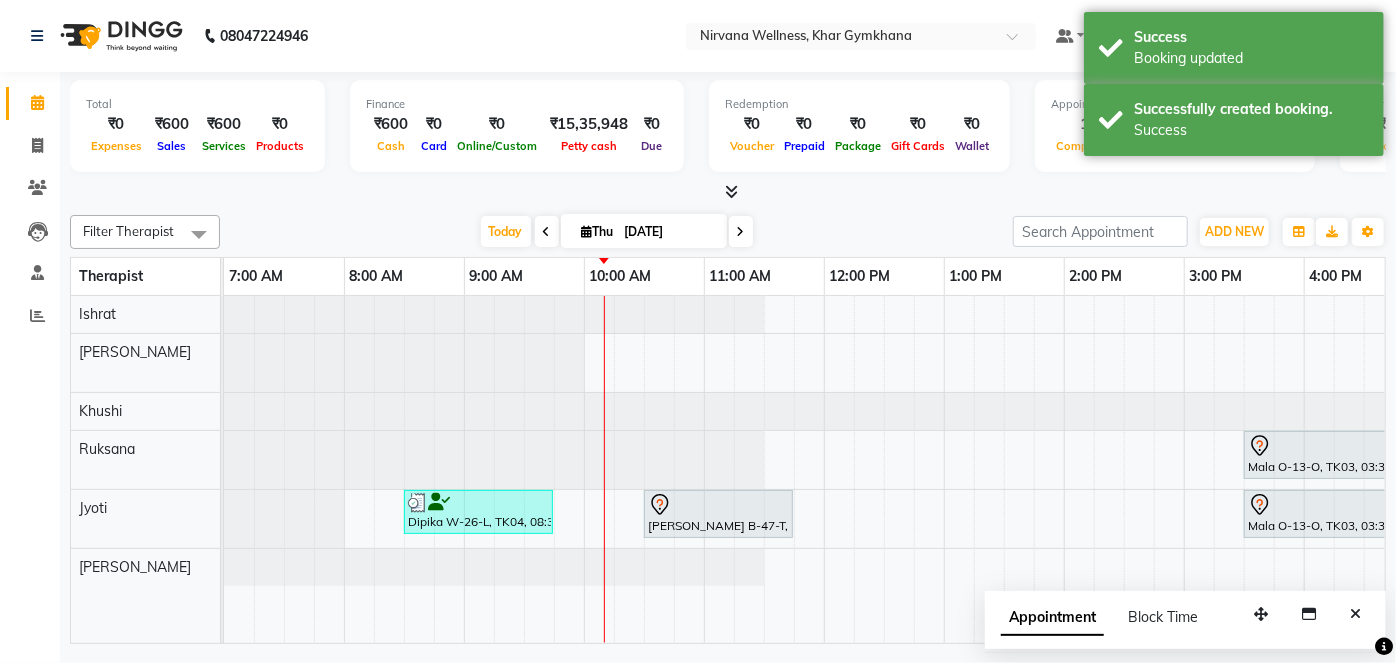 scroll, scrollTop: 0, scrollLeft: 161, axis: horizontal 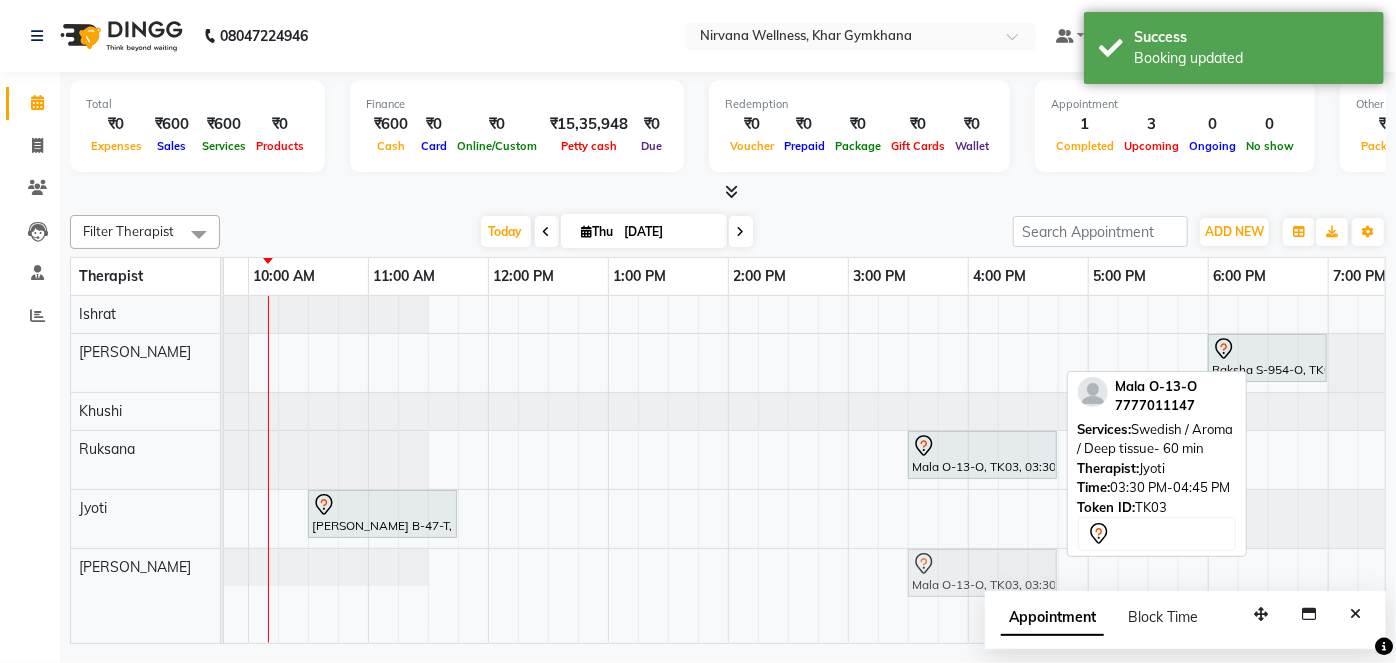 drag, startPoint x: 936, startPoint y: 509, endPoint x: 937, endPoint y: 565, distance: 56.008926 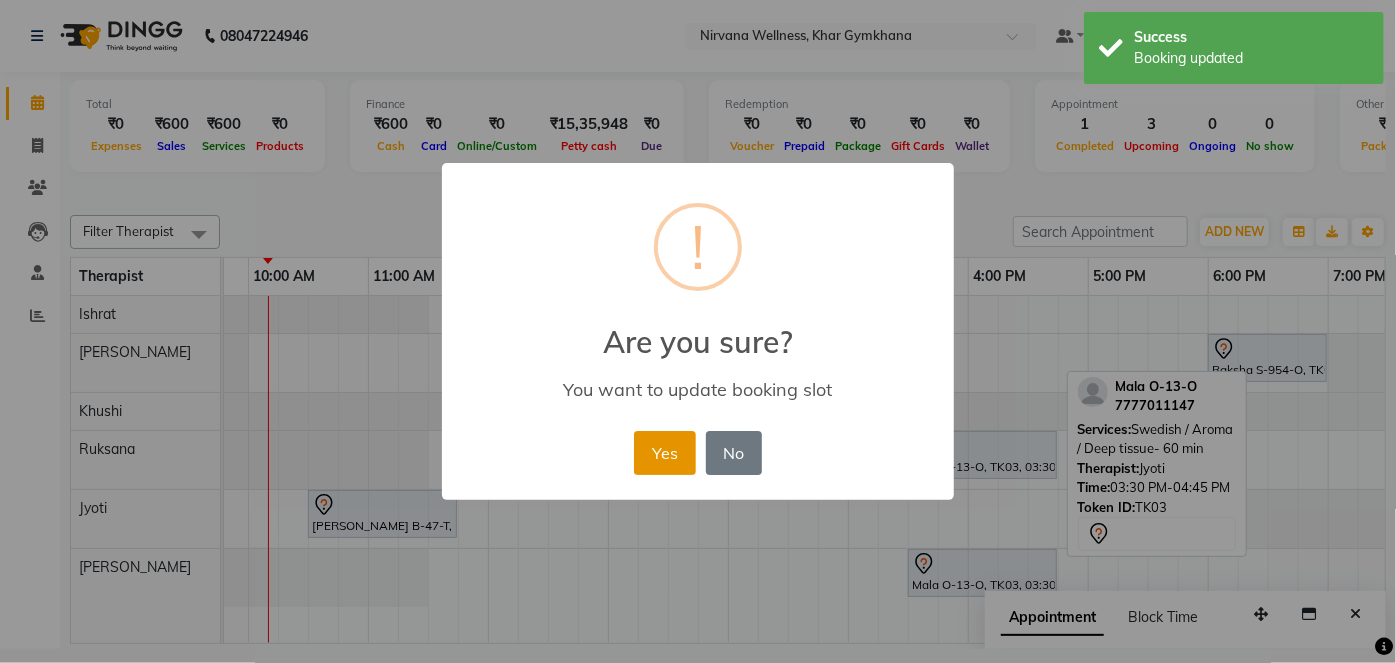 click on "Yes" at bounding box center [664, 453] 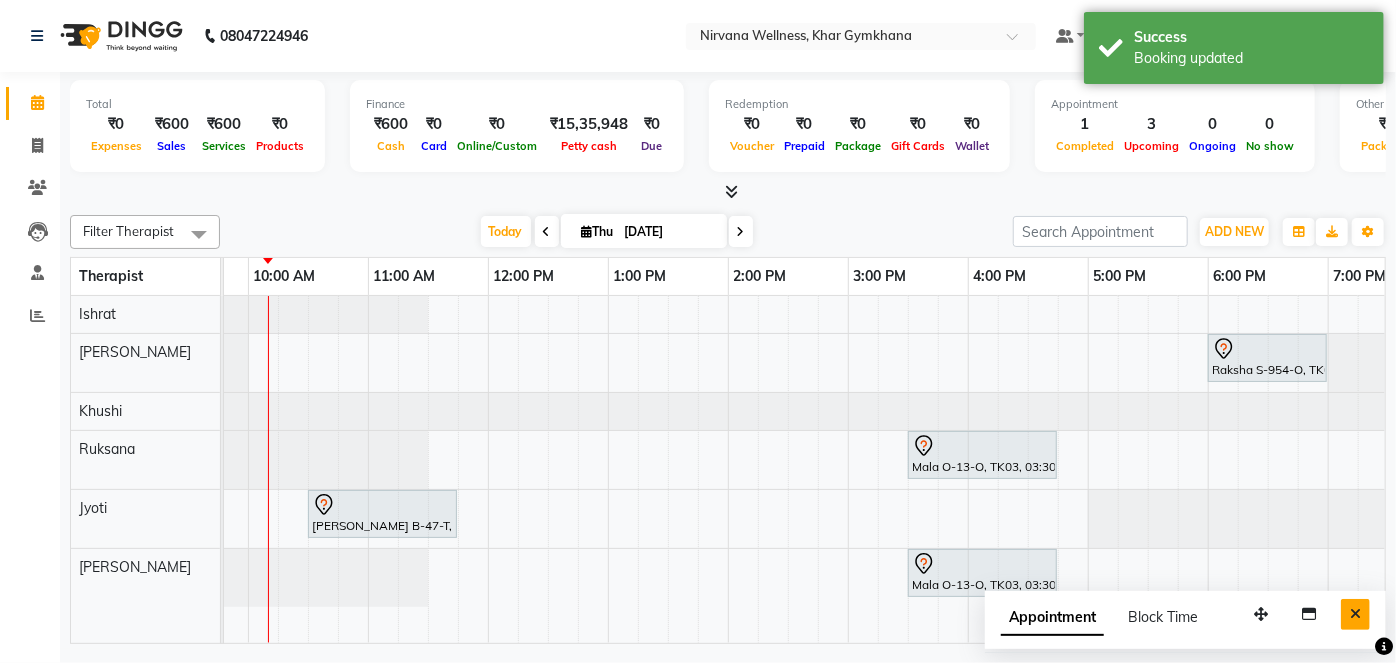 click at bounding box center (1355, 614) 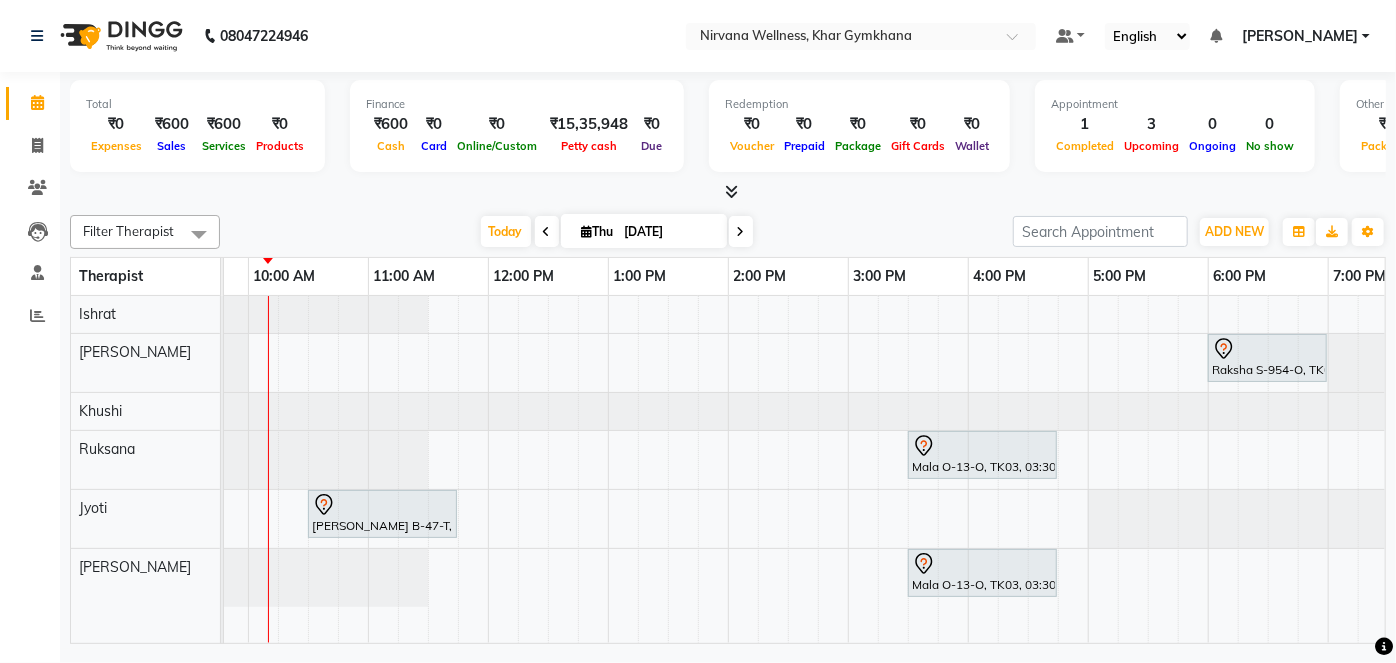 scroll, scrollTop: 0, scrollLeft: 522, axis: horizontal 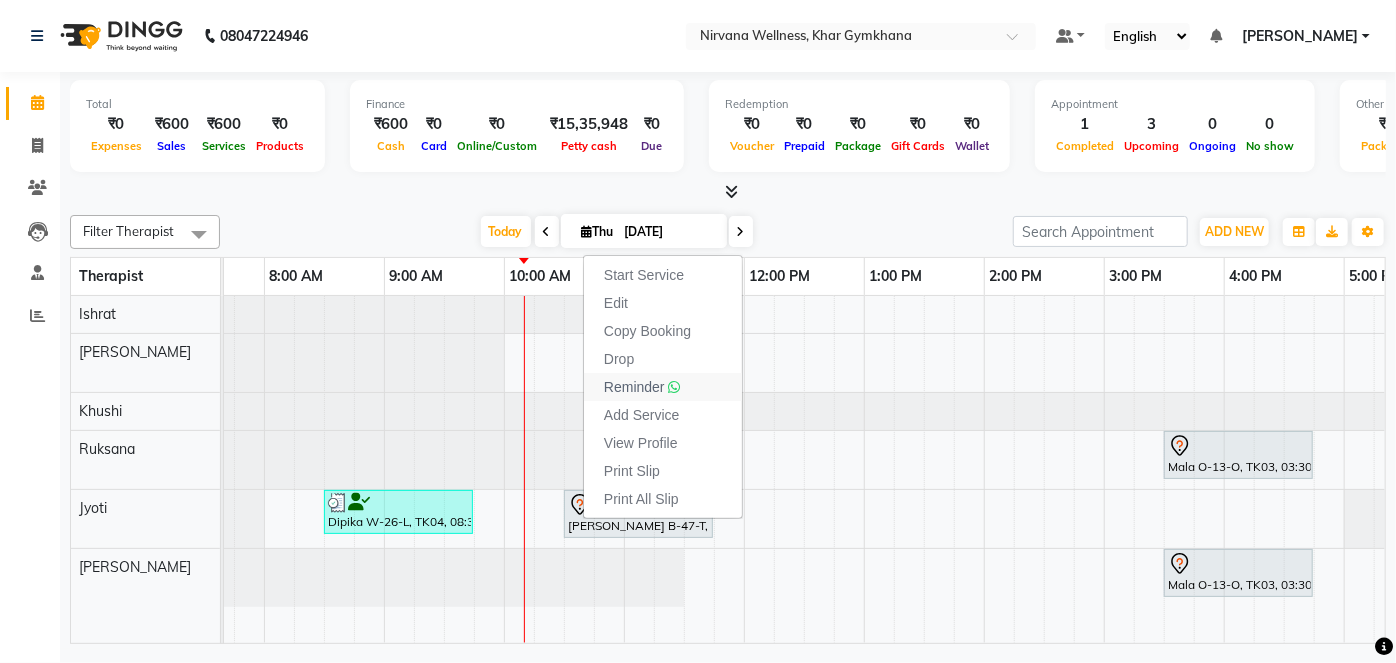 click on "Reminder" at bounding box center (634, 387) 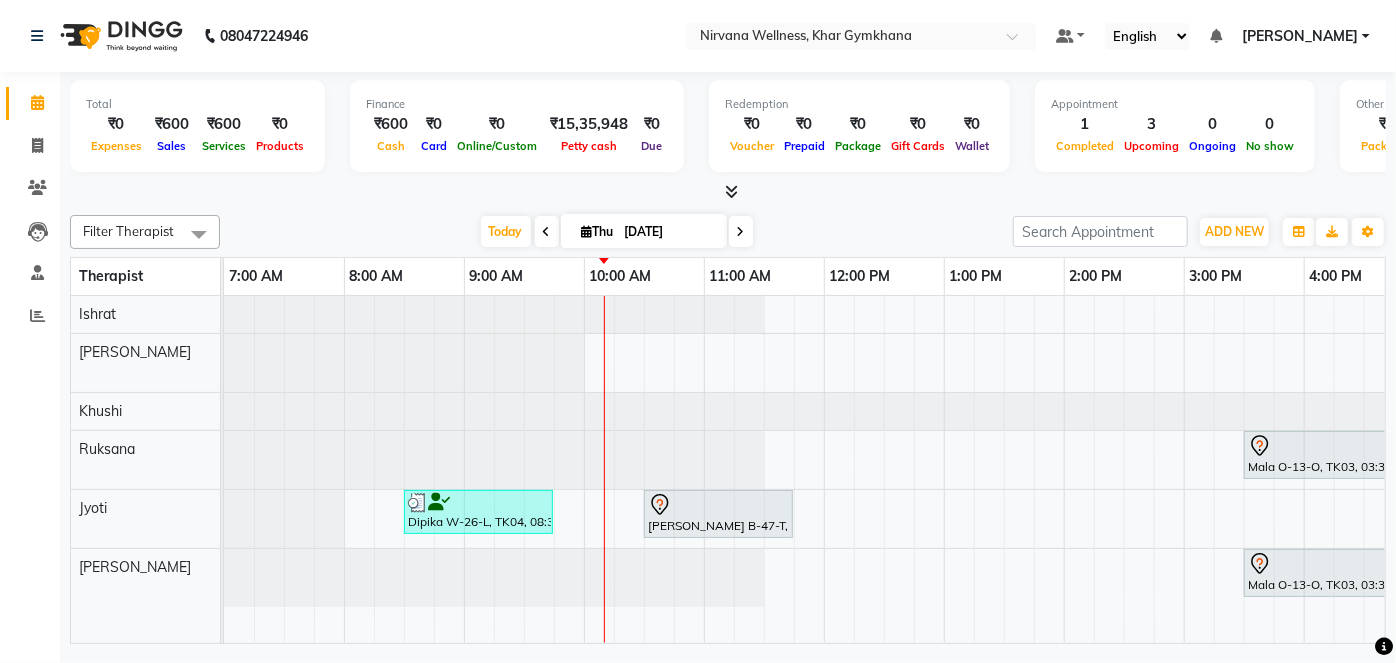 drag, startPoint x: 811, startPoint y: 642, endPoint x: 982, endPoint y: 642, distance: 171 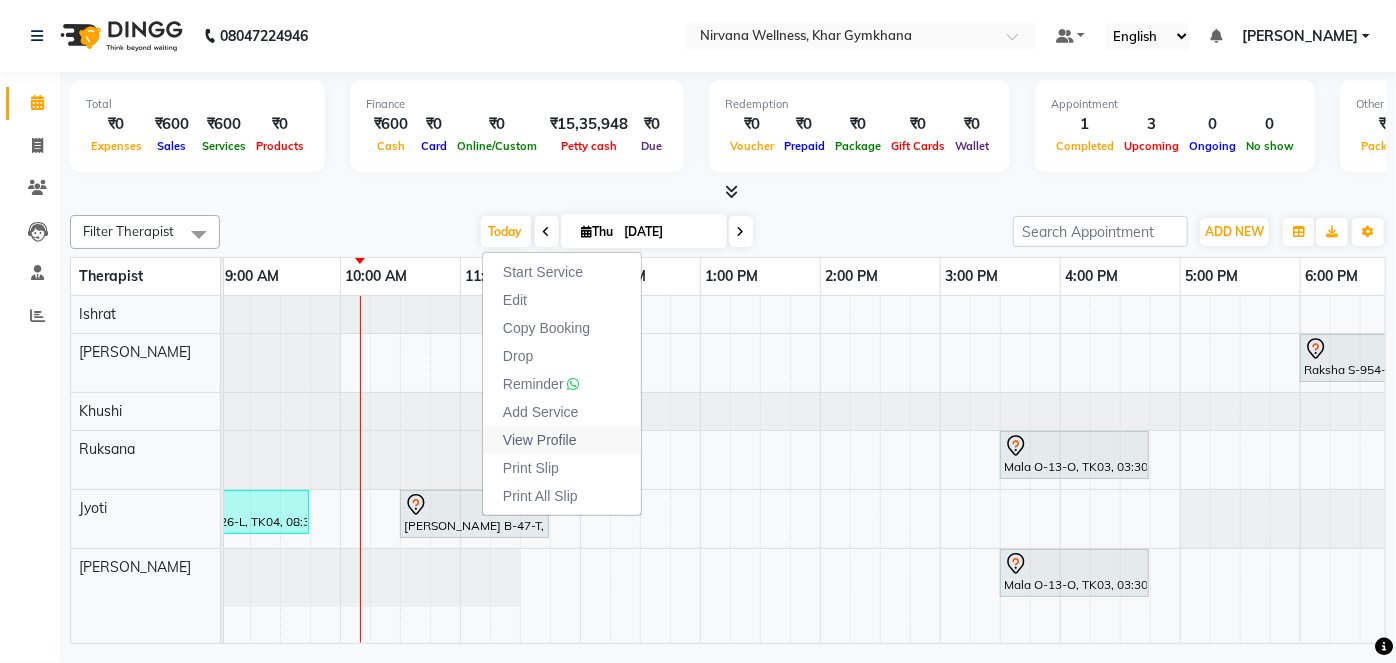 click on "View Profile" at bounding box center [540, 440] 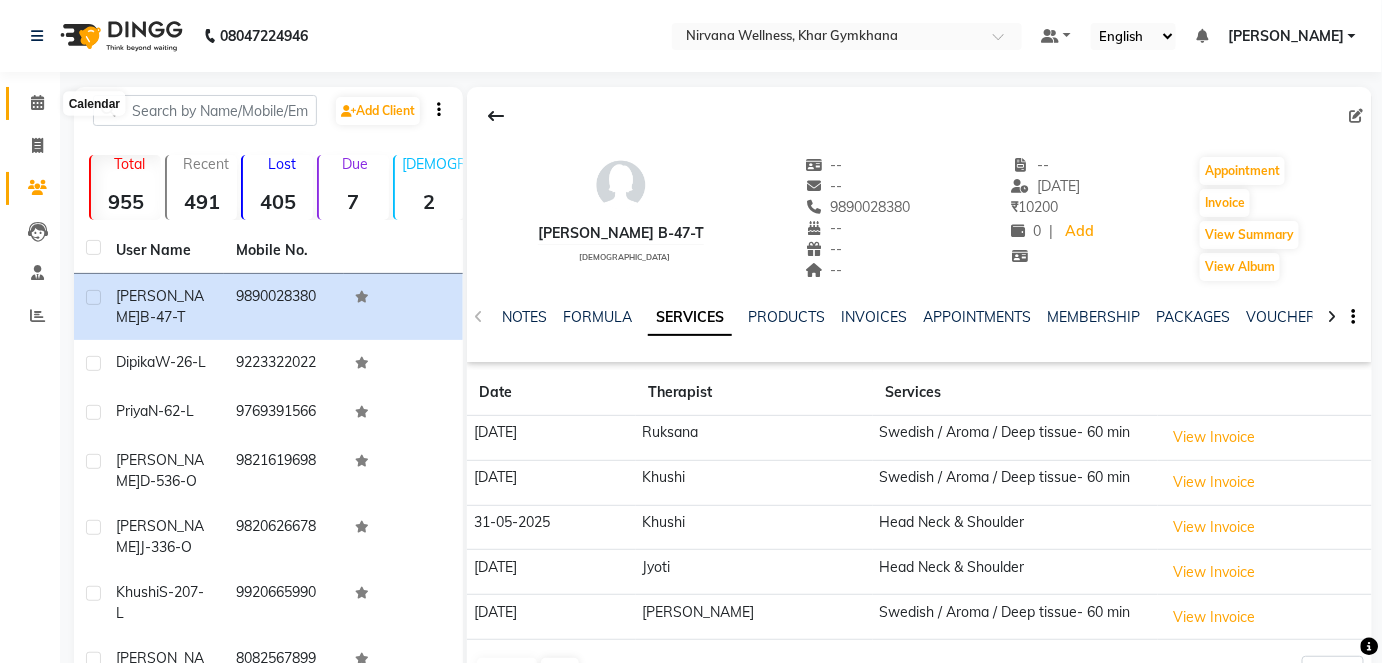 click 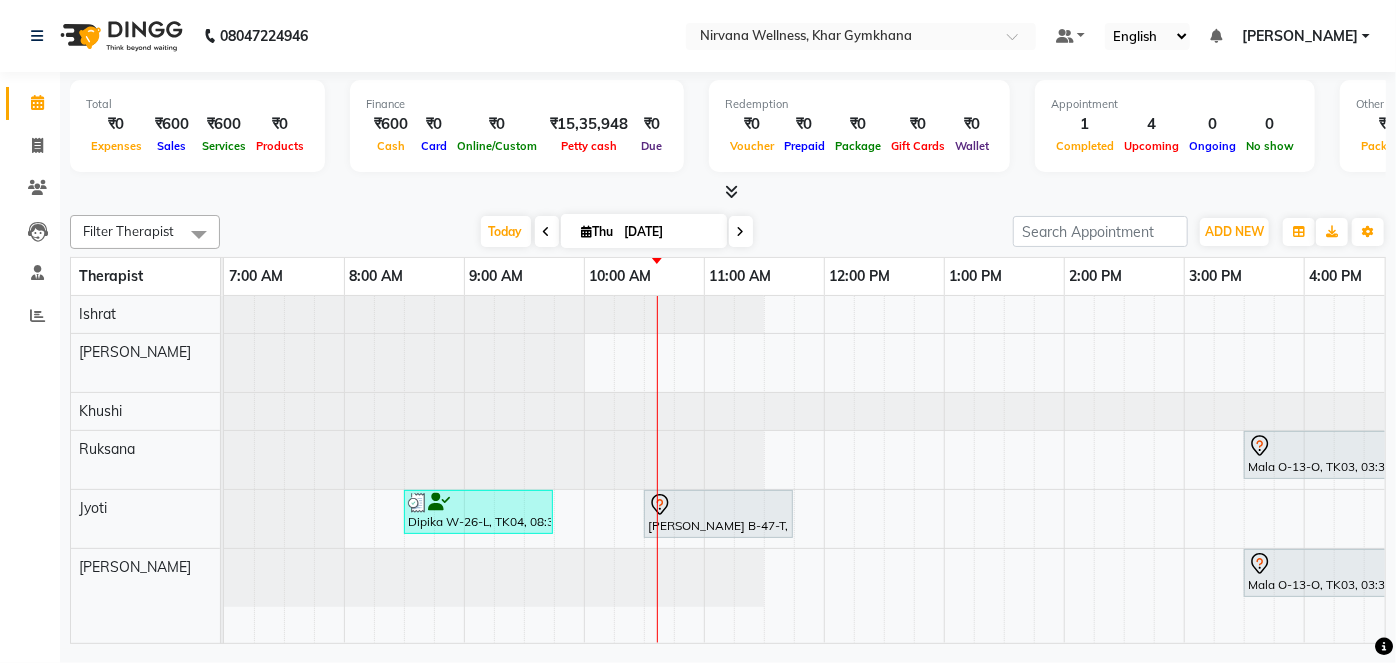 drag, startPoint x: 1199, startPoint y: 158, endPoint x: 1151, endPoint y: 191, distance: 58.249462 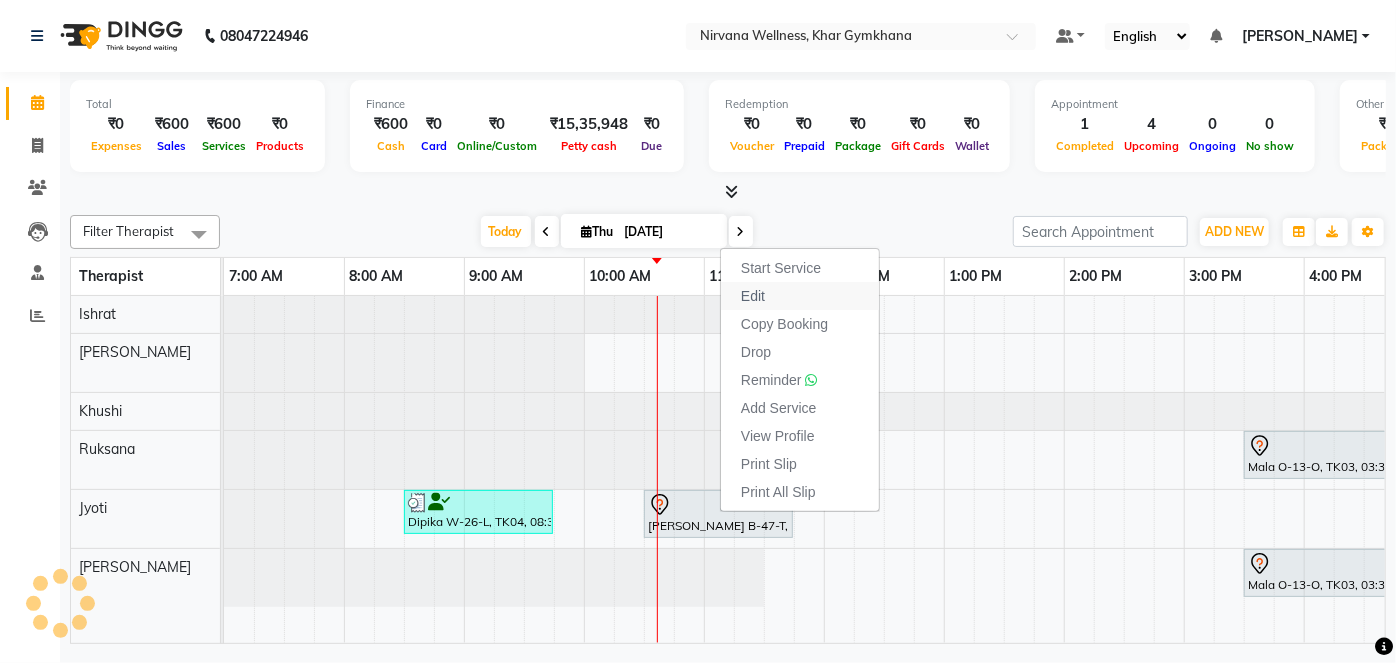 click on "Edit" at bounding box center (800, 296) 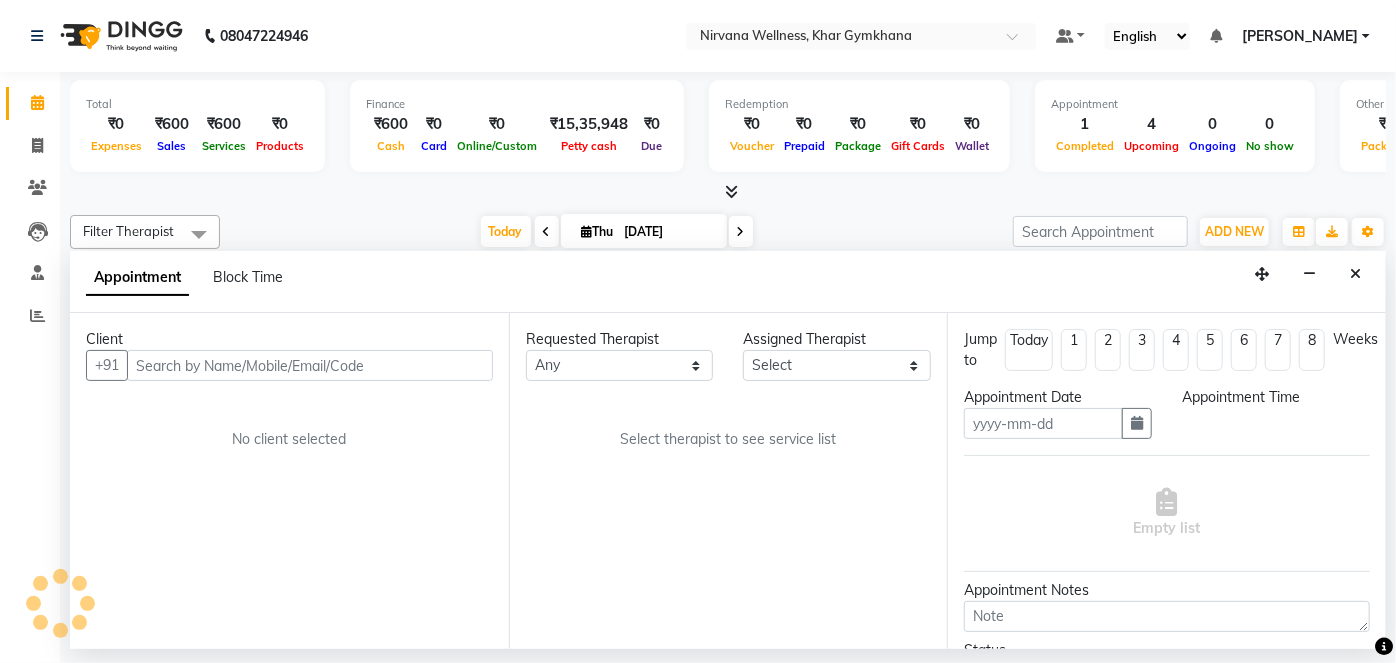 type on "[DATE]" 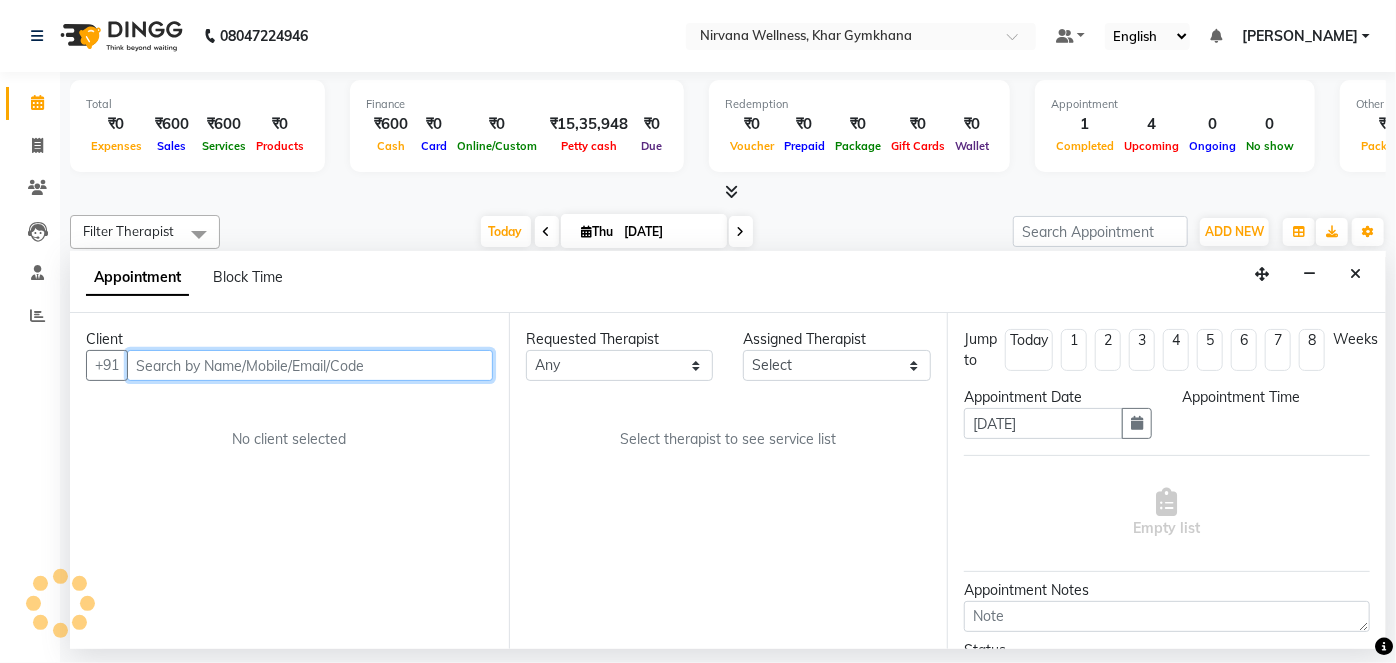 select on "78895" 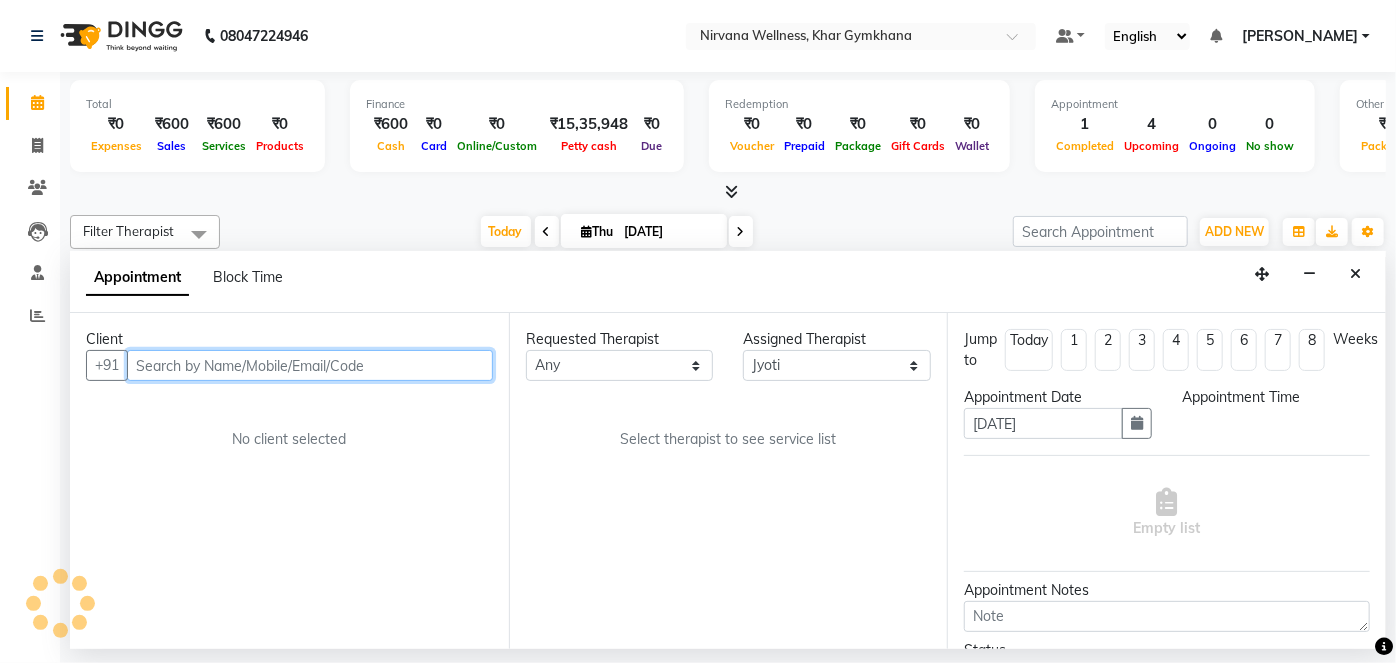 scroll, scrollTop: 0, scrollLeft: 360, axis: horizontal 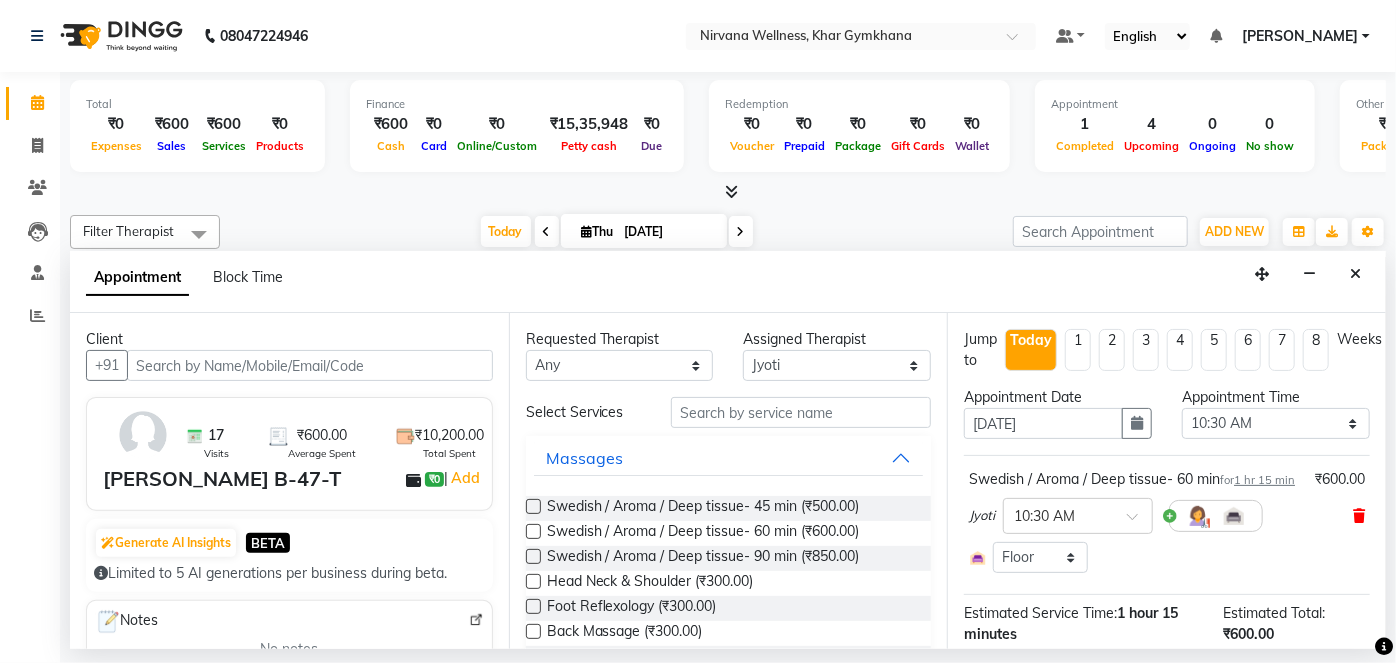 click at bounding box center (1359, 516) 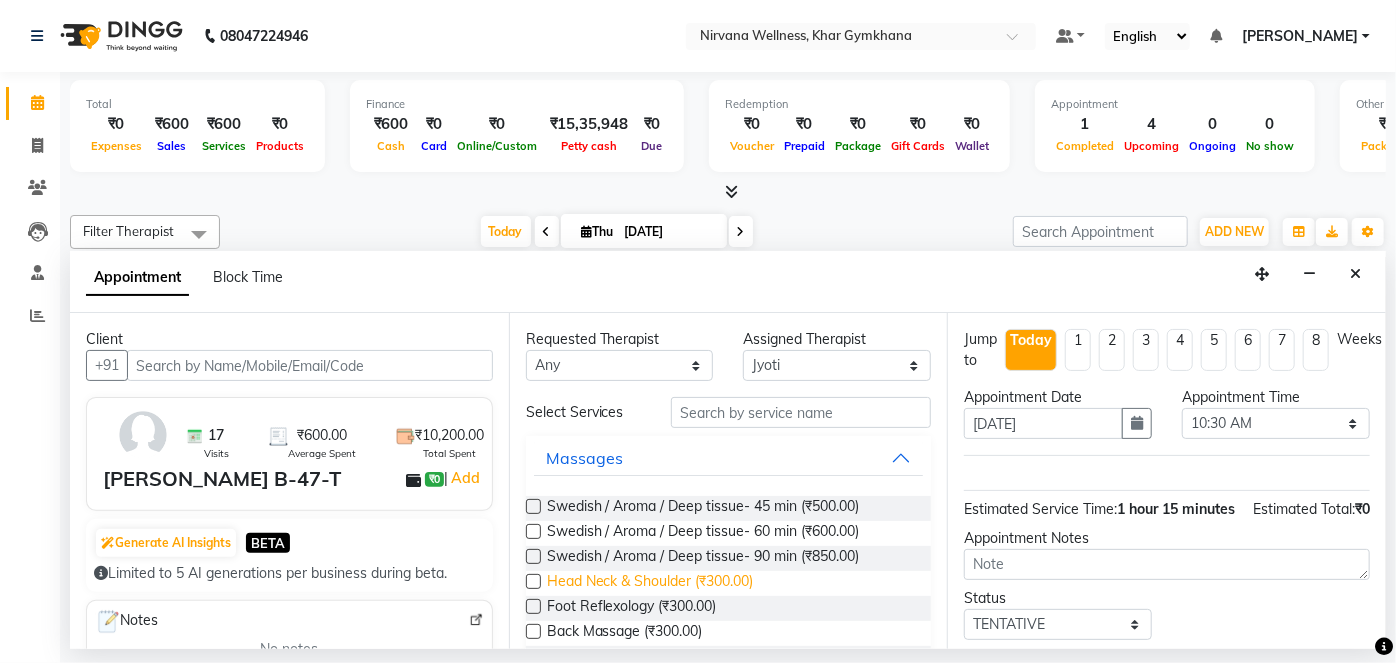 click on "Head Neck & Shoulder (₹300.00)" at bounding box center (650, 583) 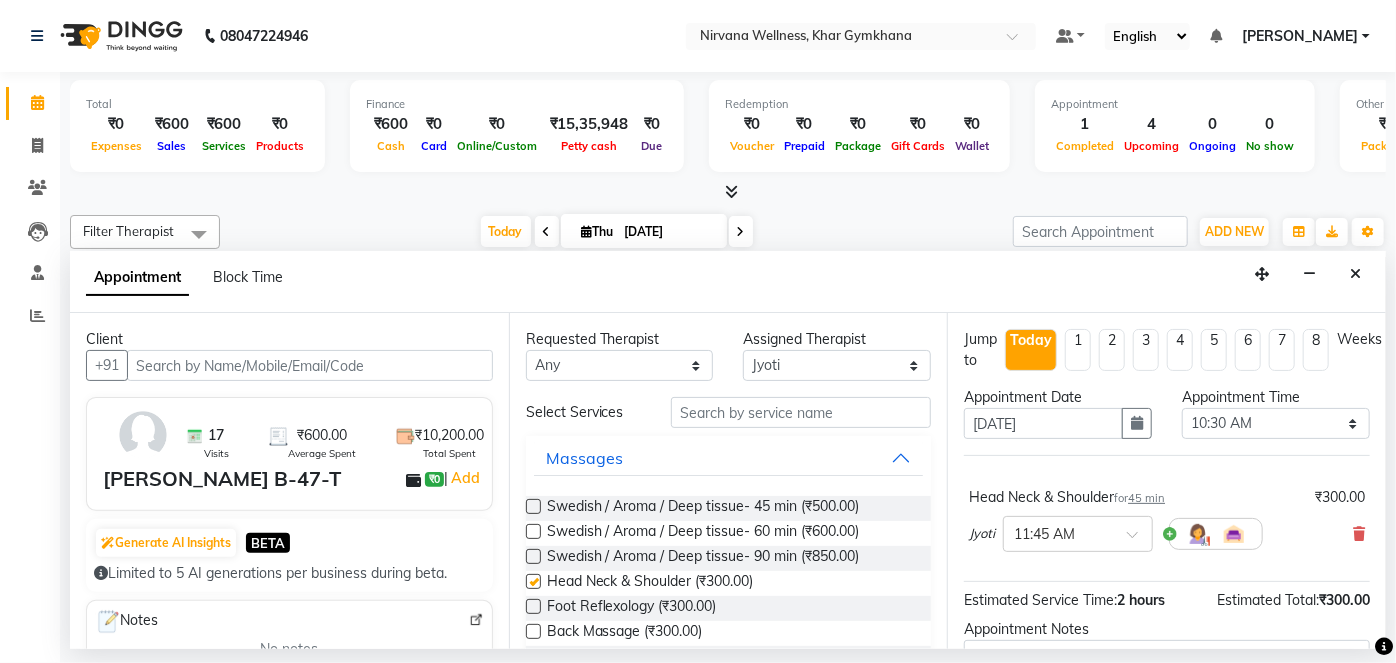 checkbox on "false" 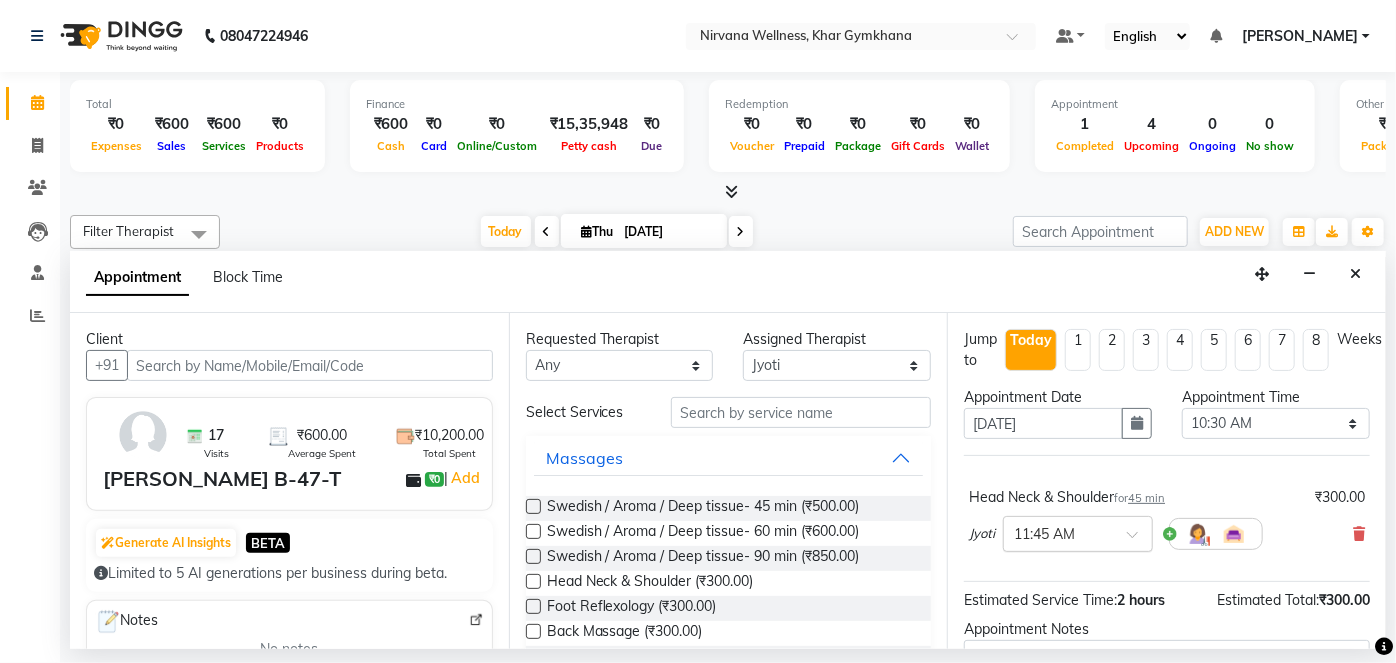 click at bounding box center (1078, 532) 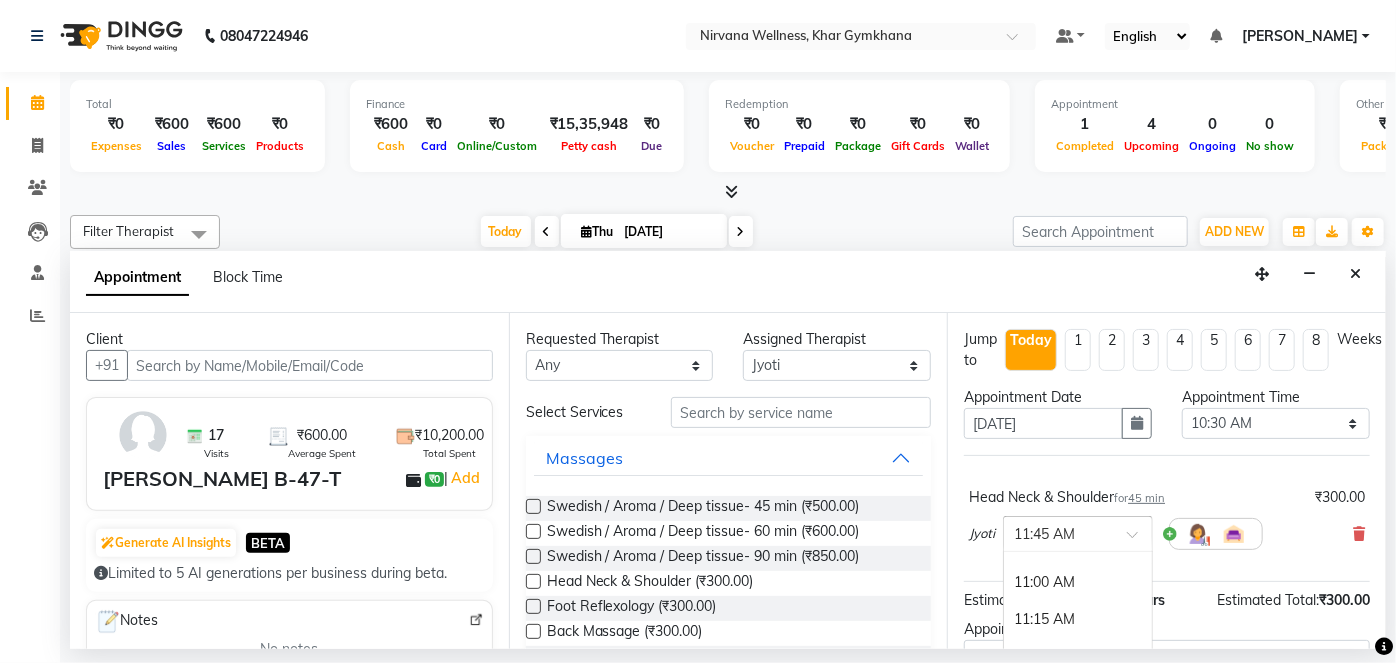 scroll, scrollTop: 380, scrollLeft: 0, axis: vertical 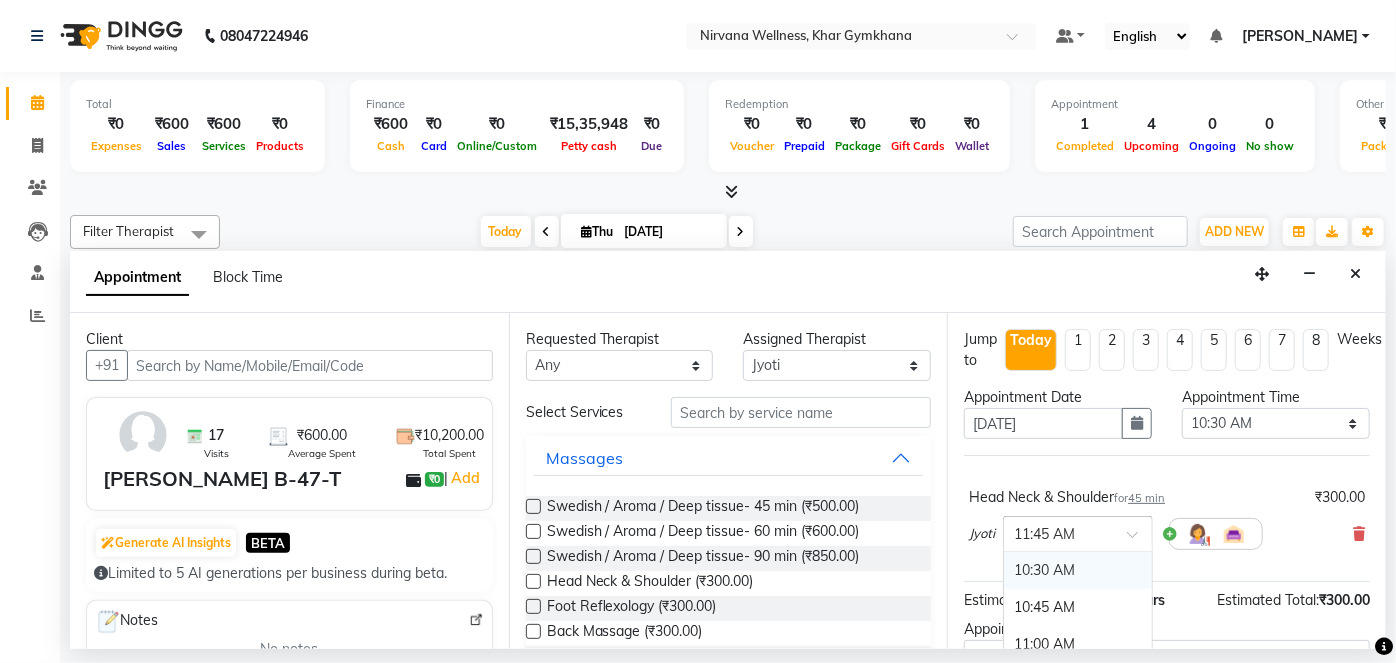 click on "10:30 AM" at bounding box center (1078, 570) 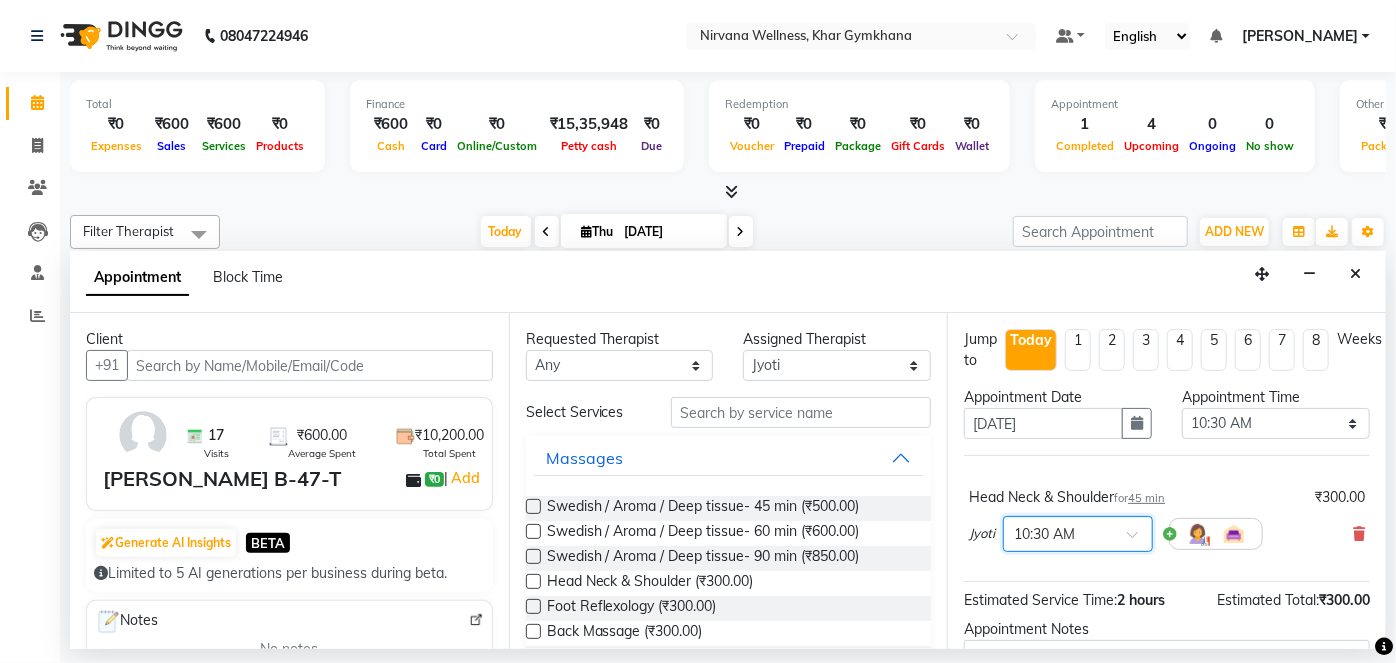 scroll, scrollTop: 149, scrollLeft: 0, axis: vertical 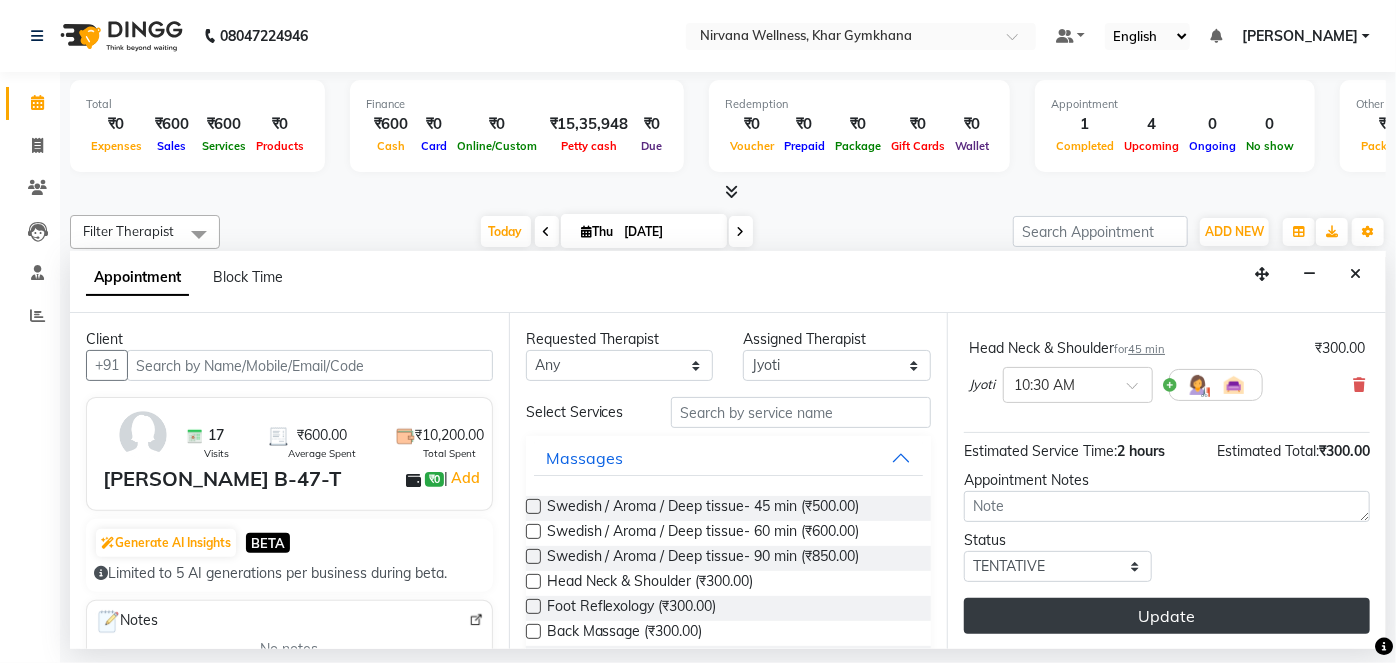 click on "Update" at bounding box center [1167, 616] 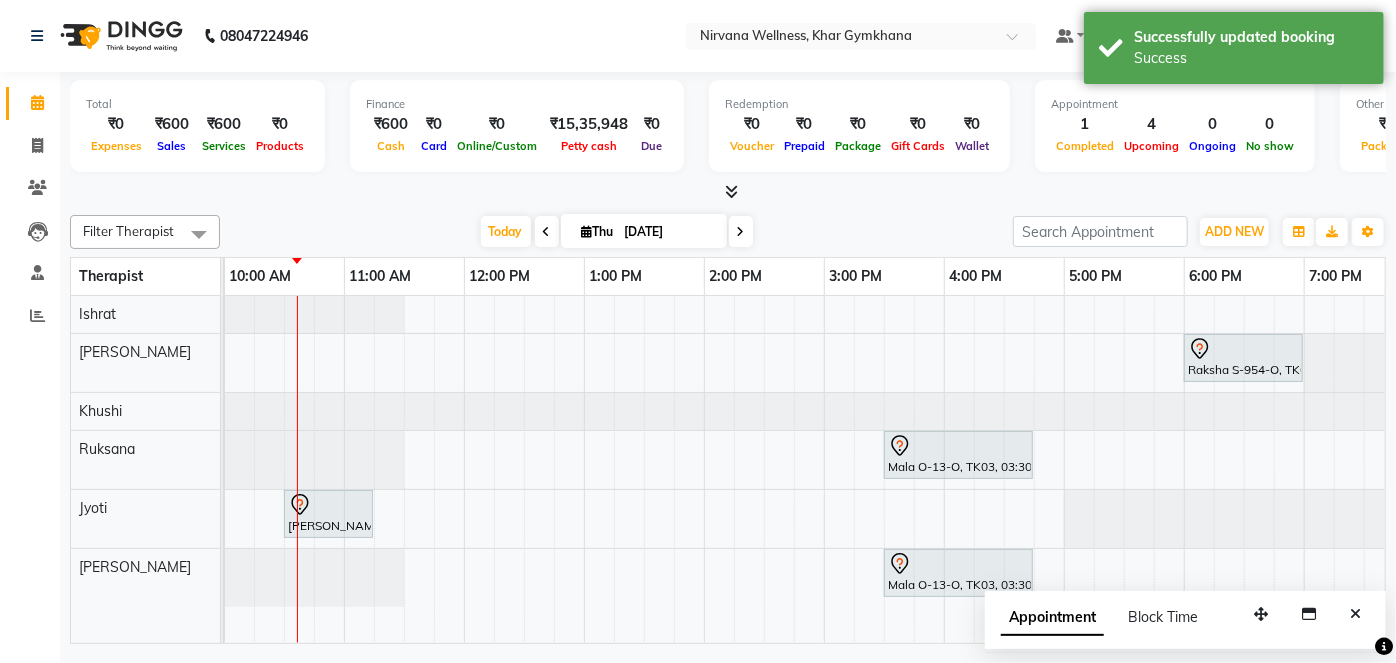 scroll, scrollTop: 0, scrollLeft: 304, axis: horizontal 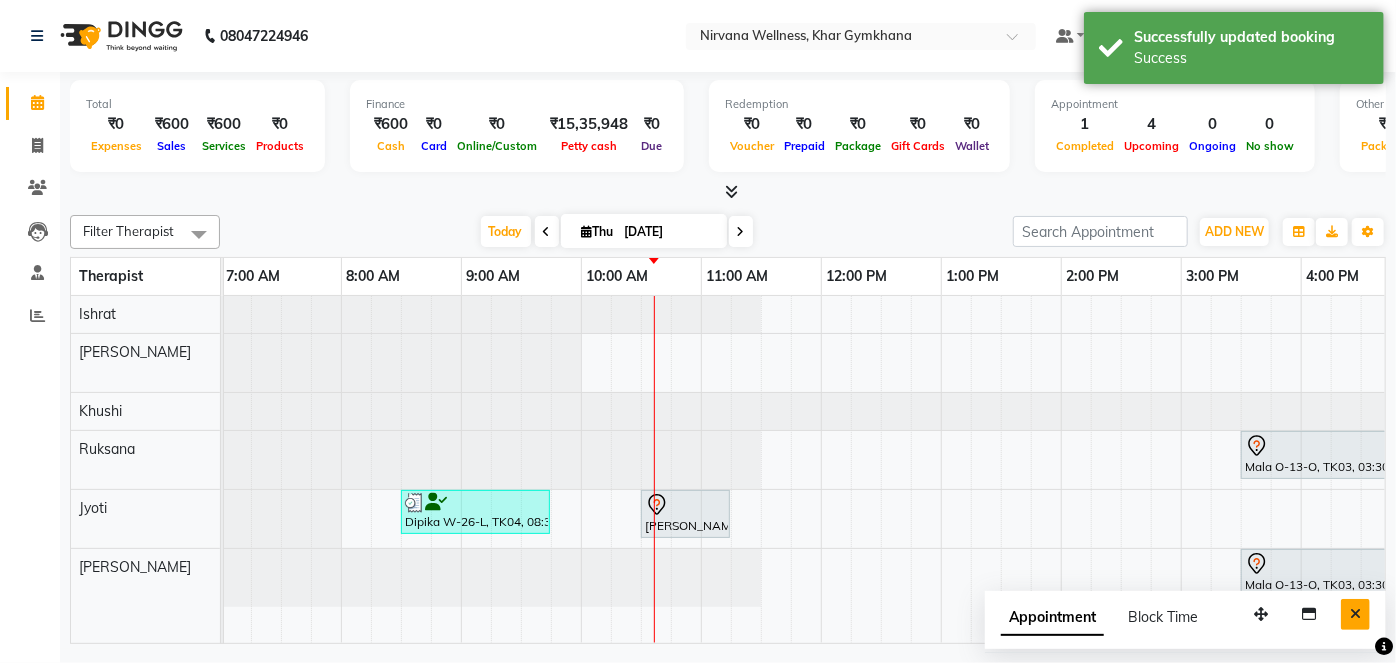 click at bounding box center (1355, 614) 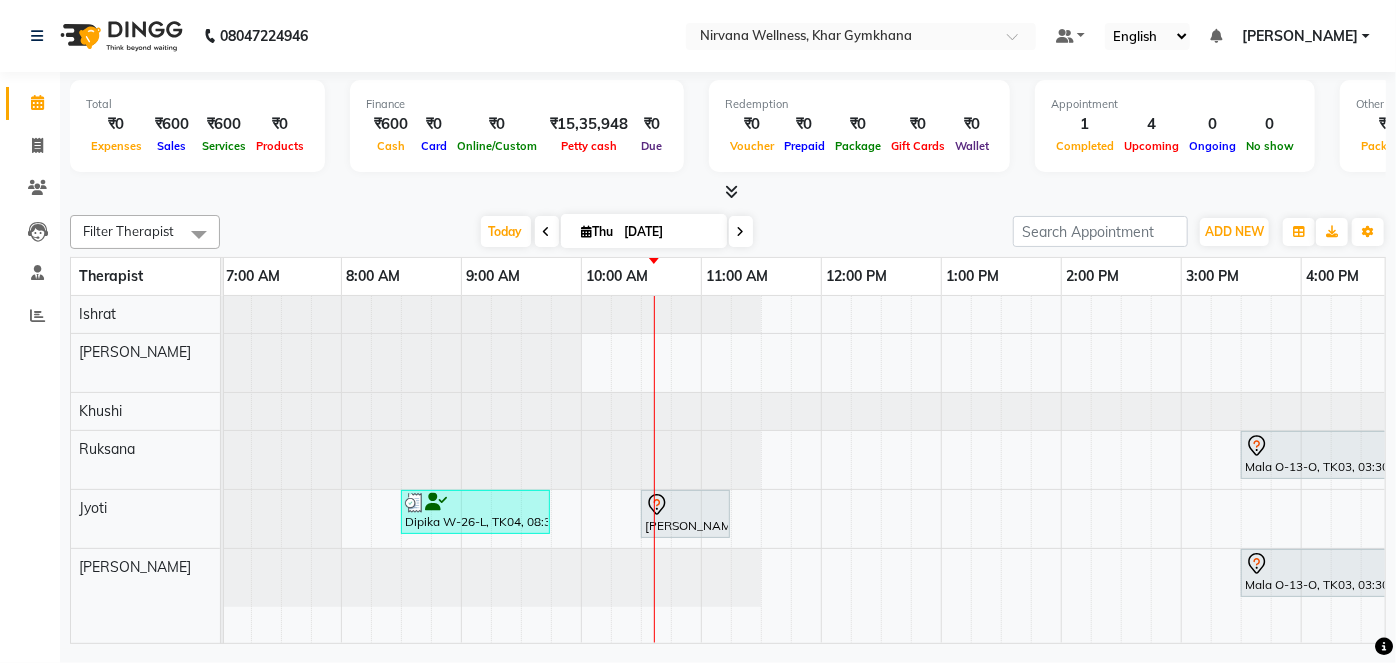 scroll, scrollTop: 0, scrollLeft: 322, axis: horizontal 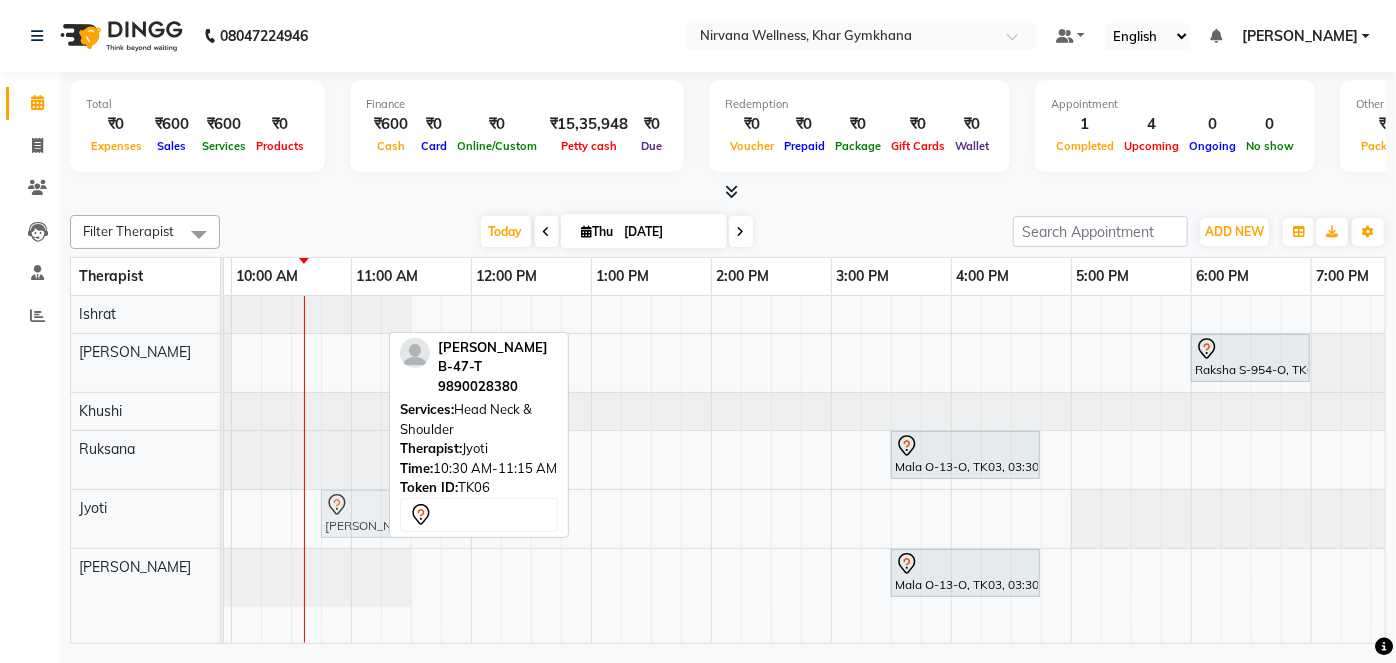 drag, startPoint x: 344, startPoint y: 519, endPoint x: 364, endPoint y: 513, distance: 20.880613 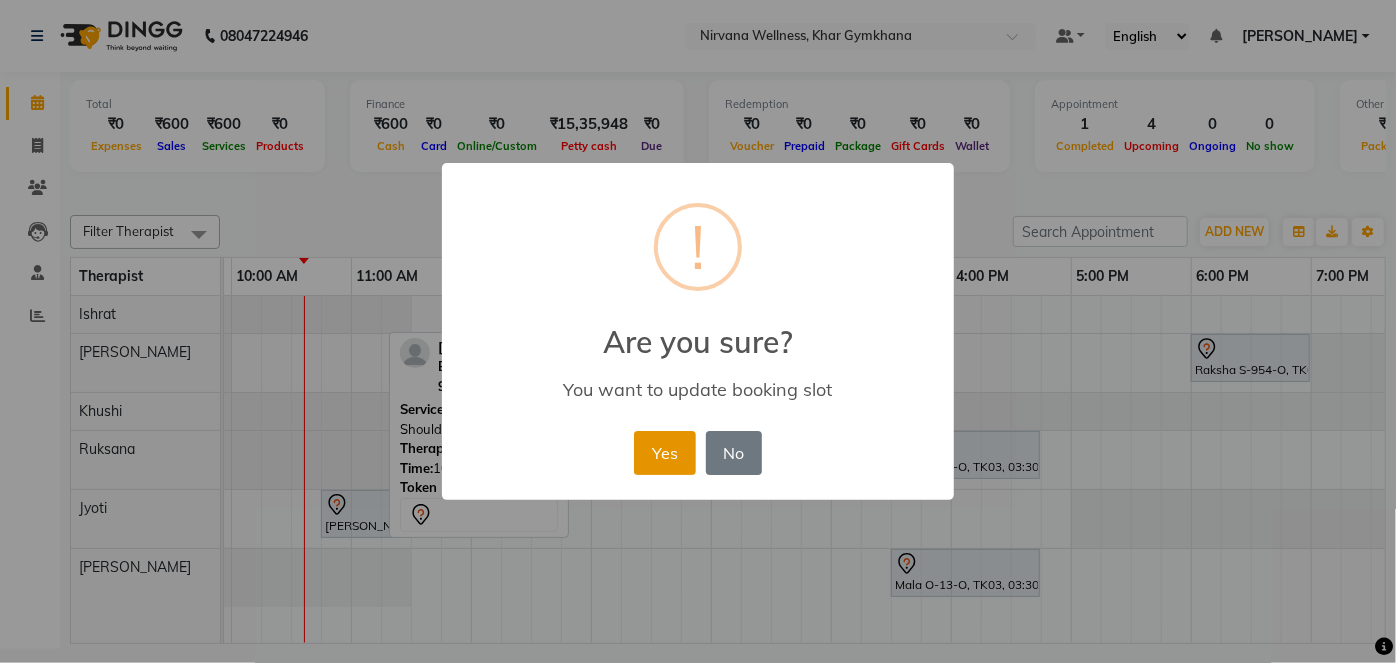 click on "Yes" at bounding box center [664, 453] 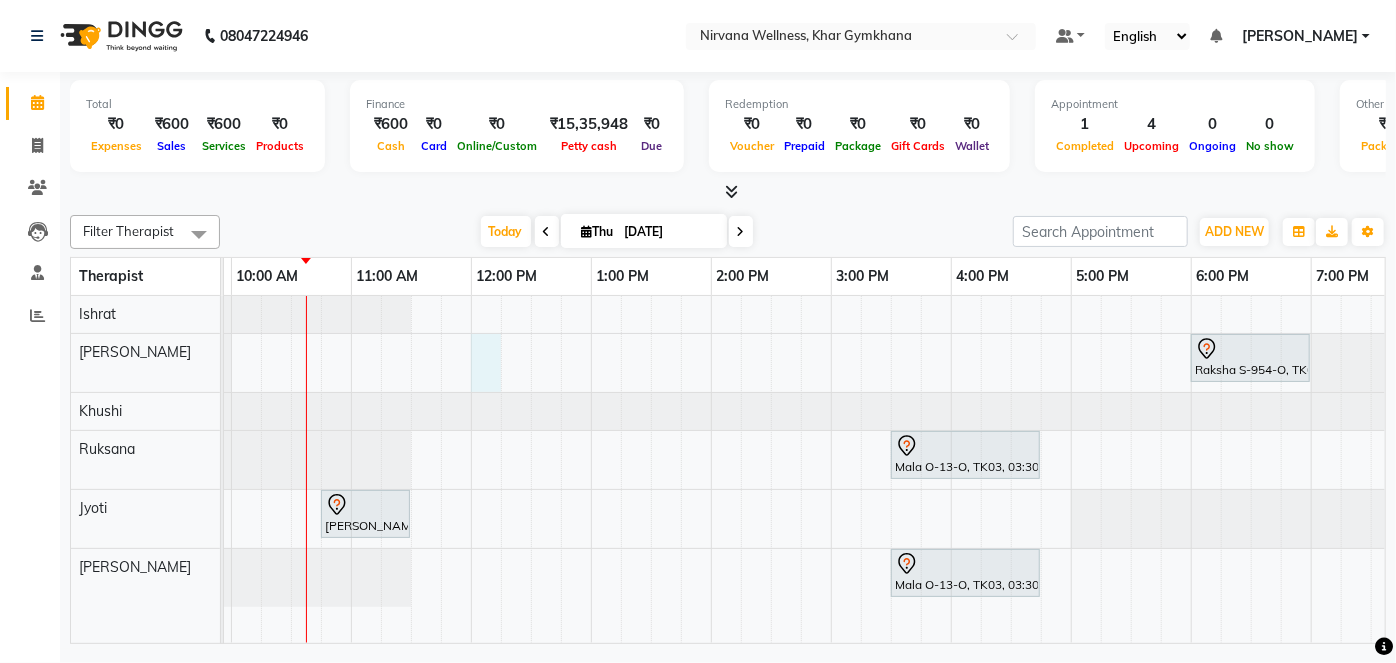 click on "Raksha S-954-O, TK01, 06:00 PM-07:00 PM, Swedish / Aroma / Deep tissue- 60 min             Mala O-13-O, TK03, 03:30 PM-04:45 PM, Swedish / Aroma / Deep tissue- 60 min     Dipika W-26-L, TK04, 08:30 AM-09:45 AM, Swedish / Aroma / Deep tissue- 60 min             [PERSON_NAME] B-47-T, TK06, 10:45 AM-11:30 AM, Head Neck & Shoulder             Mala O-13-O, TK03, 03:30 PM-04:45 PM, Swedish / Aroma / Deep tissue- 60 min" at bounding box center (831, 469) 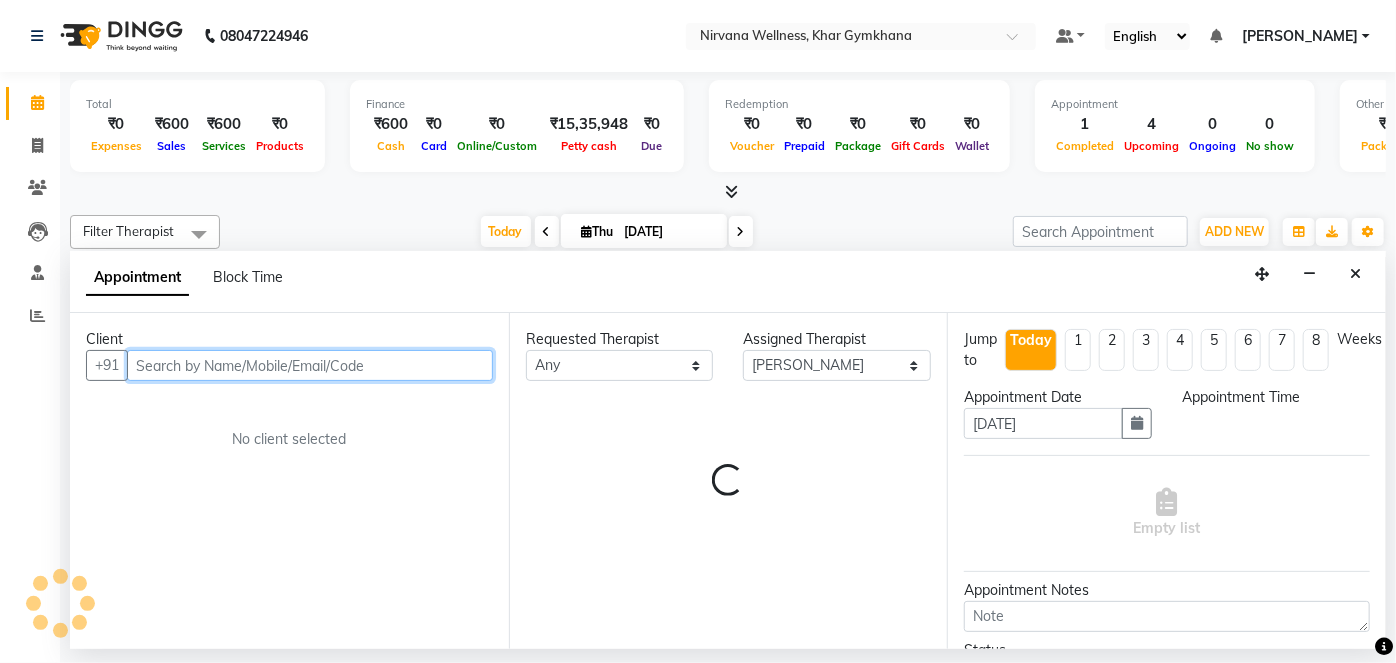 select on "720" 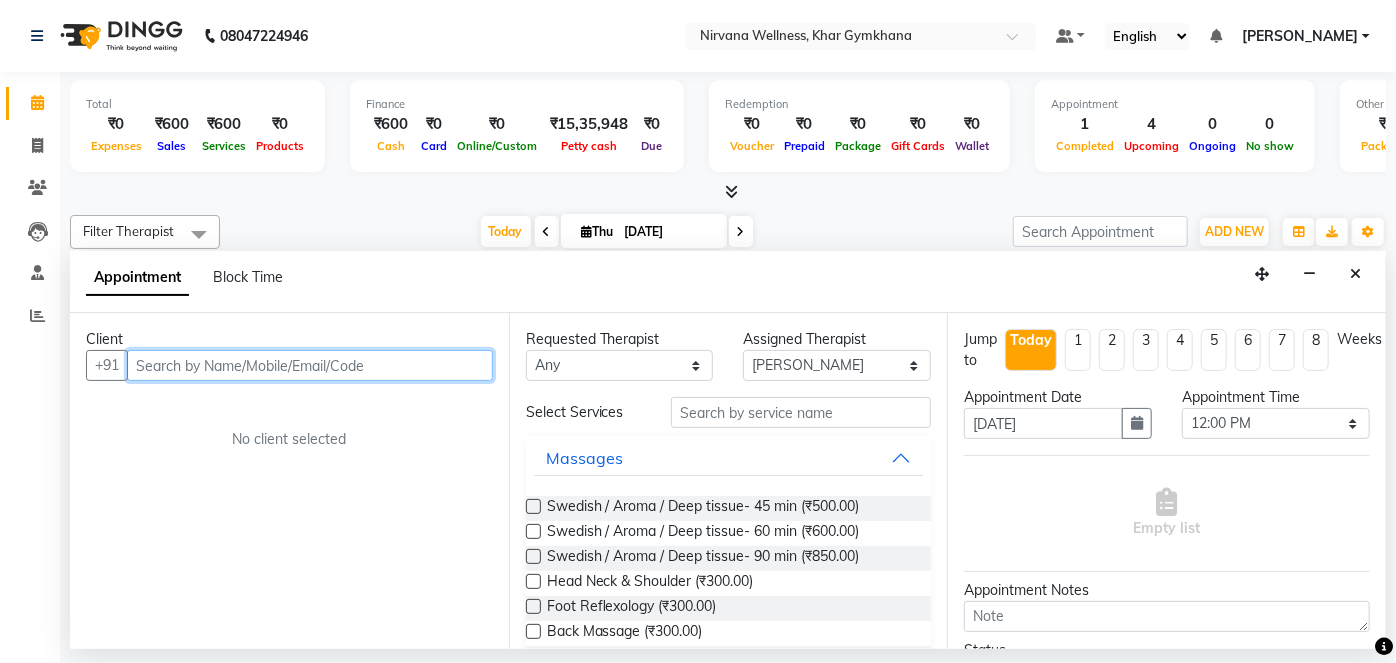 click at bounding box center [310, 365] 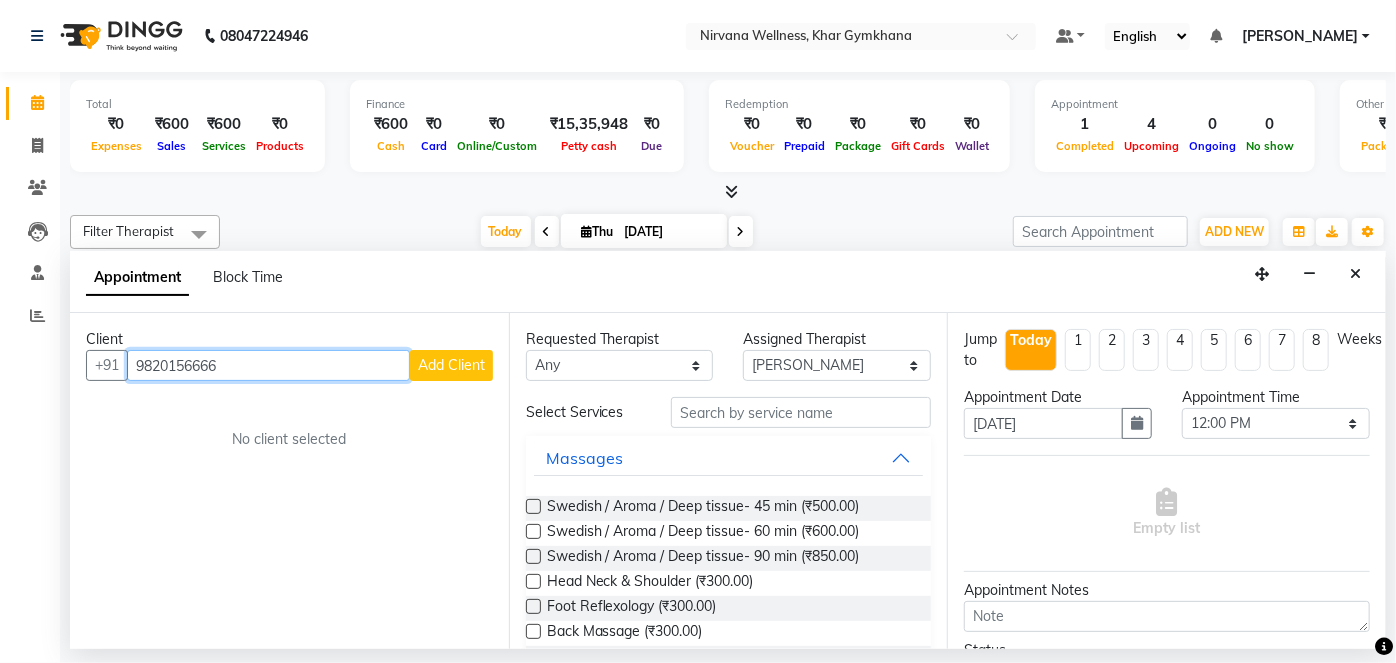 type on "9820156666" 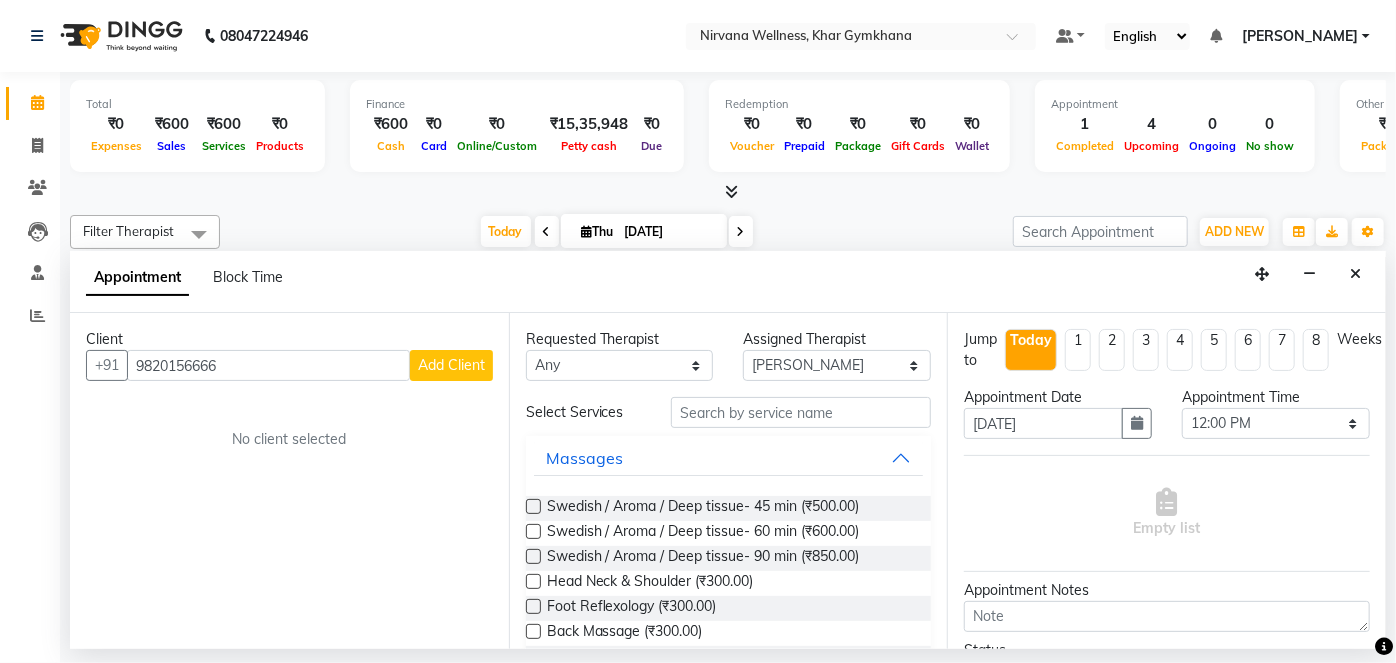 click on "Add Client" at bounding box center (451, 365) 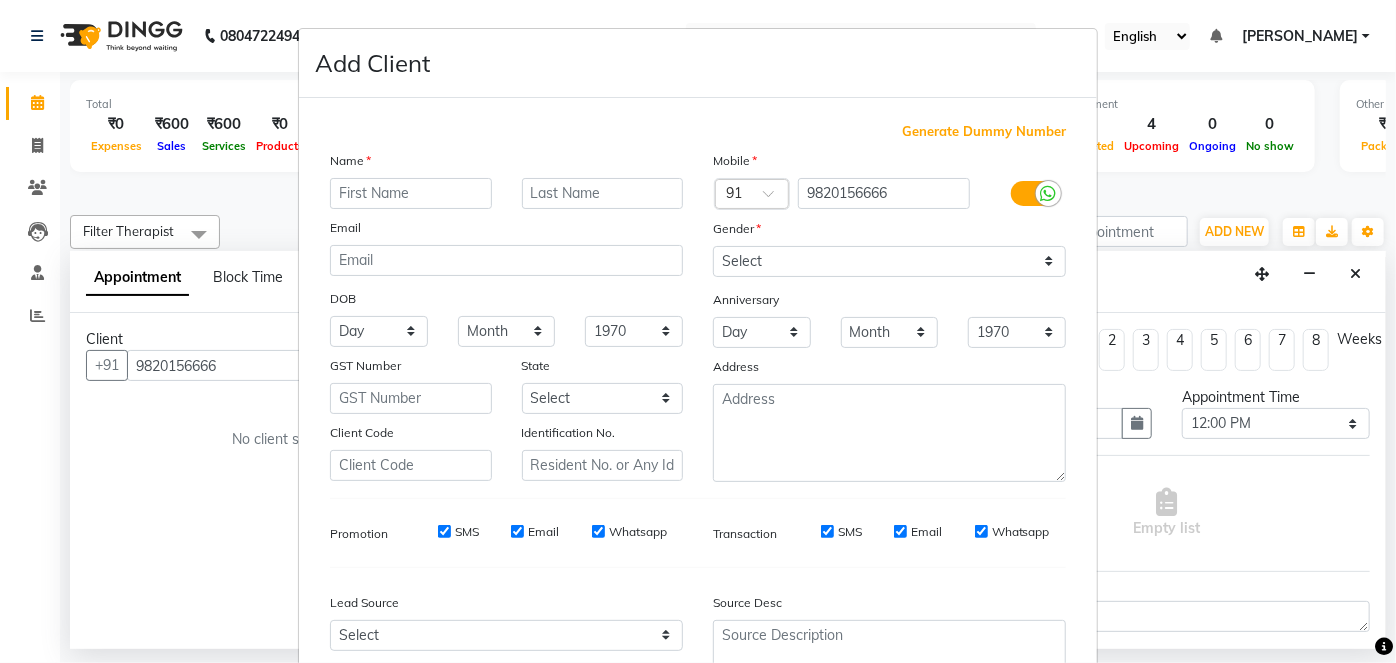 click at bounding box center [411, 193] 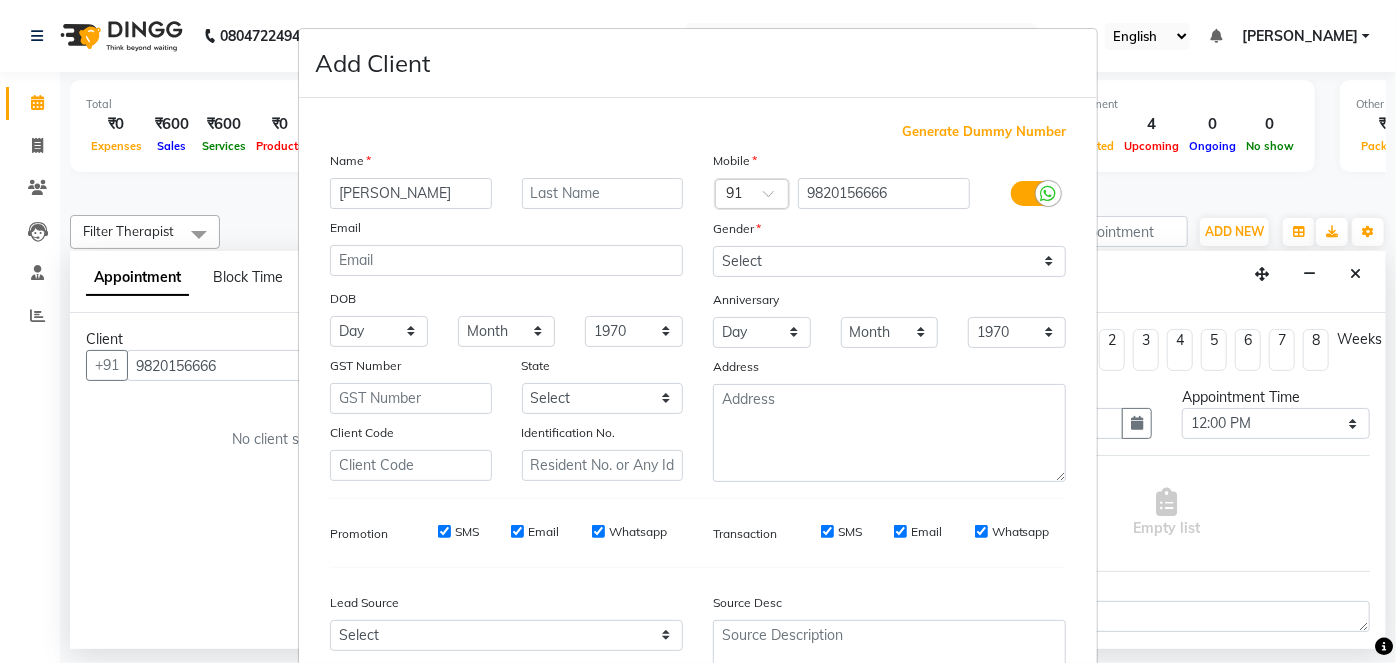 type on "[PERSON_NAME]" 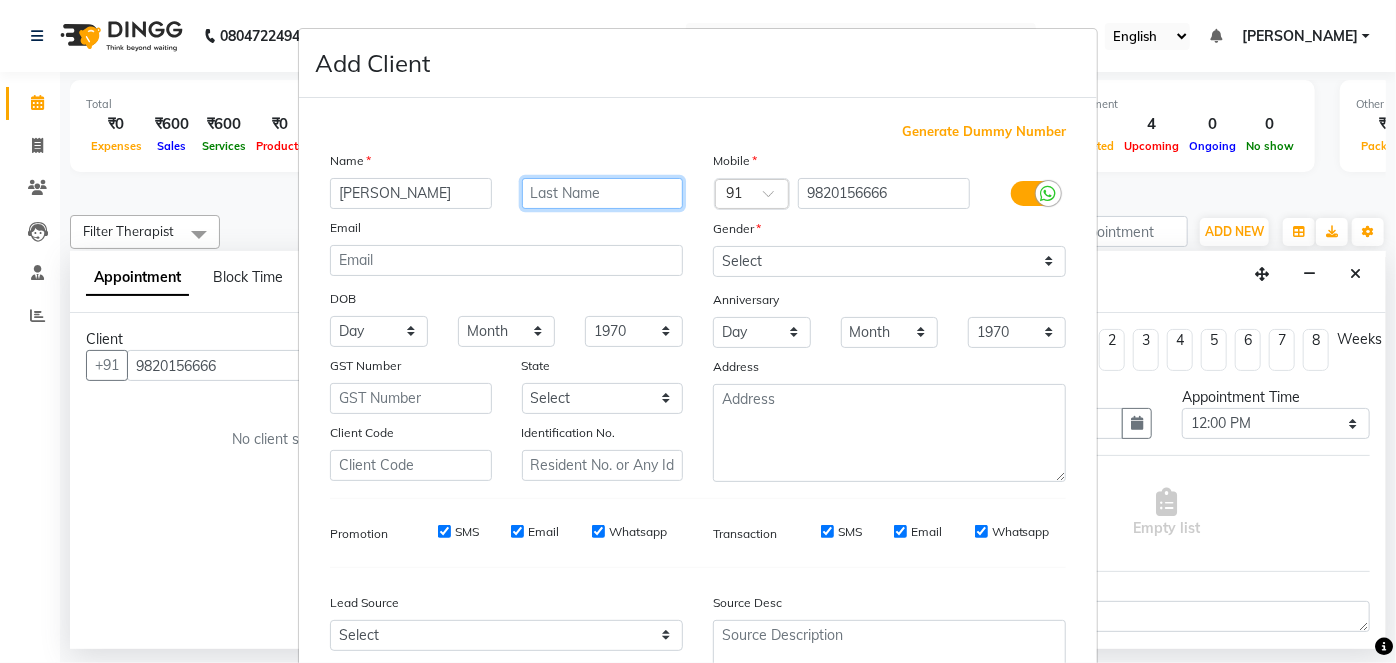 click at bounding box center (603, 193) 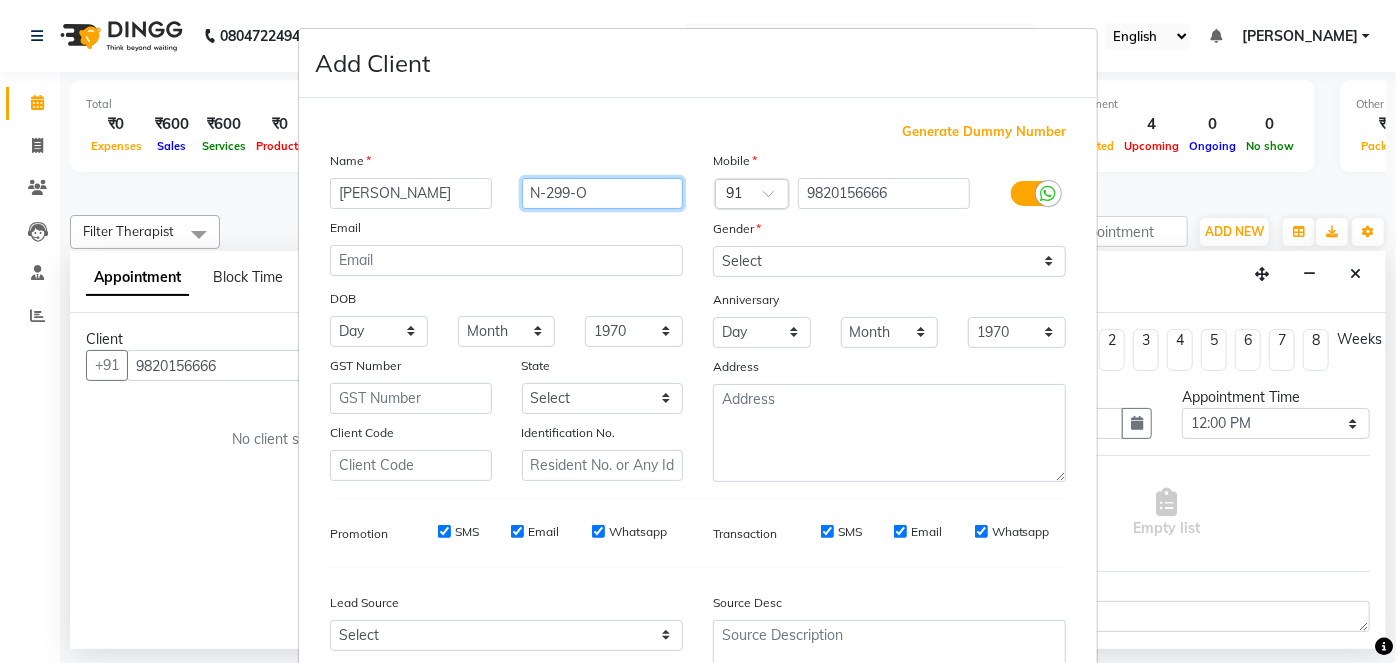 type on "N-299-O" 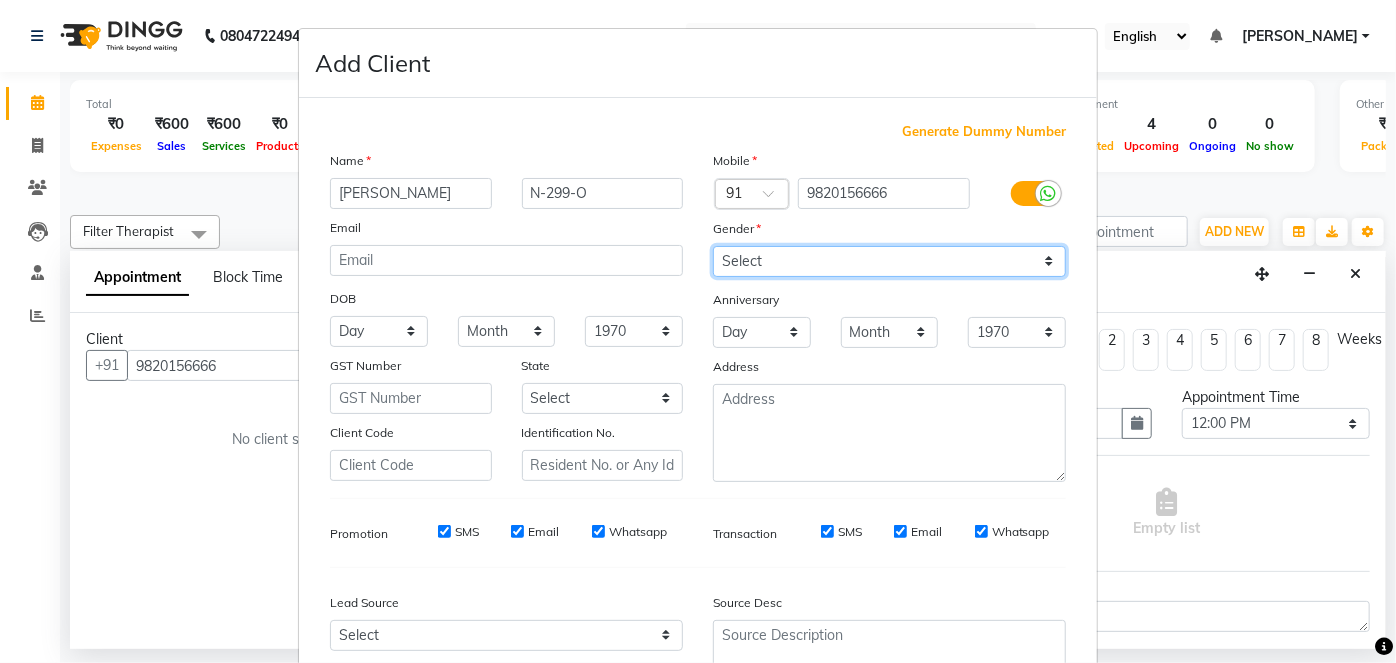 click on "Select [DEMOGRAPHIC_DATA] [DEMOGRAPHIC_DATA] Other Prefer Not To Say" at bounding box center (889, 261) 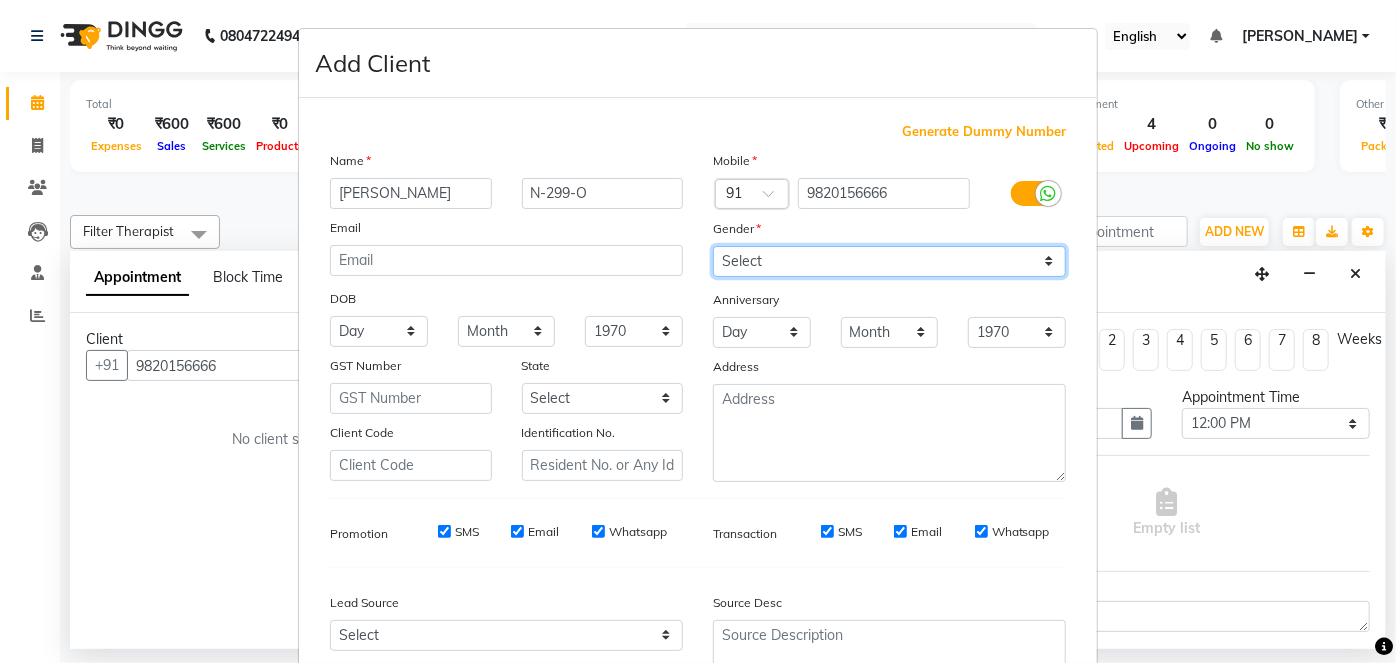 click on "Select [DEMOGRAPHIC_DATA] [DEMOGRAPHIC_DATA] Other Prefer Not To Say" at bounding box center (889, 261) 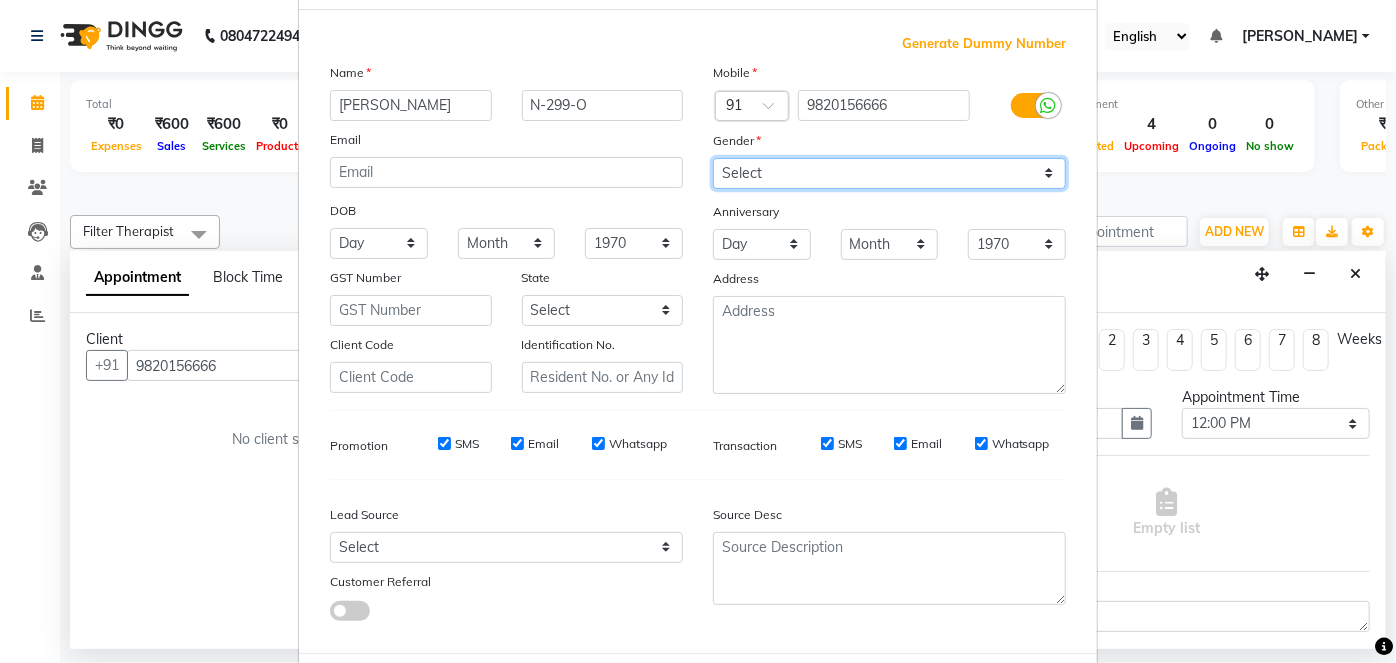 scroll, scrollTop: 184, scrollLeft: 0, axis: vertical 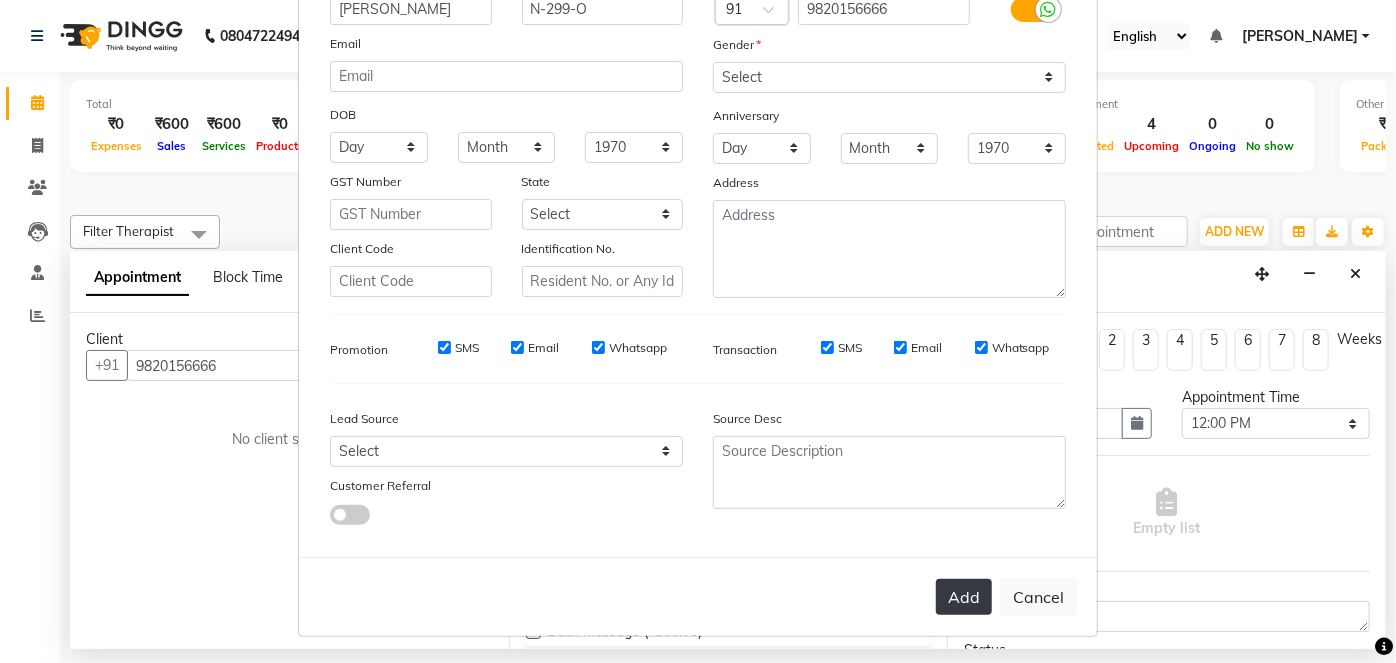 click on "Add" at bounding box center (964, 597) 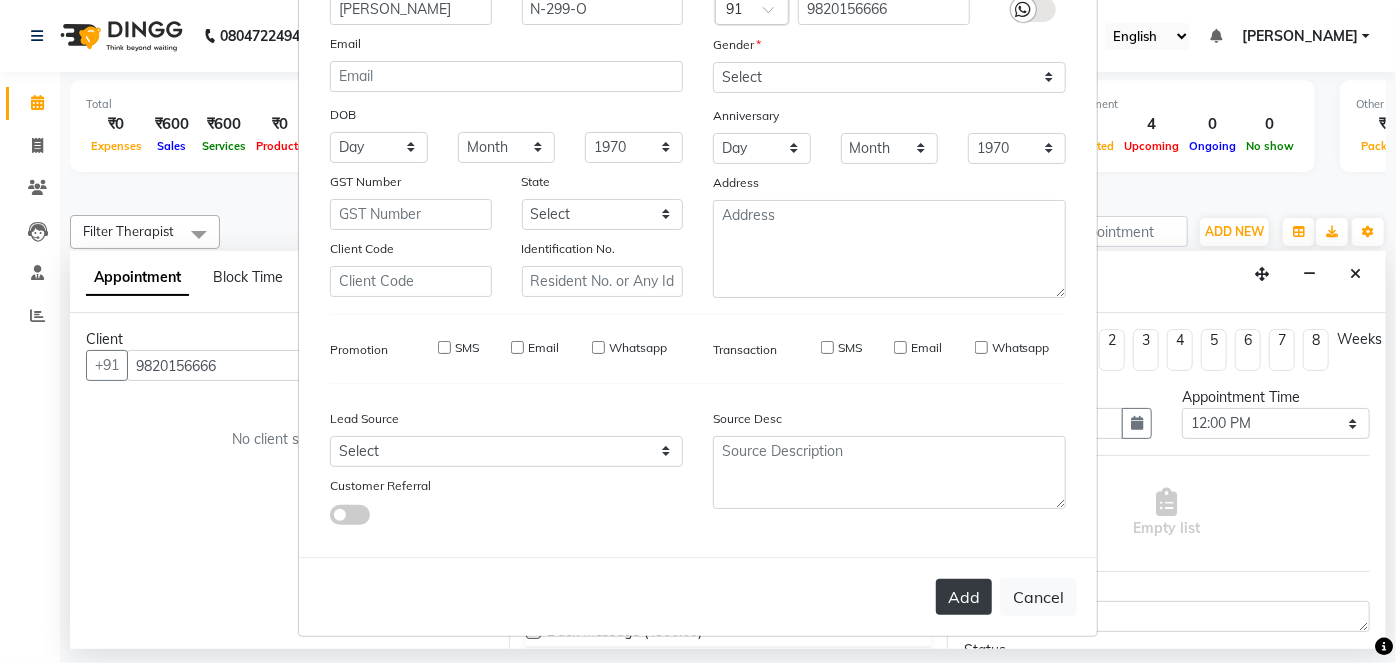 type 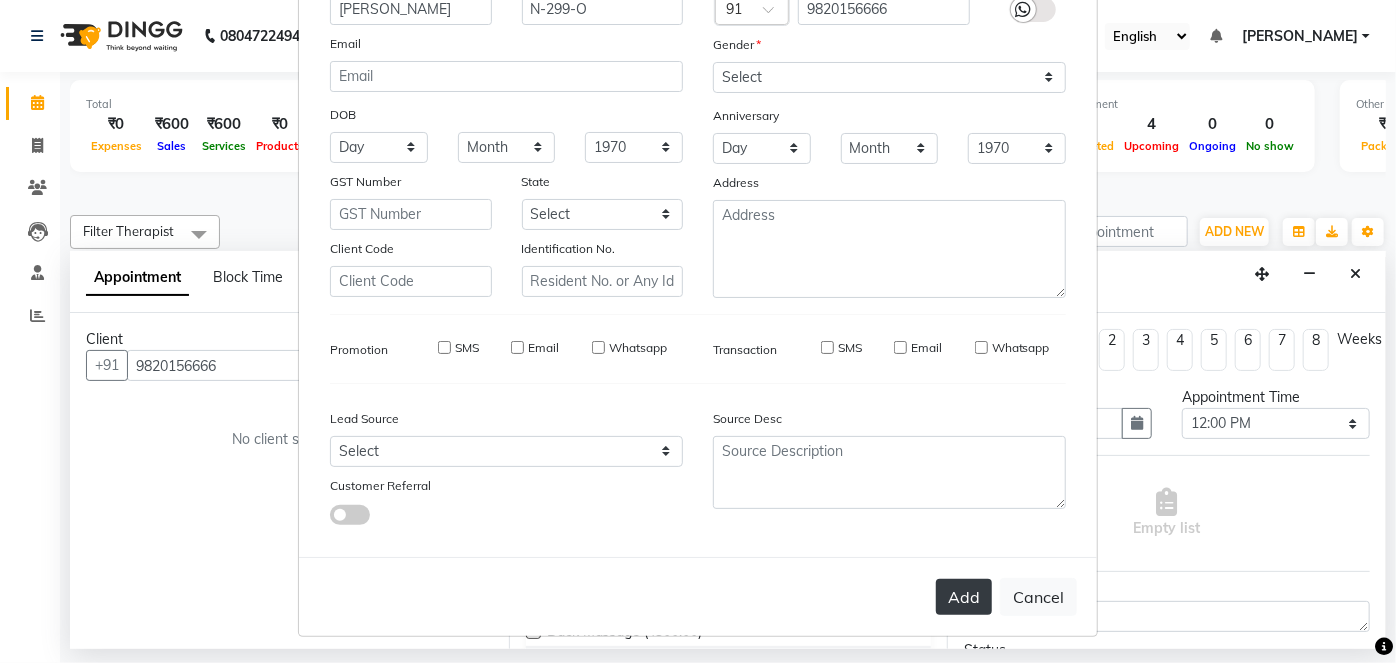type 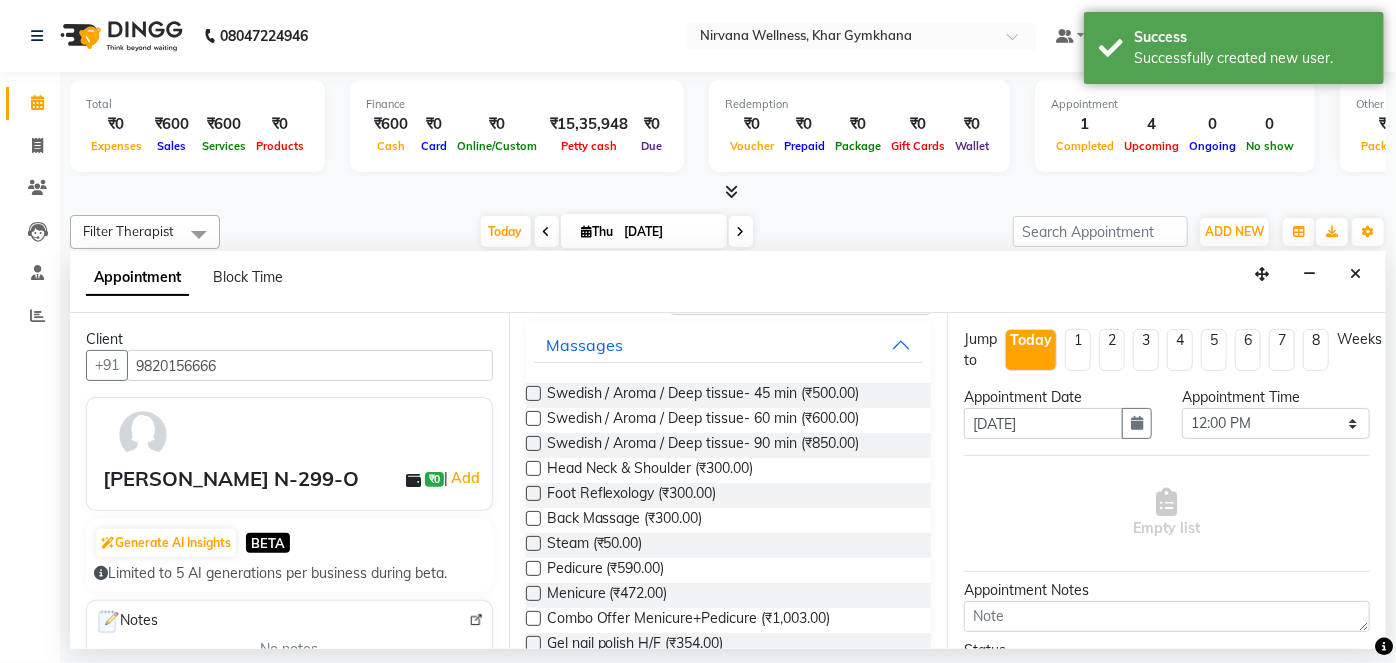 scroll, scrollTop: 0, scrollLeft: 0, axis: both 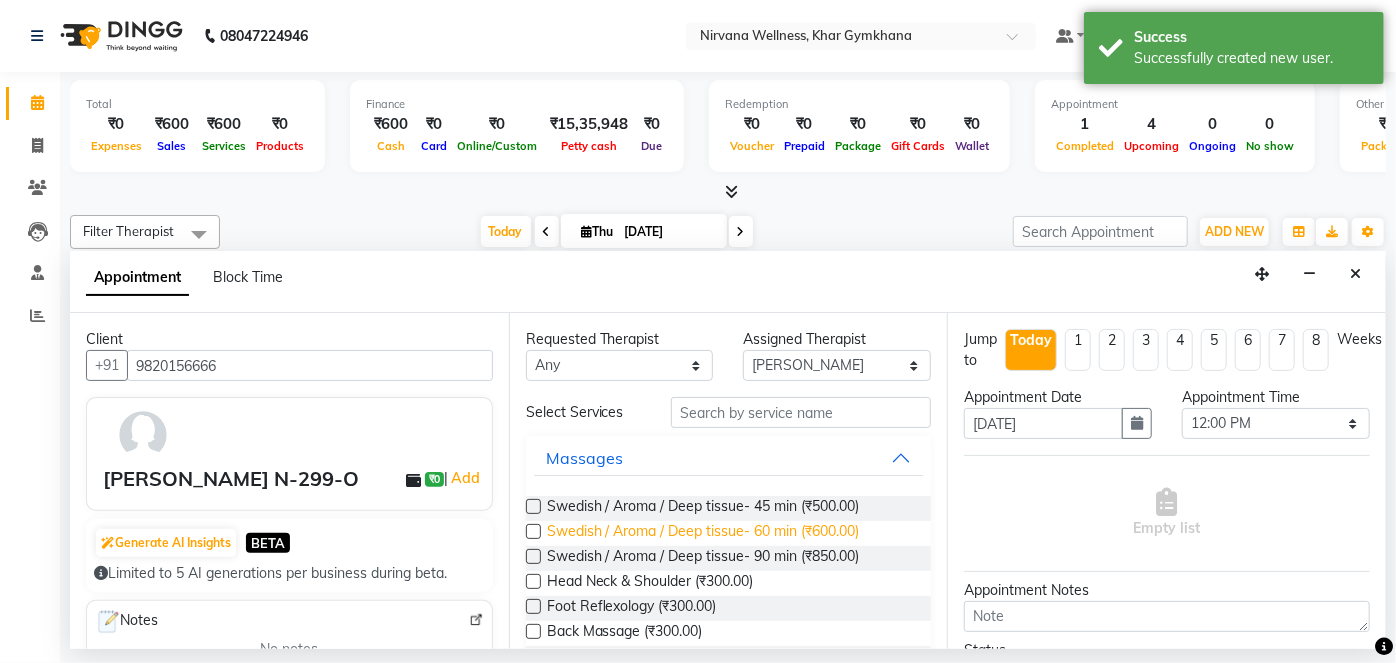 click on "Swedish / Aroma / Deep tissue- 60 min (₹600.00)" at bounding box center [703, 533] 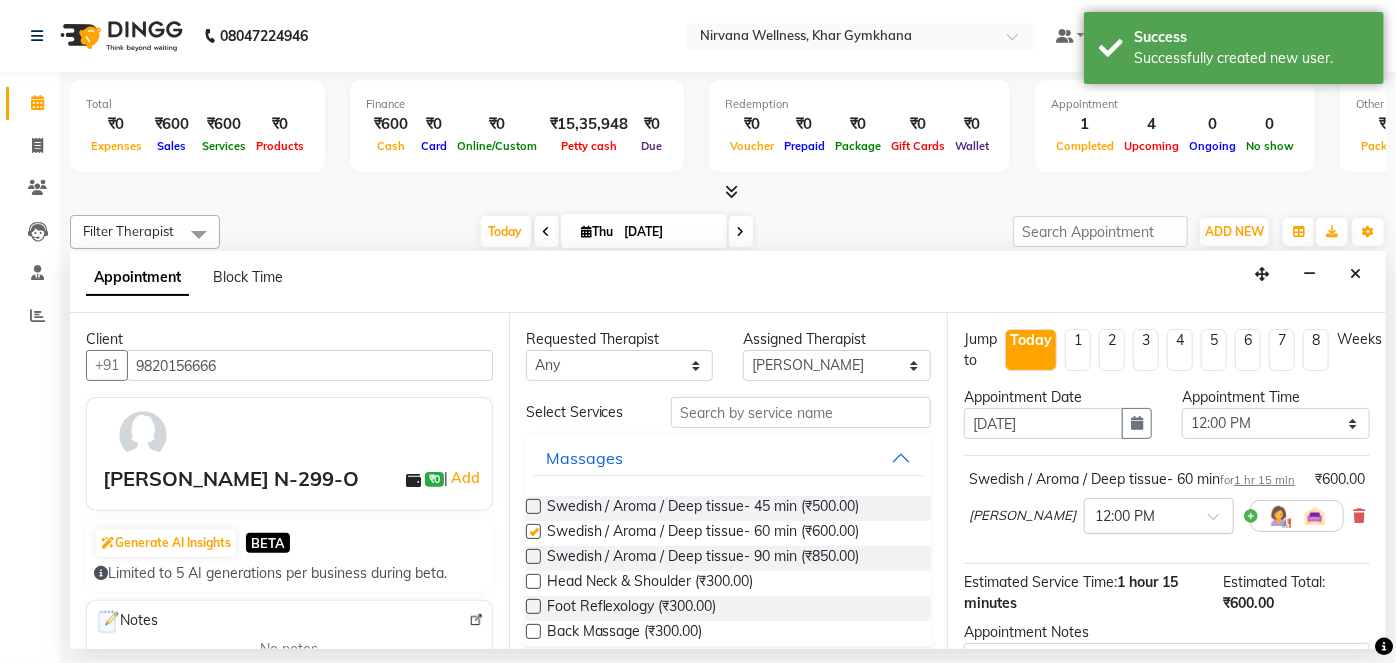 checkbox on "false" 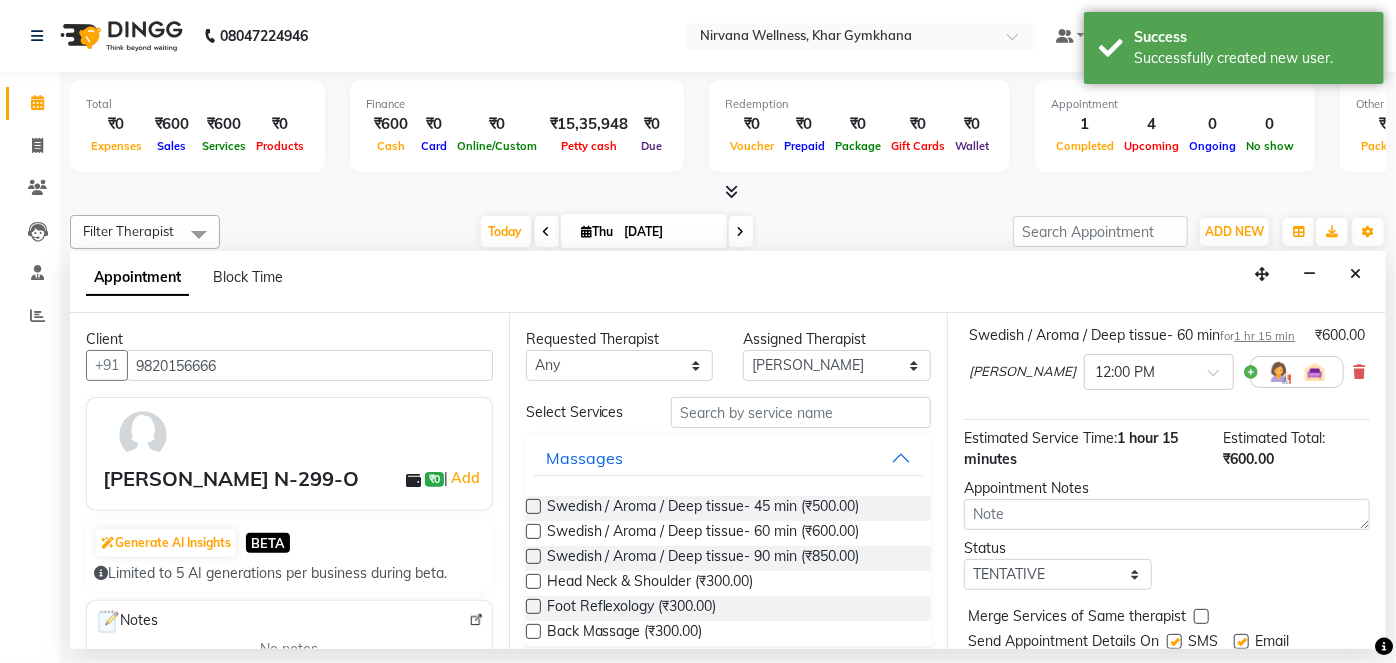 scroll, scrollTop: 231, scrollLeft: 0, axis: vertical 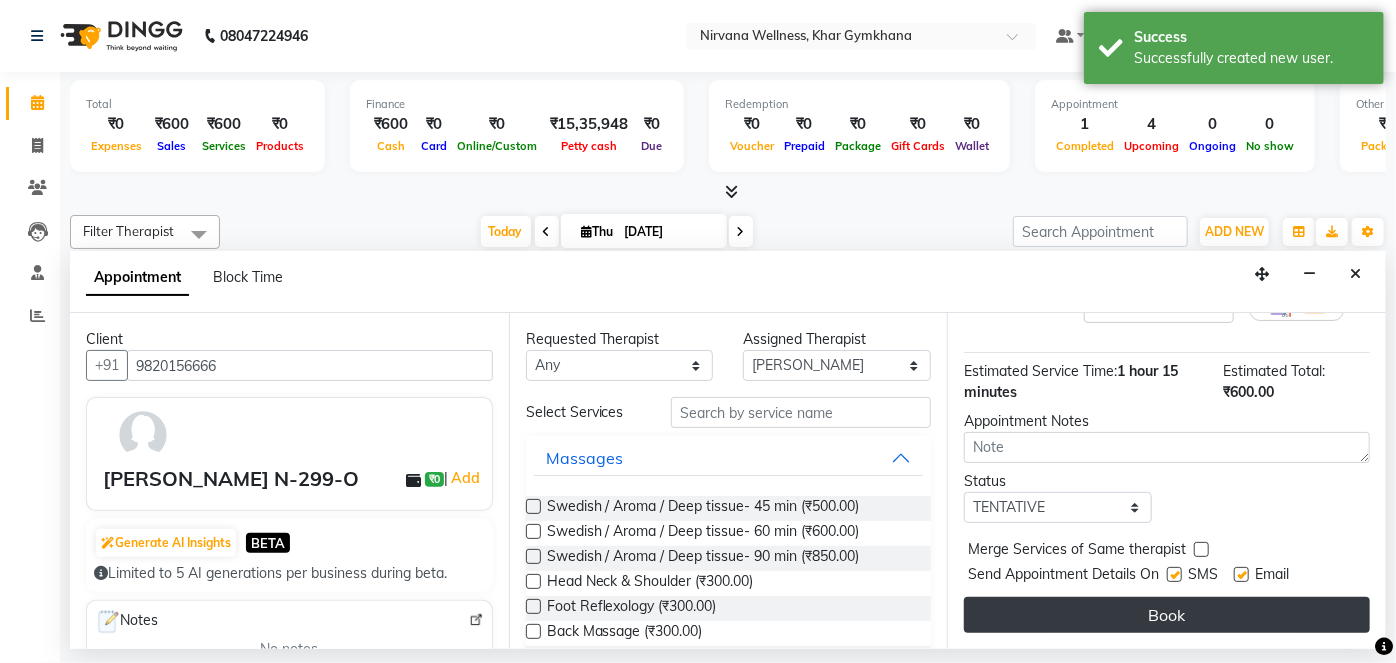 click on "Book" at bounding box center (1167, 615) 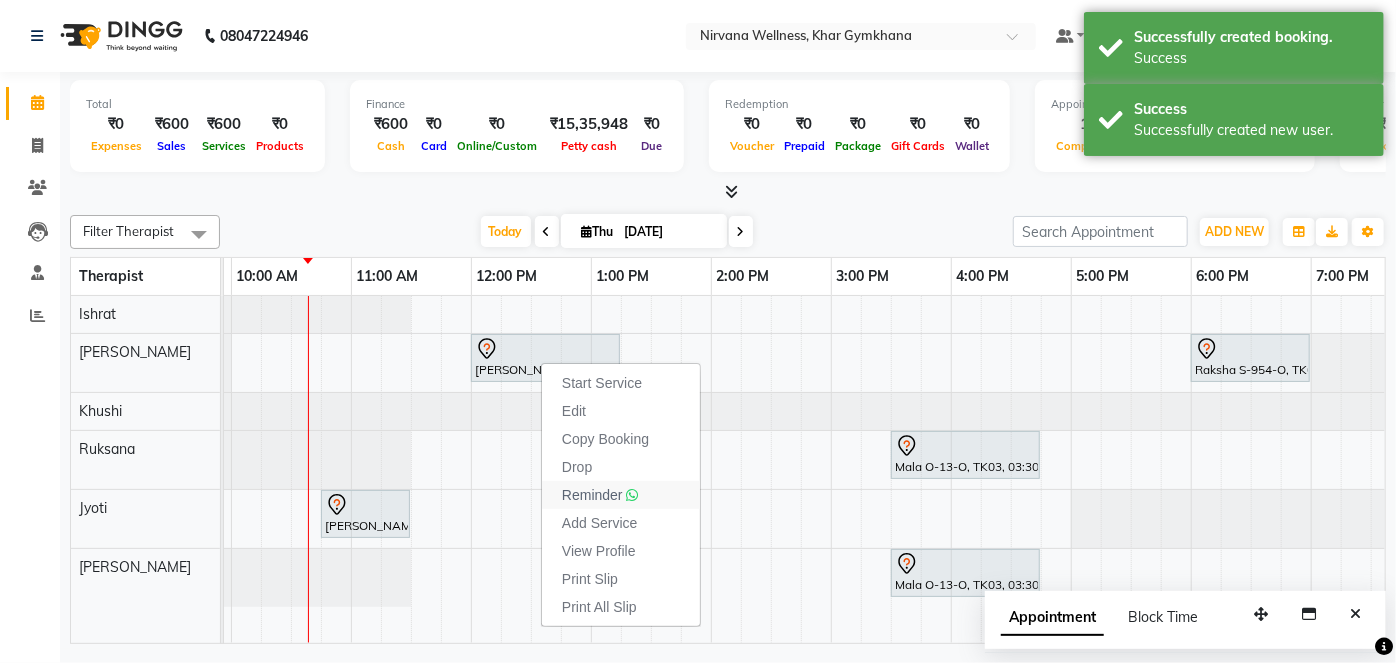 click on "Reminder" at bounding box center [592, 495] 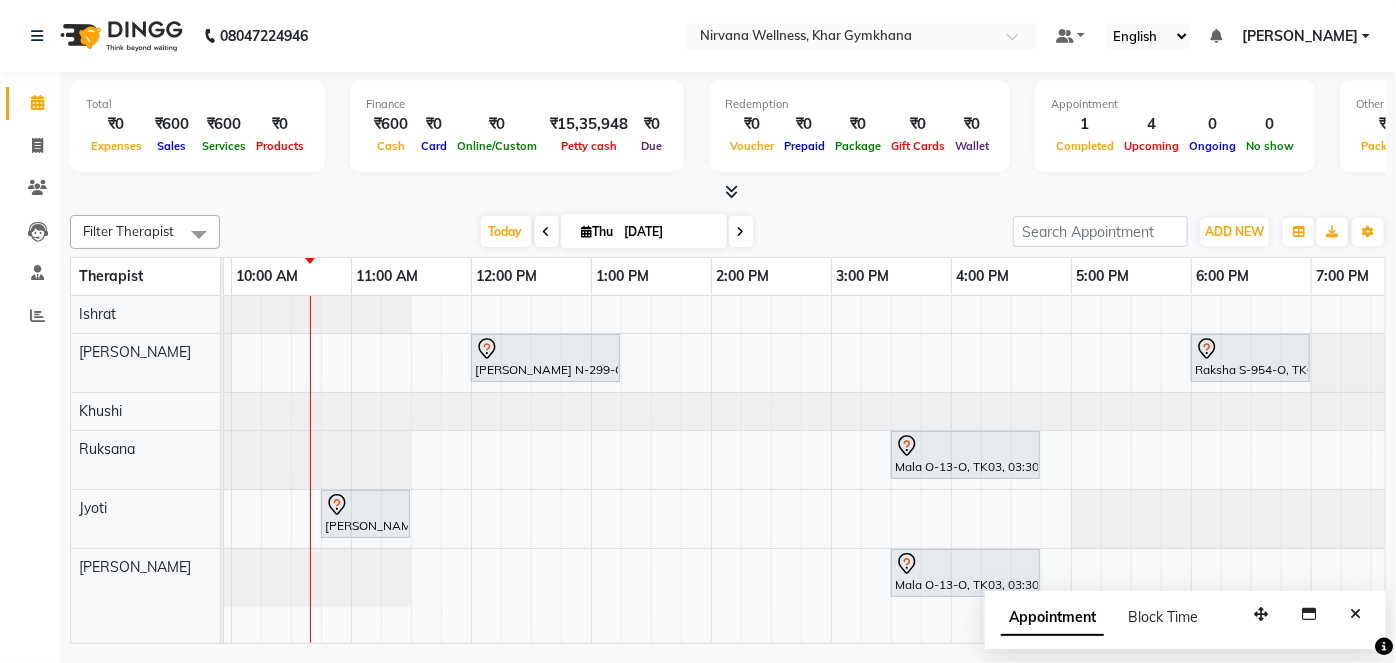 scroll, scrollTop: 0, scrollLeft: 466, axis: horizontal 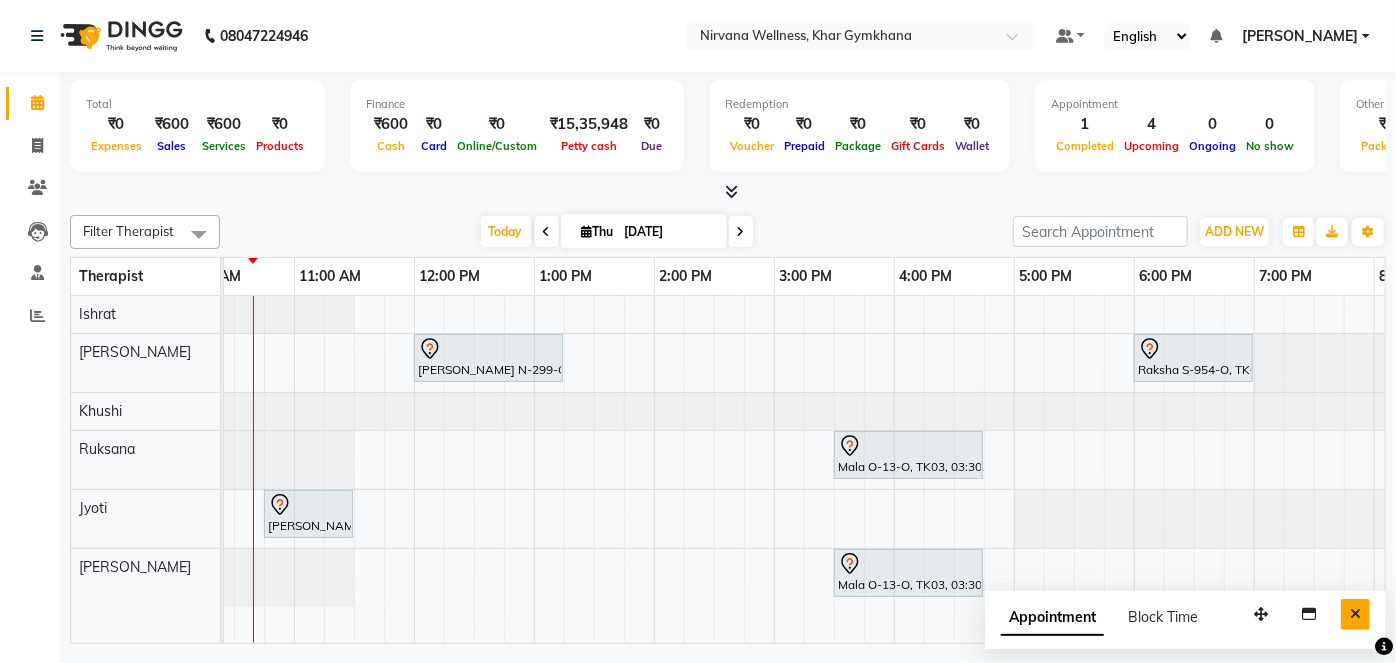 click at bounding box center [1355, 614] 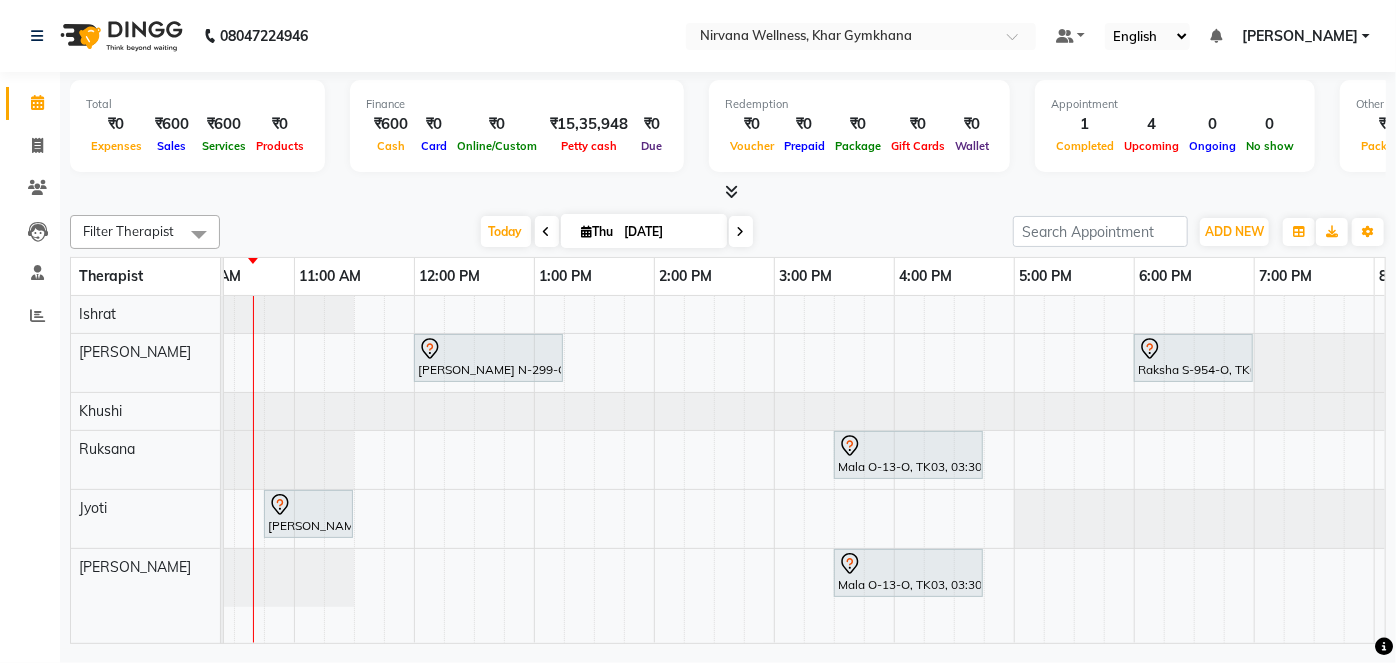 scroll, scrollTop: 0, scrollLeft: 116, axis: horizontal 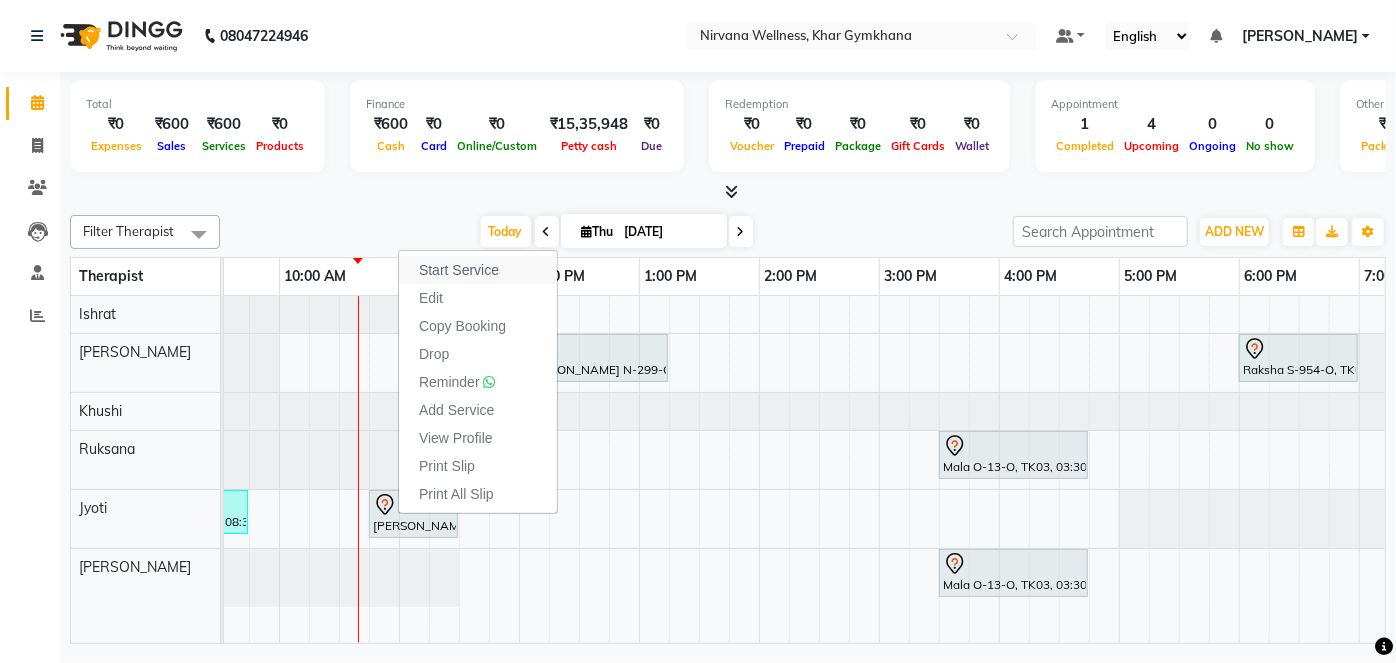 click on "Start Service" at bounding box center (459, 270) 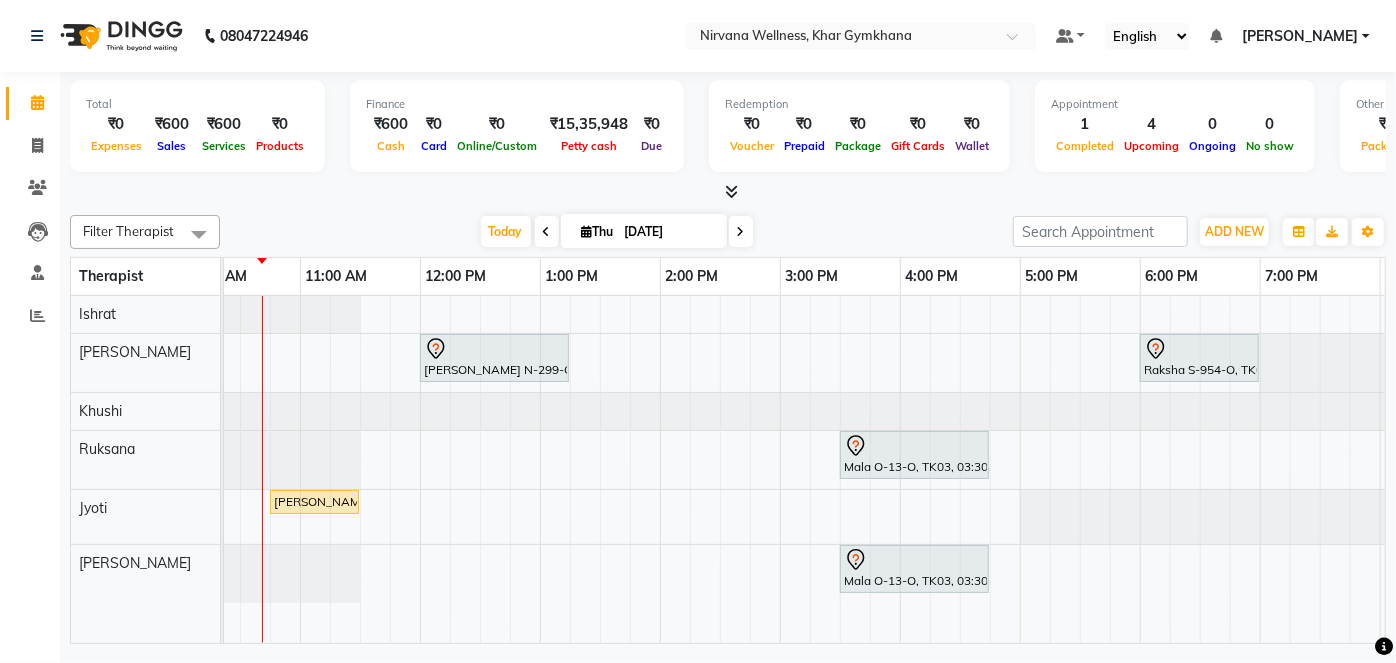 scroll, scrollTop: 0, scrollLeft: 261, axis: horizontal 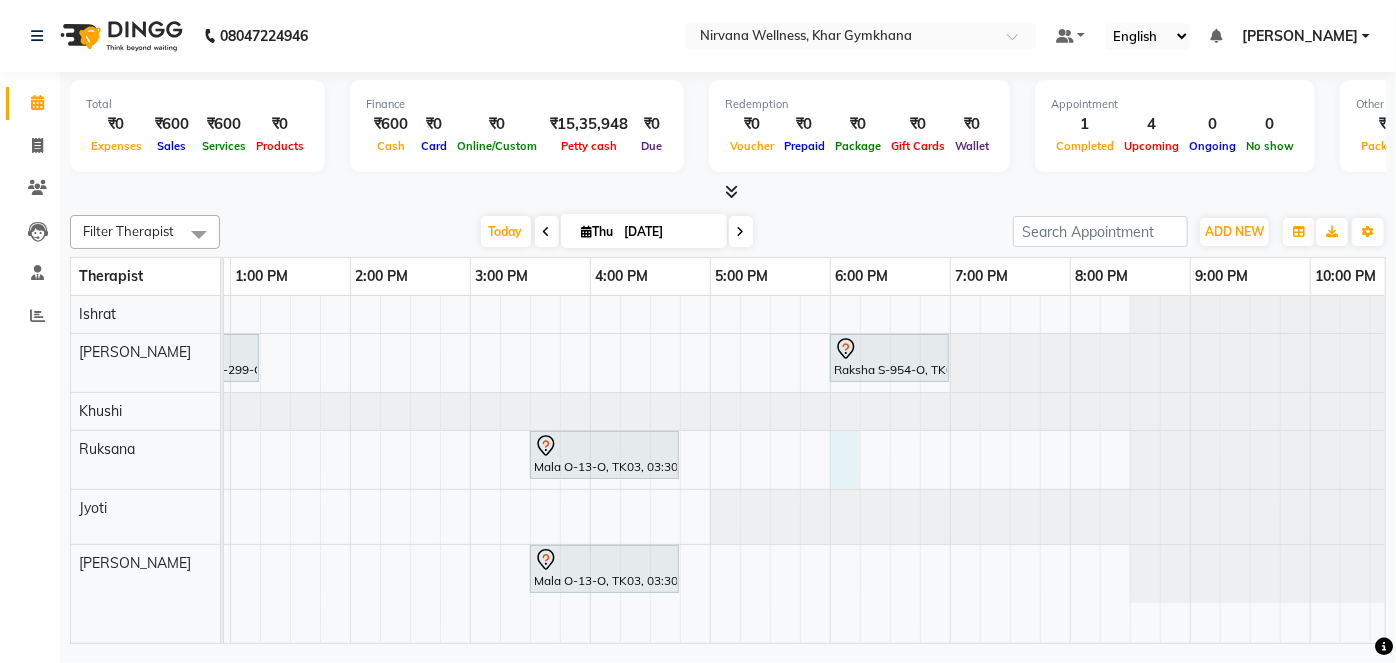 click on "[PERSON_NAME] N-299-O, TK07, 12:00 PM-01:15 PM, Swedish / Aroma / Deep tissue- 60 min             Raksha S-954-O, TK01, 06:00 PM-07:00 PM, Swedish / Aroma / Deep tissue- 60 min             Mala O-13-O, TK03, 03:30 PM-04:45 PM, Swedish / Aroma / Deep tissue- 60 min     Dipika W-26-L, TK04, 08:30 AM-09:45 AM, Swedish / Aroma / Deep tissue- 60 min    [PERSON_NAME] B-47-T, TK06, 10:45 AM-11:30 AM, Head Neck & Shoulder             Mala O-13-O, TK03, 03:30 PM-04:45 PM, Swedish / Aroma / Deep tissue- 60 min" at bounding box center [470, 469] 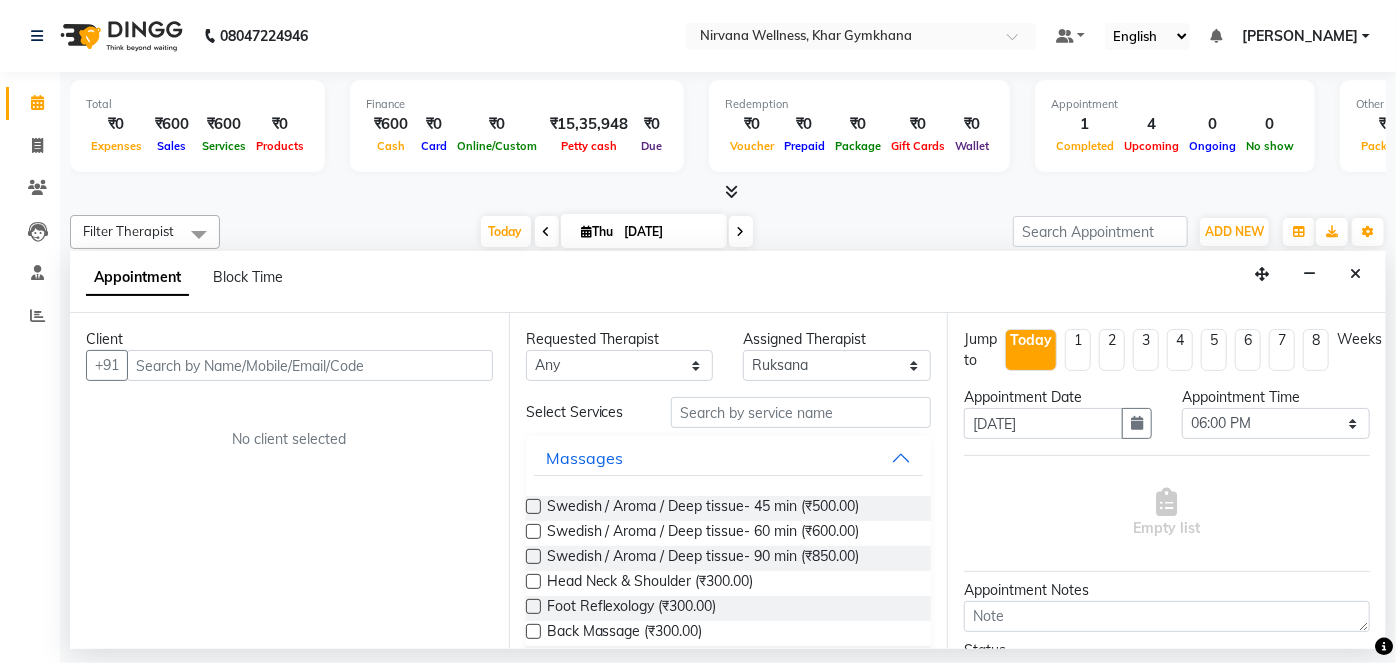 click at bounding box center (310, 365) 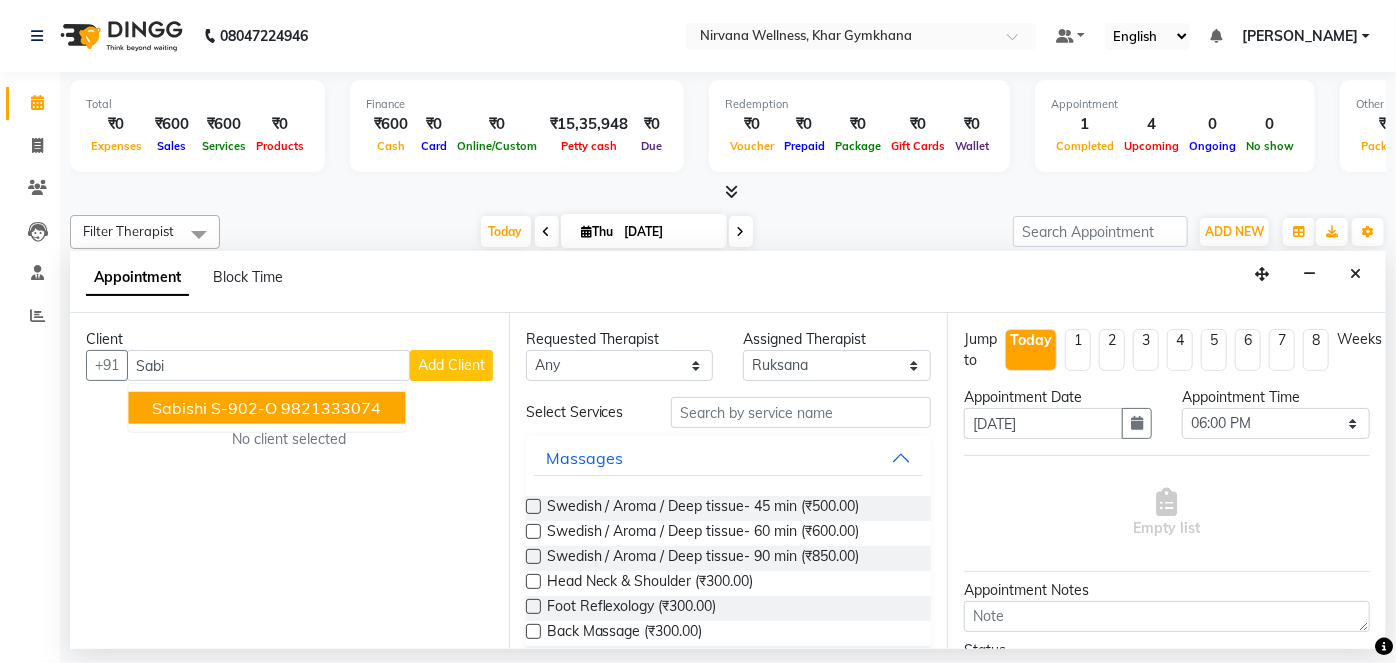 click on "Sabishi S-902-O" at bounding box center (214, 408) 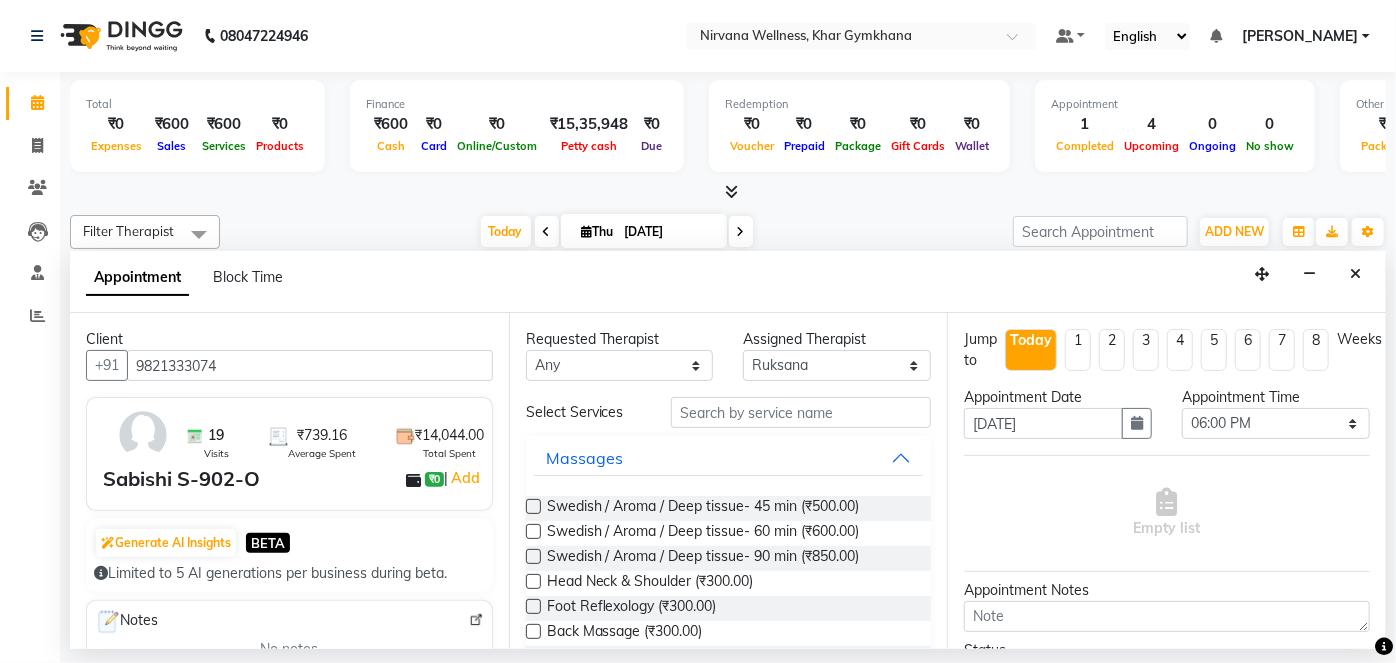 type on "9821333074" 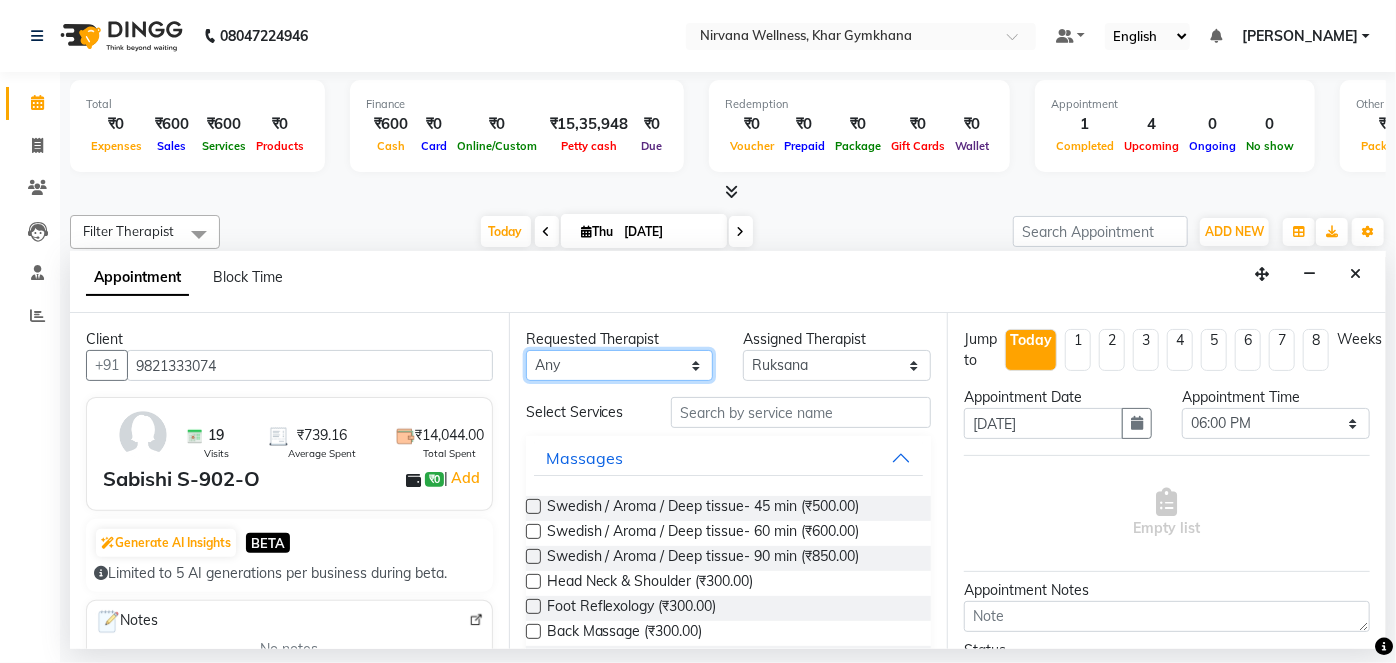 click on "Any [PERSON_NAME] Jyoti [PERSON_NAME] [PERSON_NAME]" at bounding box center (620, 365) 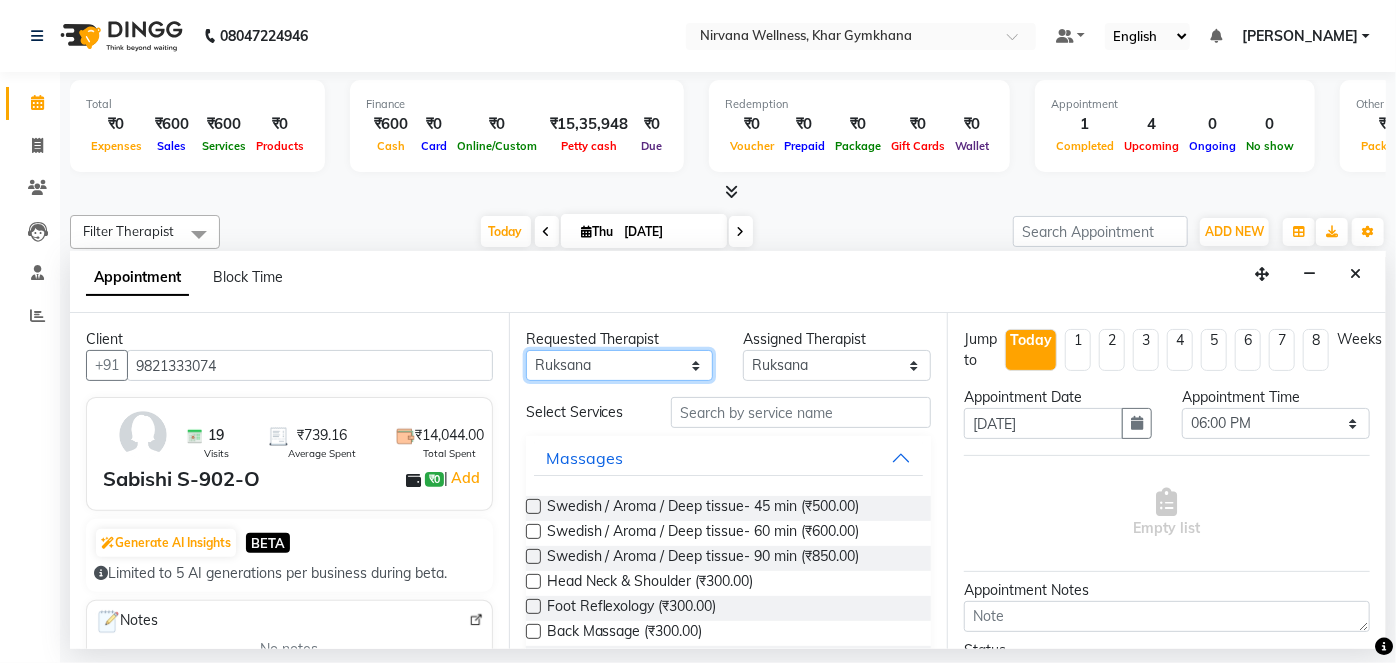 click on "Any [PERSON_NAME] Jyoti [PERSON_NAME] [PERSON_NAME]" at bounding box center [620, 365] 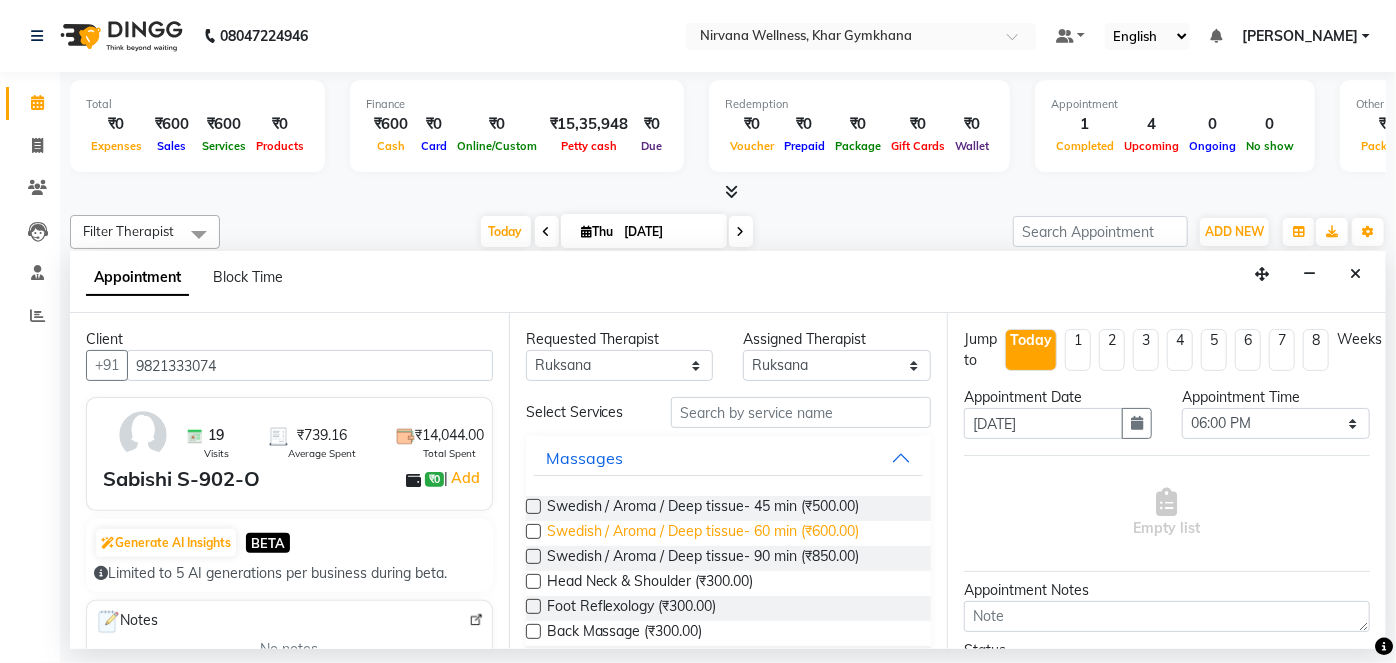 click on "Swedish / Aroma / Deep tissue- 60 min (₹600.00)" at bounding box center (703, 533) 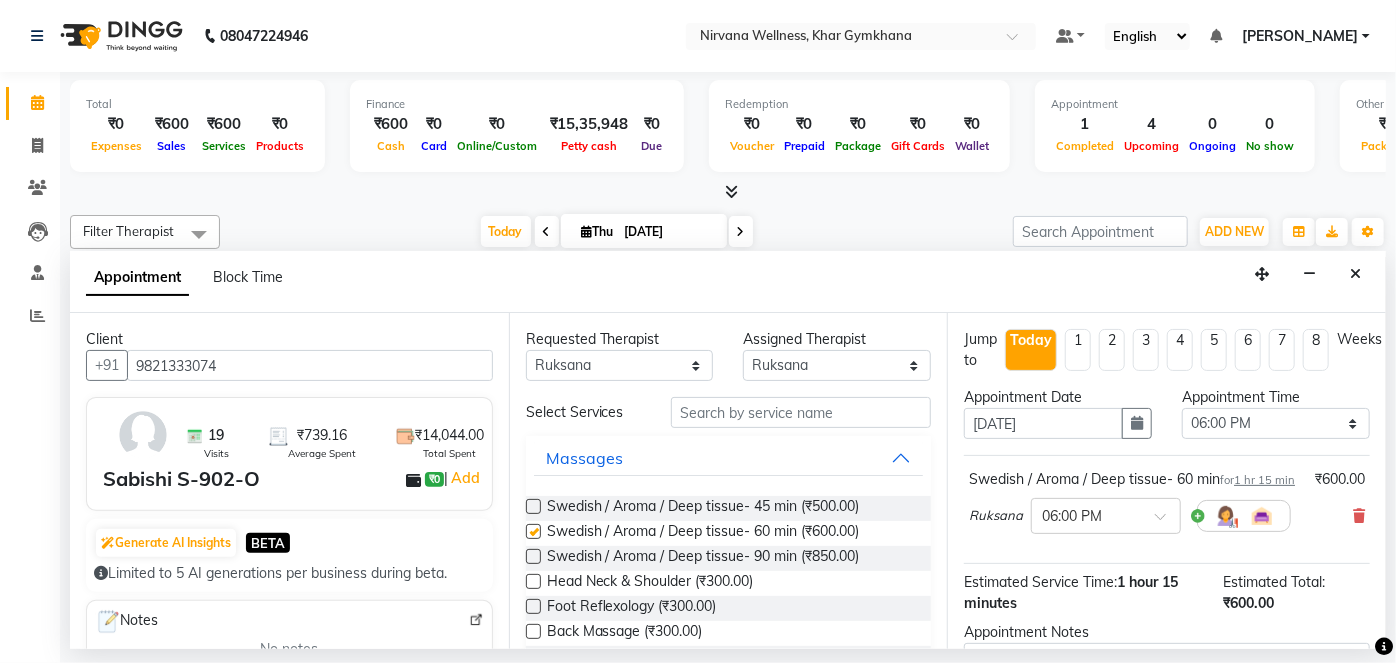 checkbox on "false" 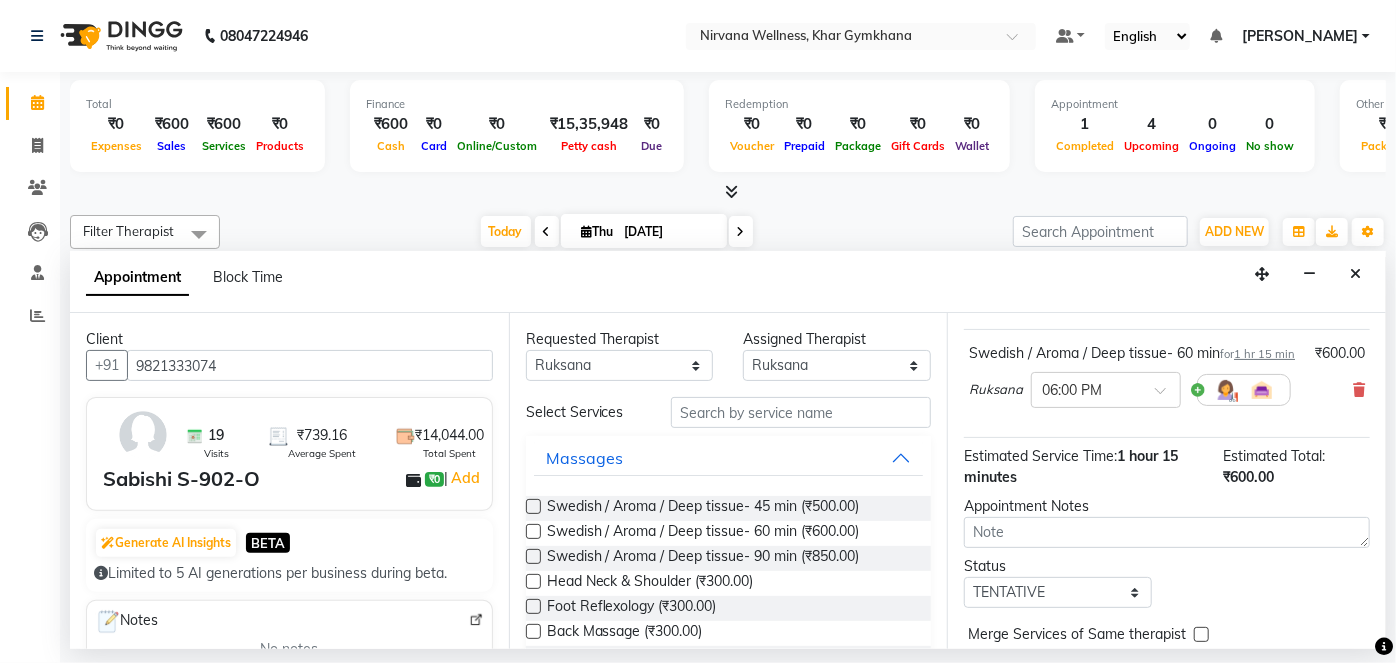 scroll, scrollTop: 231, scrollLeft: 0, axis: vertical 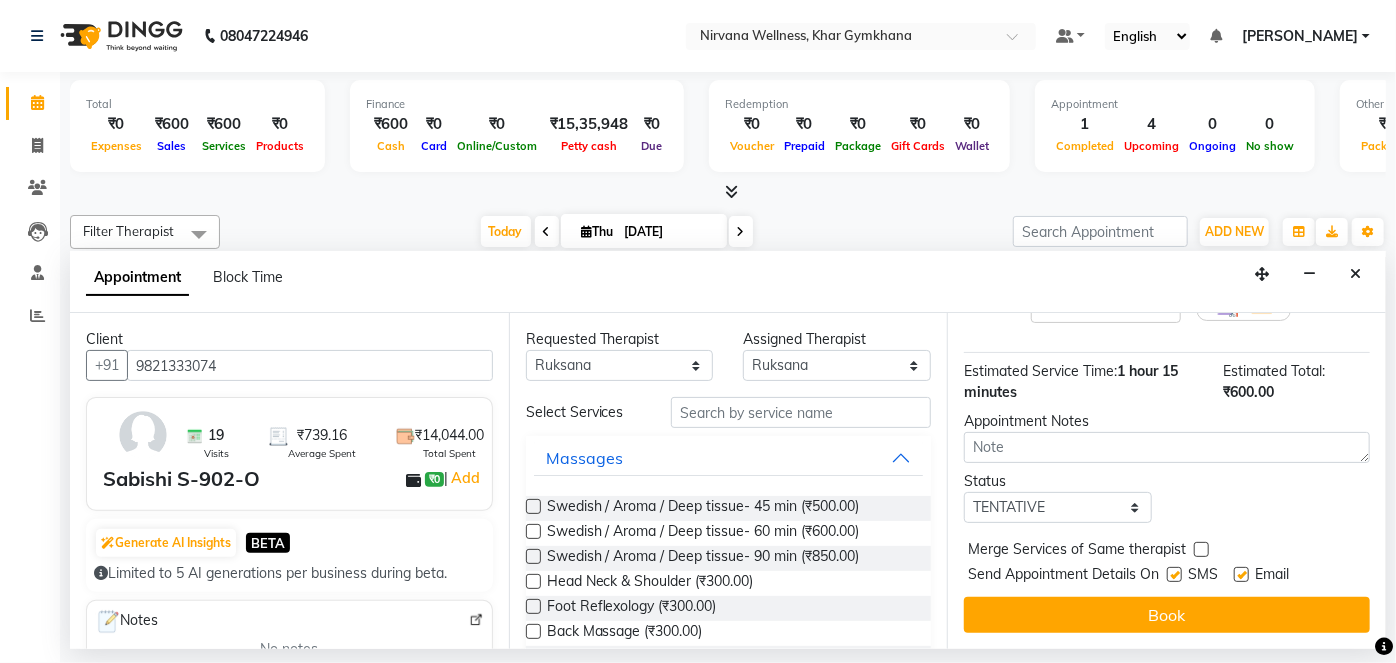 click on "Jump to [DATE] 1 2 3 4 5 6 7 8 Weeks Appointment Date [DATE] Appointment Time Select 08:00 AM 08:15 AM 08:30 AM 08:45 AM 09:00 AM 09:15 AM 09:30 AM 09:45 AM 10:00 AM 10:15 AM 10:30 AM 10:45 AM 11:00 AM 11:15 AM 11:30 AM 11:45 AM 12:00 PM 12:15 PM 12:30 PM 12:45 PM 01:00 PM 01:15 PM 01:30 PM 01:45 PM 02:00 PM 02:15 PM 02:30 PM 02:45 PM 03:00 PM 03:15 PM 03:30 PM 03:45 PM 04:00 PM 04:15 PM 04:30 PM 04:45 PM 05:00 PM 05:15 PM 05:30 PM 05:45 PM 06:00 PM 06:15 PM 06:30 PM 06:45 PM 07:00 PM 07:15 PM 07:30 PM 07:45 PM 08:00 PM 08:15 PM 08:30 PM 08:45 PM 09:00 PM 09:15 PM 09:30 PM 09:45 PM 10:00 PM Swedish / Aroma / Deep tissue- 60 min   for  1 hr 15 min ₹600.00 Ruksana  × 06:00 PM Estimated Service Time:  1 hour 15 minutes Estimated Total:  ₹600.00 Appointment Notes Status Select TENTATIVE CONFIRM CHECK-IN UPCOMING Merge Services of Same therapist Send Appointment Details On SMS Email  Book" at bounding box center [1166, 481] 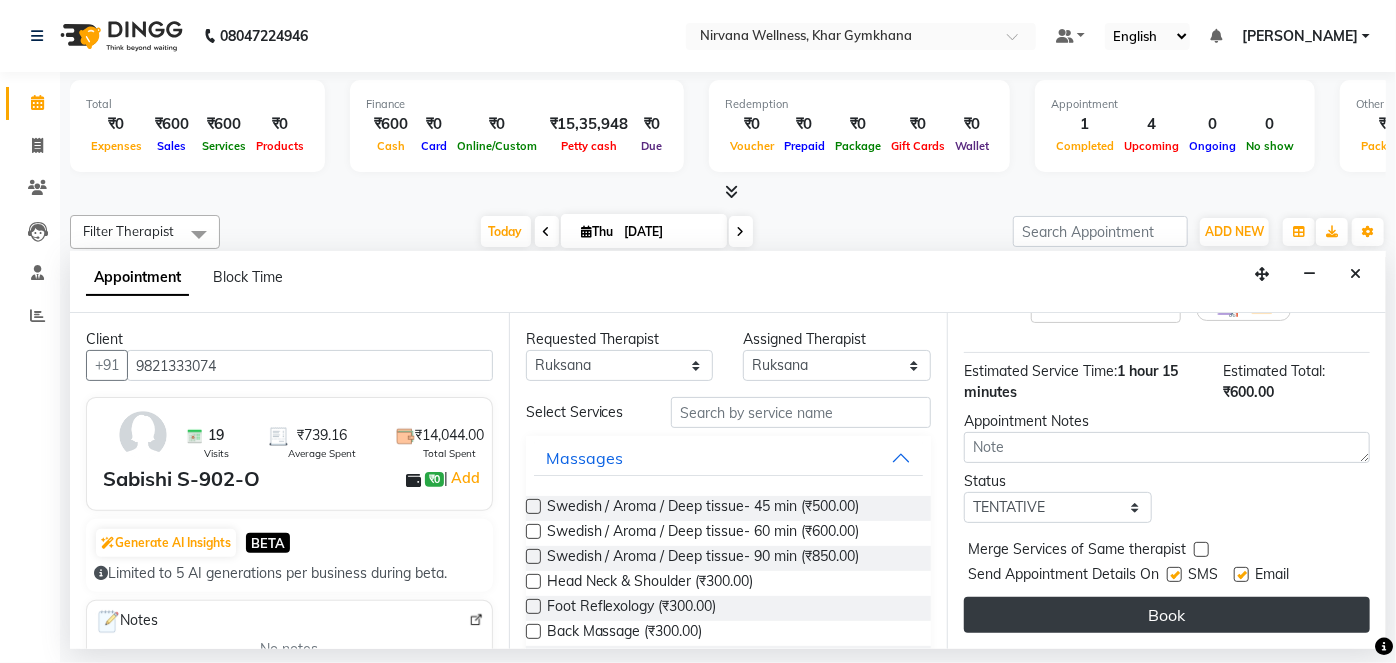 click on "Book" at bounding box center [1167, 615] 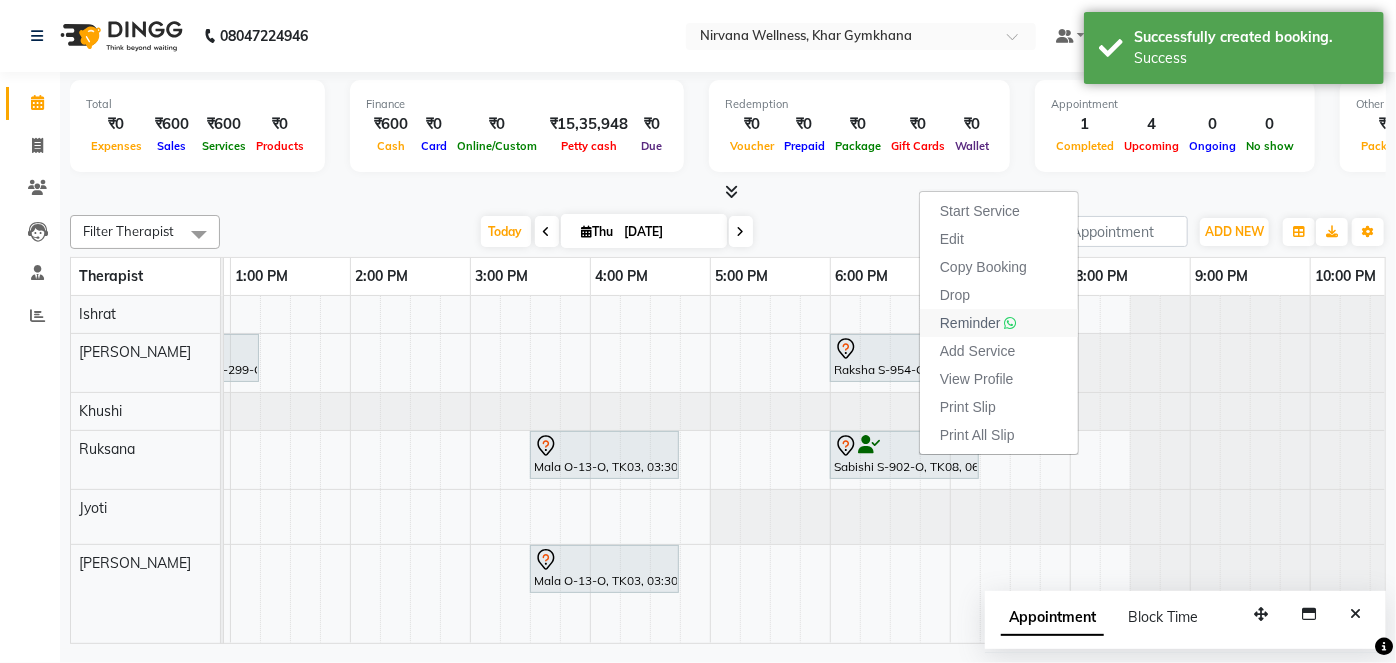 click on "Reminder" at bounding box center [970, 323] 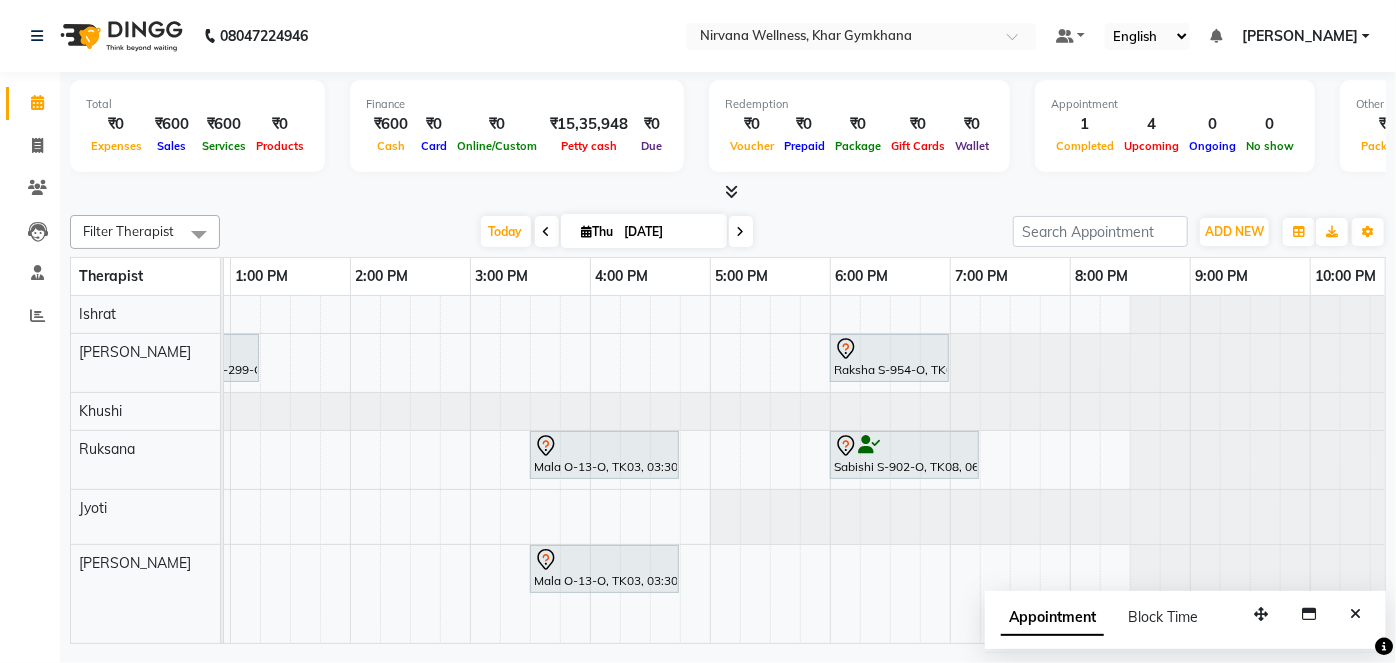 click on "Appointment Block Time" at bounding box center [1185, 622] 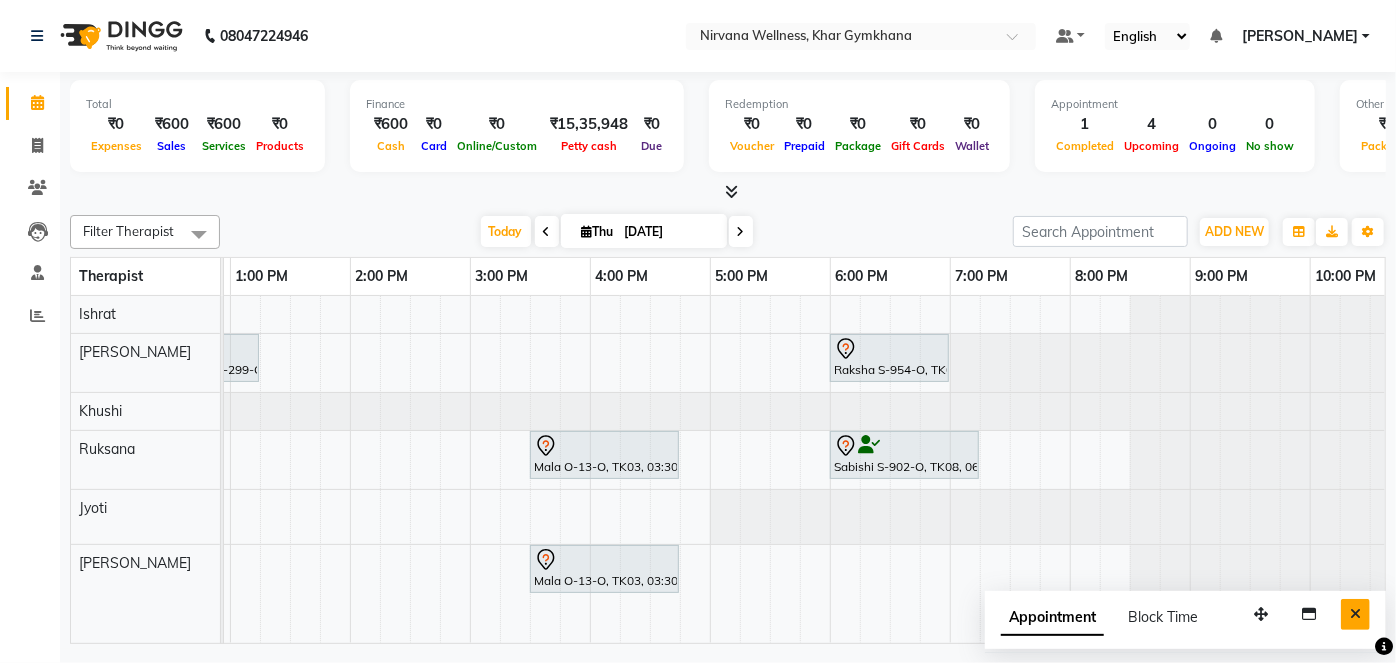 drag, startPoint x: 1364, startPoint y: 614, endPoint x: 1271, endPoint y: 618, distance: 93.08598 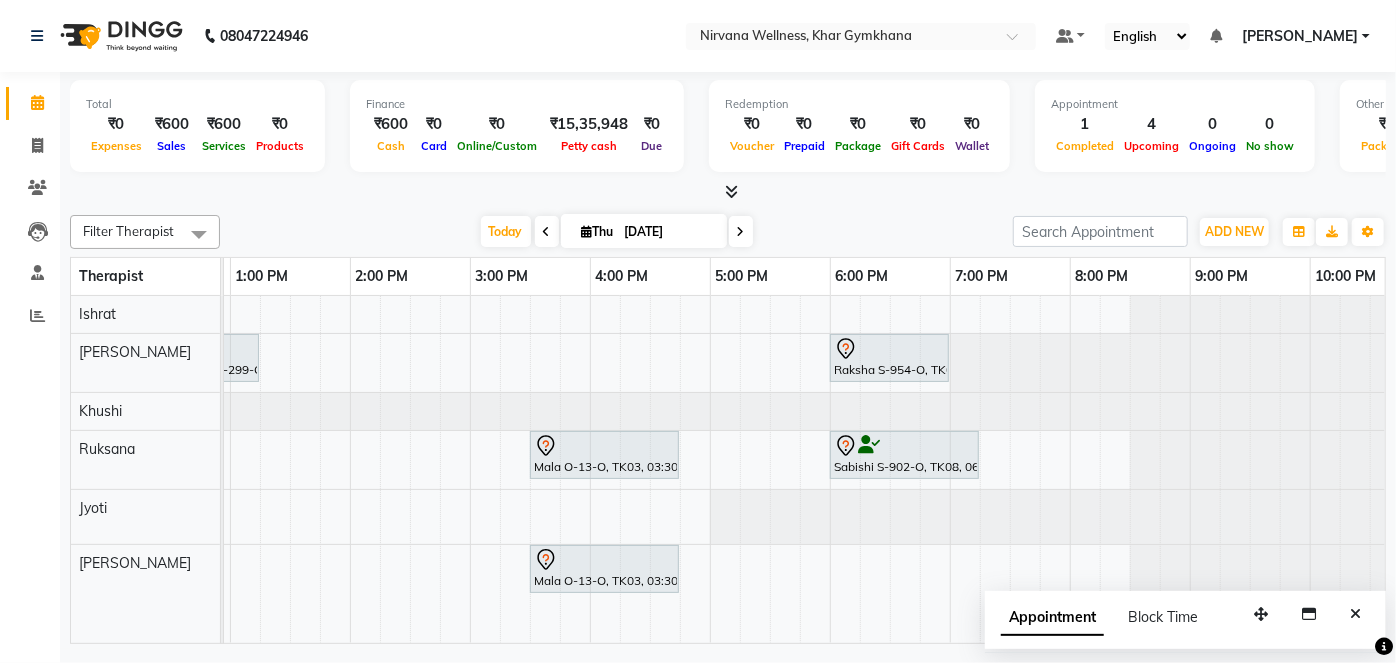 click at bounding box center [1355, 614] 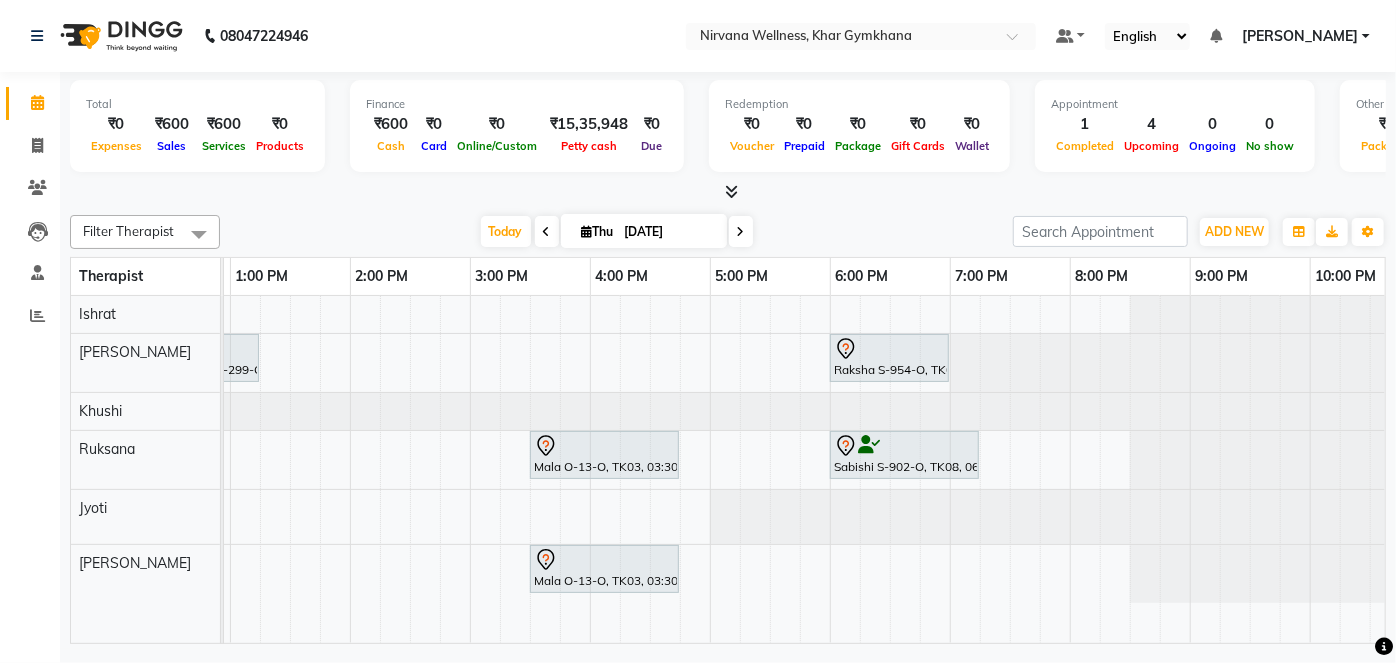 scroll, scrollTop: 0, scrollLeft: 580, axis: horizontal 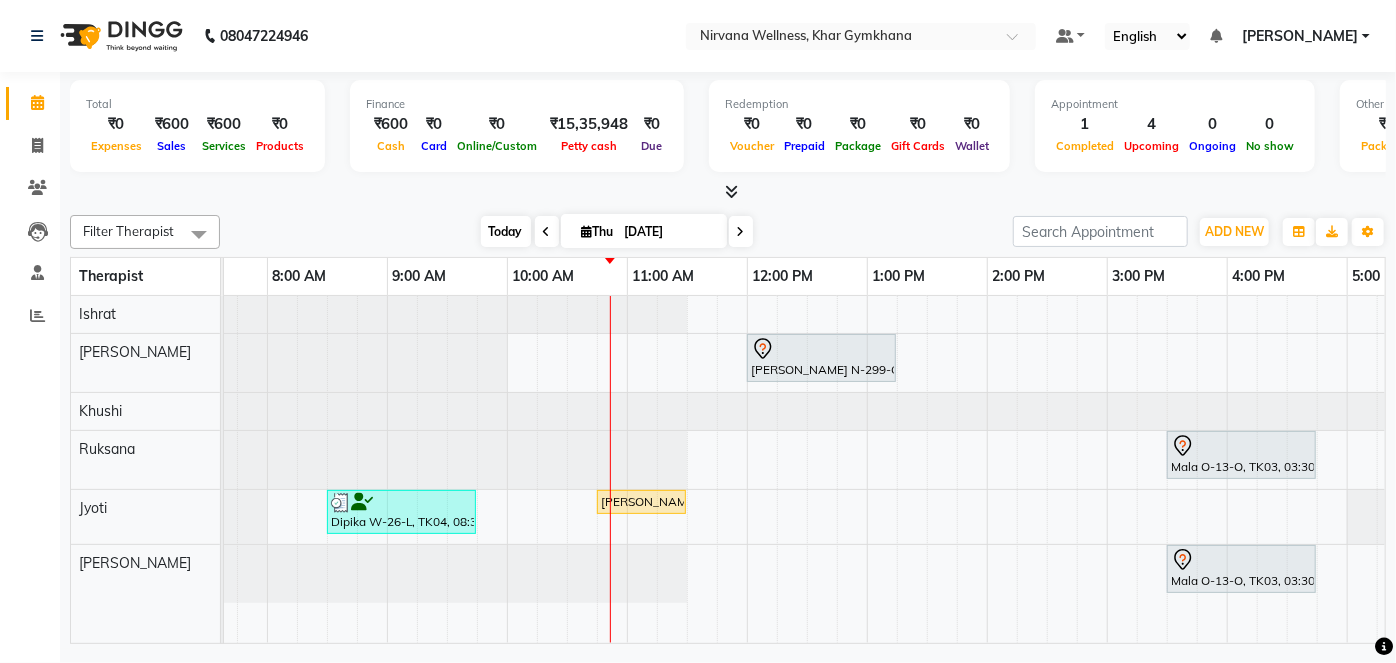 click on "Today" at bounding box center (506, 231) 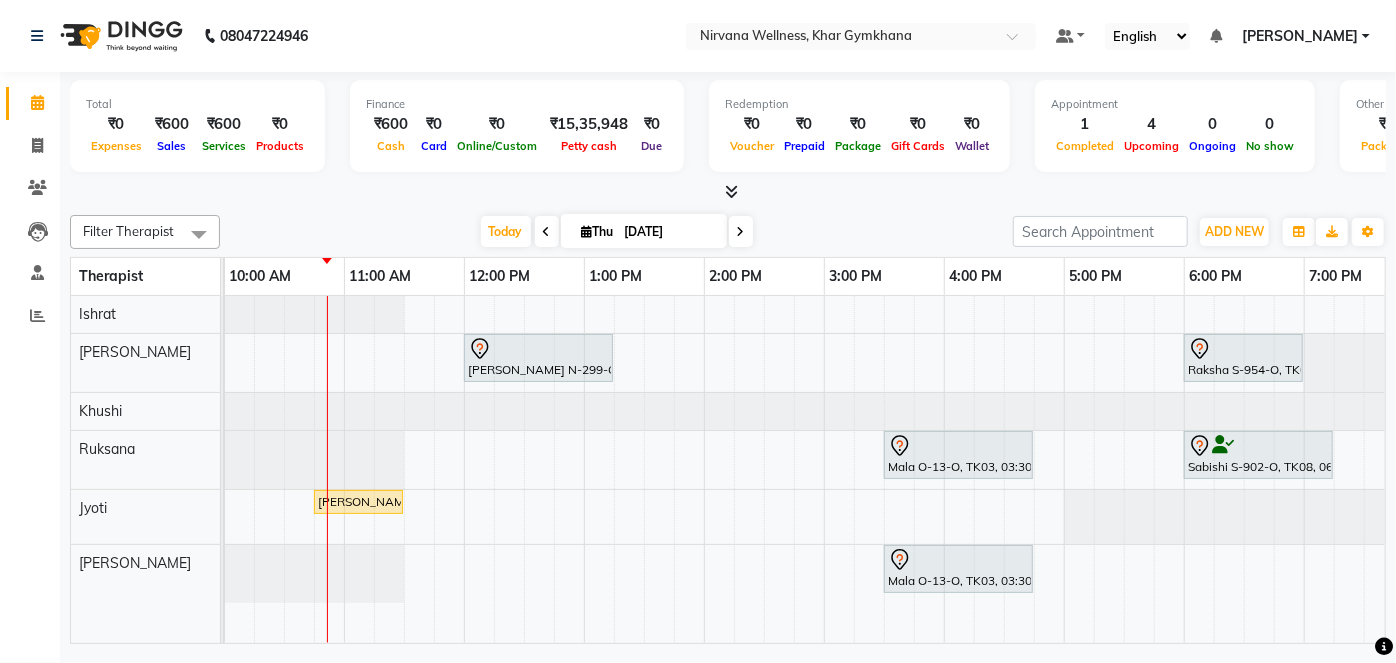 click on "[PERSON_NAME] N-299-O, TK07, 12:00 PM-01:15 PM, Swedish / Aroma / Deep tissue- 60 min             Raksha S-954-O, TK01, 06:00 PM-07:00 PM, Swedish / Aroma / Deep tissue- 60 min             Mala O-13-O, TK03, 03:30 PM-04:45 PM, Swedish / Aroma / Deep tissue- 60 min             Sabishi S-902-O, TK08, 06:00 PM-07:15 PM, Swedish / Aroma / Deep tissue- 60 min     Dipika W-26-L, TK04, 08:30 AM-09:45 AM, Swedish / Aroma / Deep tissue- 60 min    [PERSON_NAME] B-47-T, TK06, 10:45 AM-11:30 AM, Head Neck & Shoulder             Mala O-13-O, TK03, 03:30 PM-04:45 PM, Swedish / Aroma / Deep tissue- 60 min" at bounding box center [804, 469] 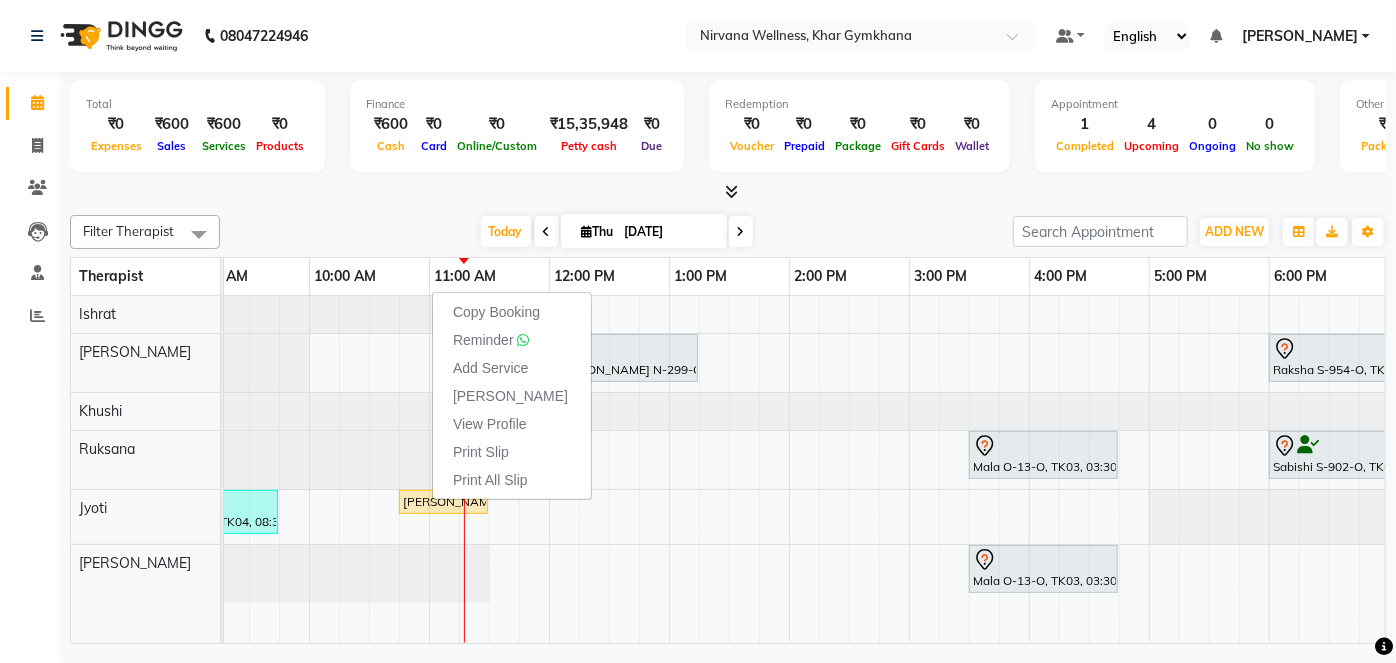 click on "Total  ₹0  Expenses ₹600  Sales ₹600  Services ₹0  Products Finance  ₹600  Cash ₹0  Card ₹0  Online/Custom ₹15,35,948 [PERSON_NAME] cash ₹0 Due  Redemption  ₹0 Voucher ₹0 Prepaid ₹0 Package ₹0  Gift Cards ₹0  Wallet  Appointment  1 Completed 4 Upcoming 0 Ongoing 0 No show  Other sales  ₹0  Packages ₹0  Memberships ₹0  Vouchers ₹0  Prepaids ₹0  Gift Cards" at bounding box center (728, 137) 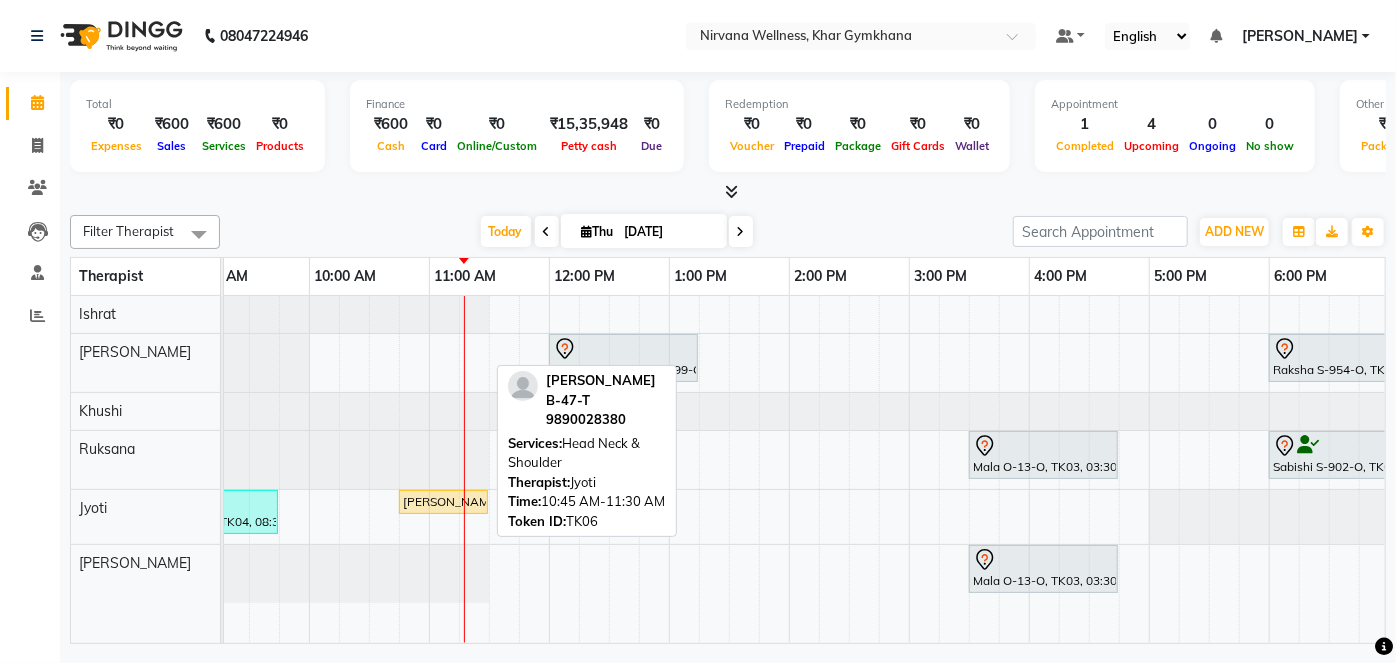 click on "[PERSON_NAME] B-47-T, TK06, 10:45 AM-11:30 AM, Head Neck & Shoulder" at bounding box center [443, 502] 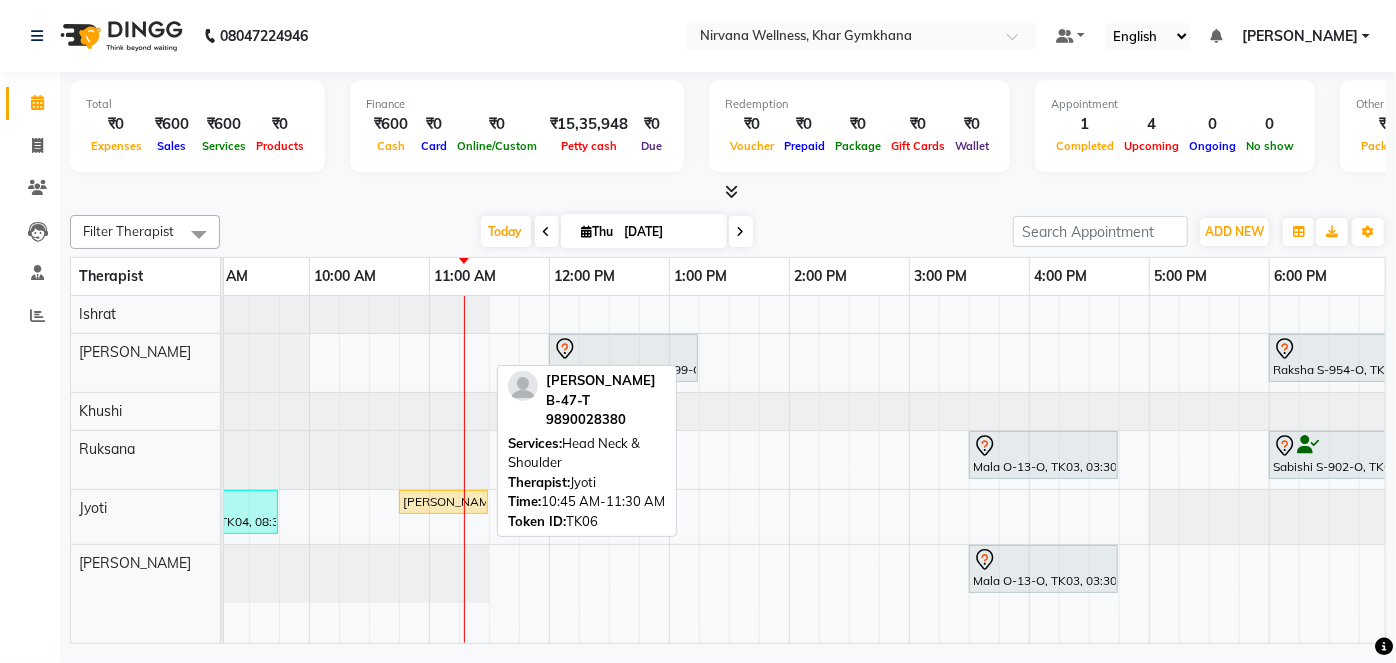 click on "[PERSON_NAME] B-47-T, TK06, 10:45 AM-11:30 AM, Head Neck & Shoulder" at bounding box center [443, 502] 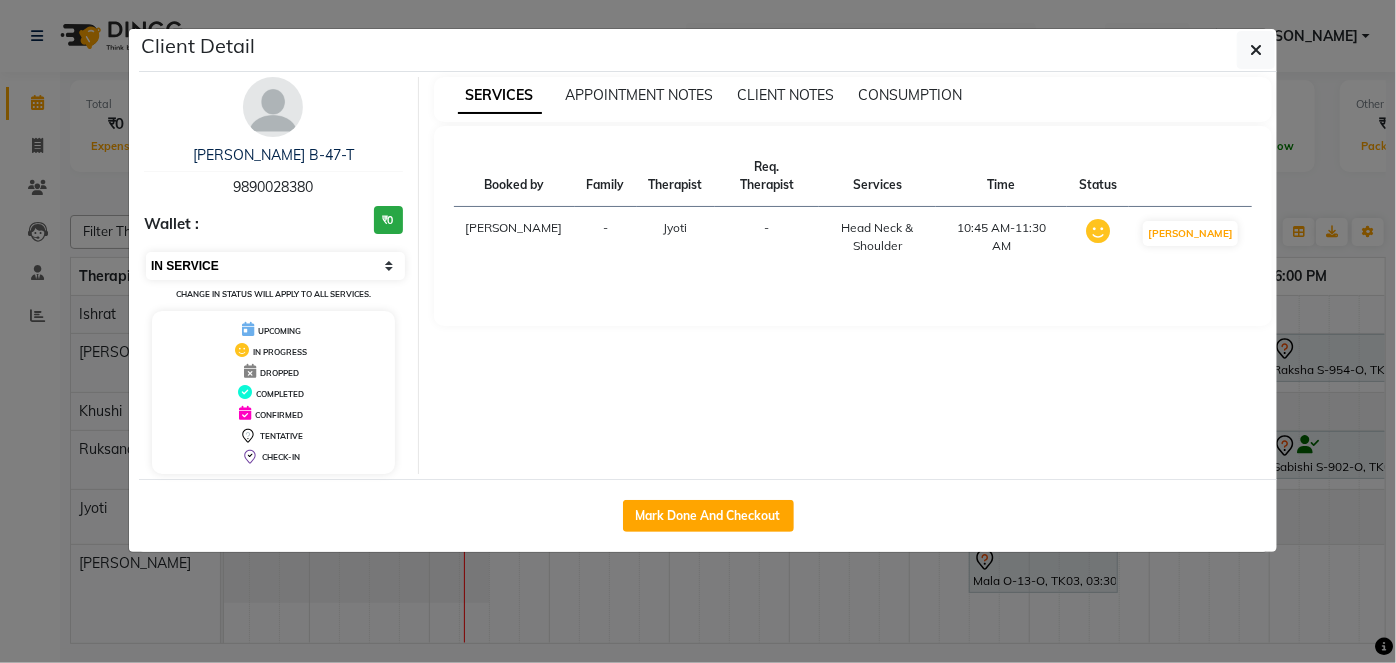 click on "Select IN SERVICE CONFIRMED TENTATIVE CHECK IN MARK DONE DROPPED UPCOMING" at bounding box center (275, 266) 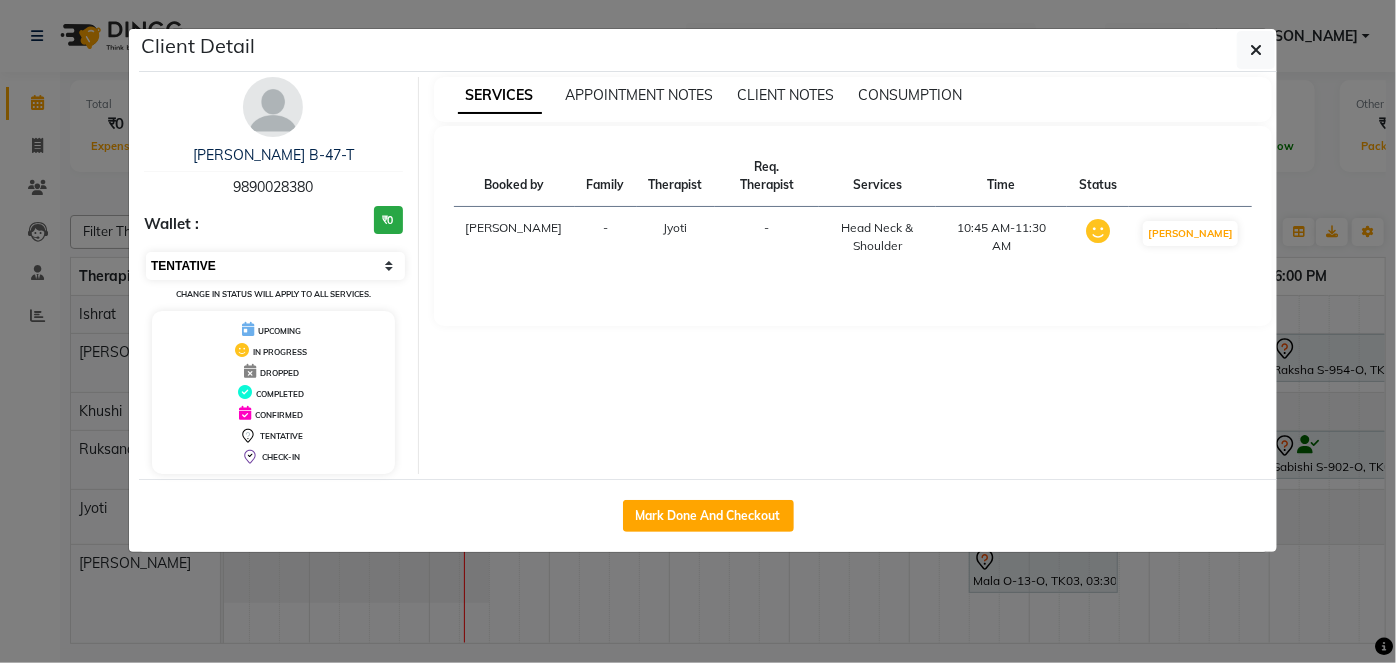click on "Select IN SERVICE CONFIRMED TENTATIVE CHECK IN MARK DONE DROPPED UPCOMING" at bounding box center (275, 266) 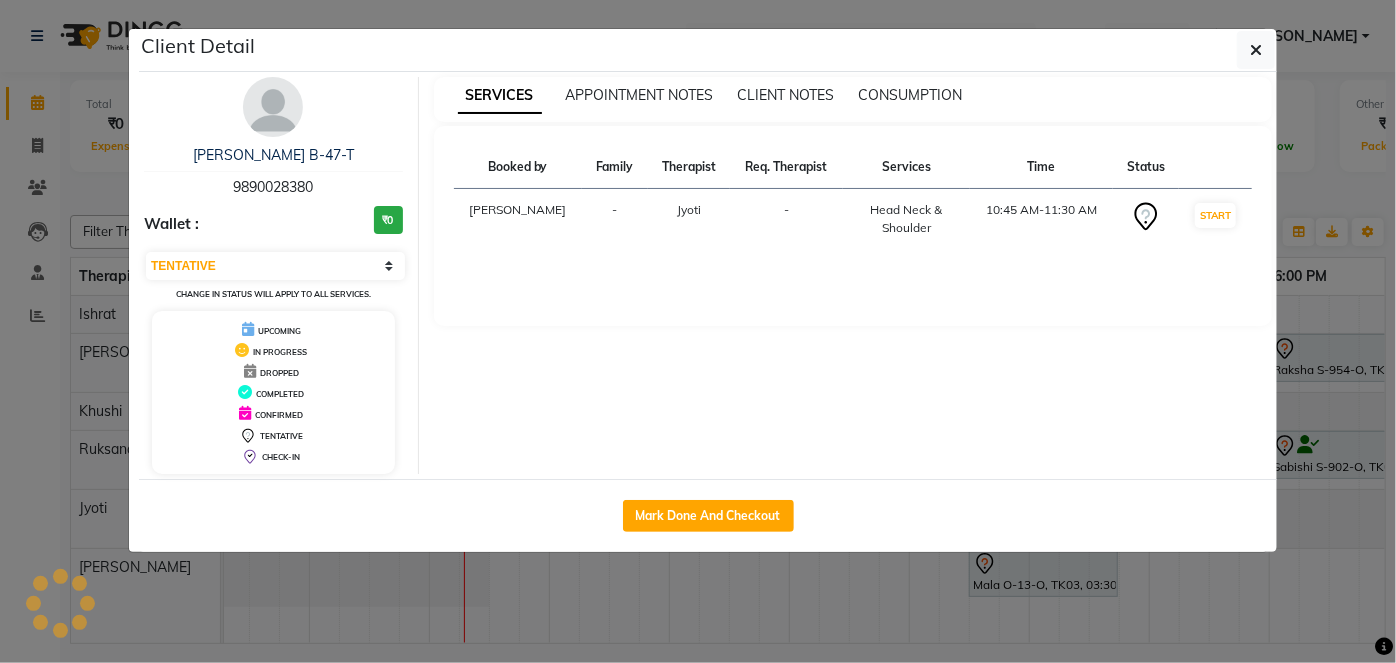 click on "Client Detail  [PERSON_NAME] B-47-T   9890028380 Wallet : ₹0 Select IN SERVICE CONFIRMED TENTATIVE CHECK IN MARK DONE DROPPED UPCOMING Change in status will apply to all services. UPCOMING IN PROGRESS DROPPED COMPLETED CONFIRMED TENTATIVE CHECK-IN SERVICES APPOINTMENT NOTES CLIENT NOTES CONSUMPTION Booked by Family Therapist Req. Therapist Services Time Status  [PERSON_NAME] -  Head Neck & Shoulder   10:45 AM-11:30 AM   START   Mark Done And Checkout" 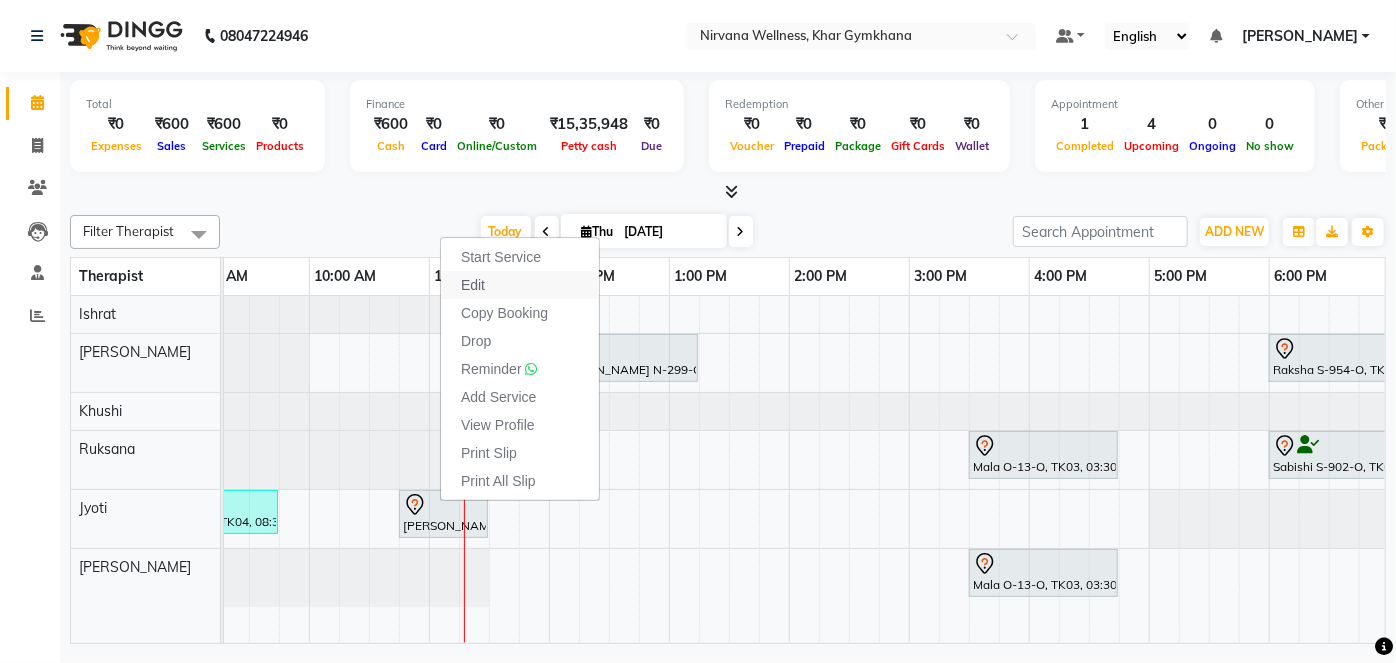 click on "Edit" at bounding box center [520, 285] 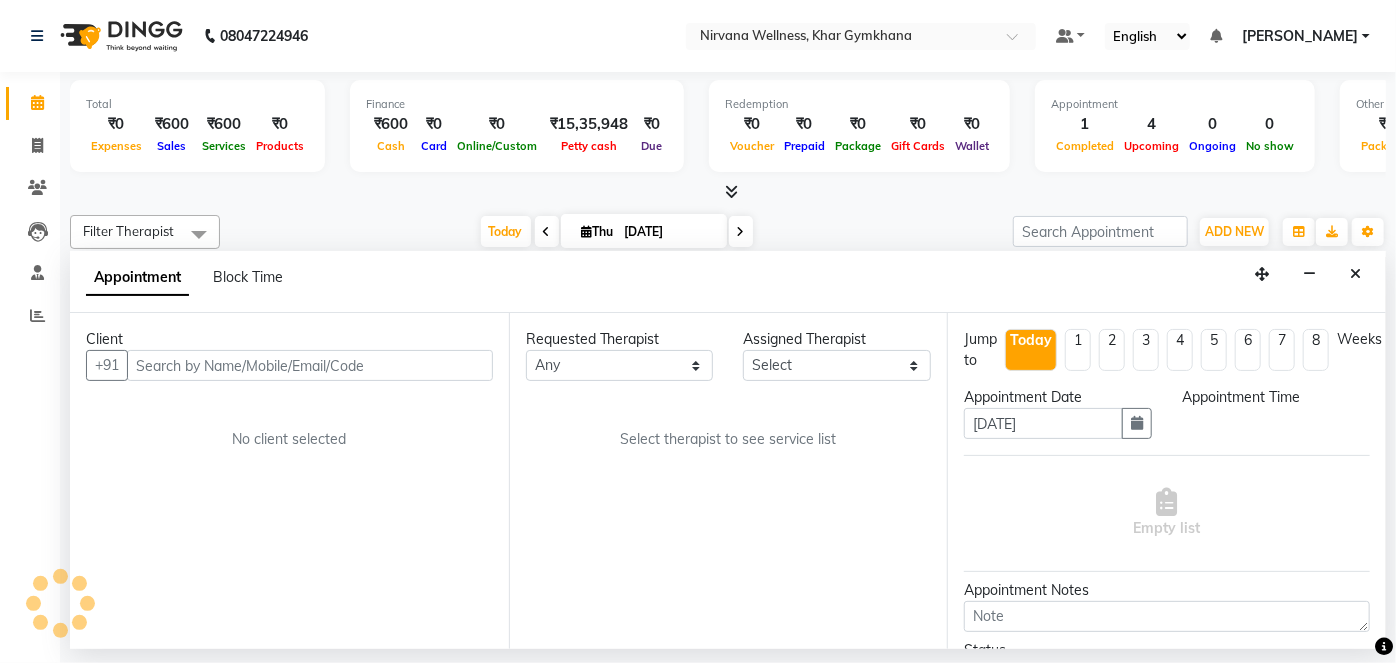 scroll, scrollTop: 0, scrollLeft: 0, axis: both 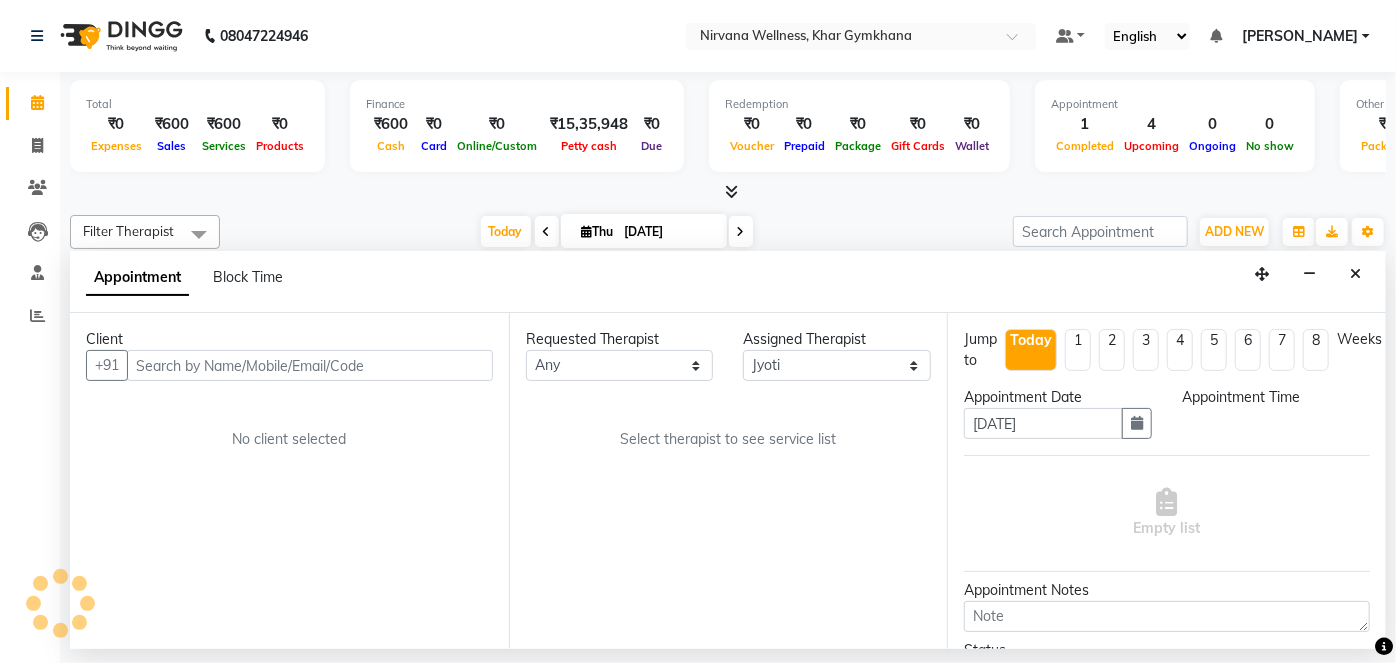 select on "645" 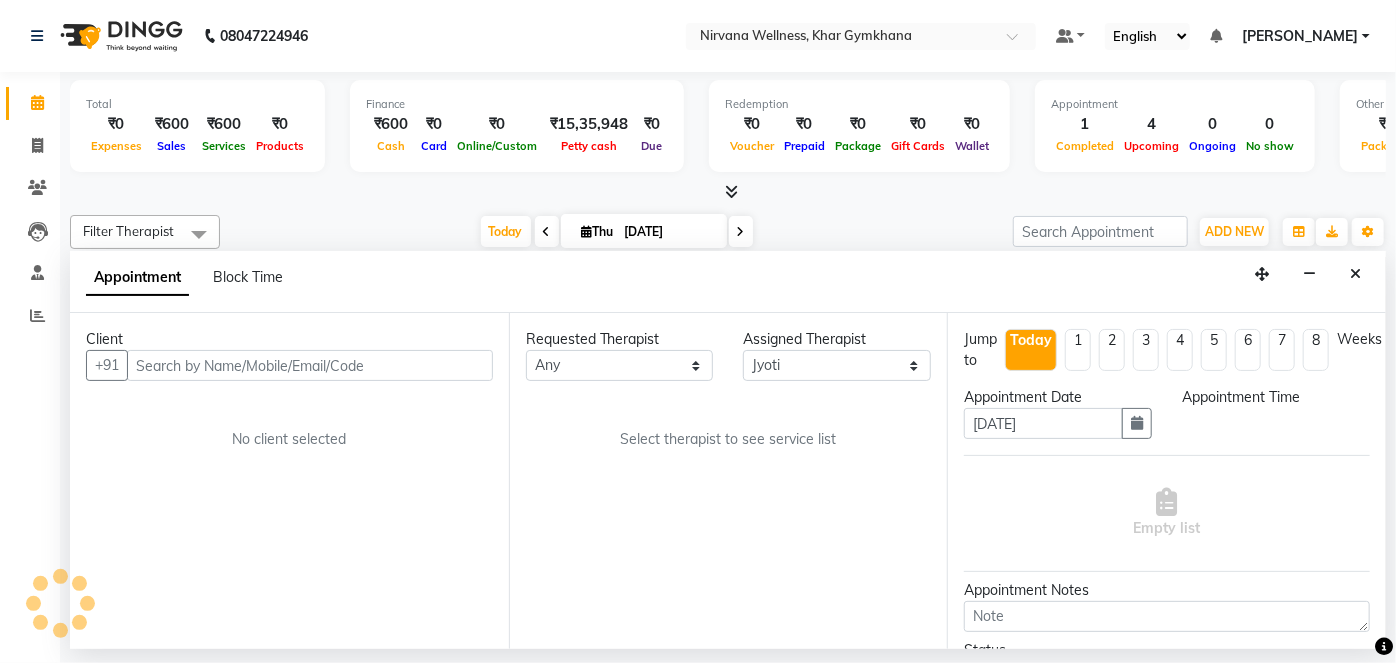 select on "3392" 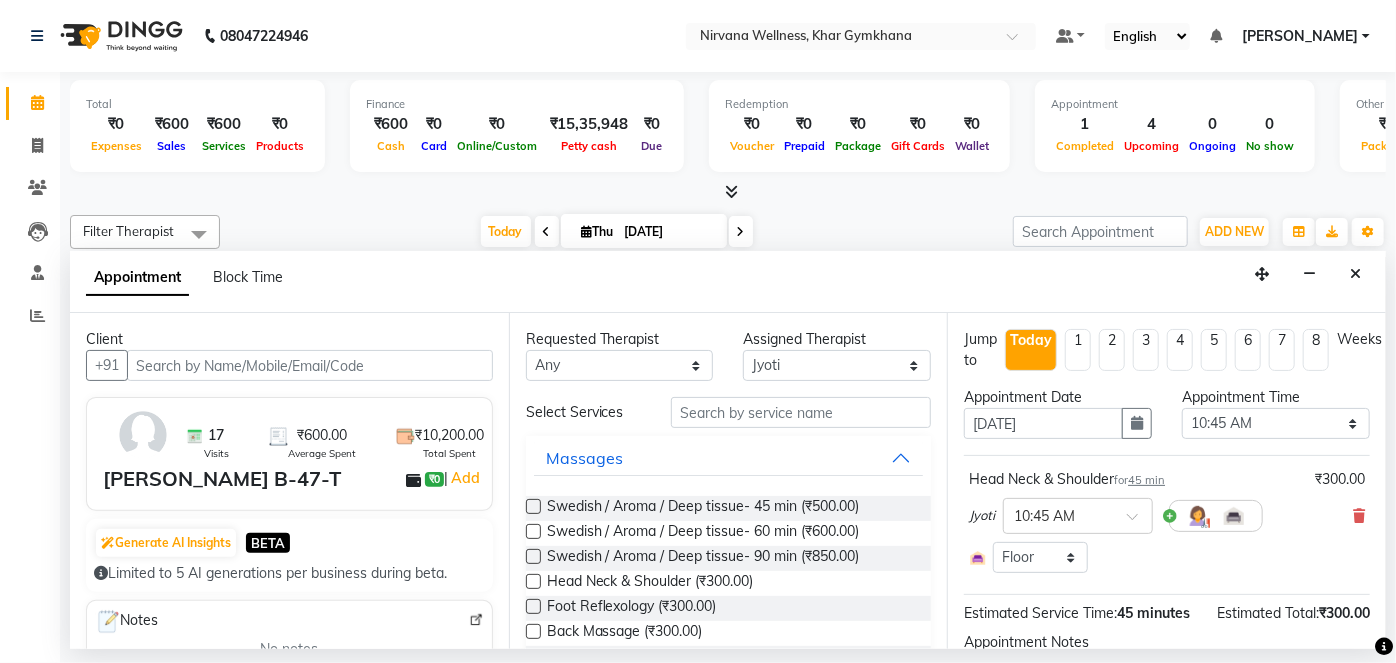 scroll, scrollTop: 0, scrollLeft: 480, axis: horizontal 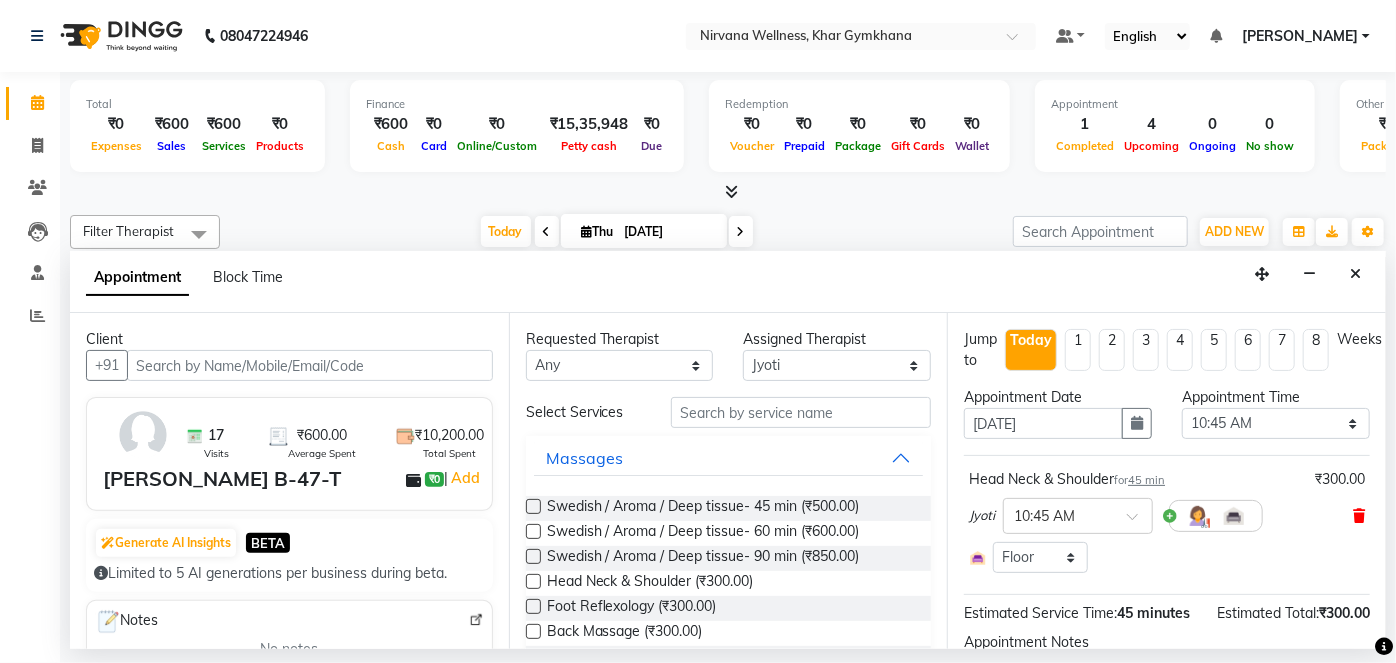 click at bounding box center (1359, 516) 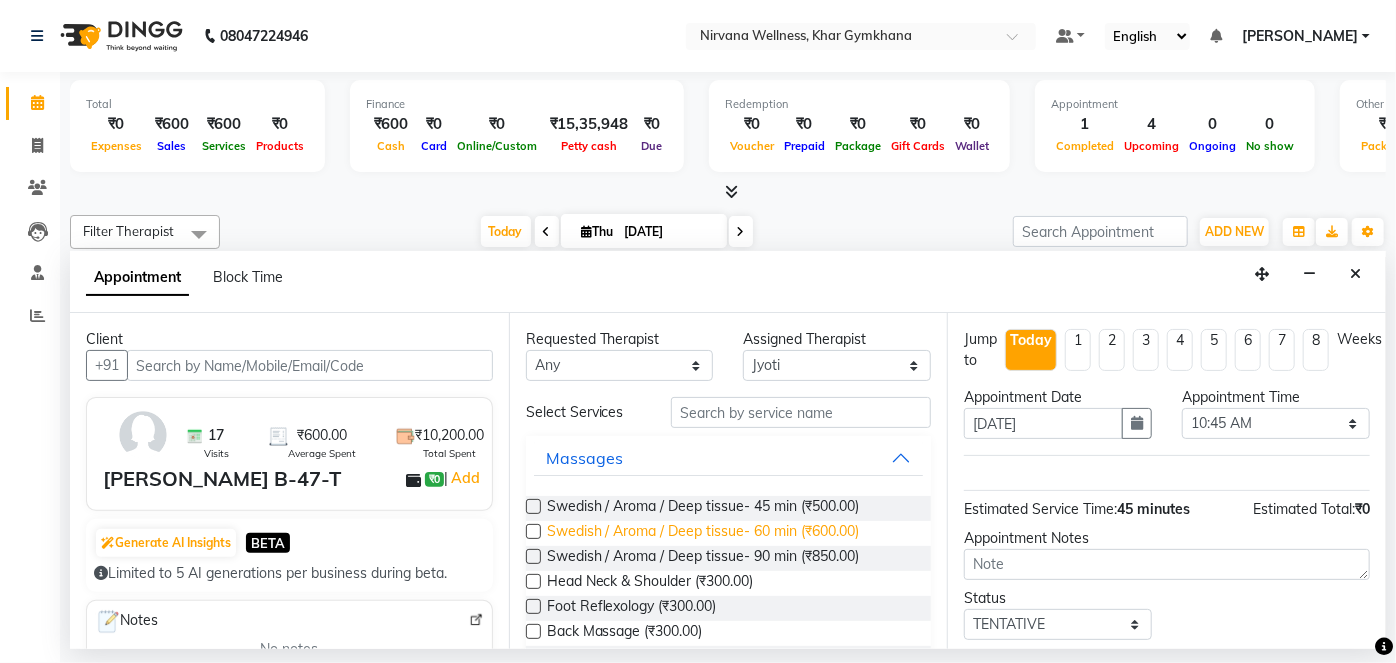 click on "Swedish / Aroma / Deep tissue- 60 min (₹600.00)" at bounding box center [703, 533] 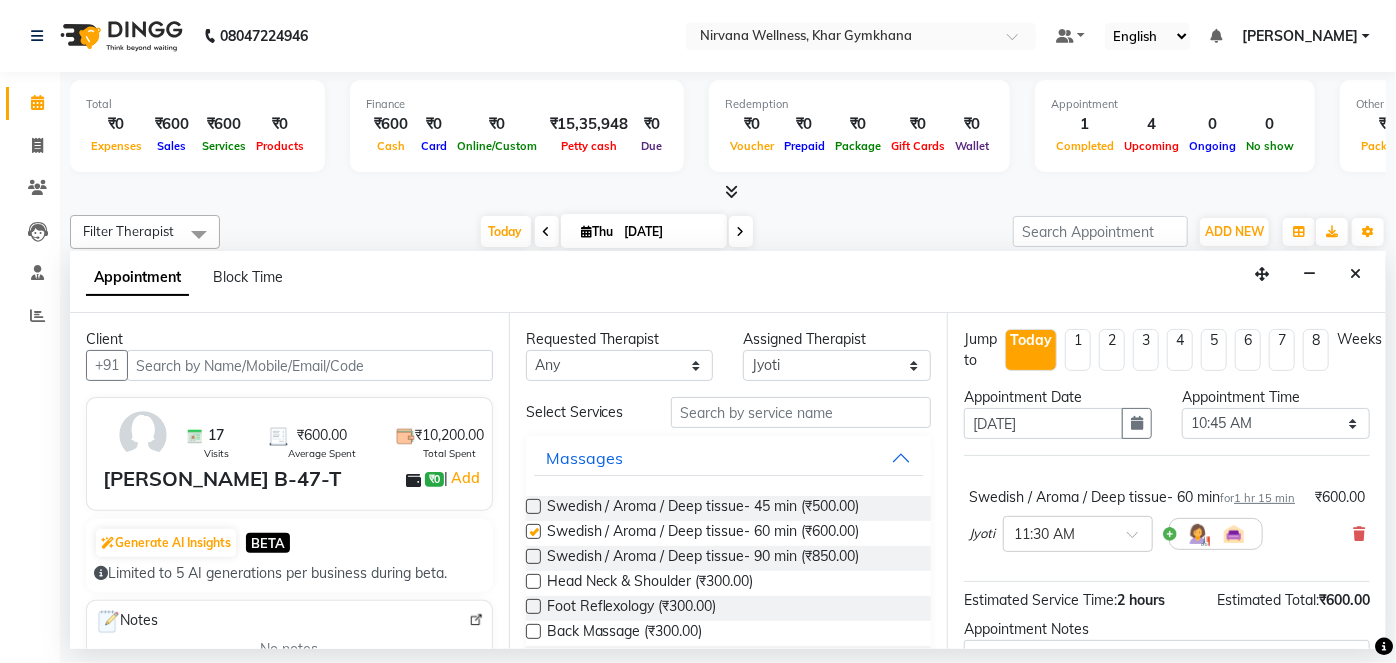 checkbox on "false" 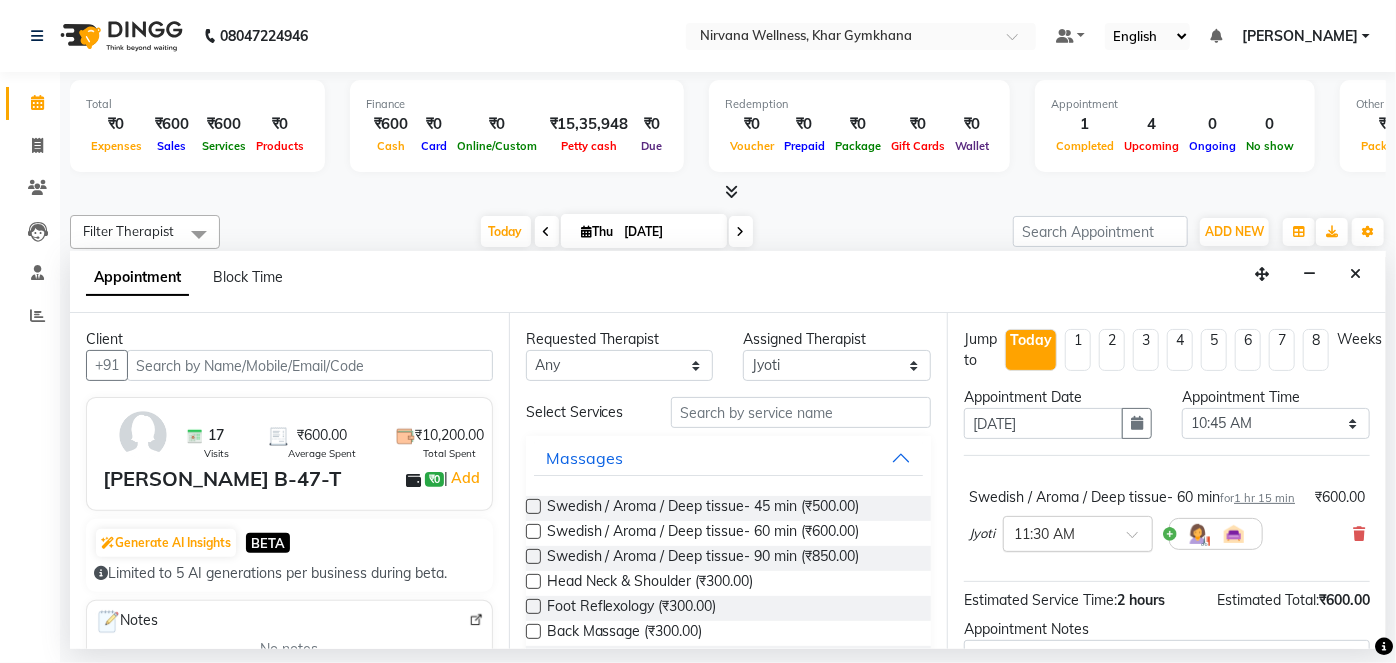 click at bounding box center [1058, 532] 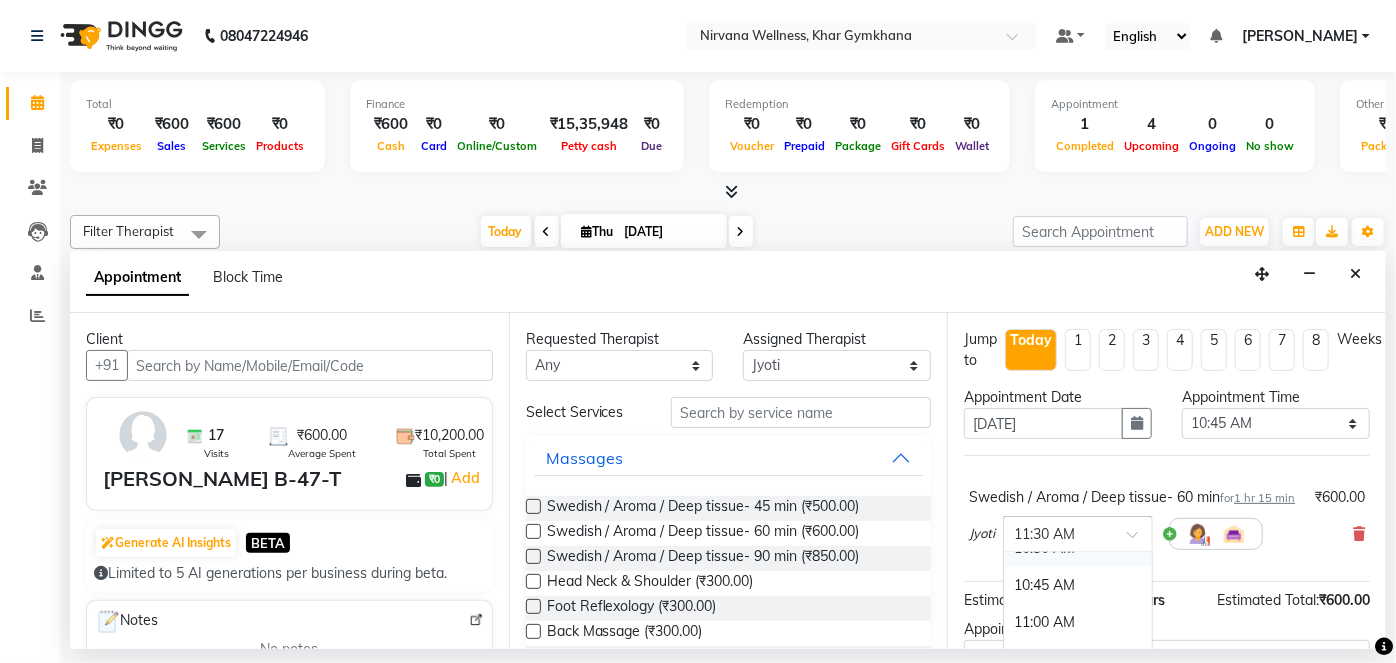 scroll, scrollTop: 434, scrollLeft: 0, axis: vertical 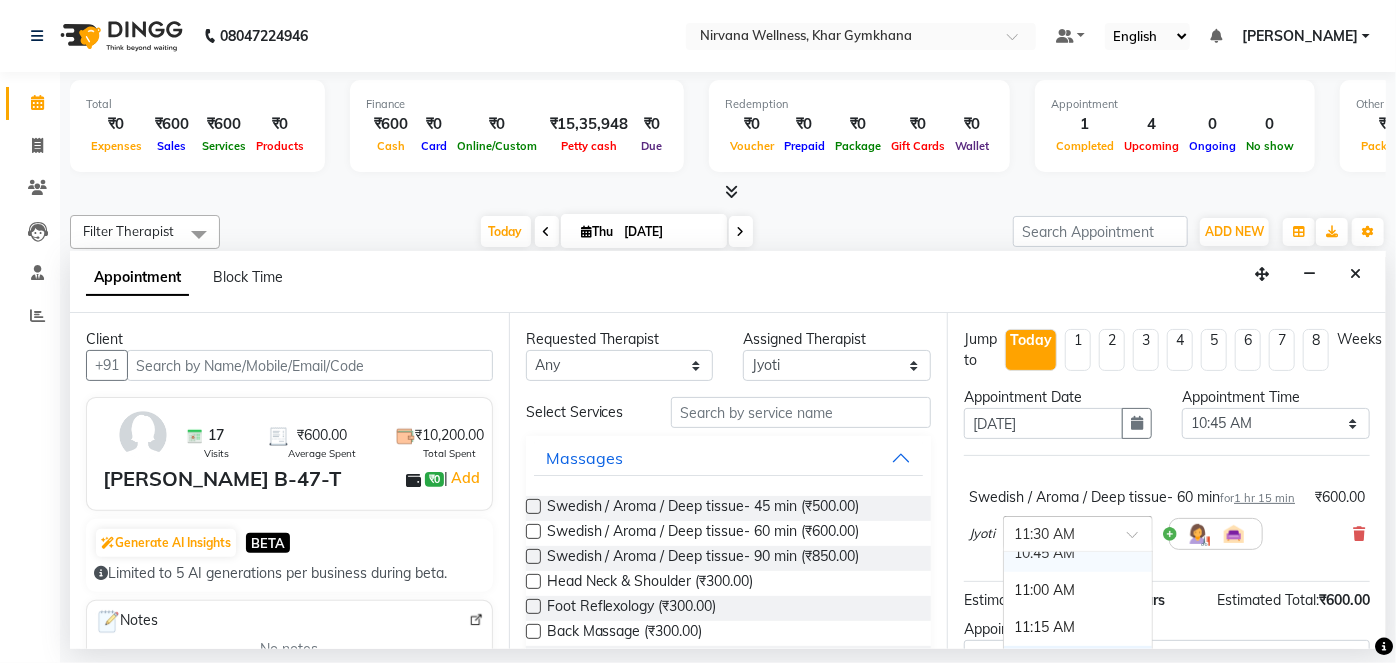 click on "10:45 AM" at bounding box center [1078, 553] 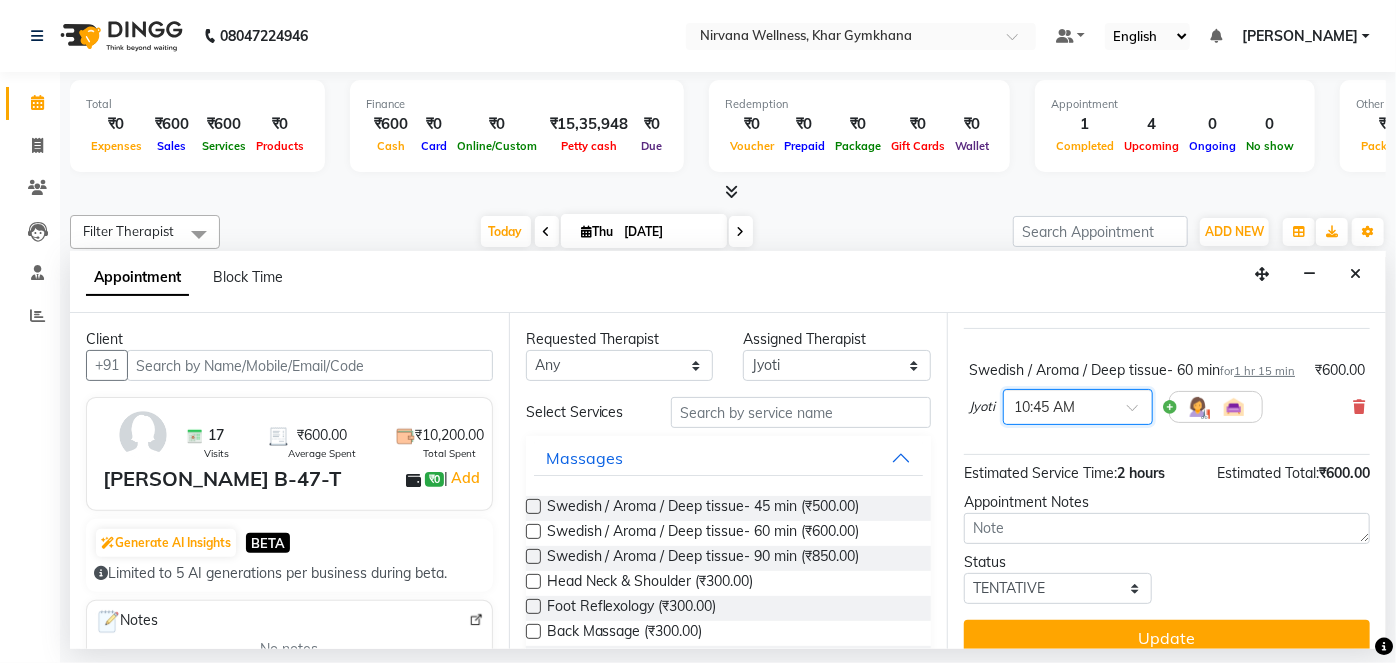 scroll, scrollTop: 170, scrollLeft: 0, axis: vertical 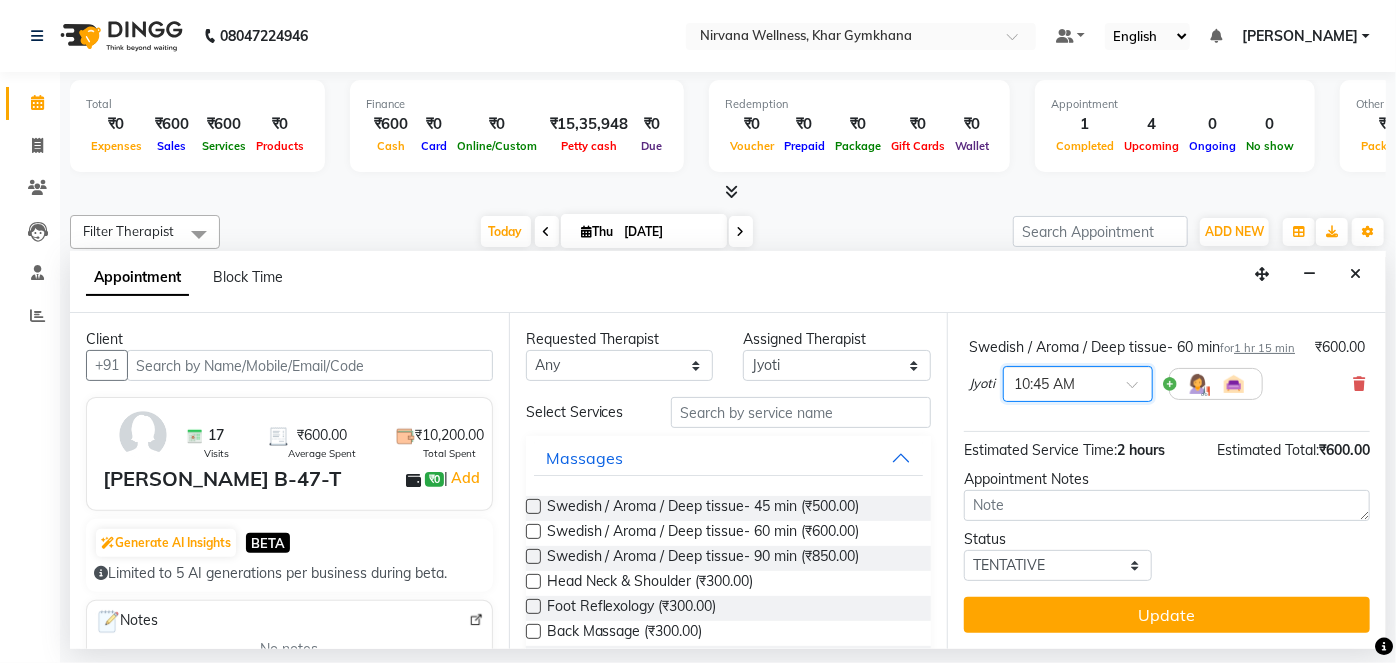click on "Jump to [DATE] 1 2 3 4 5 6 7 8 Weeks Appointment Date [DATE] Appointment Time Select 08:00 AM 08:15 AM 08:30 AM 08:45 AM 09:00 AM 09:15 AM 09:30 AM 09:45 AM 10:00 AM 10:15 AM 10:30 AM 10:45 AM 11:00 AM 11:15 AM 11:30 AM 11:45 AM 12:00 PM 12:15 PM 12:30 PM 12:45 PM 01:00 PM 01:15 PM 01:30 PM 01:45 PM 02:00 PM 02:15 PM 02:30 PM 02:45 PM 03:00 PM 03:15 PM 03:30 PM 03:45 PM 04:00 PM 04:15 PM 04:30 PM 04:45 PM 05:00 PM 05:15 PM 05:30 PM 05:45 PM 06:00 PM 06:15 PM 06:30 PM 06:45 PM 07:00 PM 07:15 PM 07:30 PM 07:45 PM 08:00 PM 08:15 PM 08:30 PM 08:45 PM 09:00 PM 09:15 PM 09:30 PM 09:45 PM 10:00 PM Swedish / Aroma / Deep tissue- 60 min   for  1 hr 15 min ₹600.00 Jyoti × 10:45 AM Estimated Service Time:  2 hours Estimated Total:  ₹600.00 Appointment Notes Status Select TENTATIVE CONFIRM CHECK-IN UPCOMING  Update" at bounding box center [1166, 481] 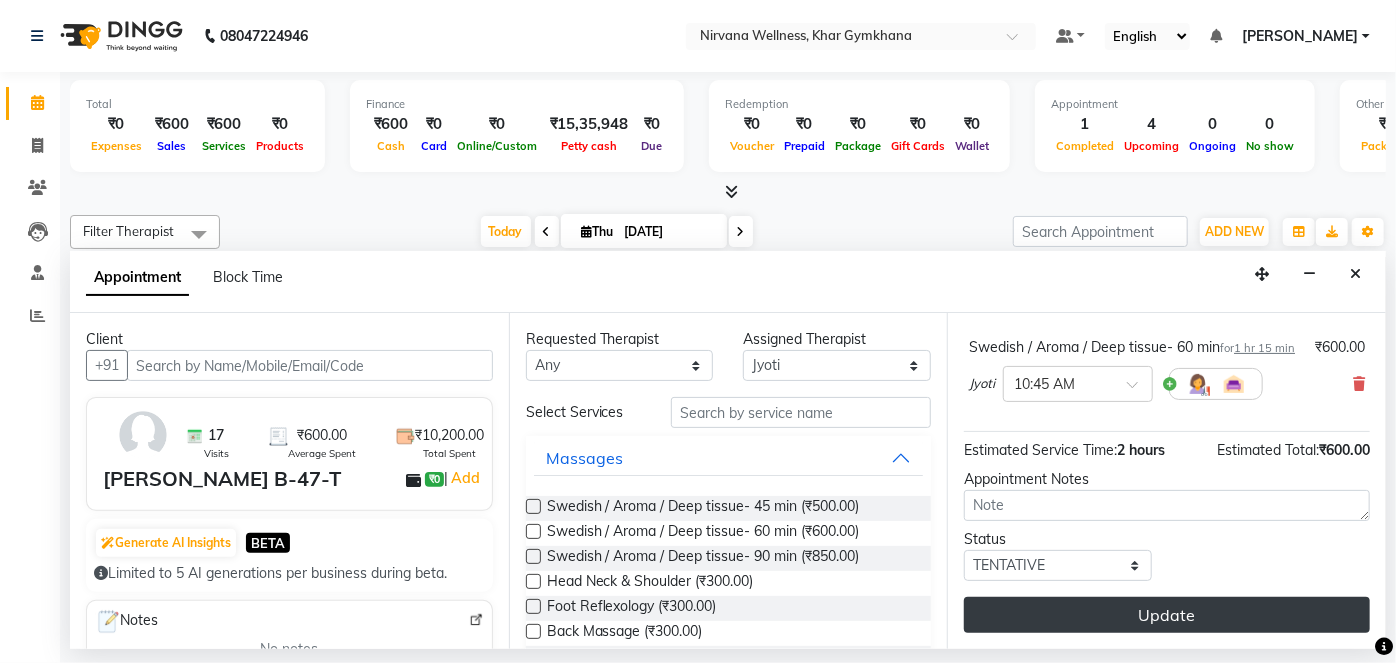 click on "Update" at bounding box center (1167, 615) 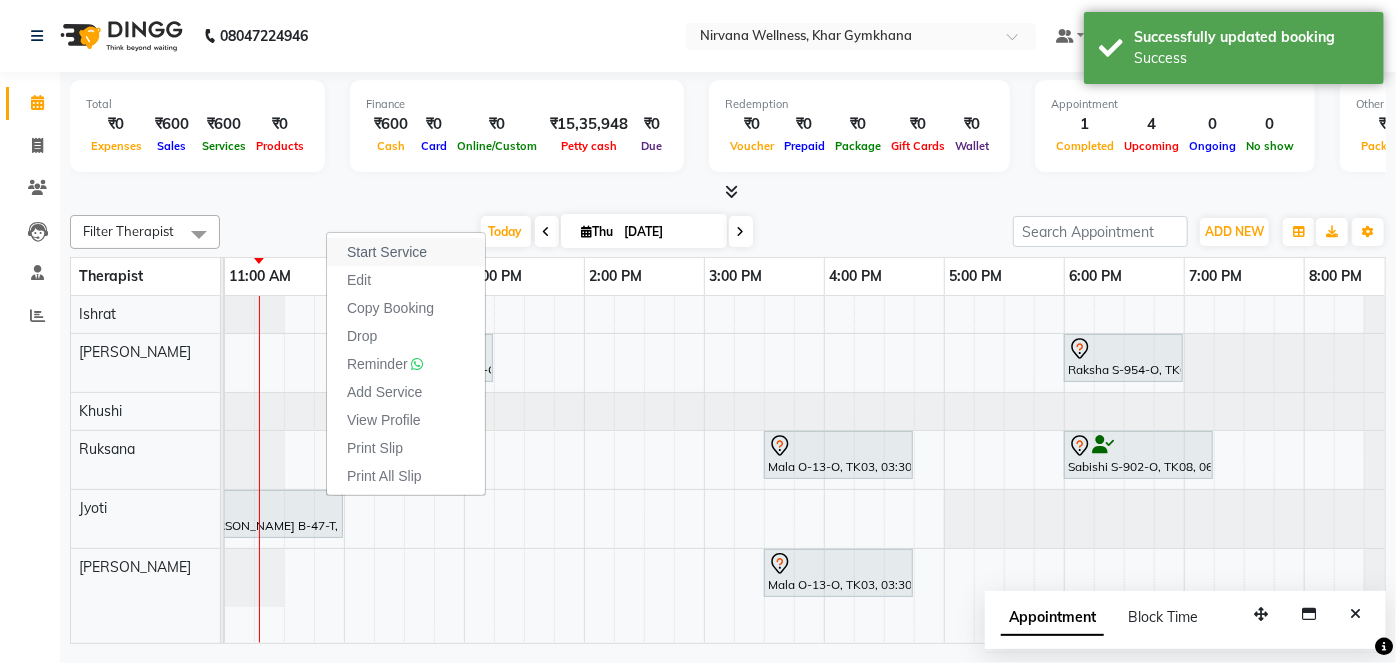 click on "Start Service" at bounding box center [406, 252] 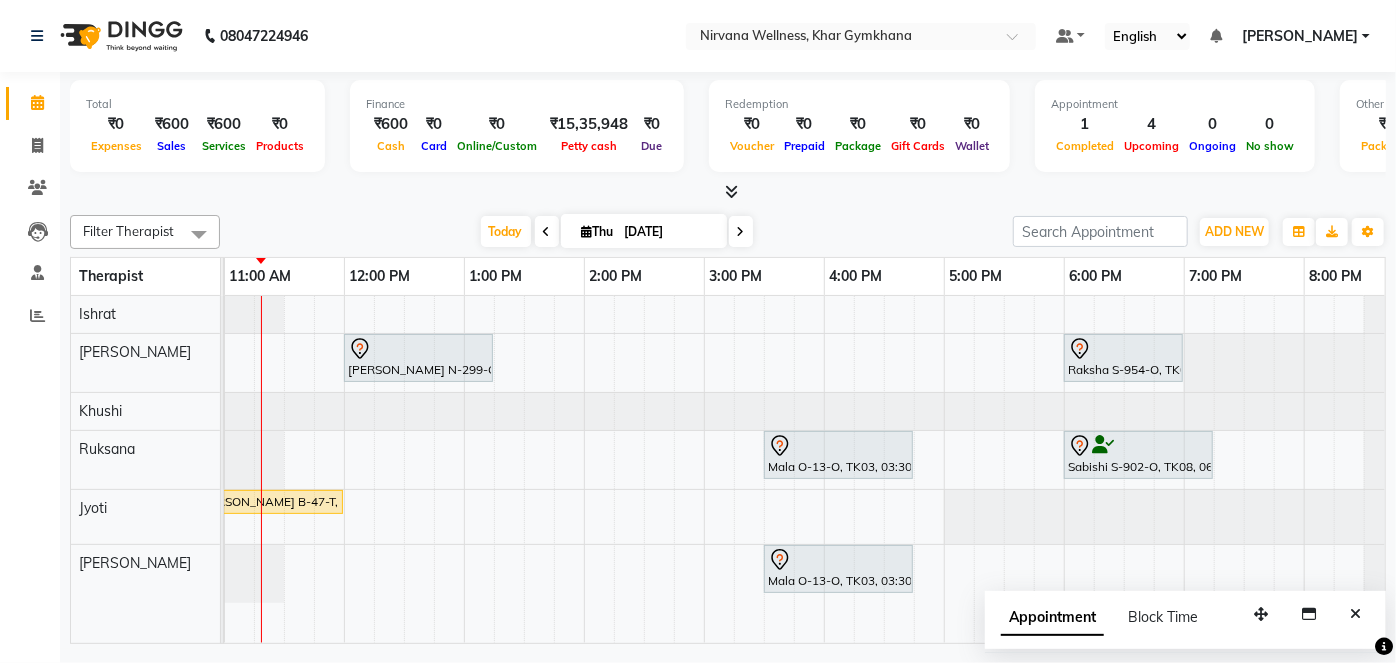scroll, scrollTop: 0, scrollLeft: 383, axis: horizontal 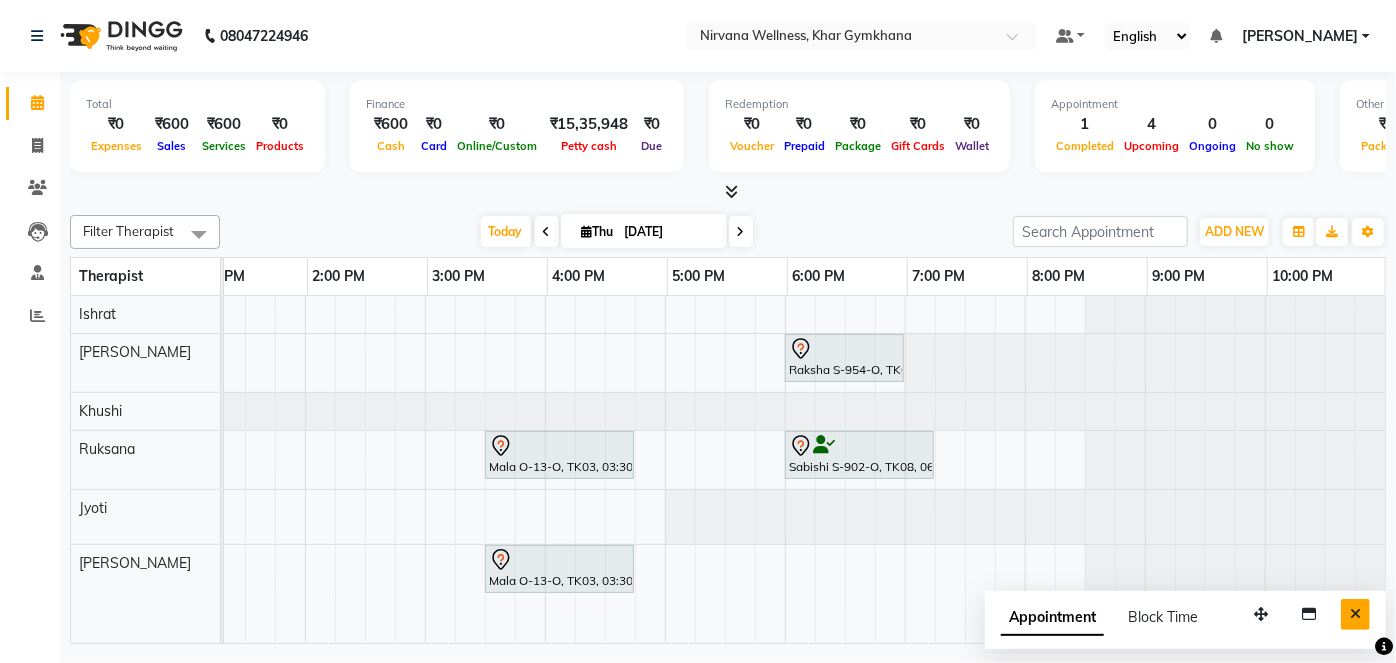 click at bounding box center [1355, 614] 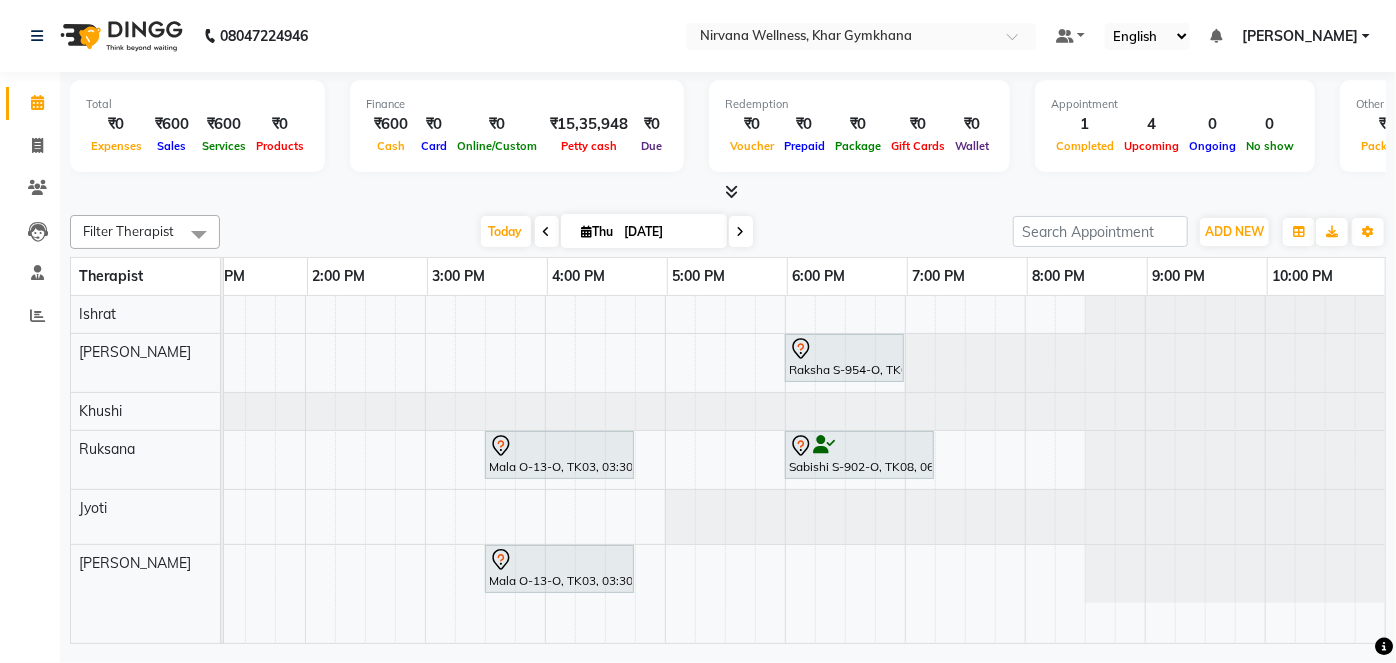 scroll, scrollTop: 0, scrollLeft: 688, axis: horizontal 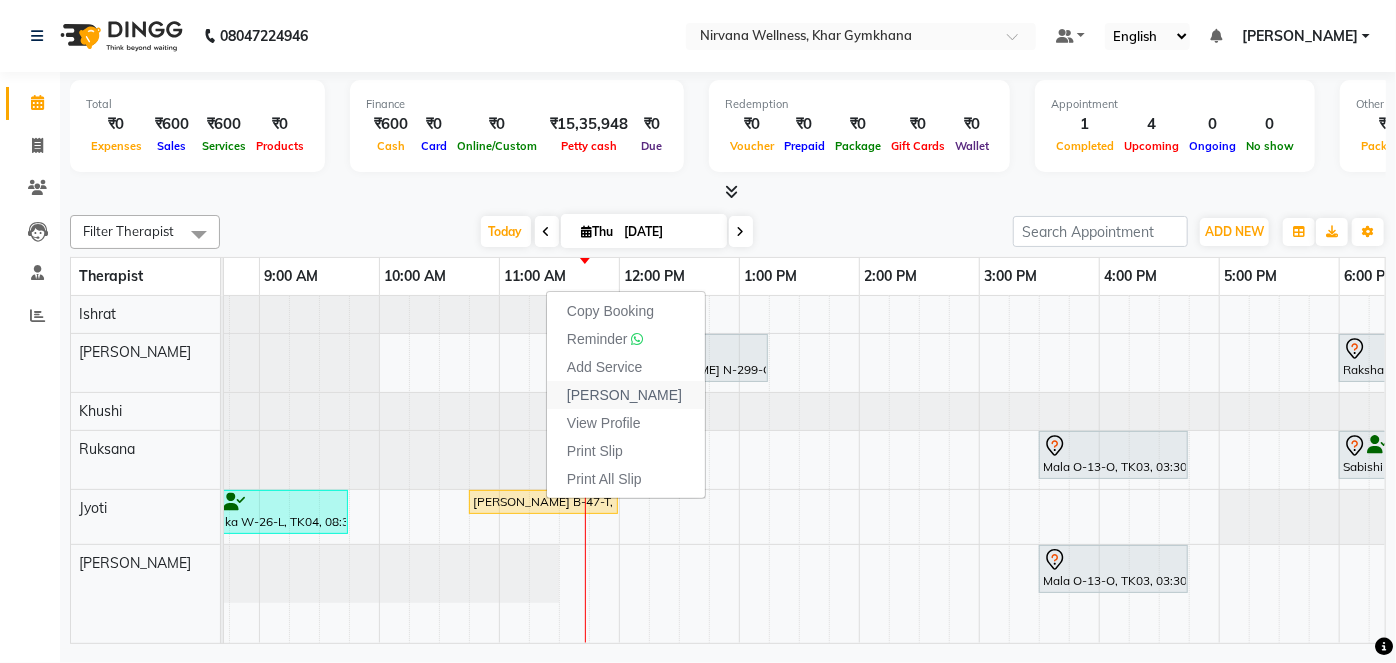 click on "[PERSON_NAME]" at bounding box center [624, 395] 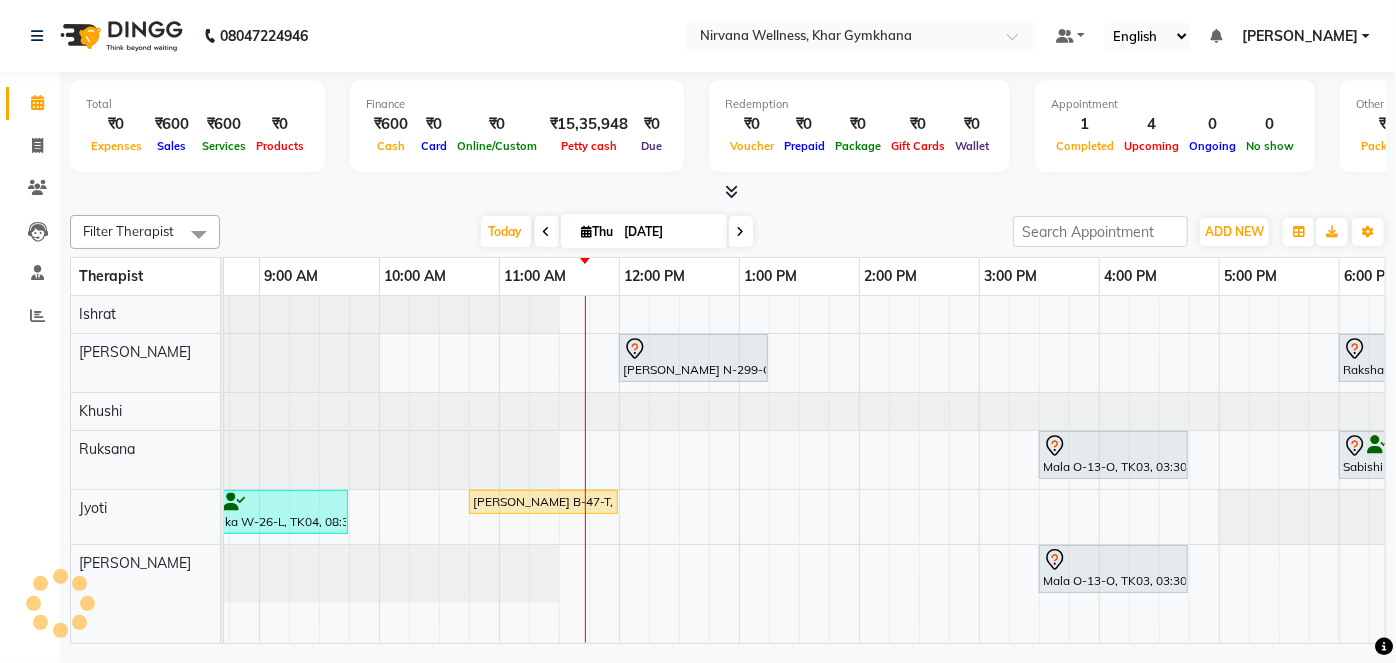 select on "6844" 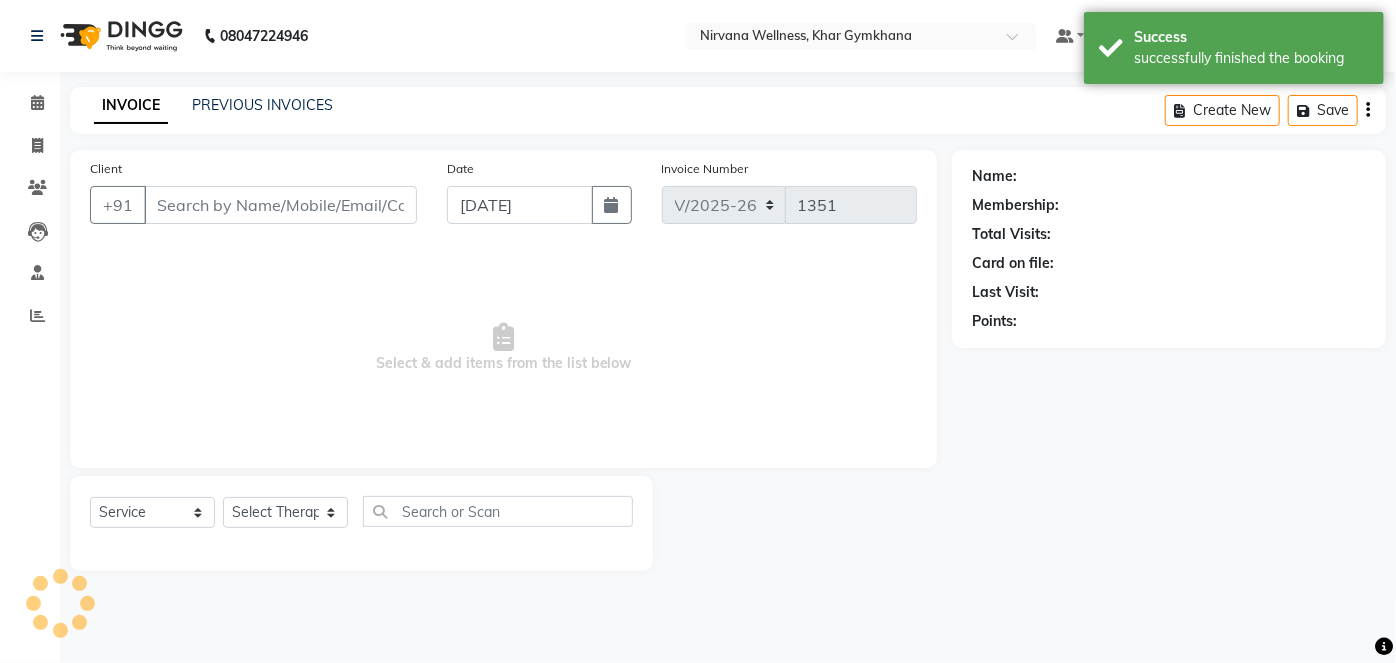 type on "9890028380" 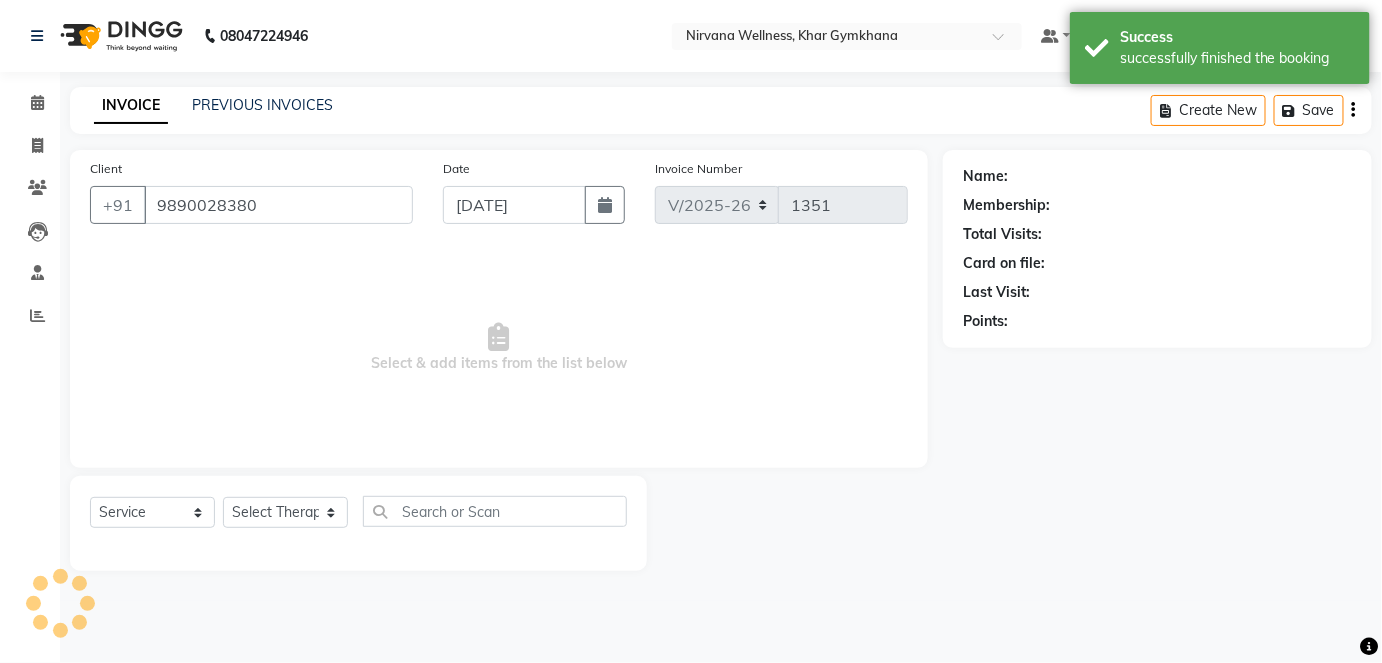 select on "78895" 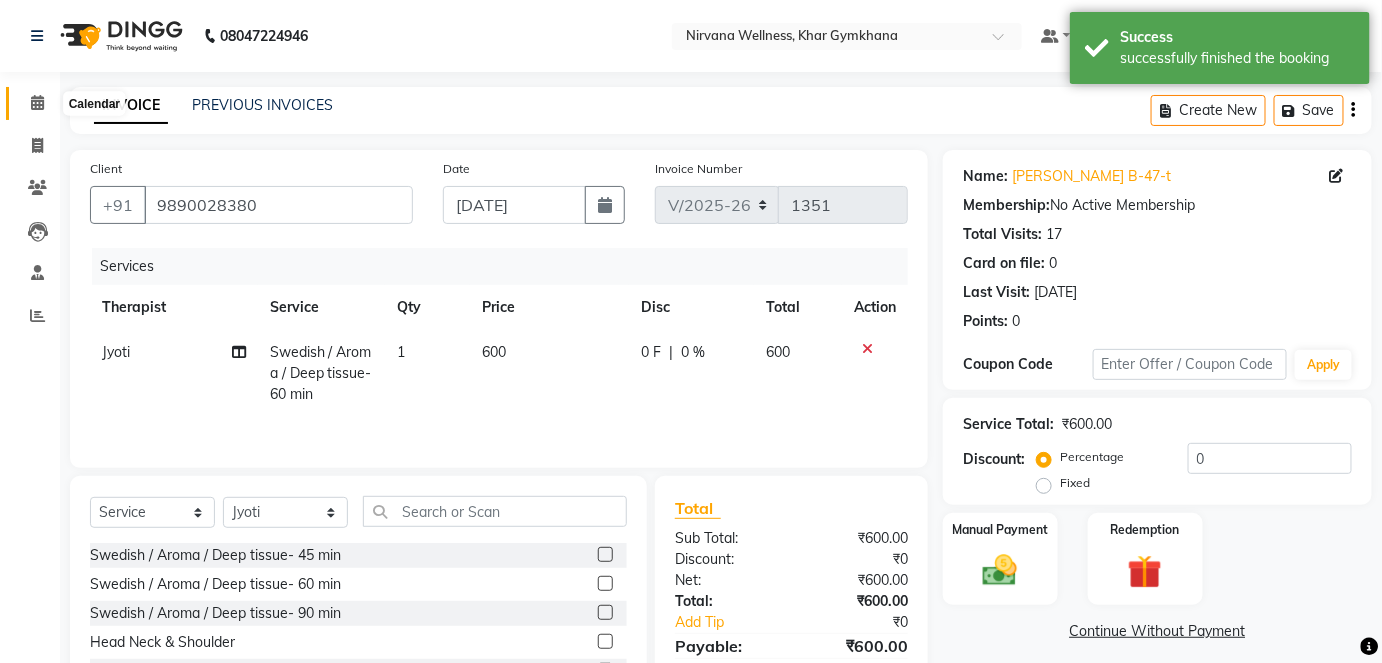click 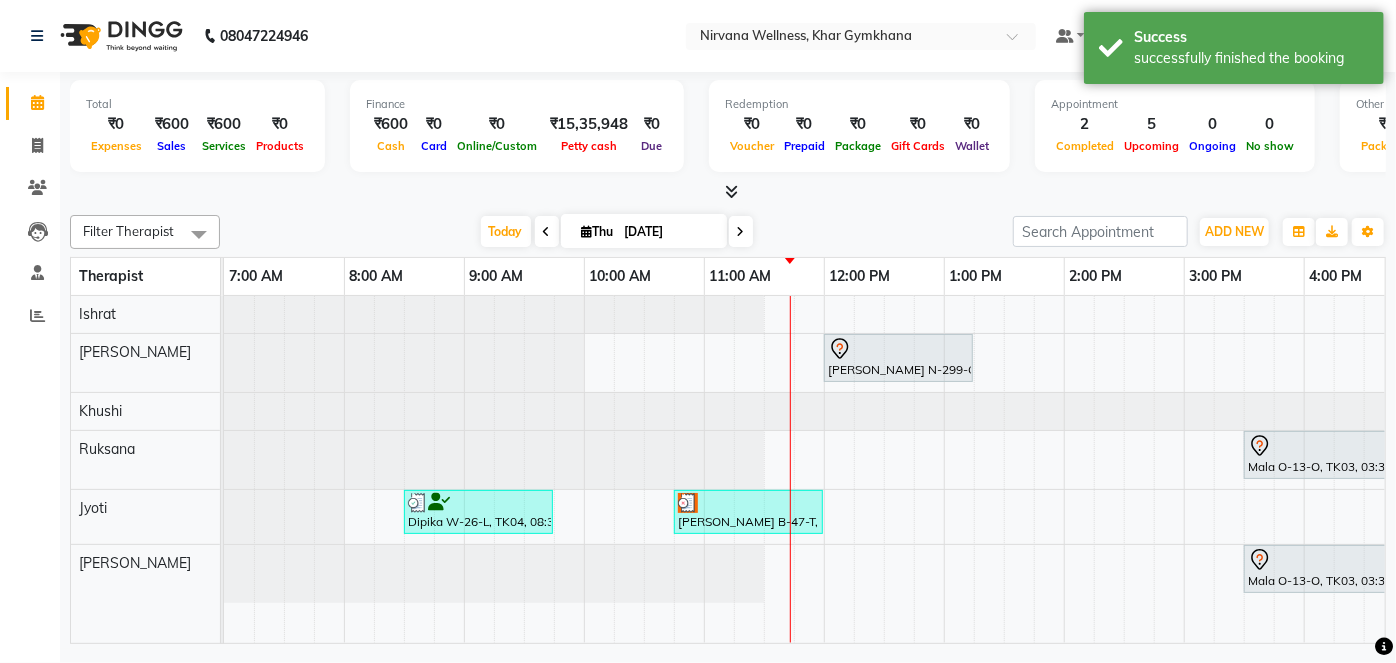 scroll, scrollTop: 0, scrollLeft: 185, axis: horizontal 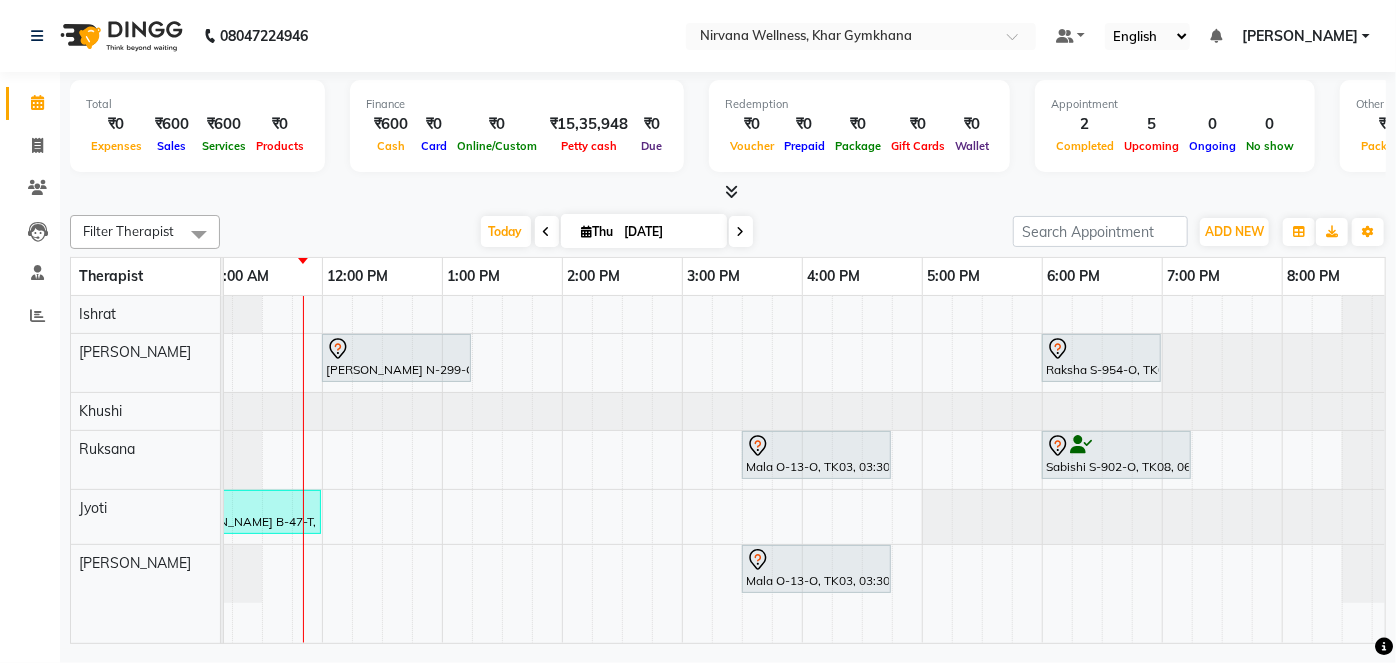 drag, startPoint x: 893, startPoint y: 642, endPoint x: 828, endPoint y: 644, distance: 65.03076 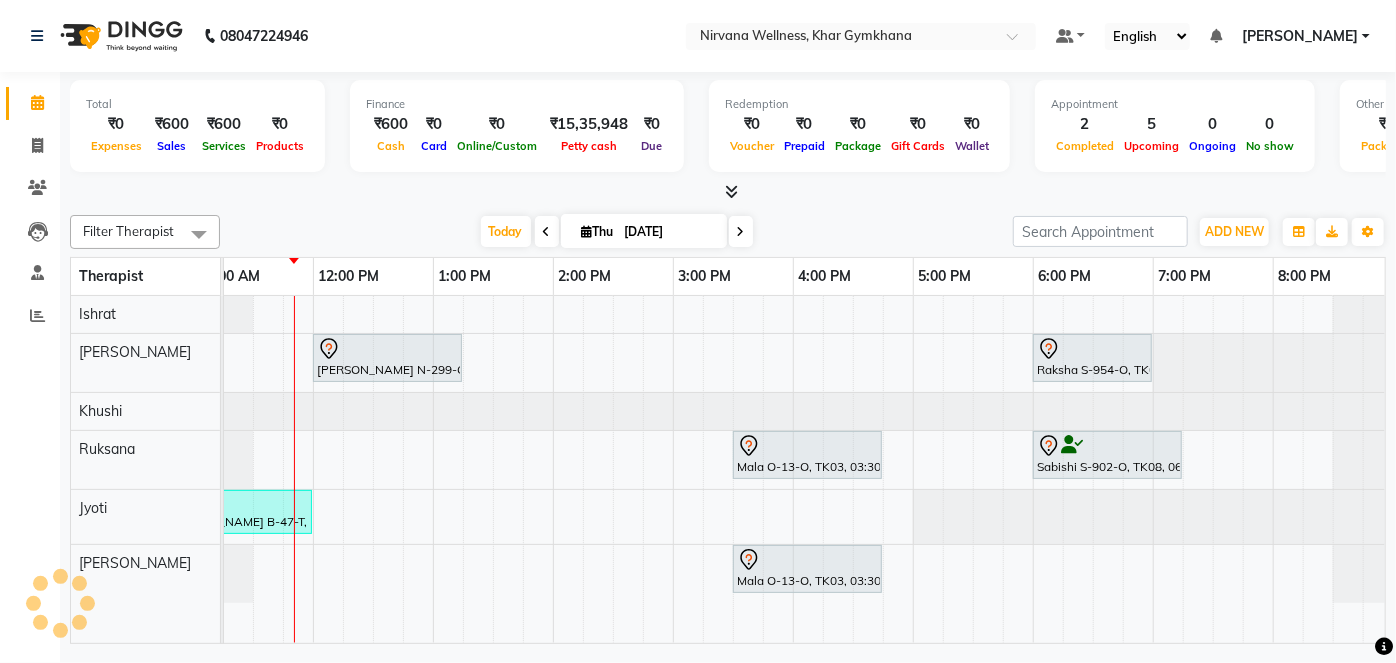 click at bounding box center [547, 231] 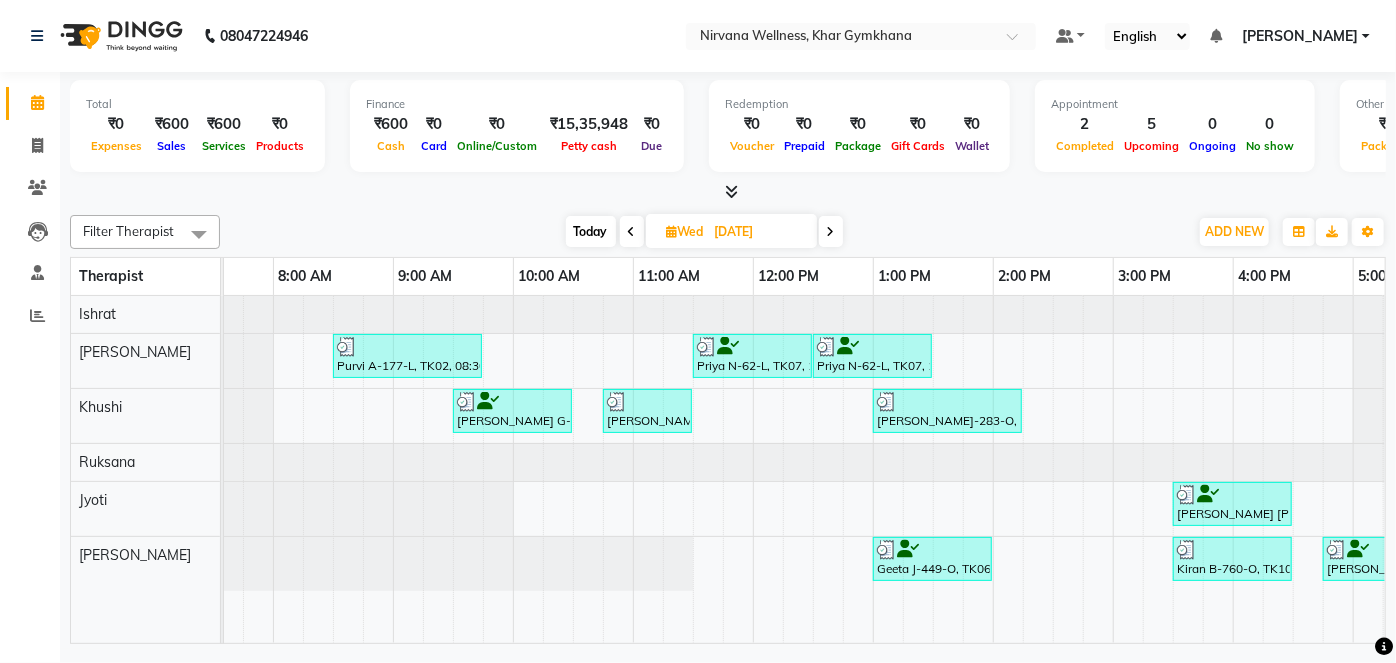 click on "Today" at bounding box center [591, 231] 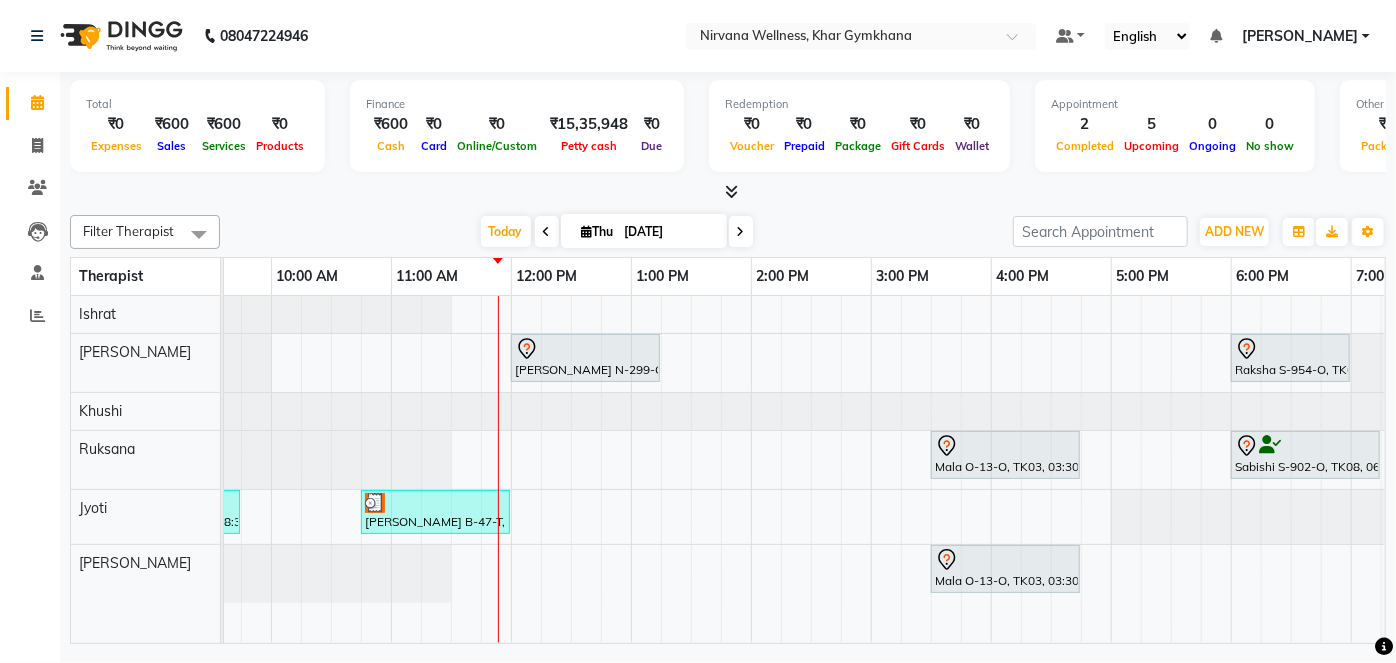 scroll, scrollTop: 0, scrollLeft: 199, axis: horizontal 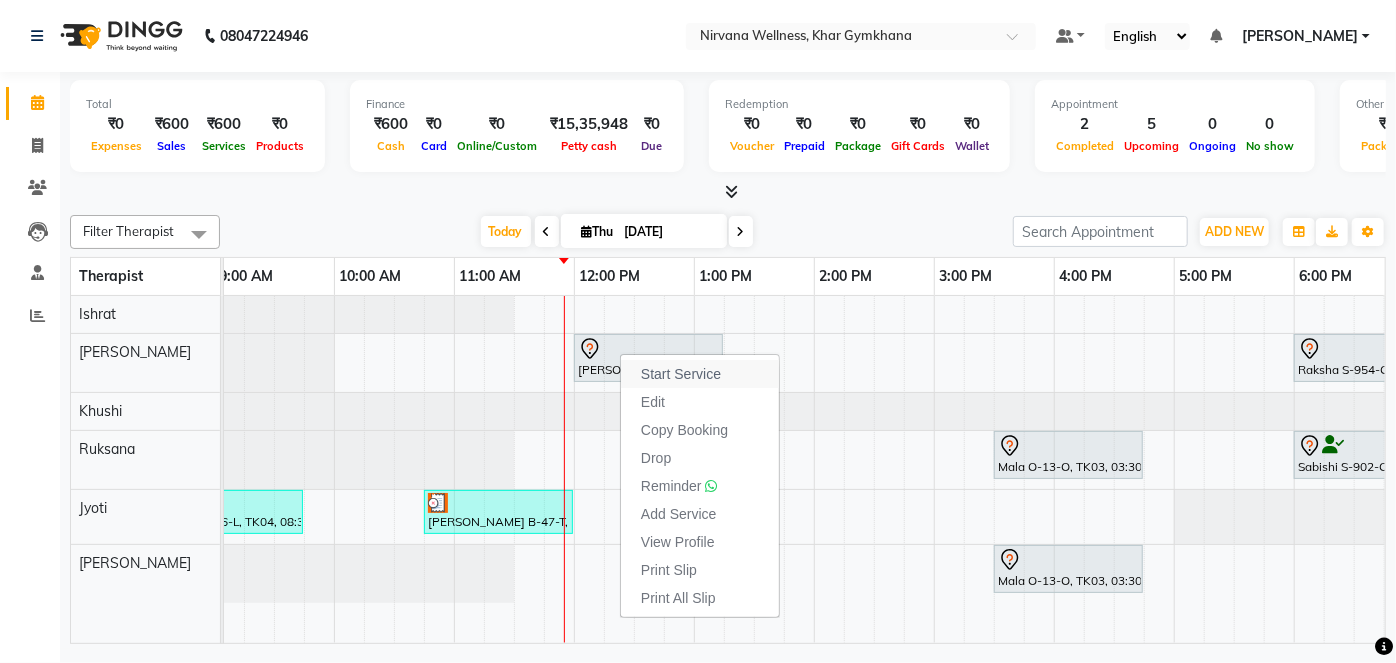 click on "Start Service" at bounding box center (681, 374) 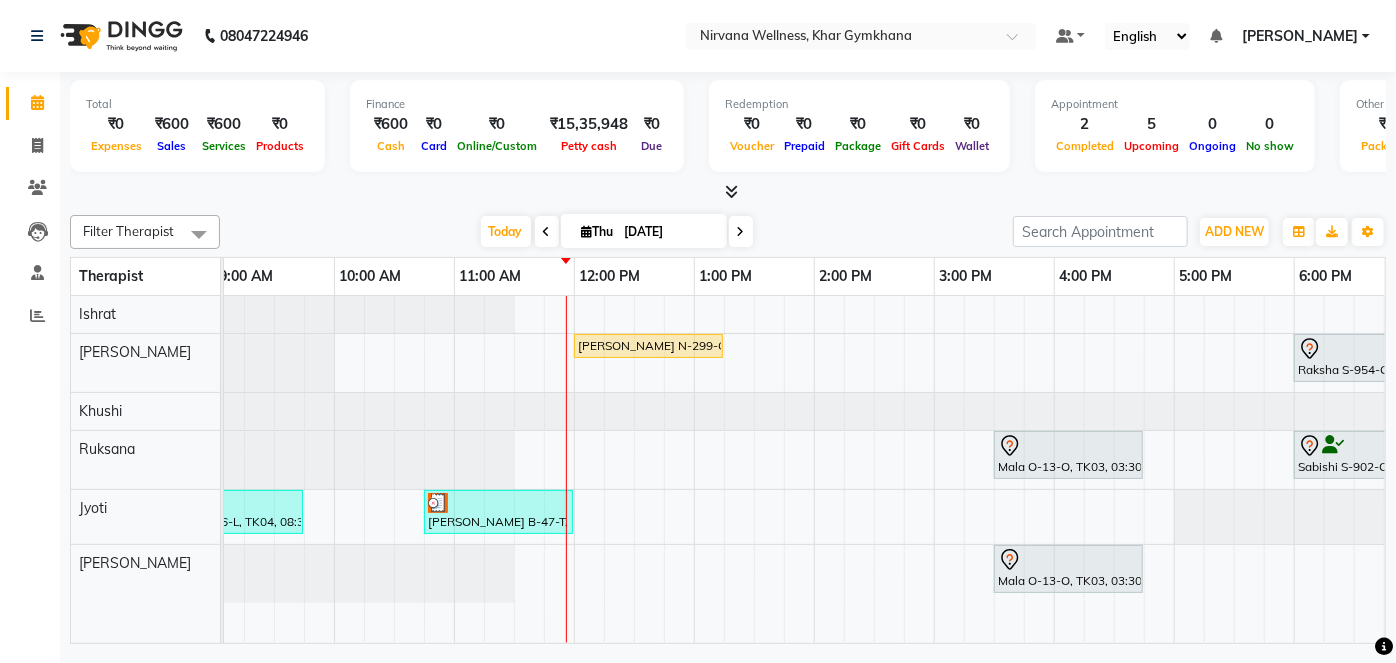 scroll, scrollTop: 0, scrollLeft: 427, axis: horizontal 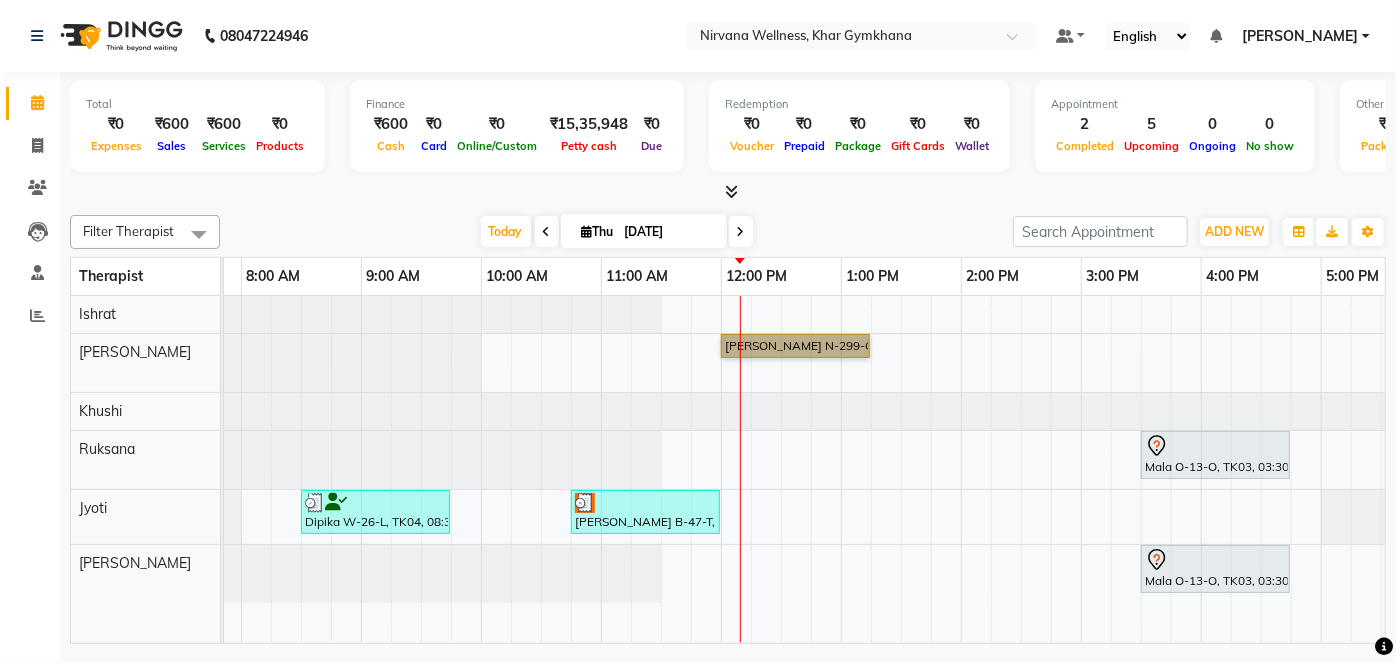 drag, startPoint x: 834, startPoint y: 360, endPoint x: 765, endPoint y: 347, distance: 70.21396 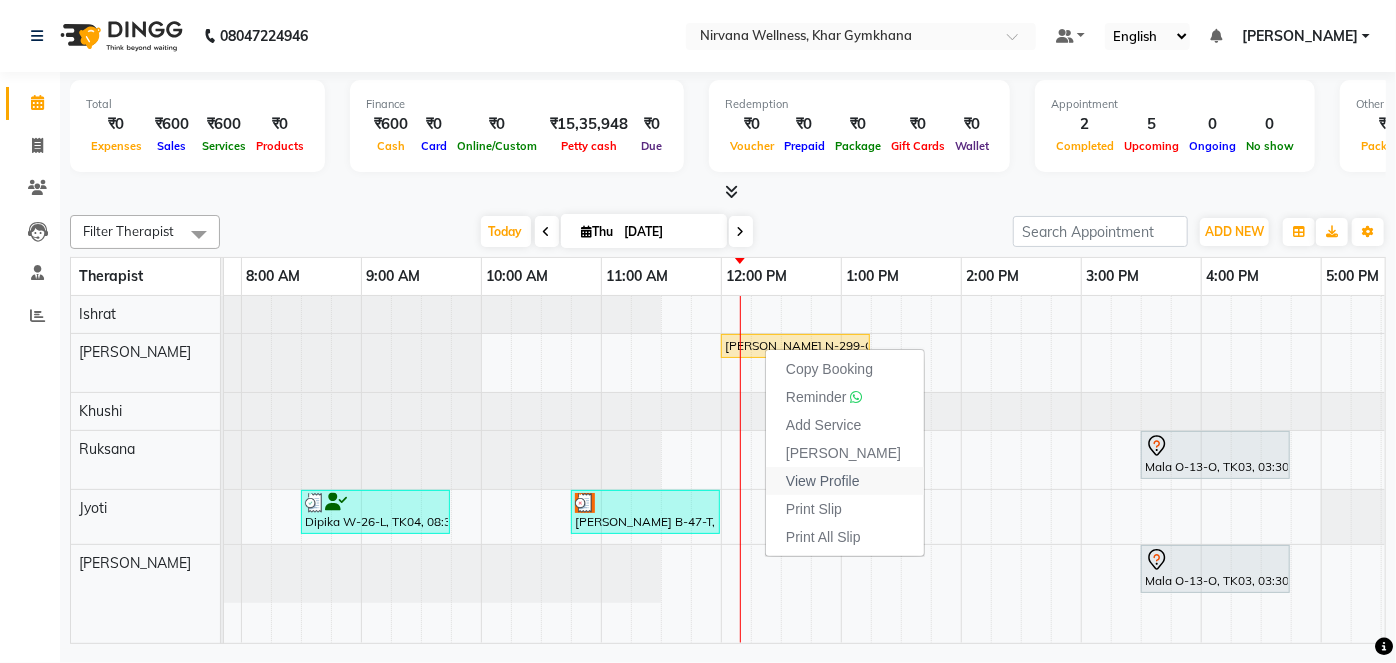 click on "View Profile" at bounding box center [823, 481] 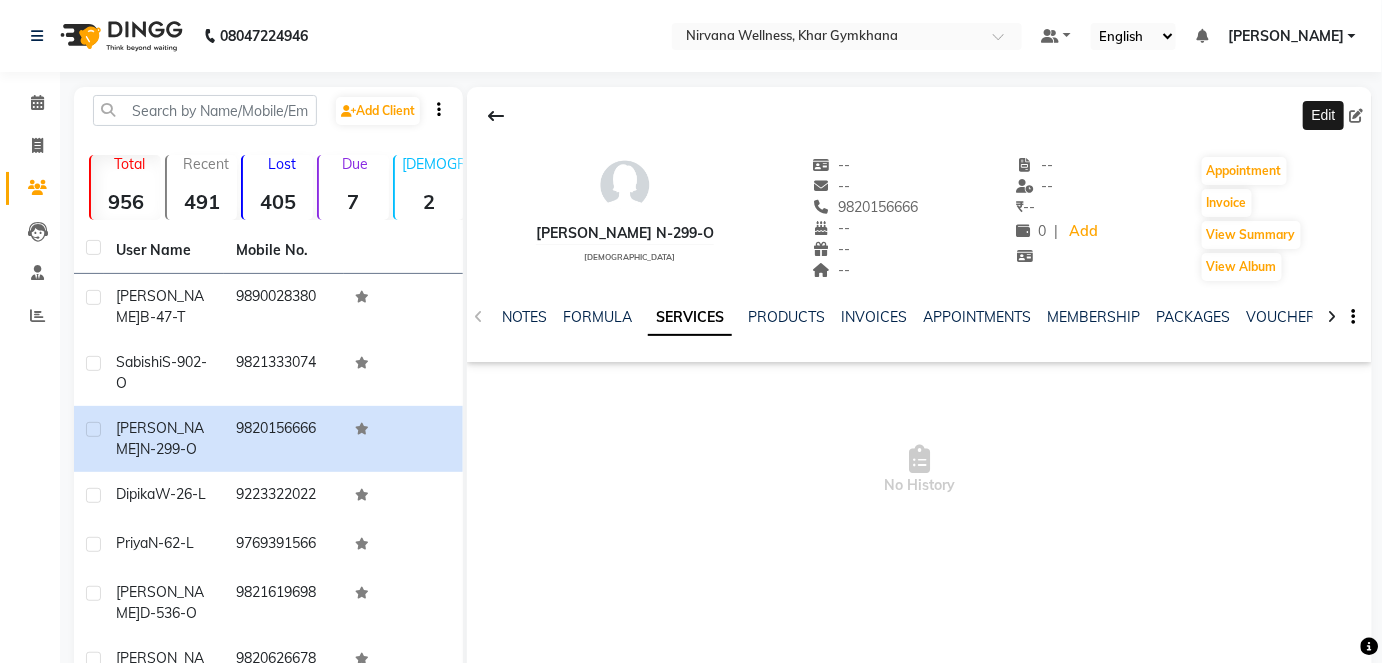 click 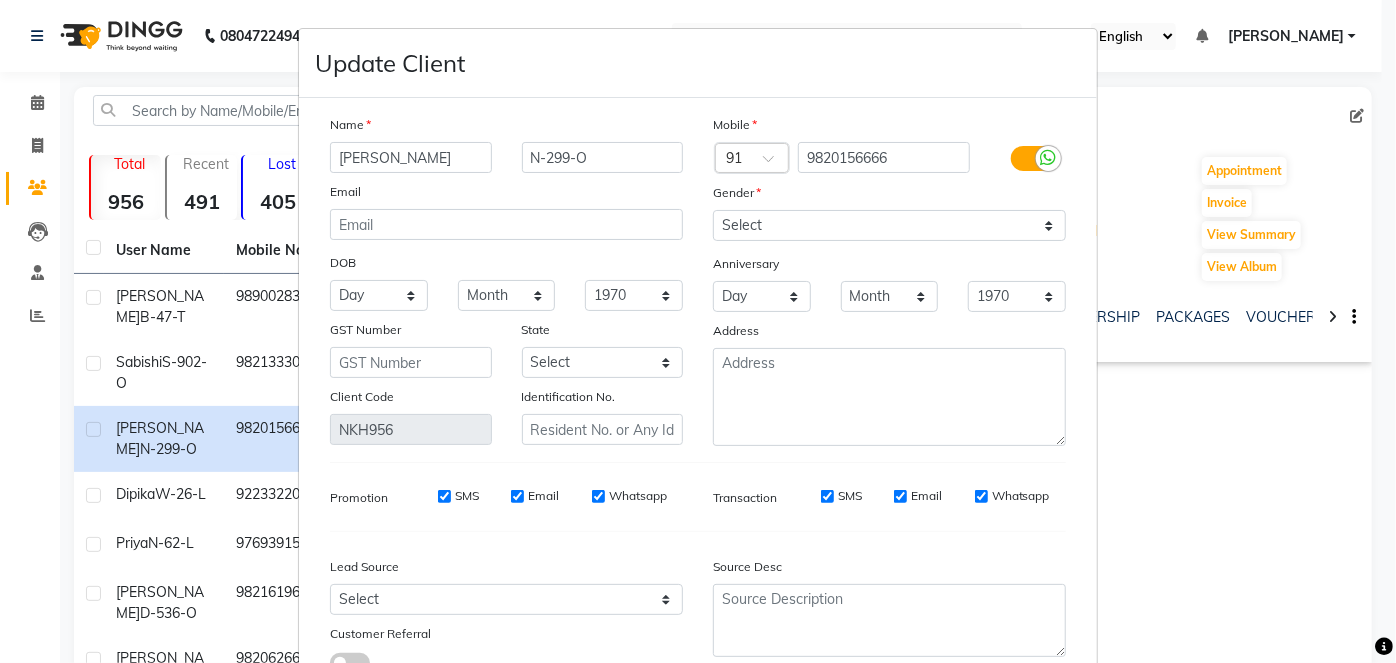 click on "[PERSON_NAME]" at bounding box center (411, 157) 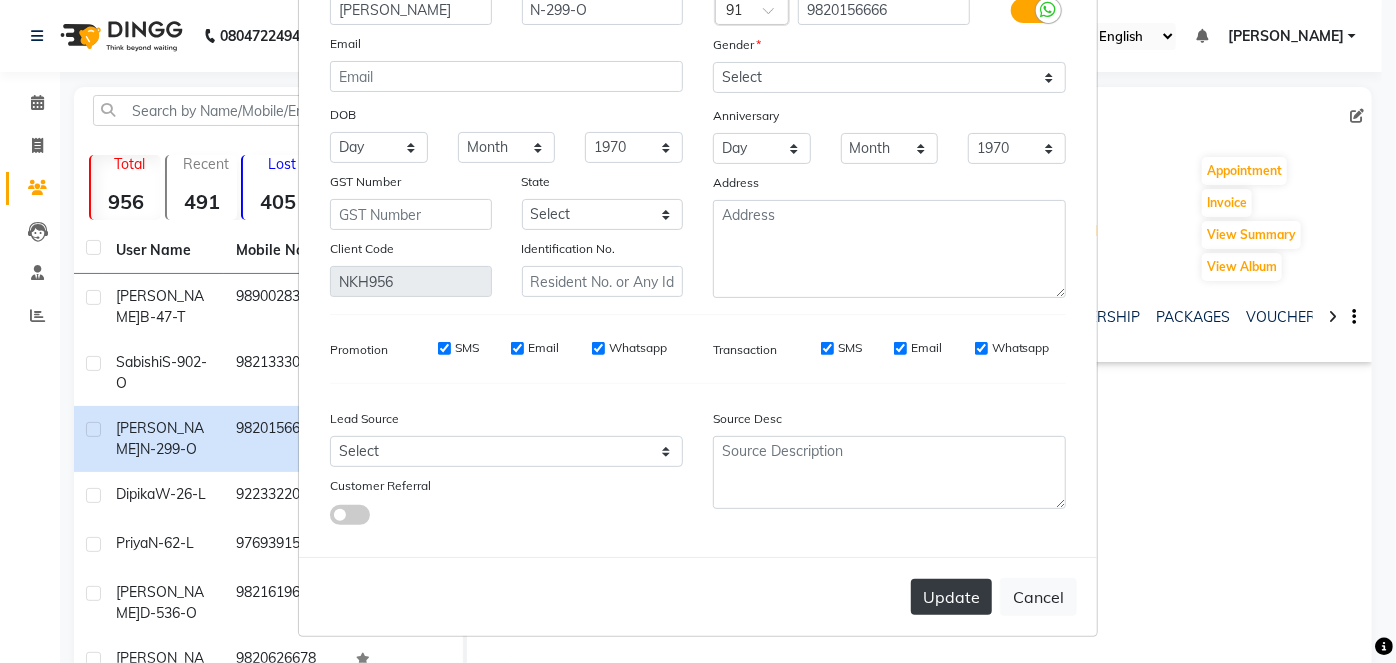 type on "[PERSON_NAME]" 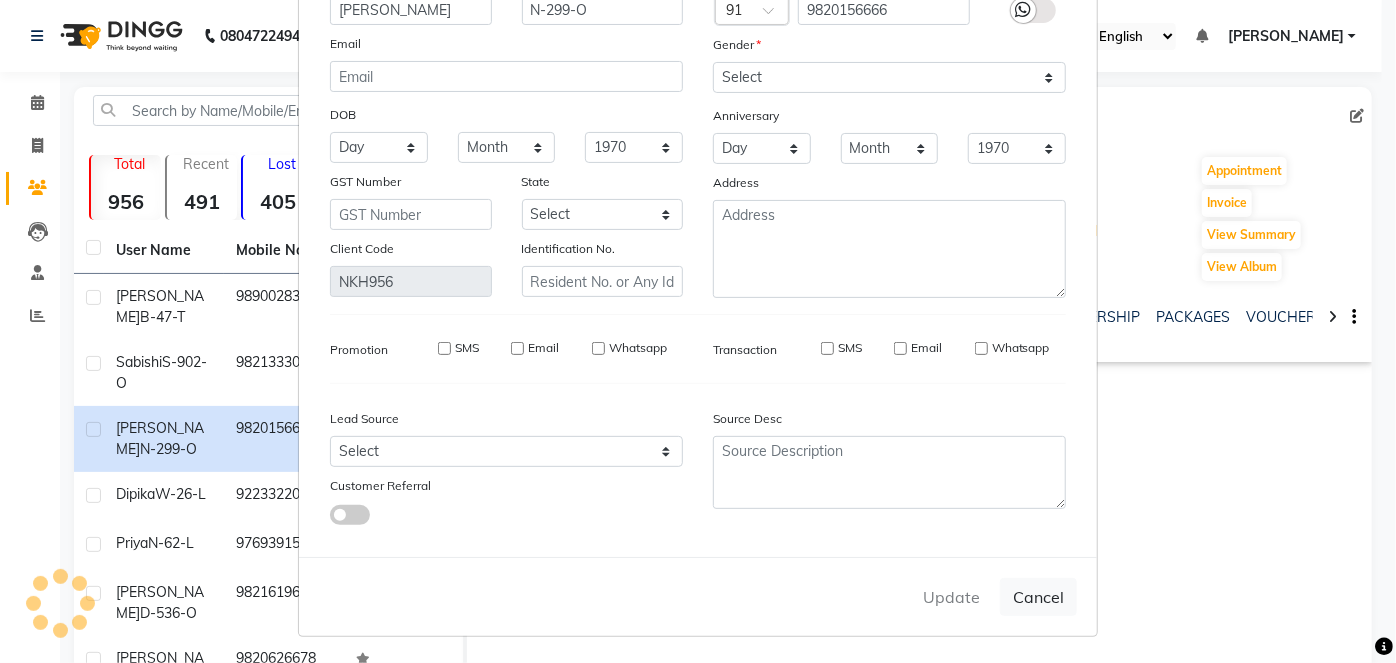 type 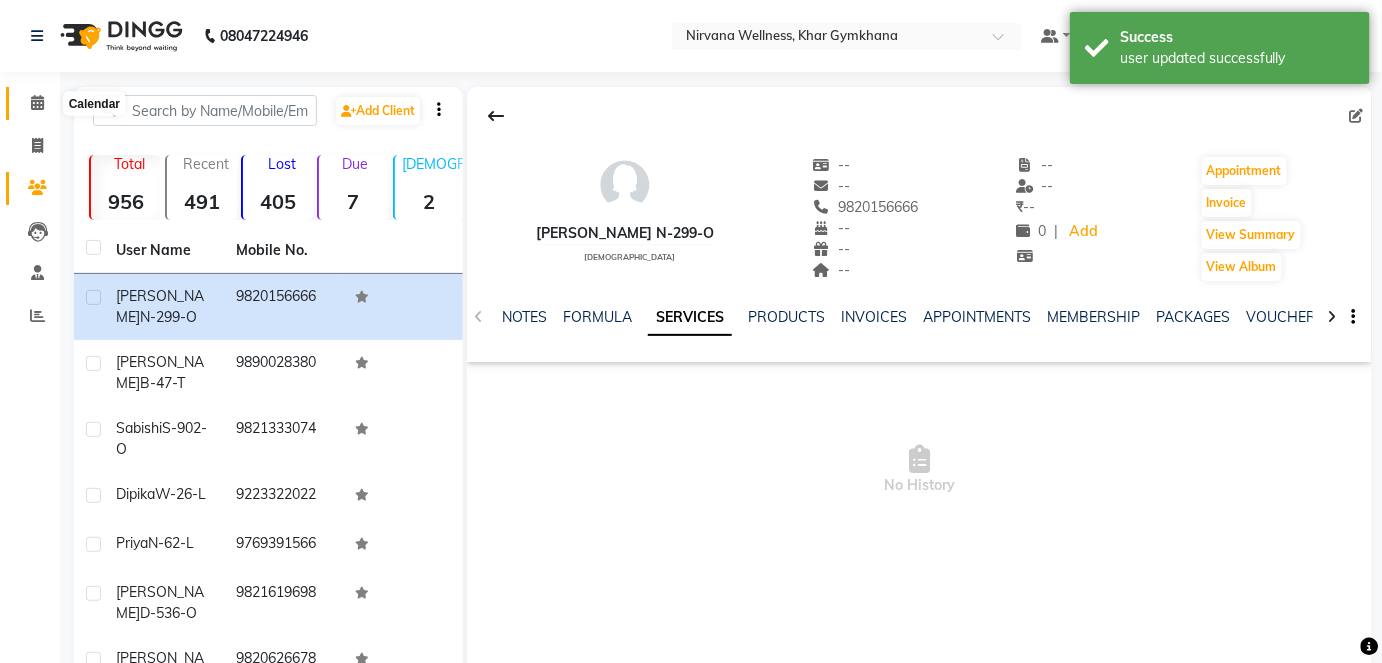 click 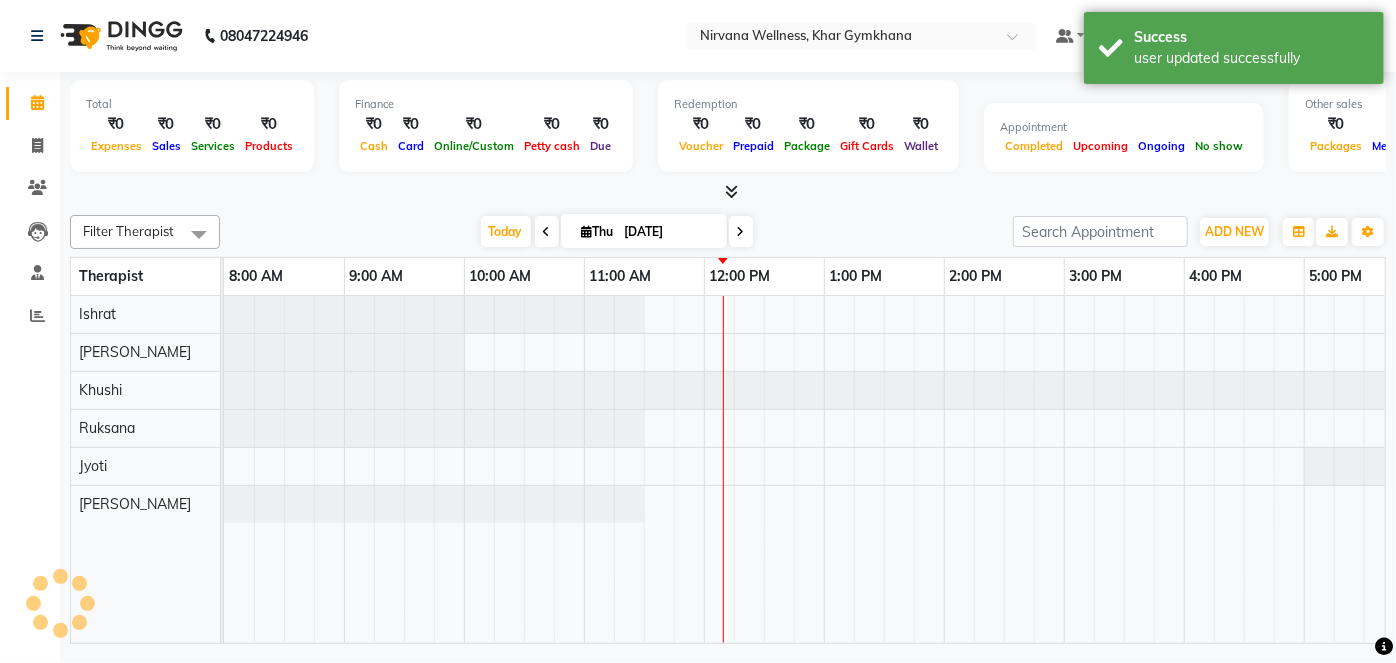 scroll, scrollTop: 0, scrollLeft: 0, axis: both 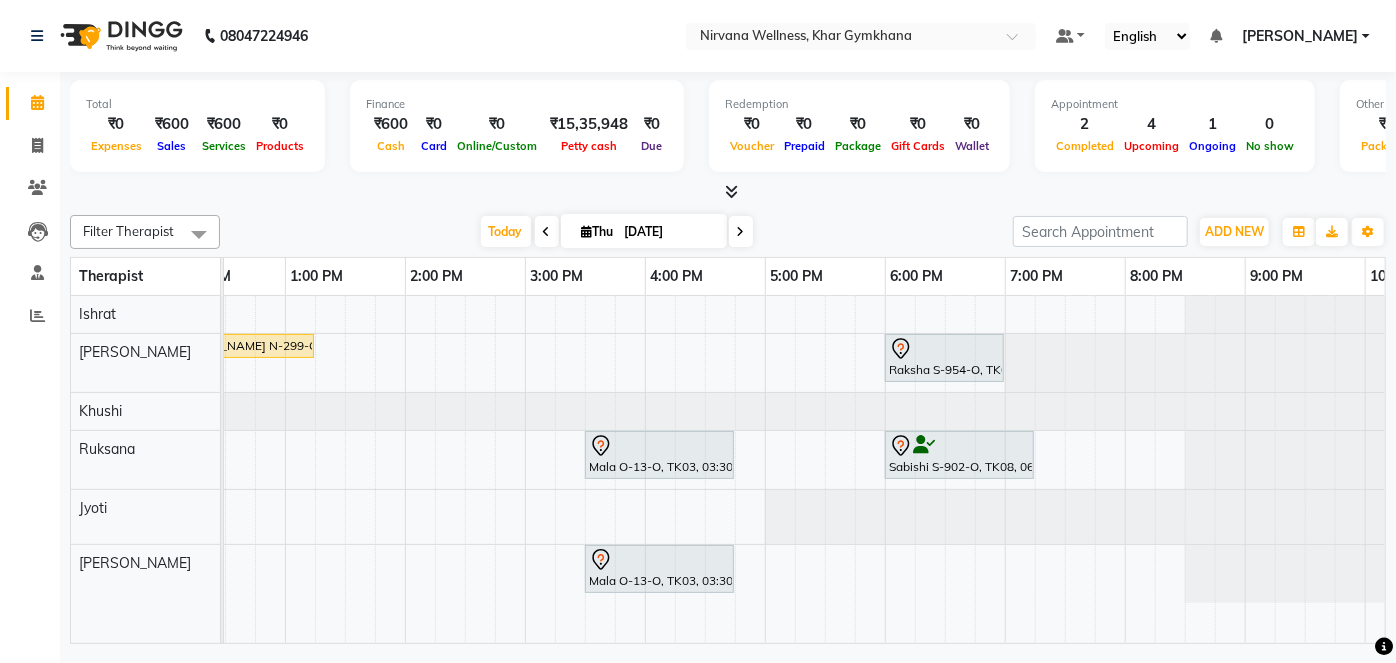 click on "[DATE]  [DATE]" at bounding box center (616, 232) 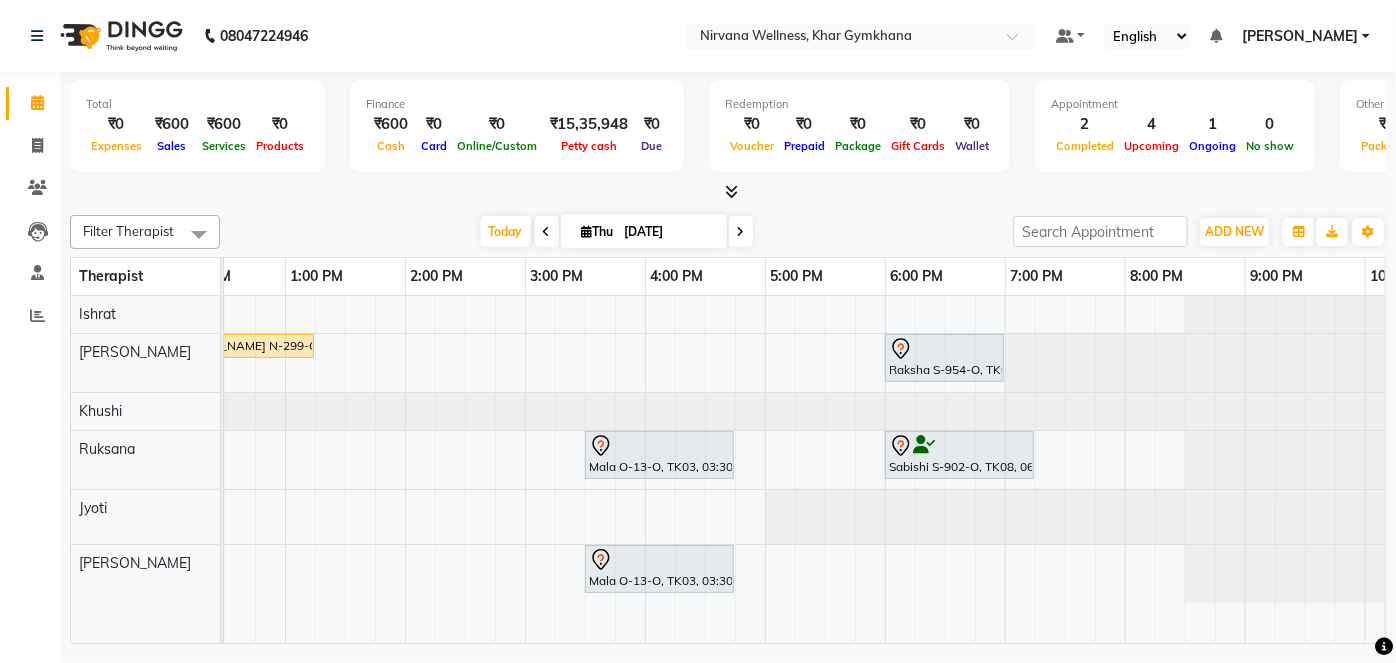click on "[DATE]" at bounding box center [644, 231] 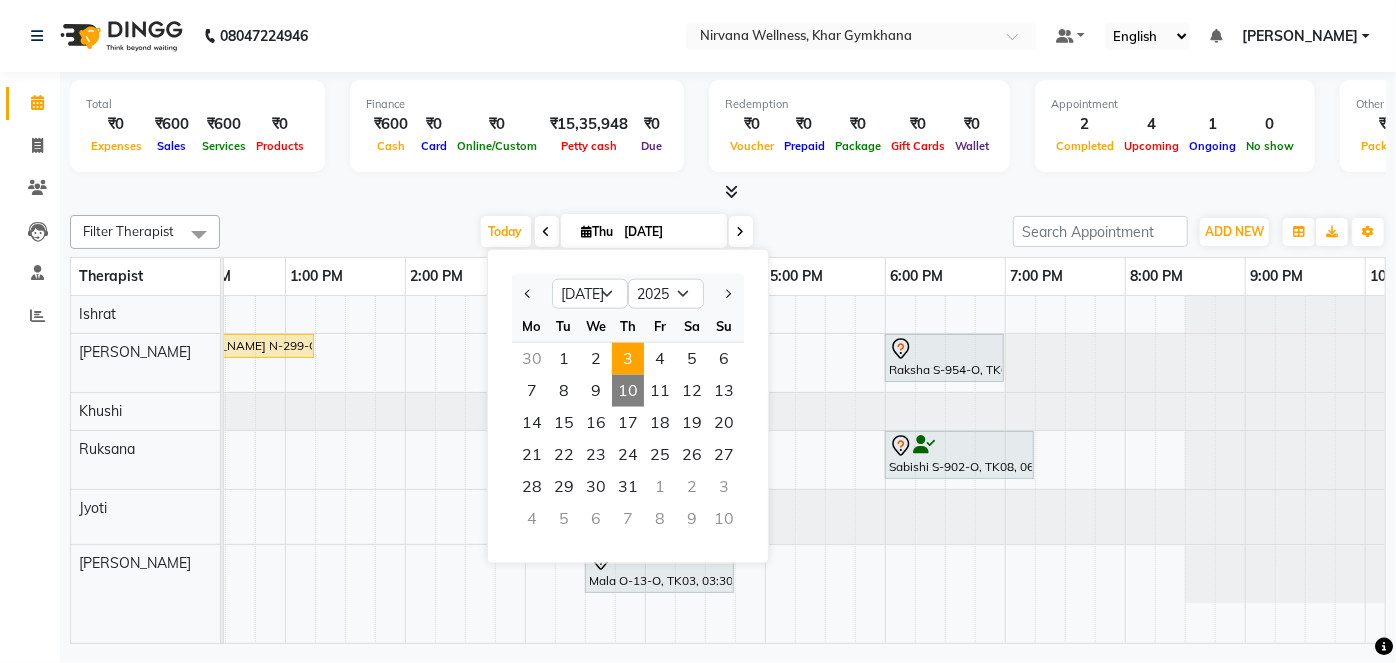 click on "3" at bounding box center [628, 359] 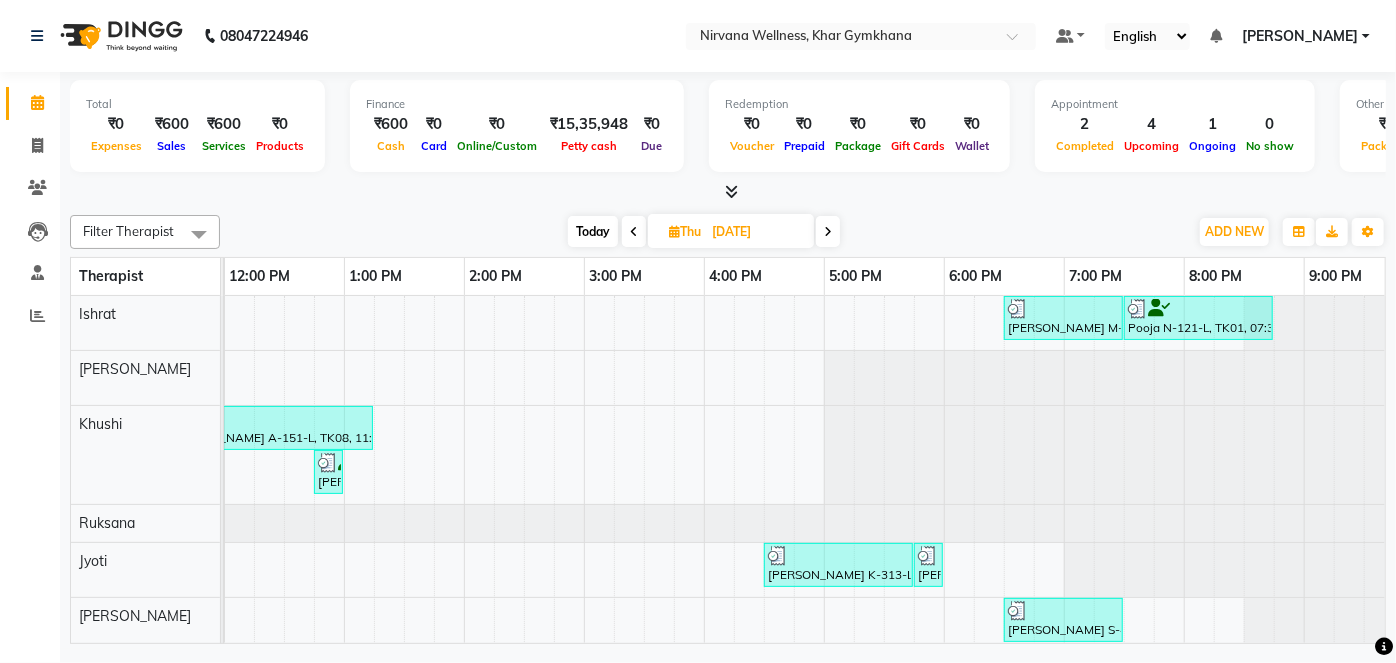 drag, startPoint x: 758, startPoint y: 642, endPoint x: 627, endPoint y: 641, distance: 131.00381 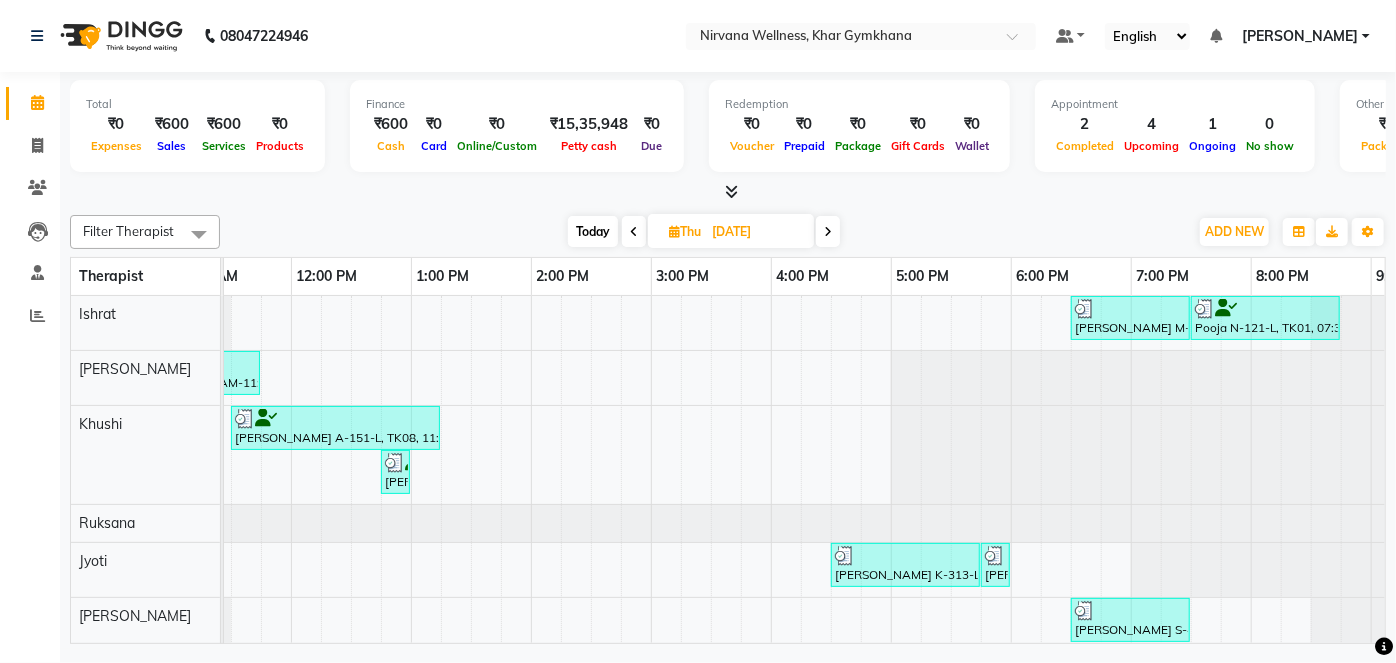 scroll, scrollTop: 0, scrollLeft: 538, axis: horizontal 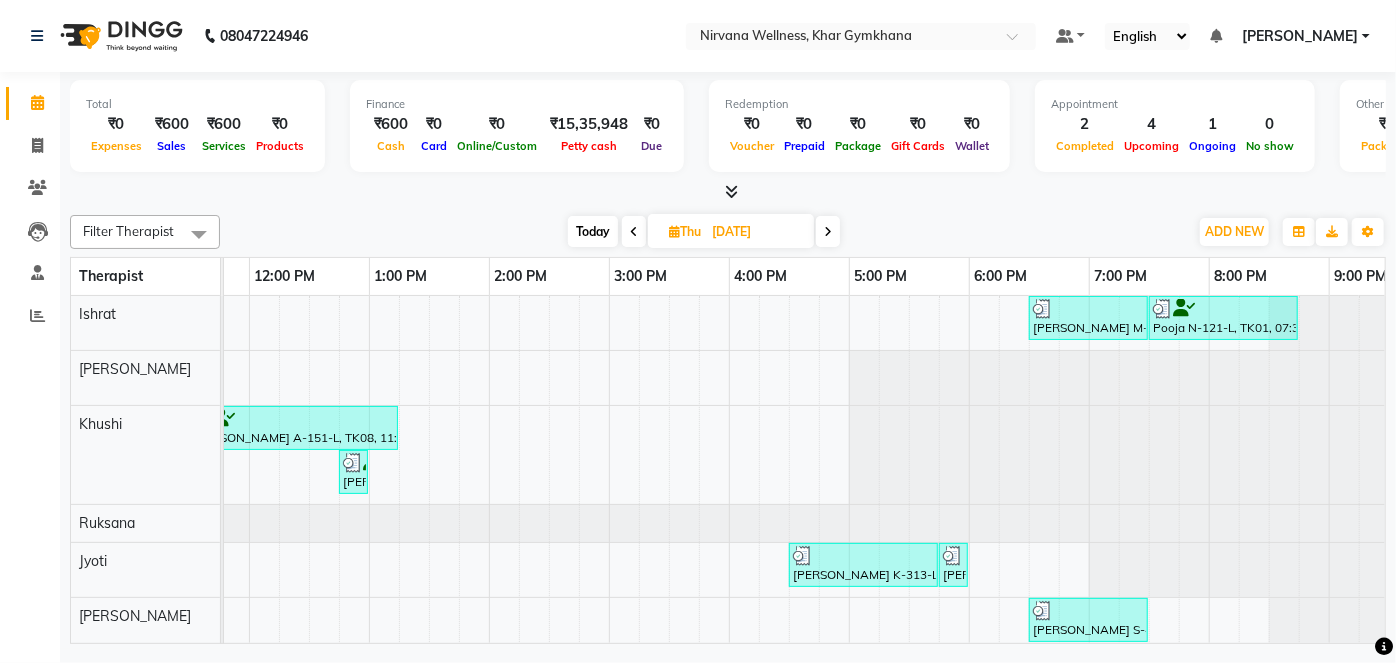 click on "Today" at bounding box center (593, 231) 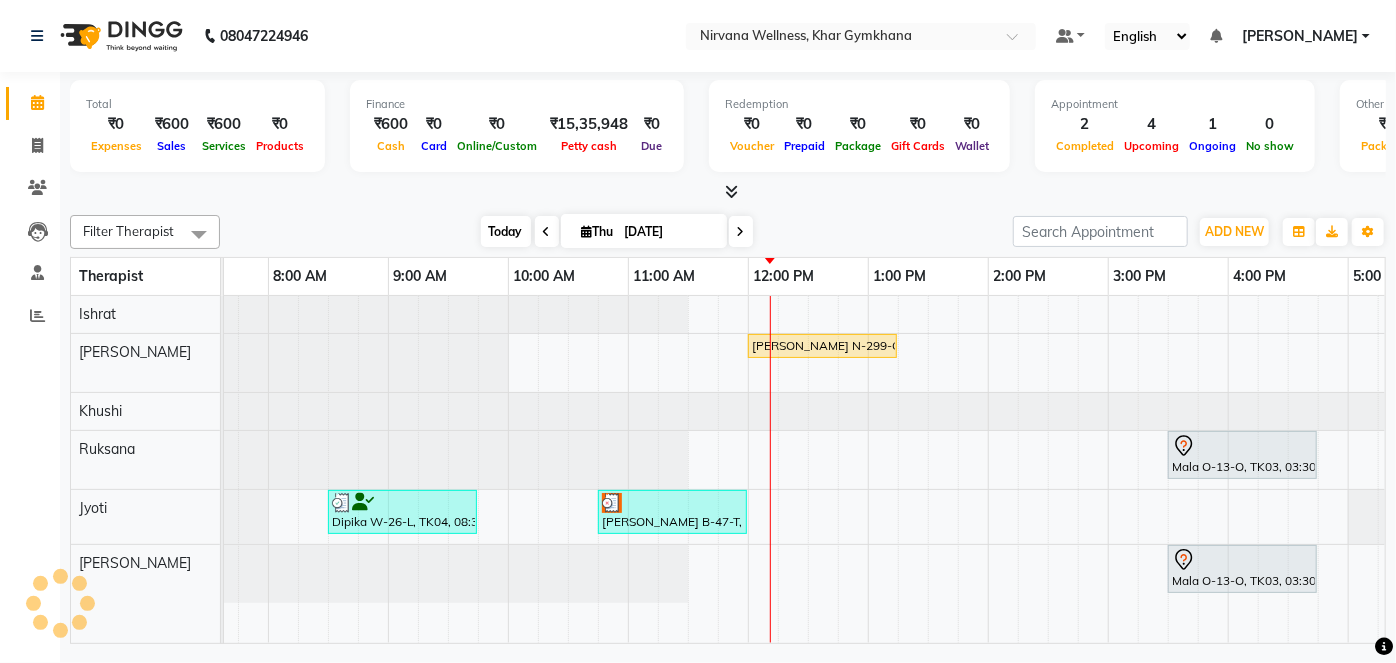 click on "Today" at bounding box center (506, 231) 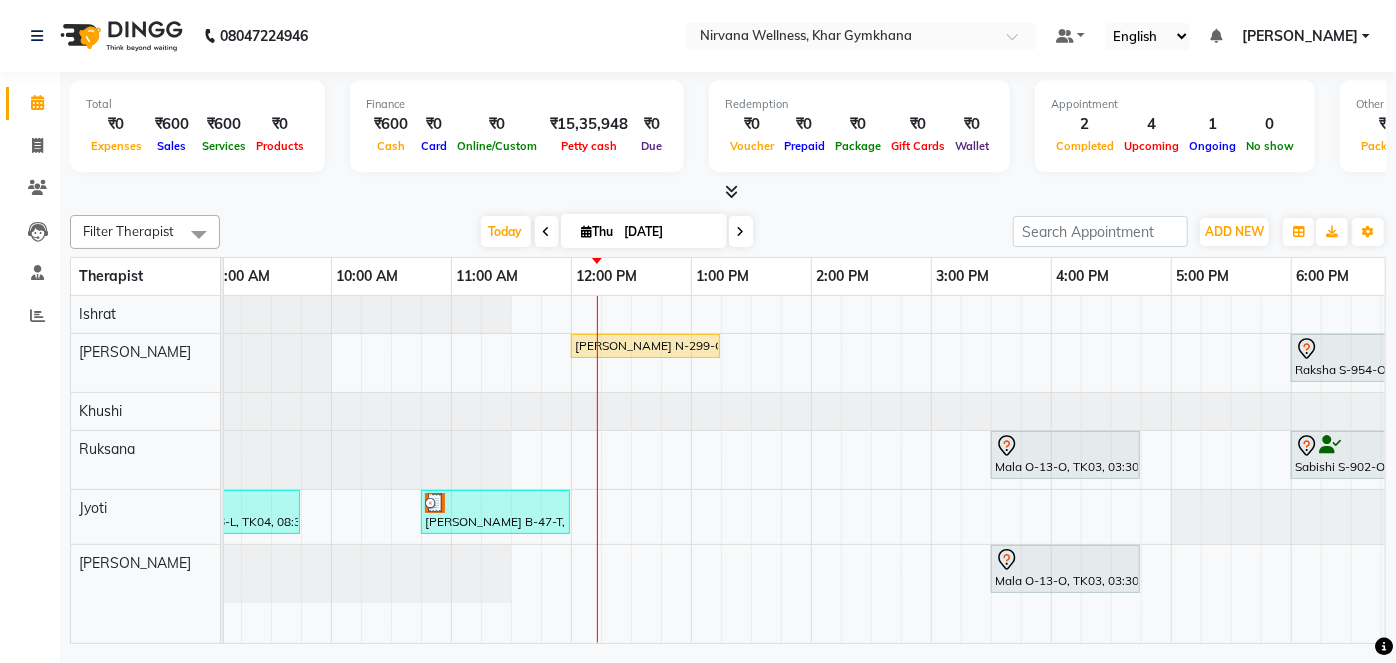 scroll, scrollTop: 0, scrollLeft: 554, axis: horizontal 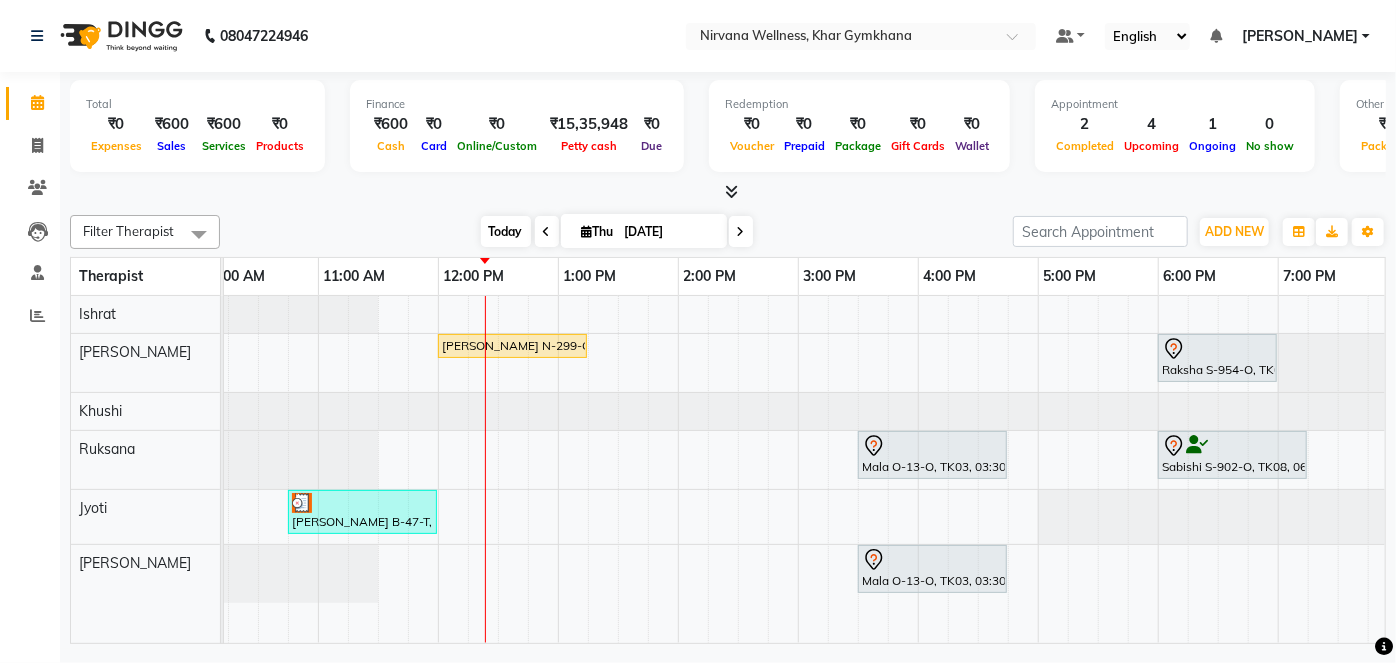 click on "Today" at bounding box center (506, 231) 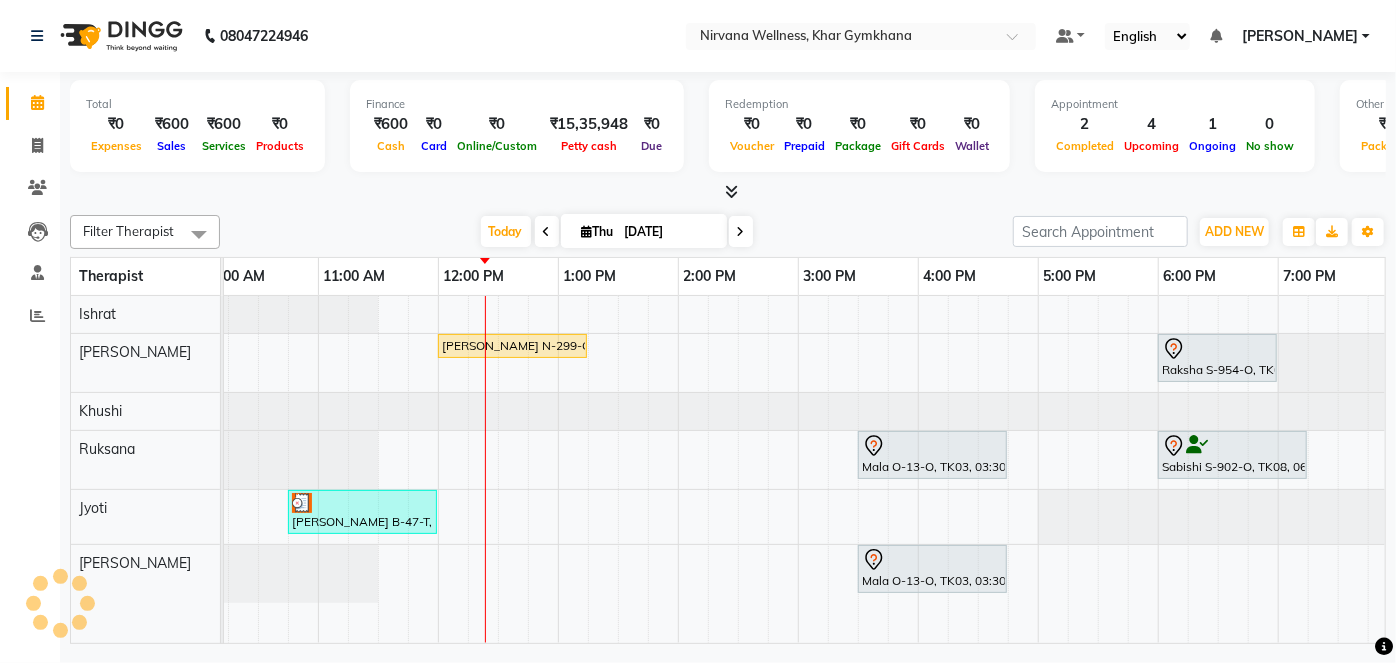 scroll, scrollTop: 0, scrollLeft: 600, axis: horizontal 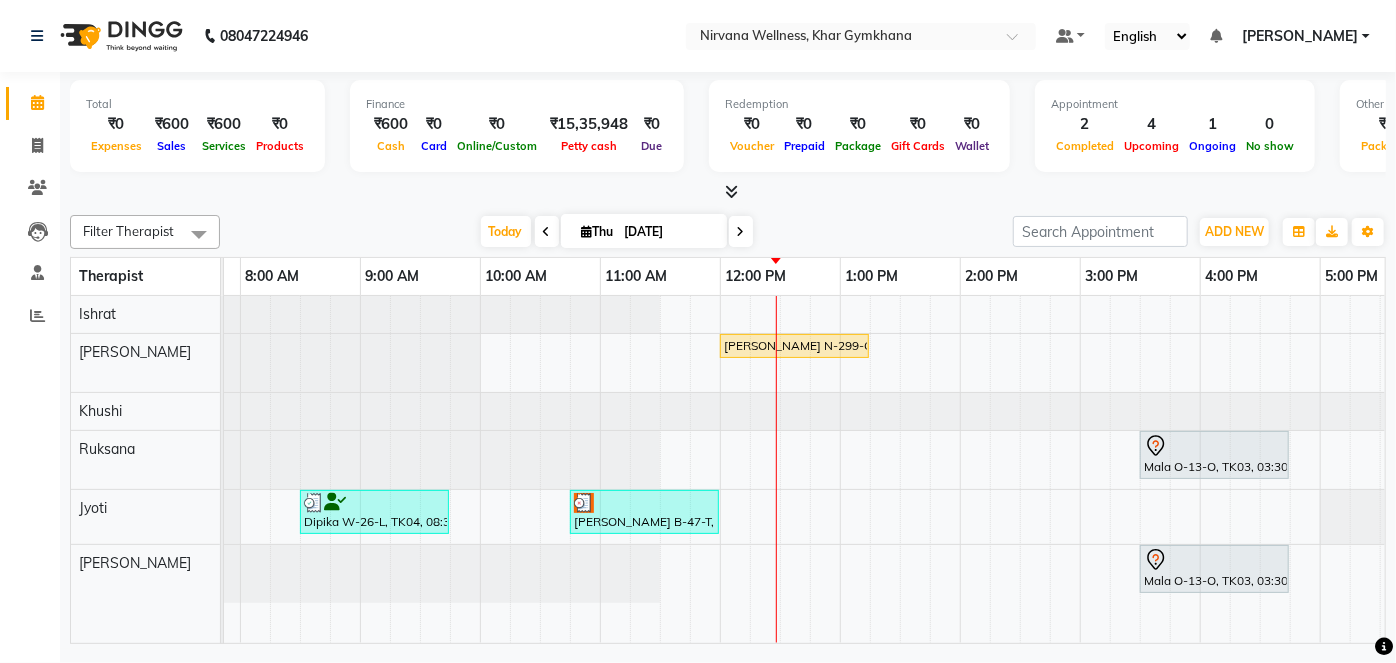 click at bounding box center (741, 232) 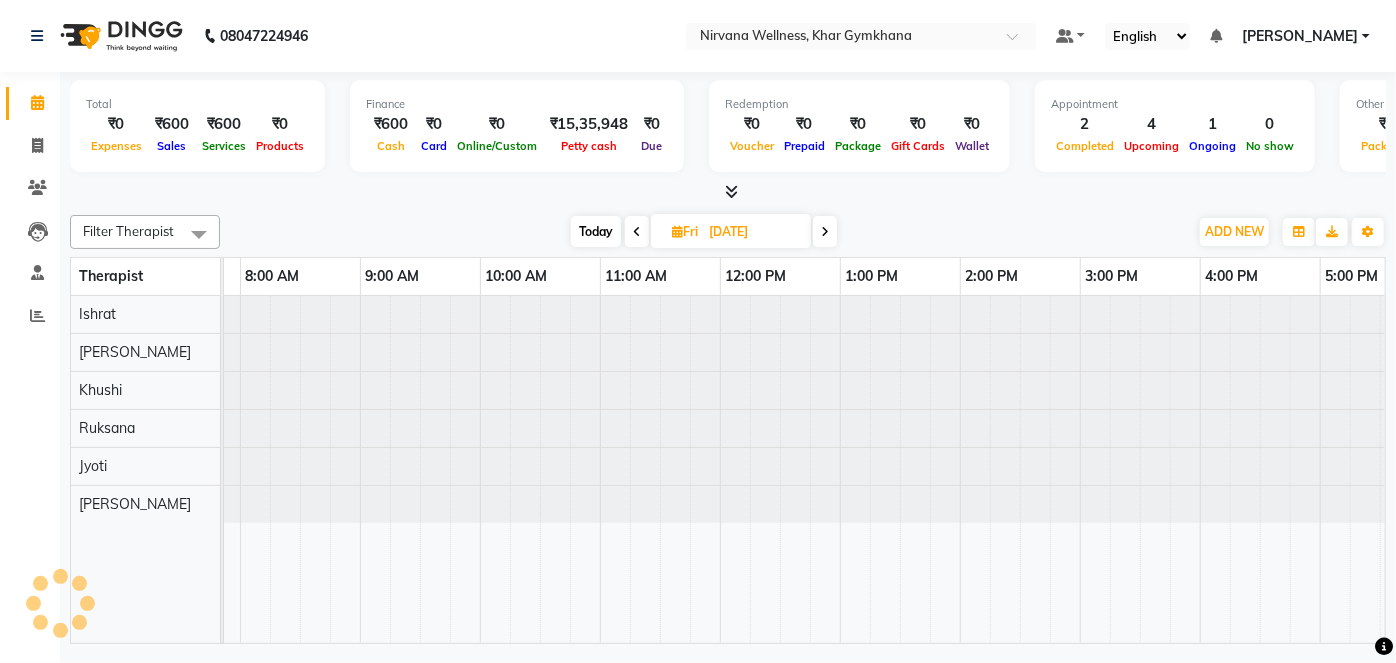scroll, scrollTop: 0, scrollLeft: 600, axis: horizontal 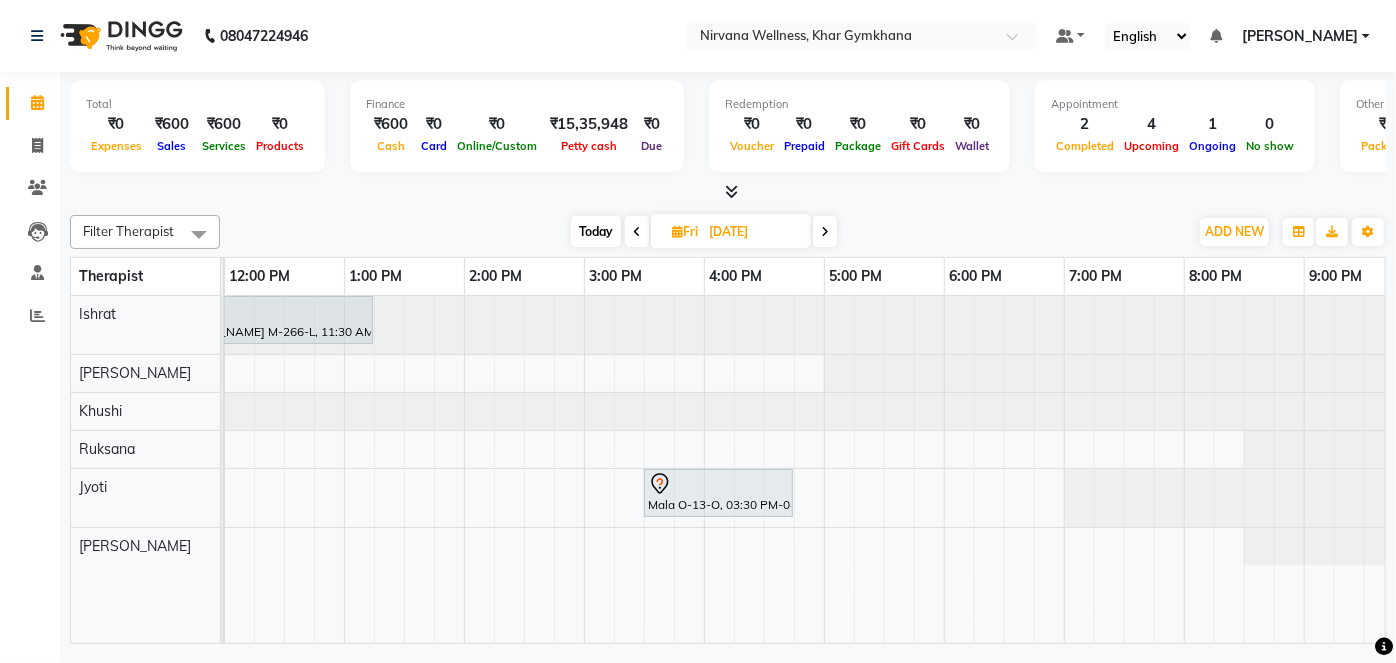 click at bounding box center (825, 232) 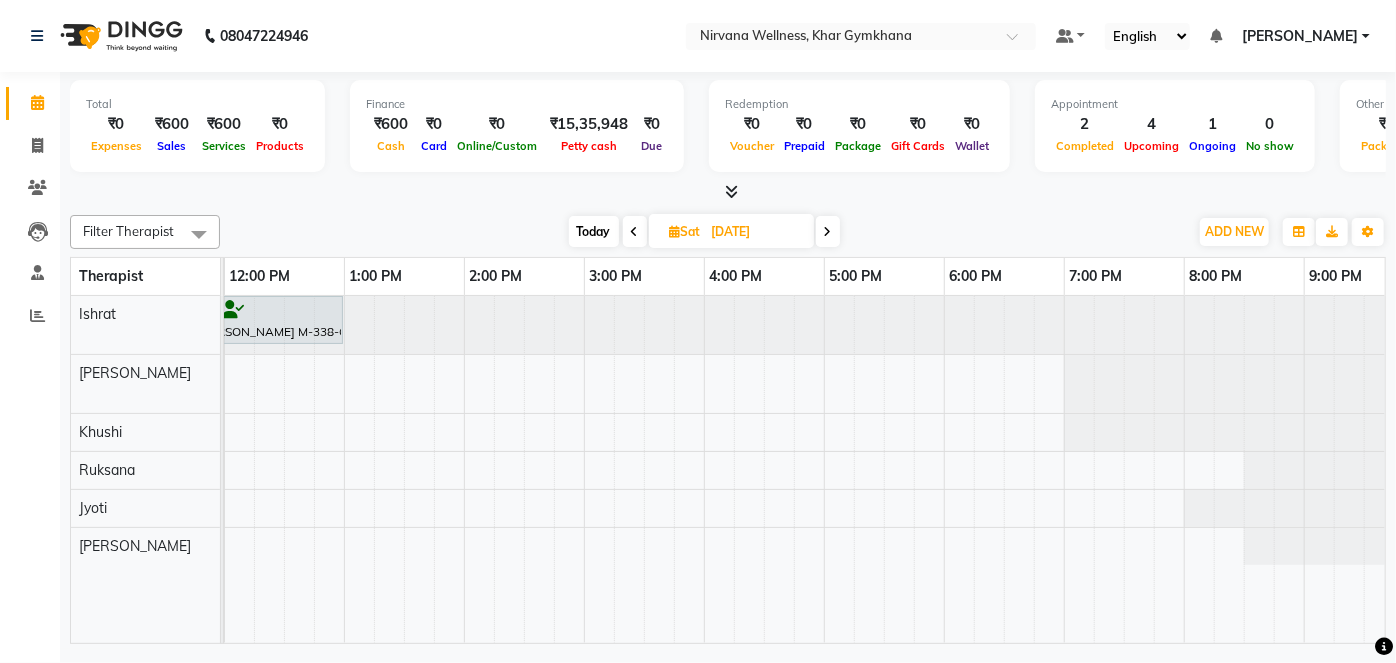 scroll, scrollTop: 0, scrollLeft: 531, axis: horizontal 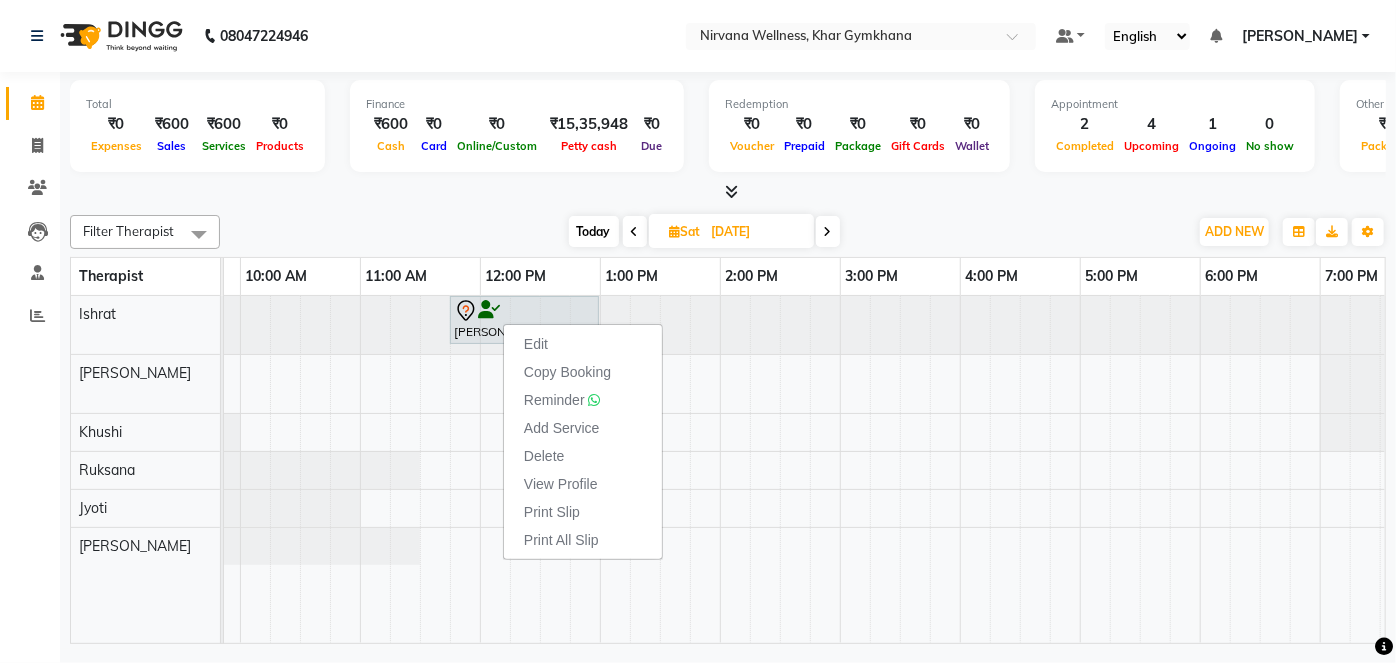 click at bounding box center [728, 192] 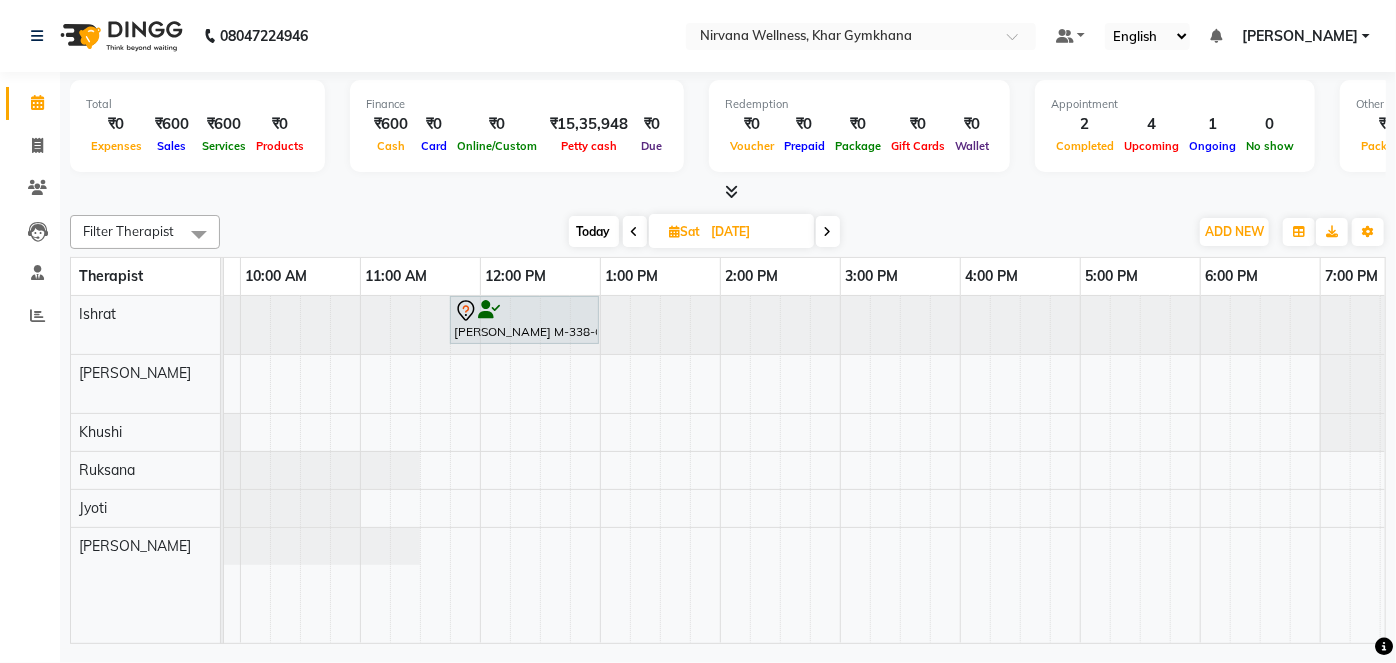 click at bounding box center (635, 231) 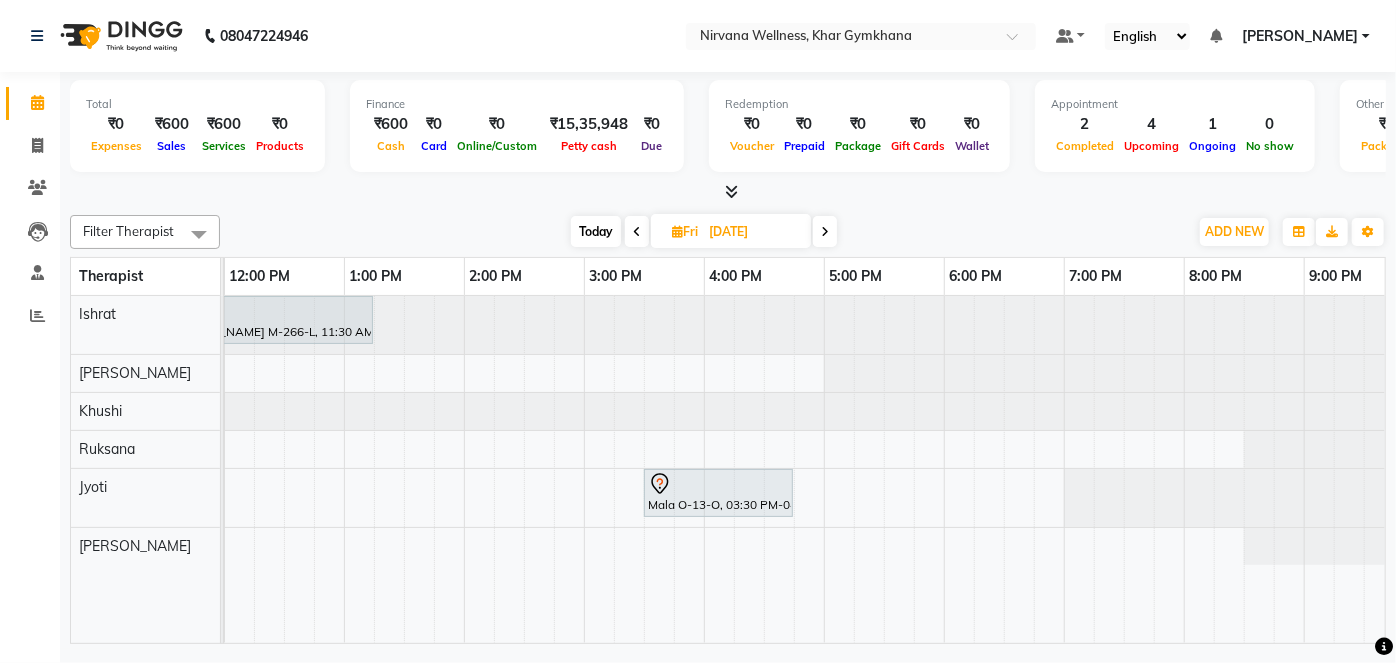 click at bounding box center [825, 231] 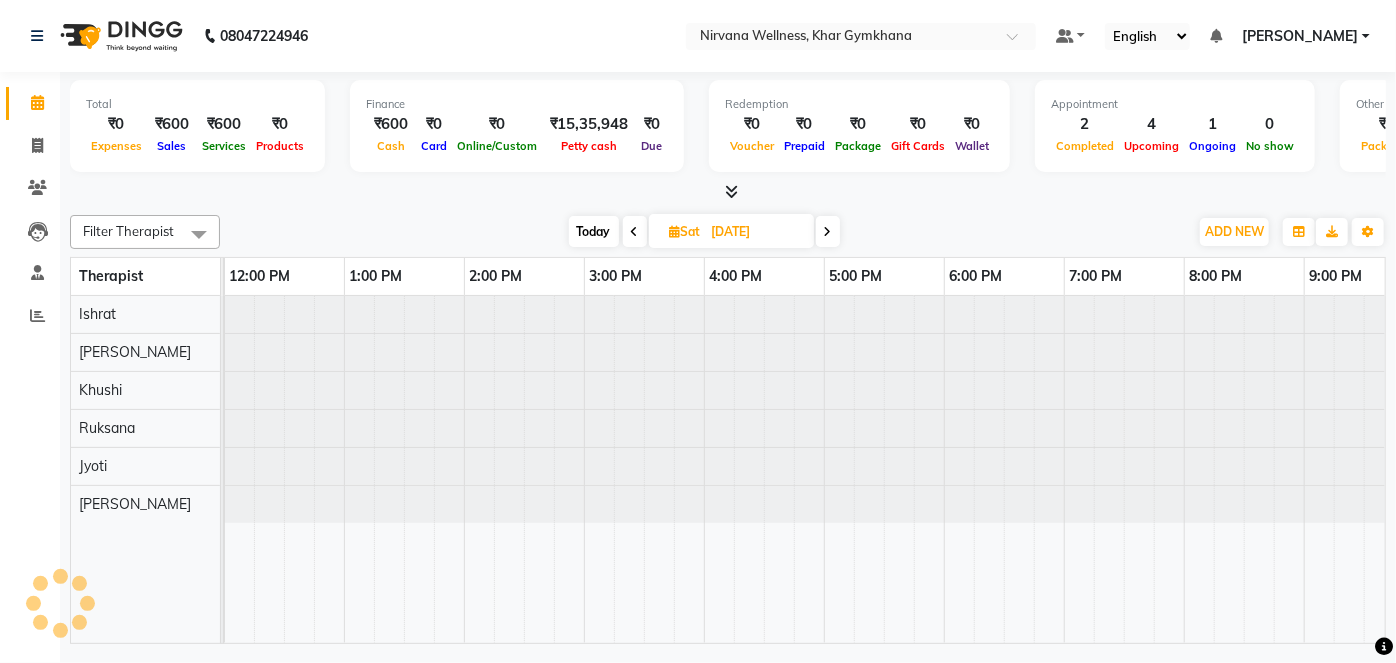 scroll, scrollTop: 0, scrollLeft: 600, axis: horizontal 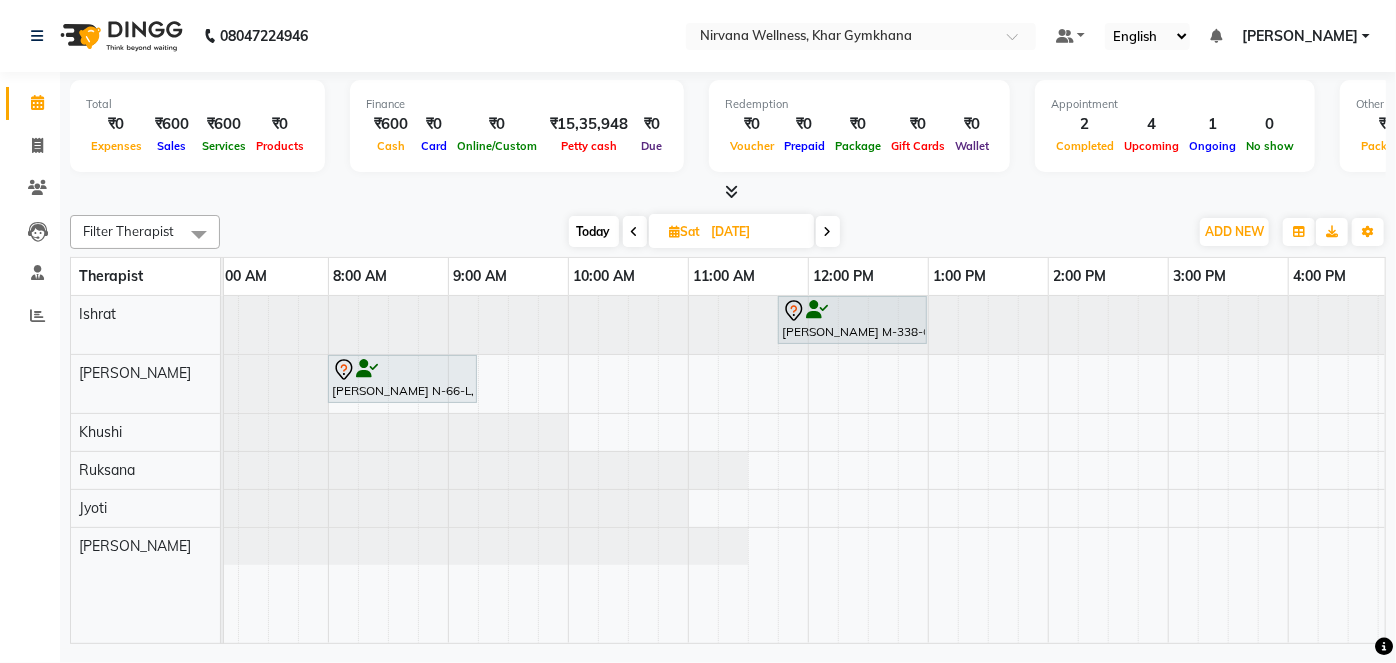 click on "Today" at bounding box center (594, 231) 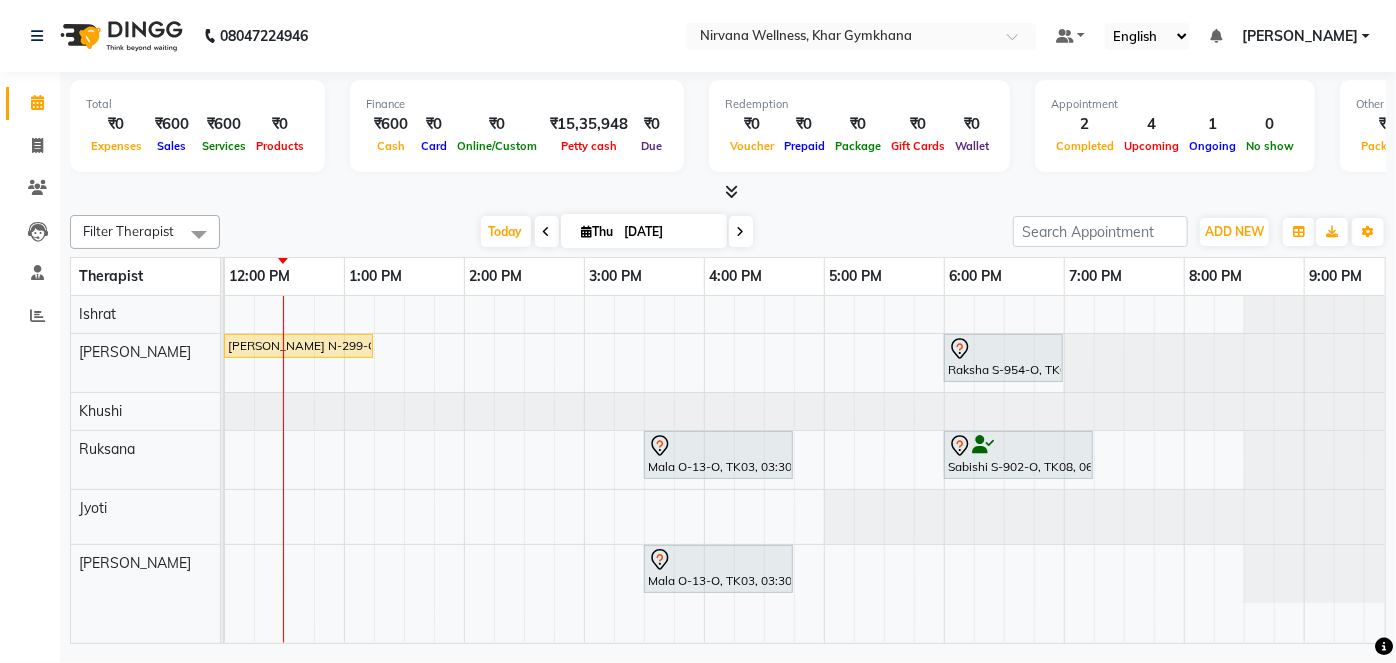 click at bounding box center [741, 232] 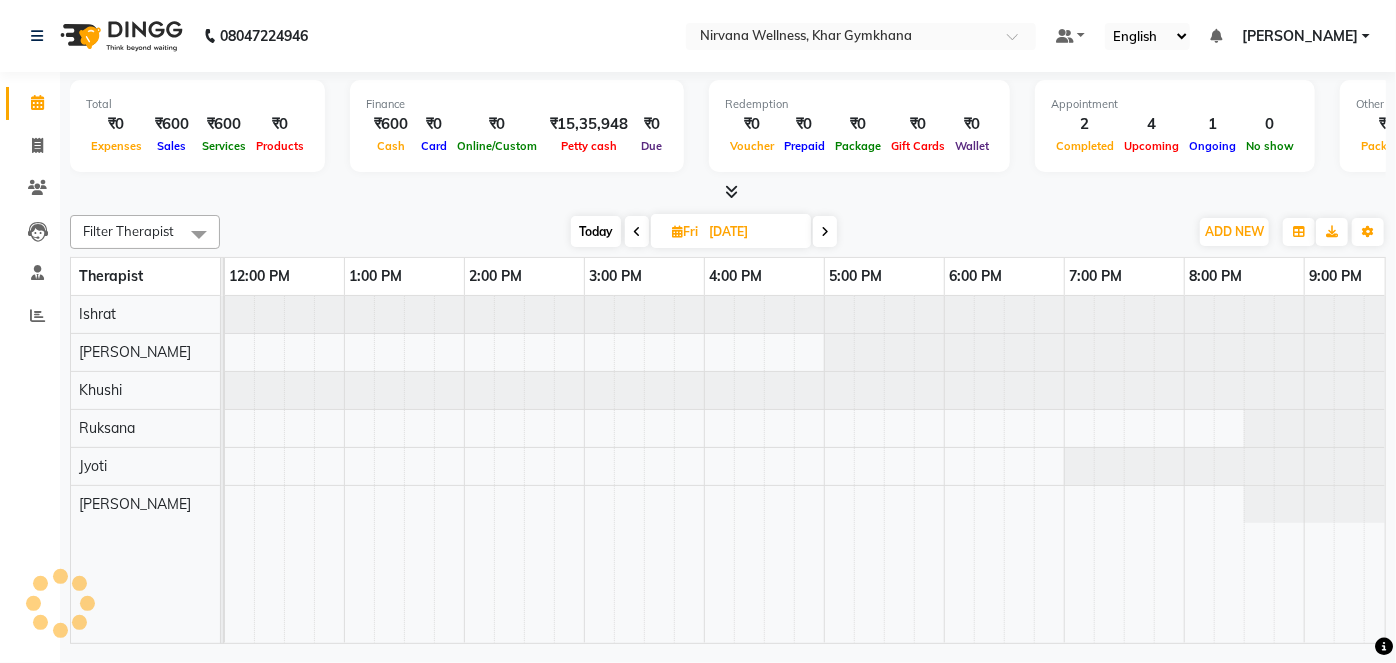 click at bounding box center (825, 231) 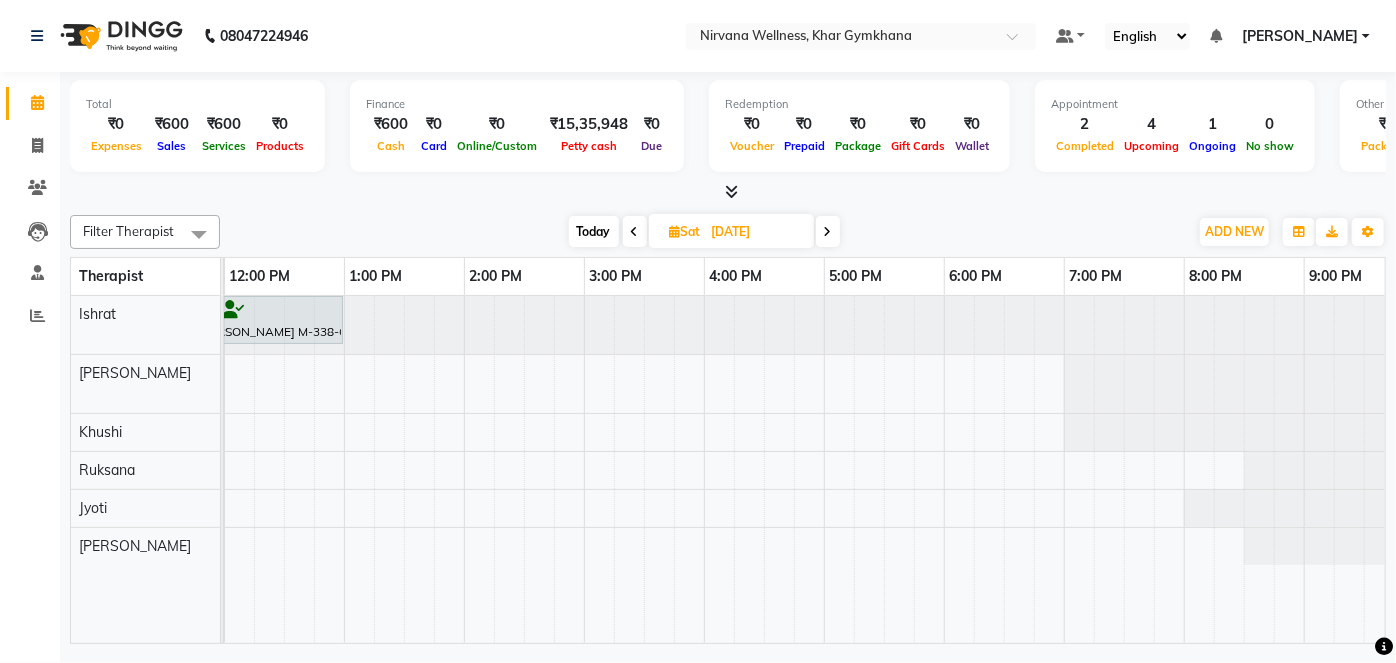 click at bounding box center [828, 231] 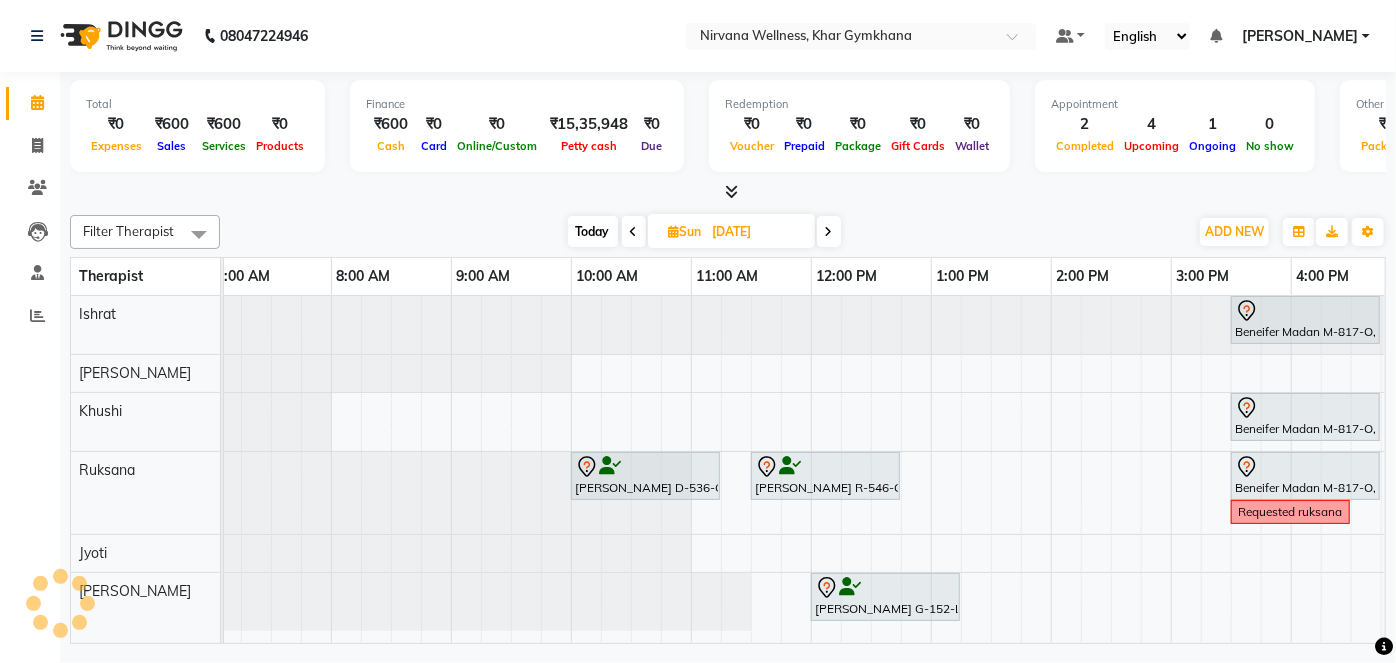 click at bounding box center [634, 232] 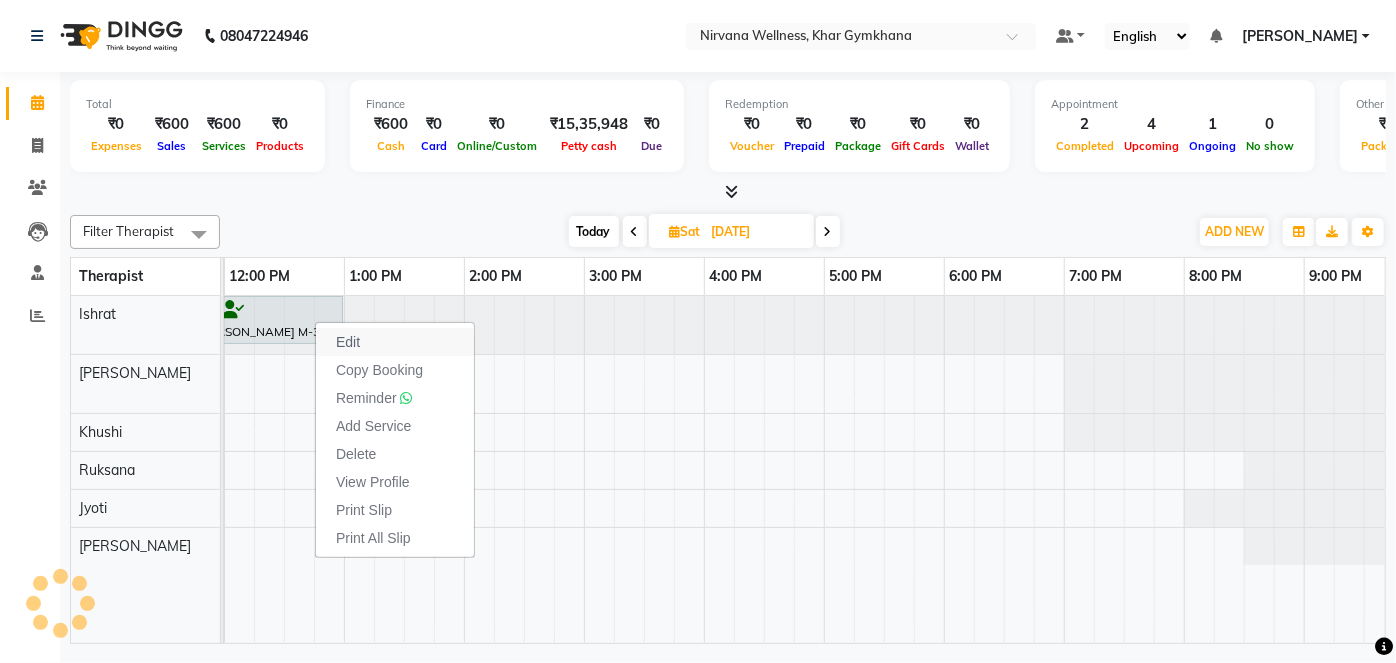 click on "Edit" at bounding box center (395, 342) 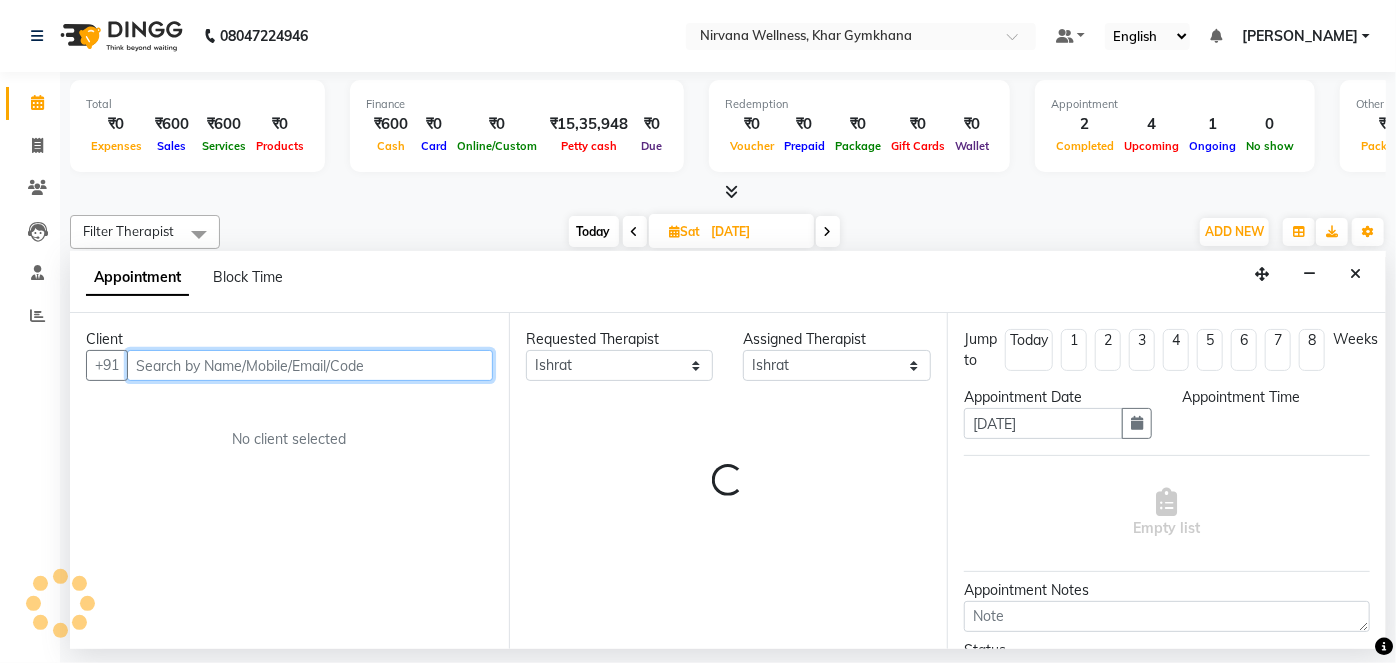 select on "705" 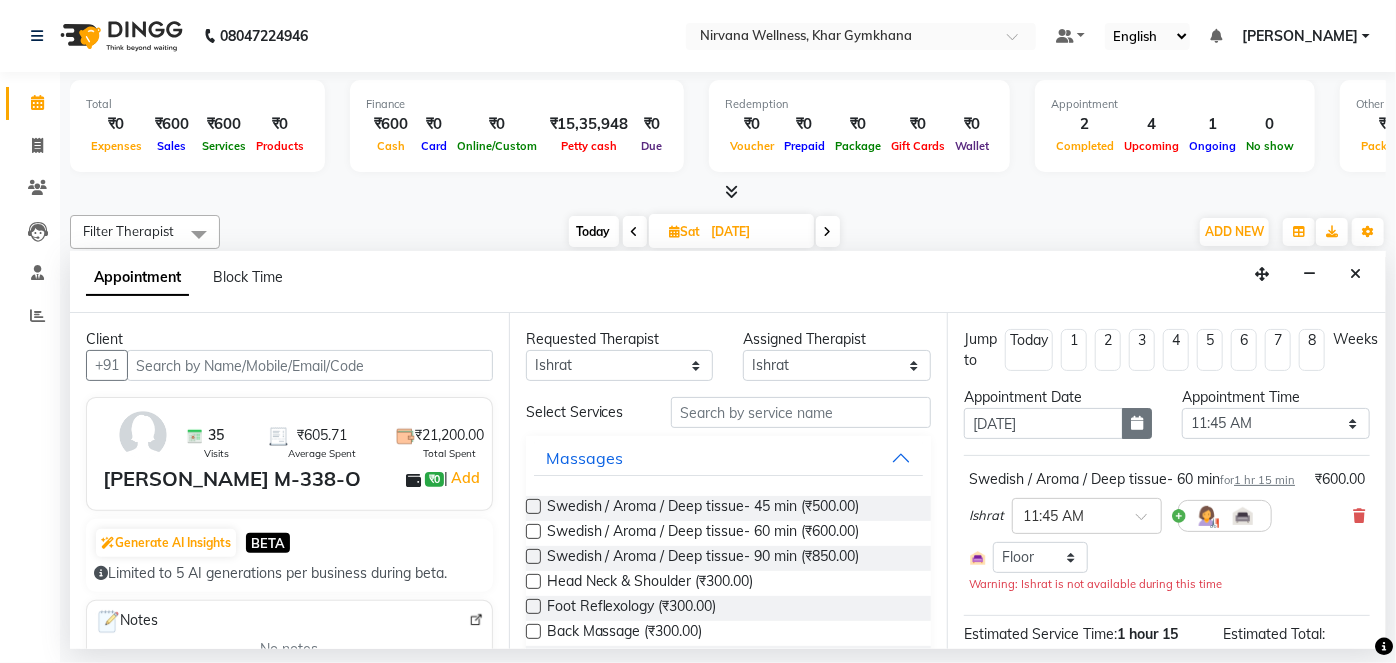click at bounding box center [1137, 423] 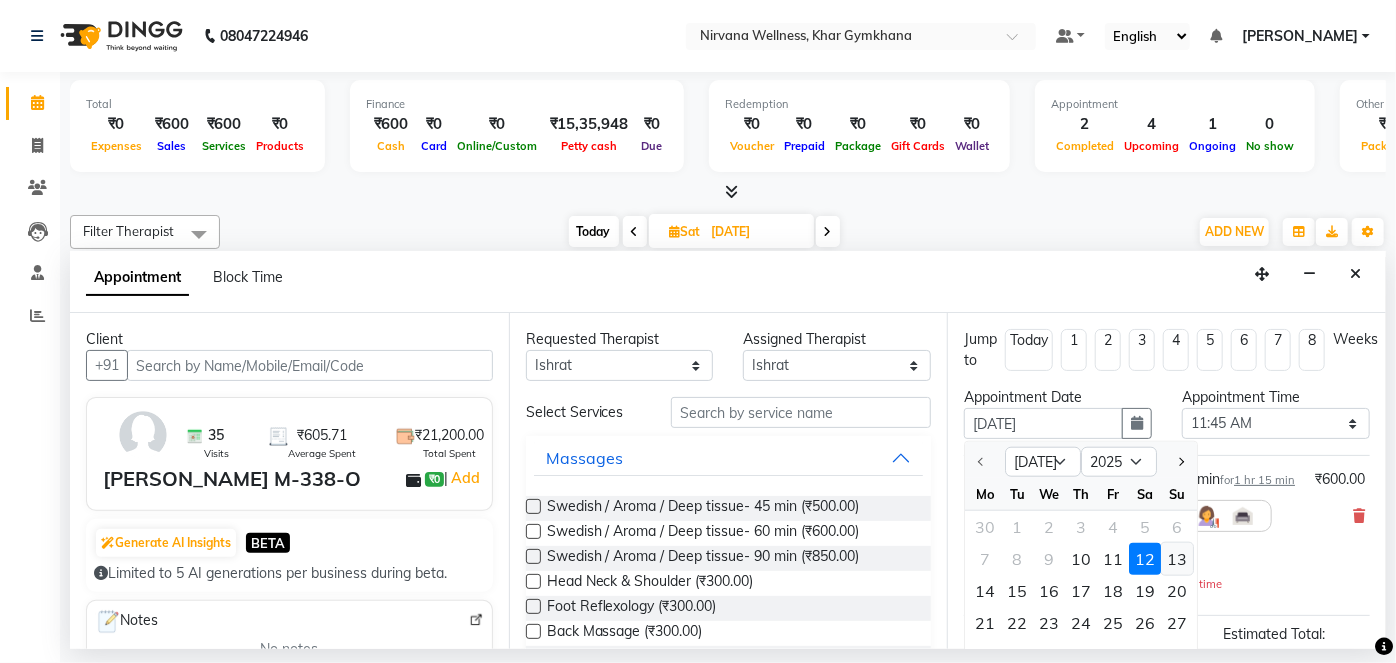 click on "13" at bounding box center (1177, 559) 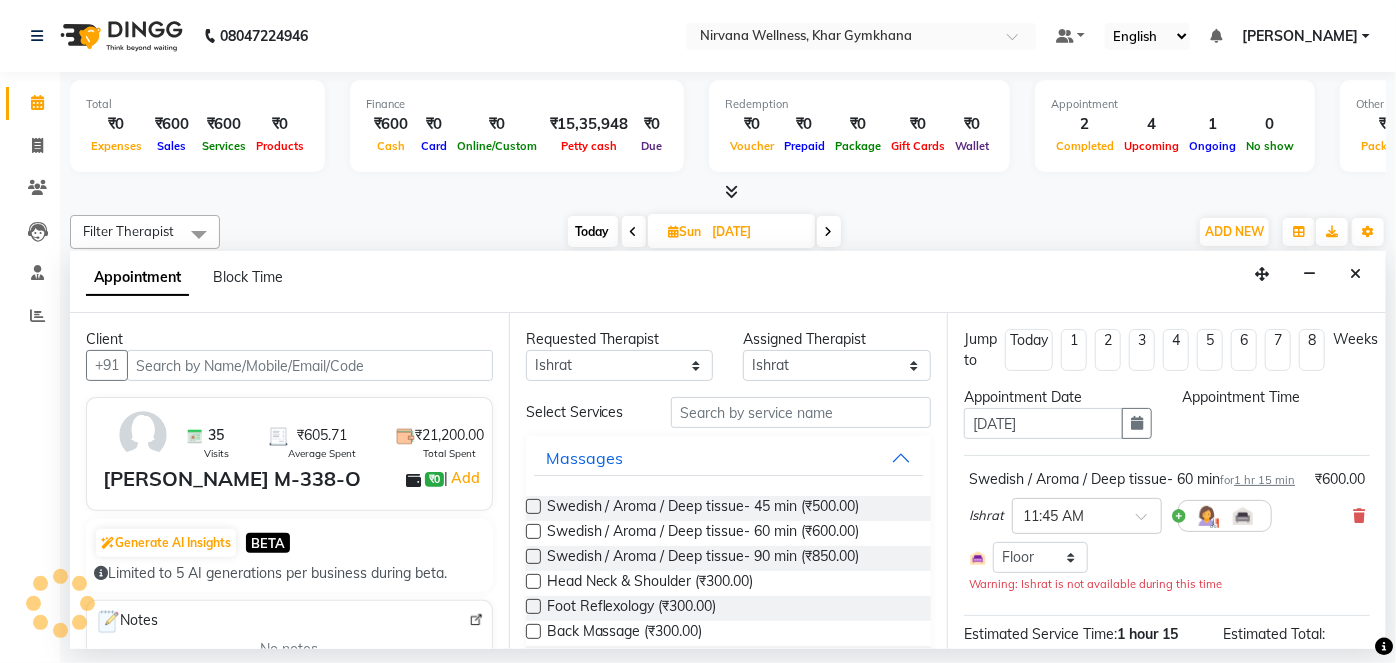 select on "705" 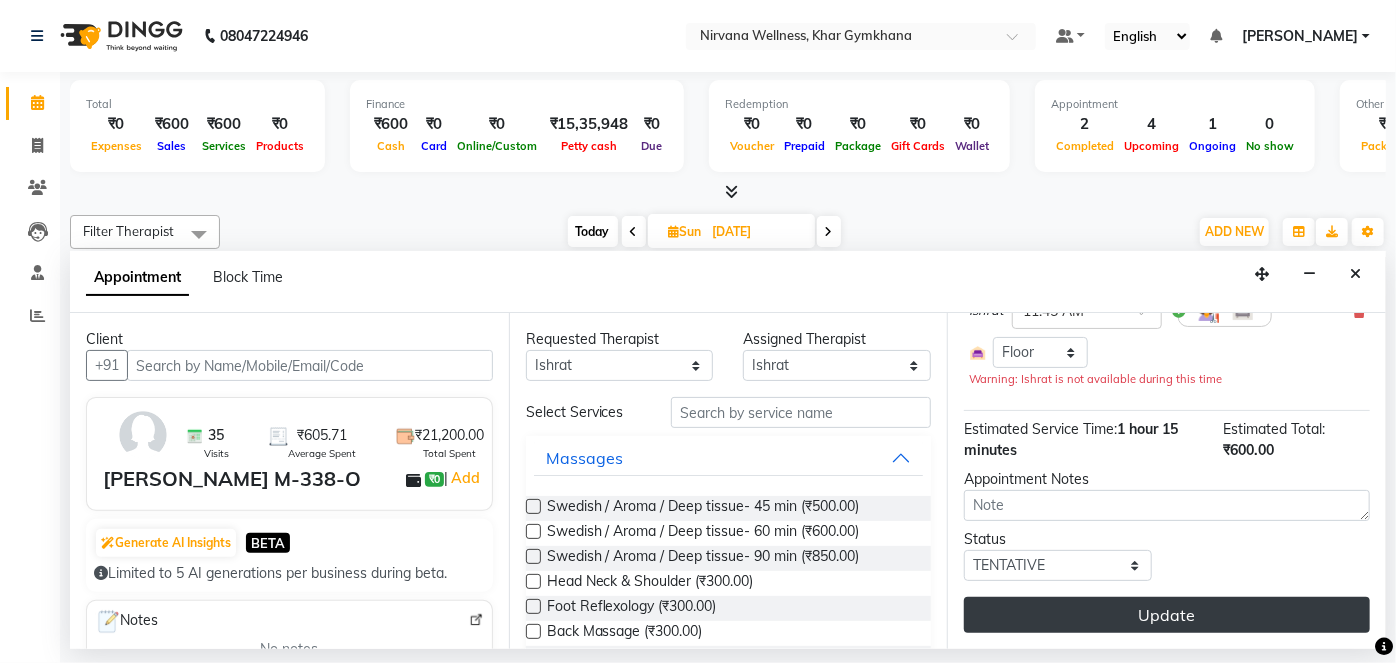 click on "Update" at bounding box center [1167, 615] 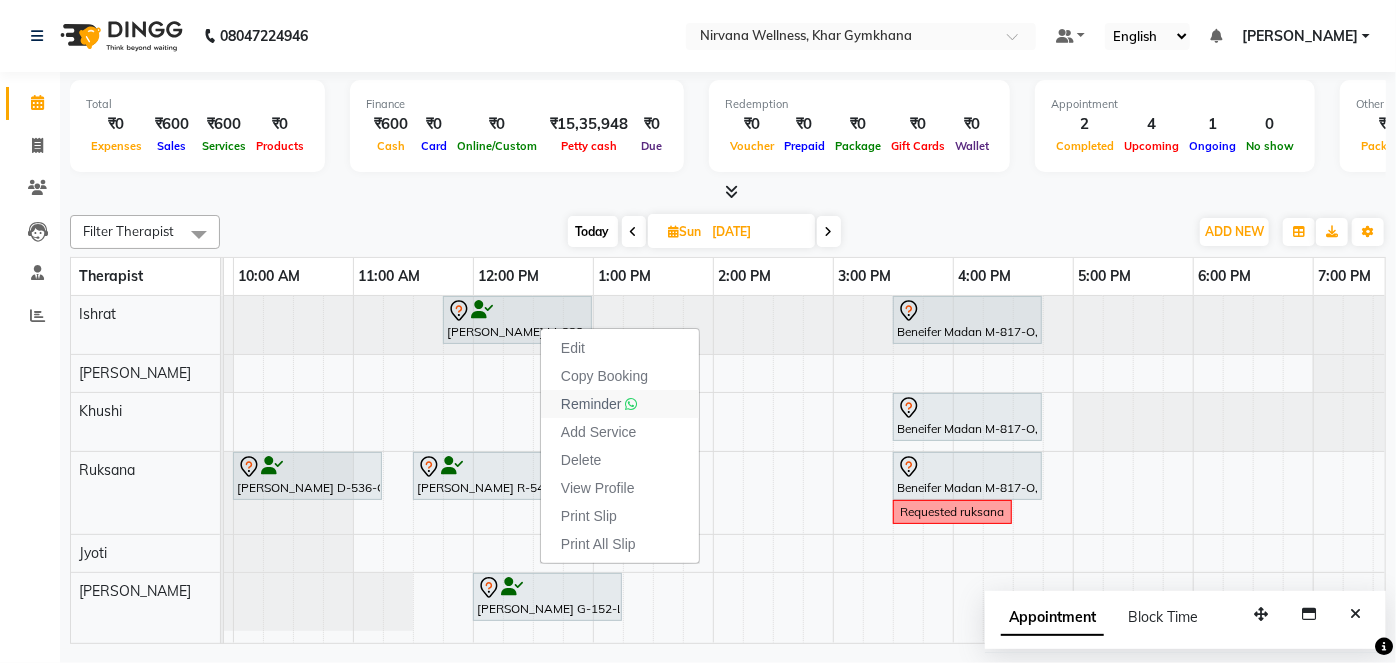 click on "Reminder" at bounding box center [599, 404] 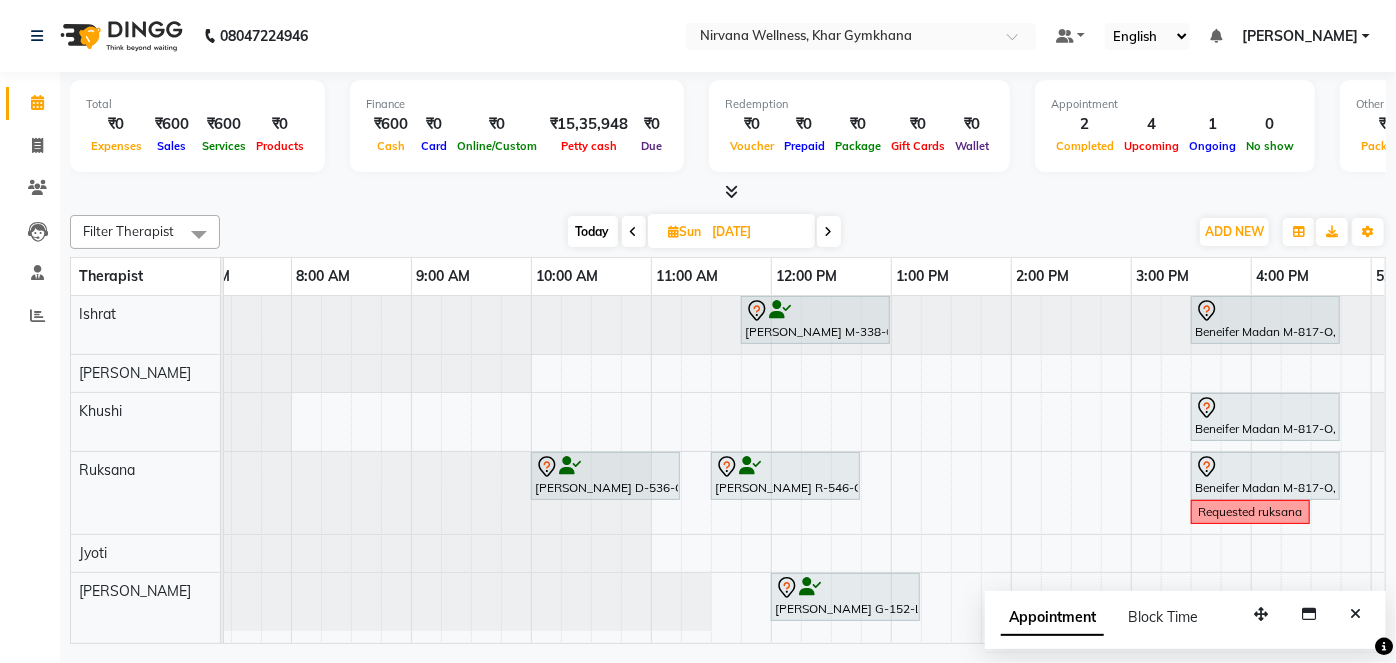 click on "Today" at bounding box center [593, 231] 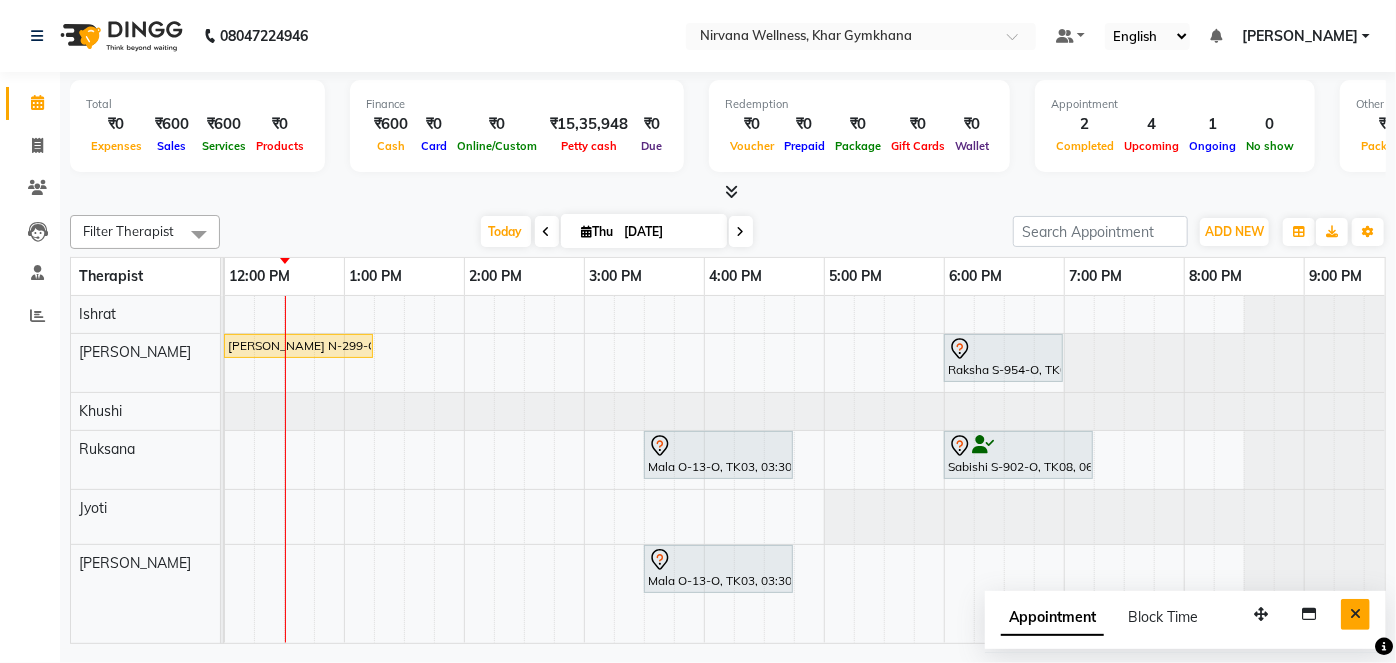 click at bounding box center (1355, 614) 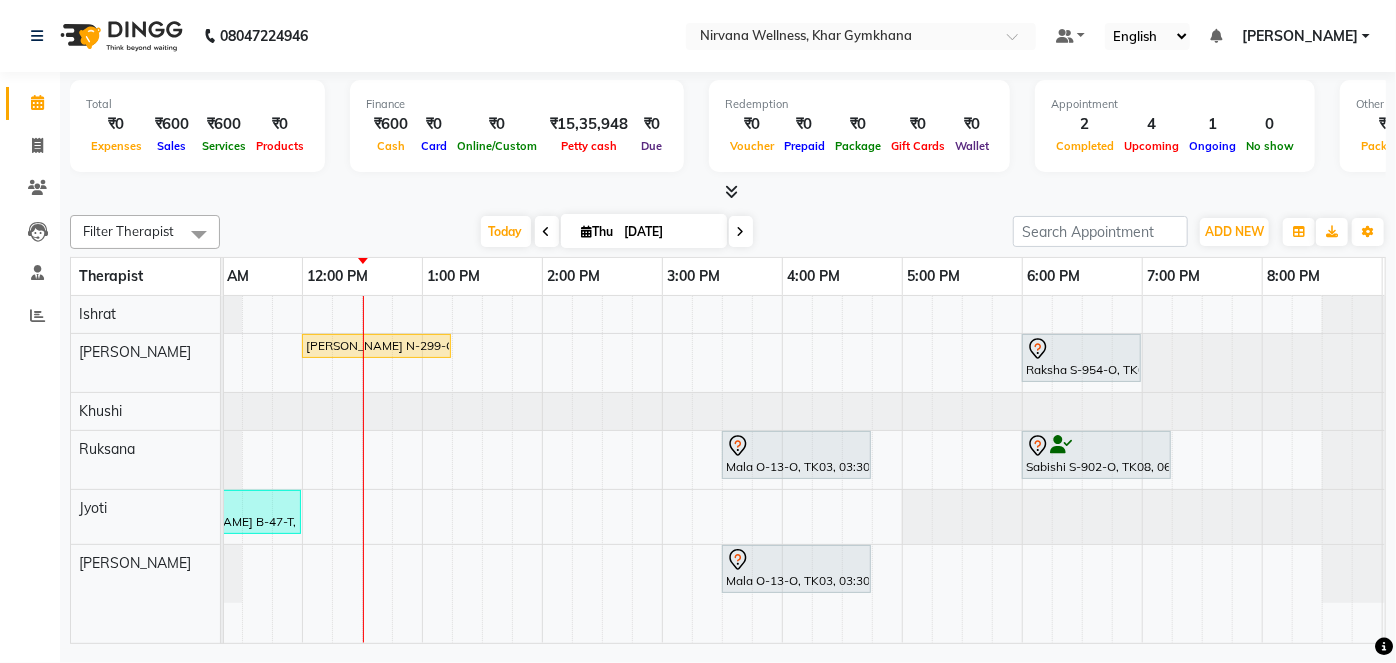 scroll, scrollTop: 0, scrollLeft: 304, axis: horizontal 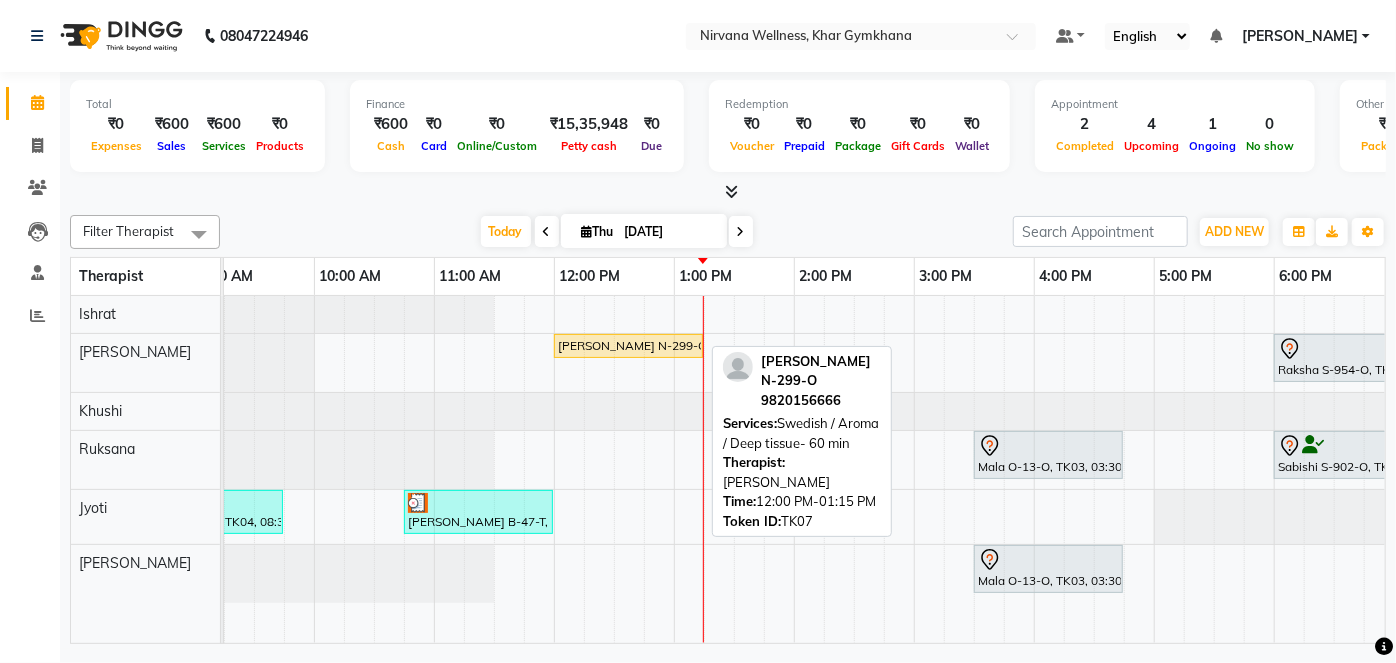 click on "[PERSON_NAME] N-299-O, TK07, 12:00 PM-01:15 PM, Swedish / Aroma / Deep tissue- 60 min" at bounding box center (628, 346) 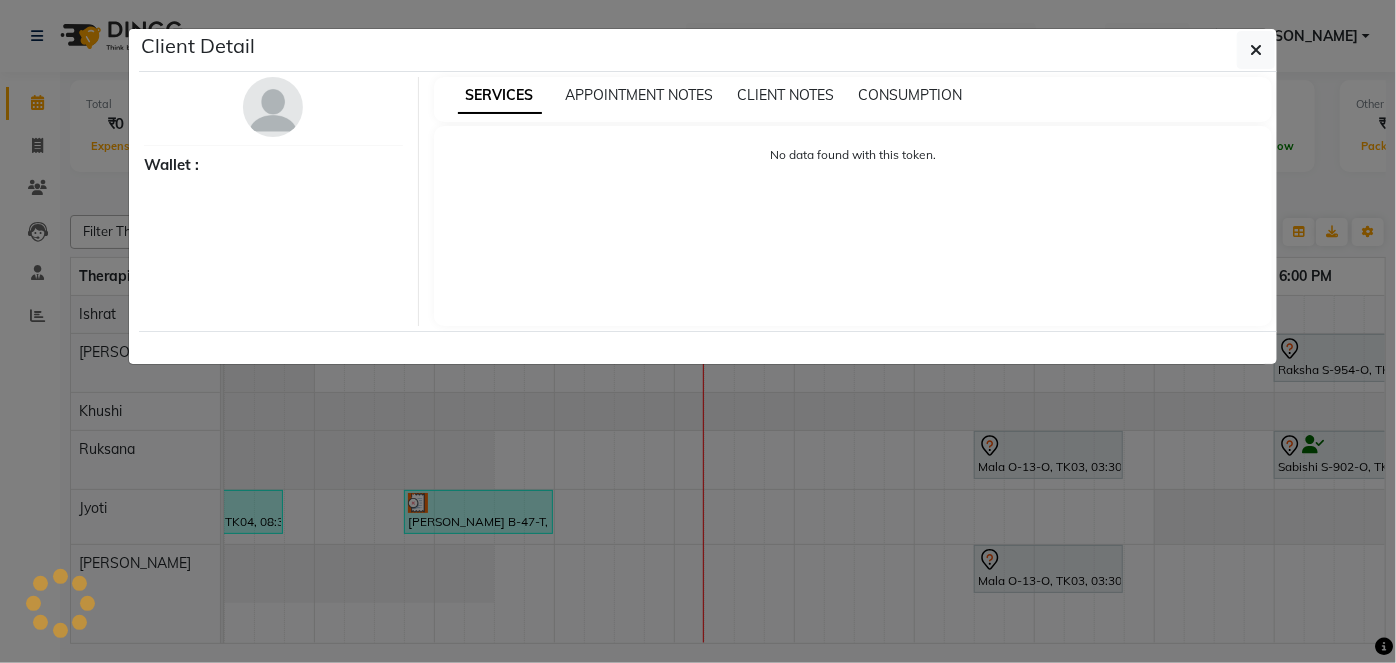 select on "1" 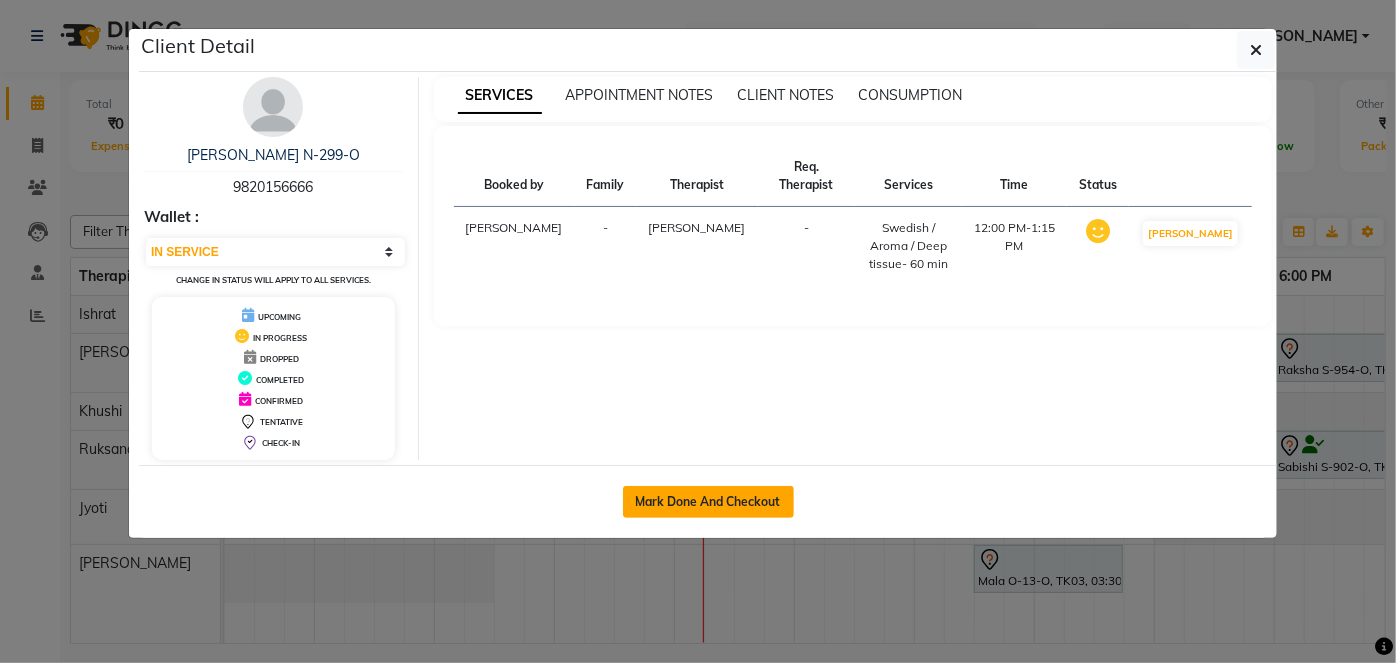 click on "Mark Done And Checkout" 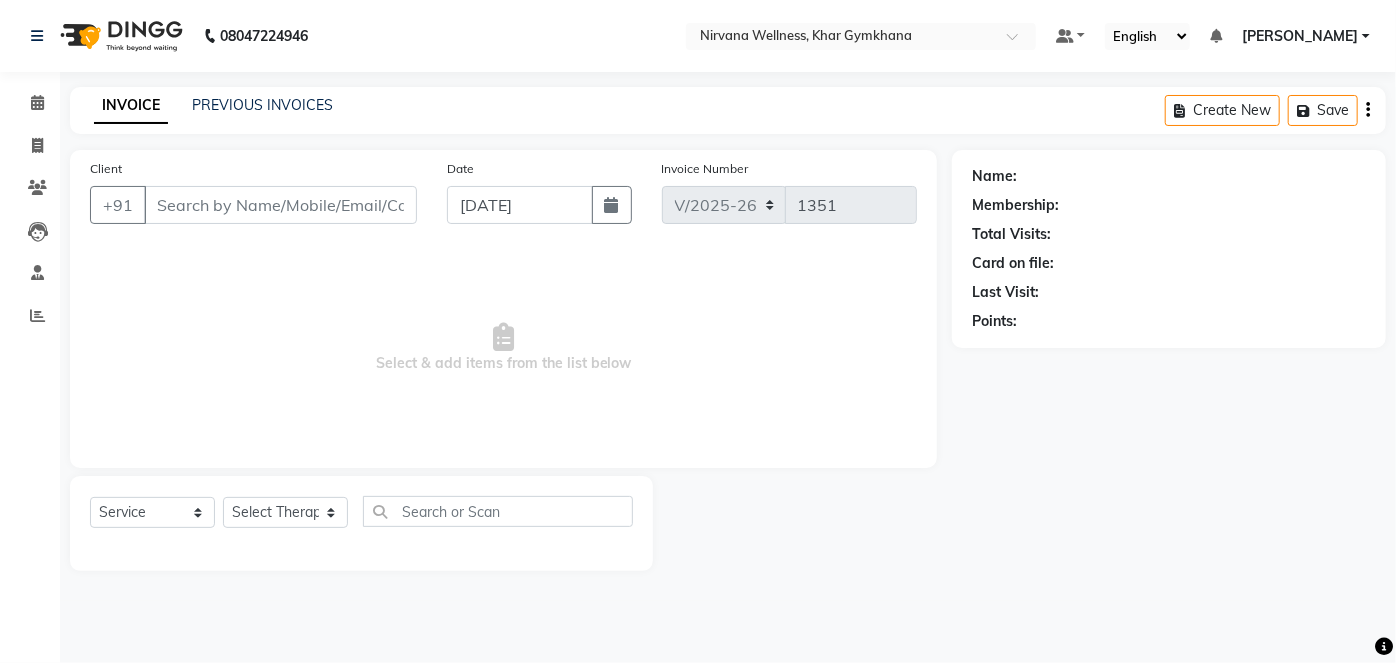 select on "3" 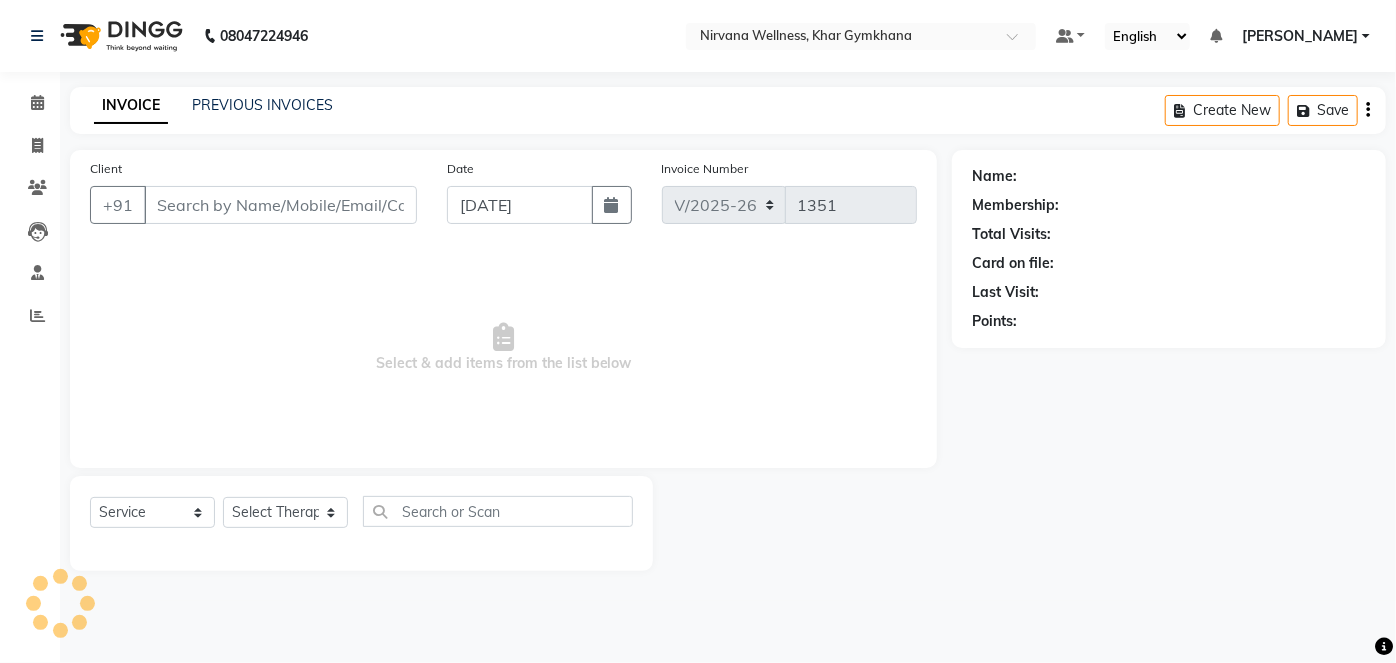 type on "9820156666" 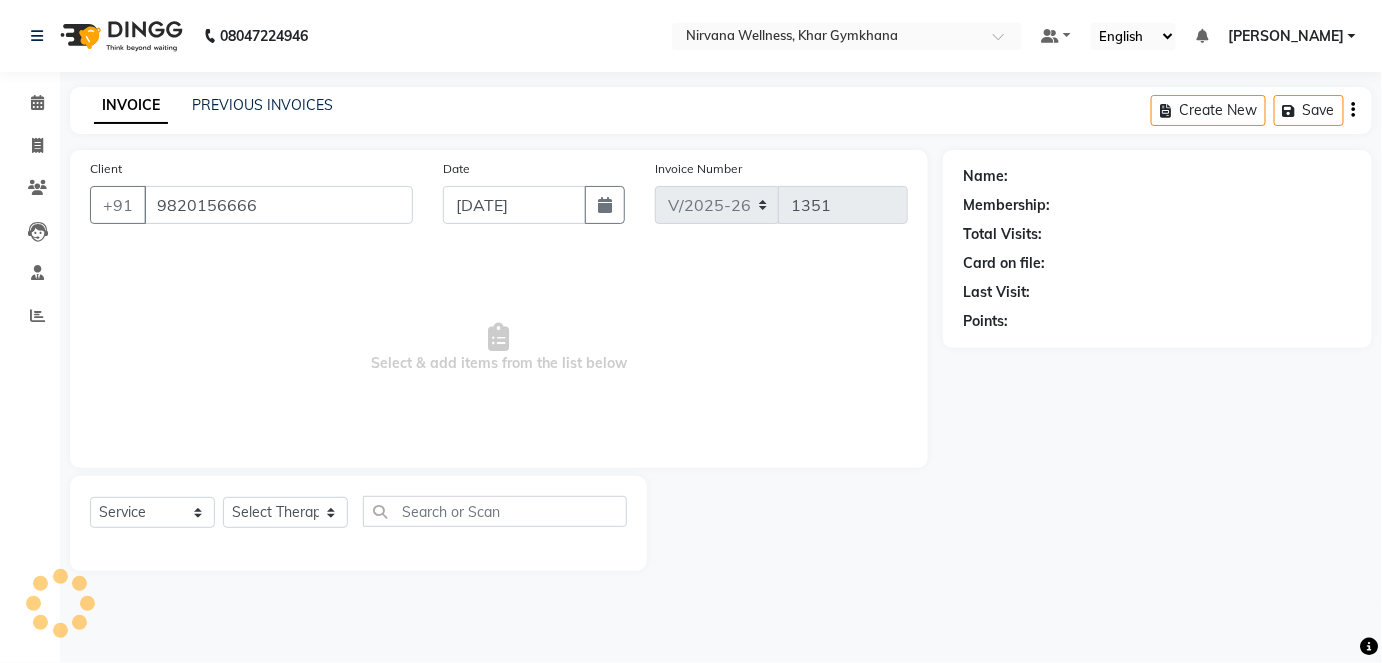 select on "68038" 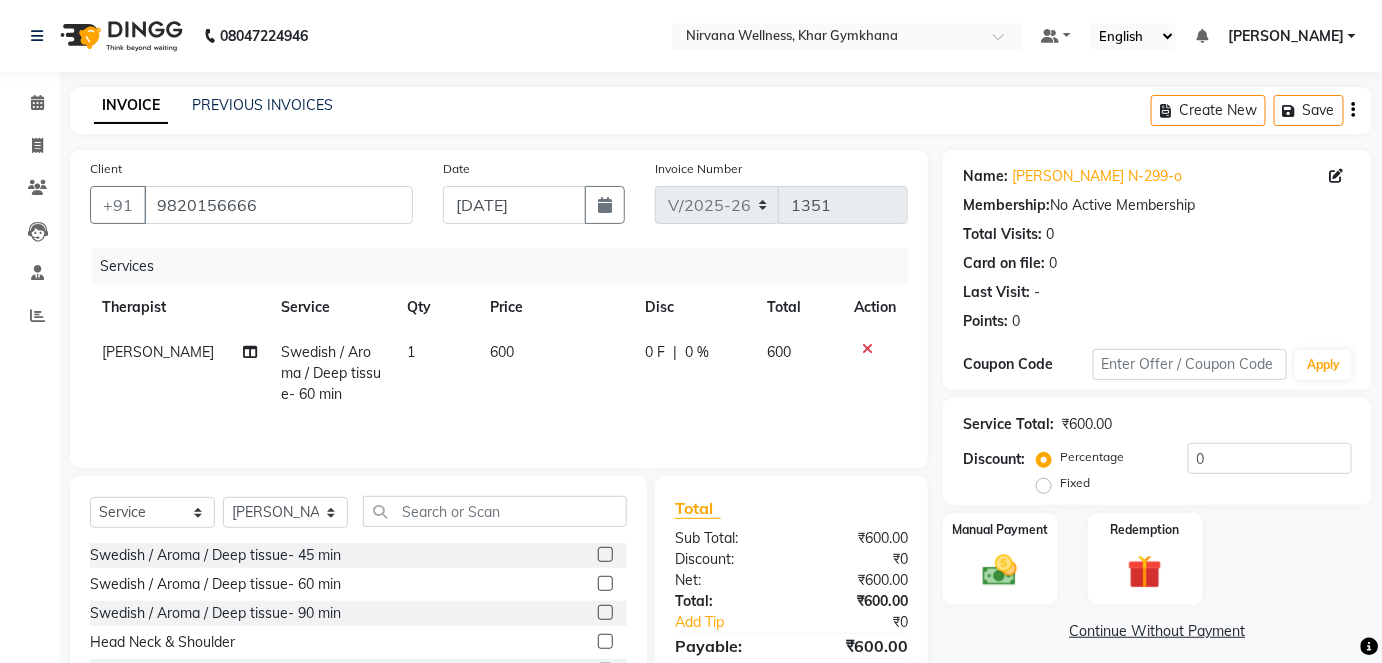click 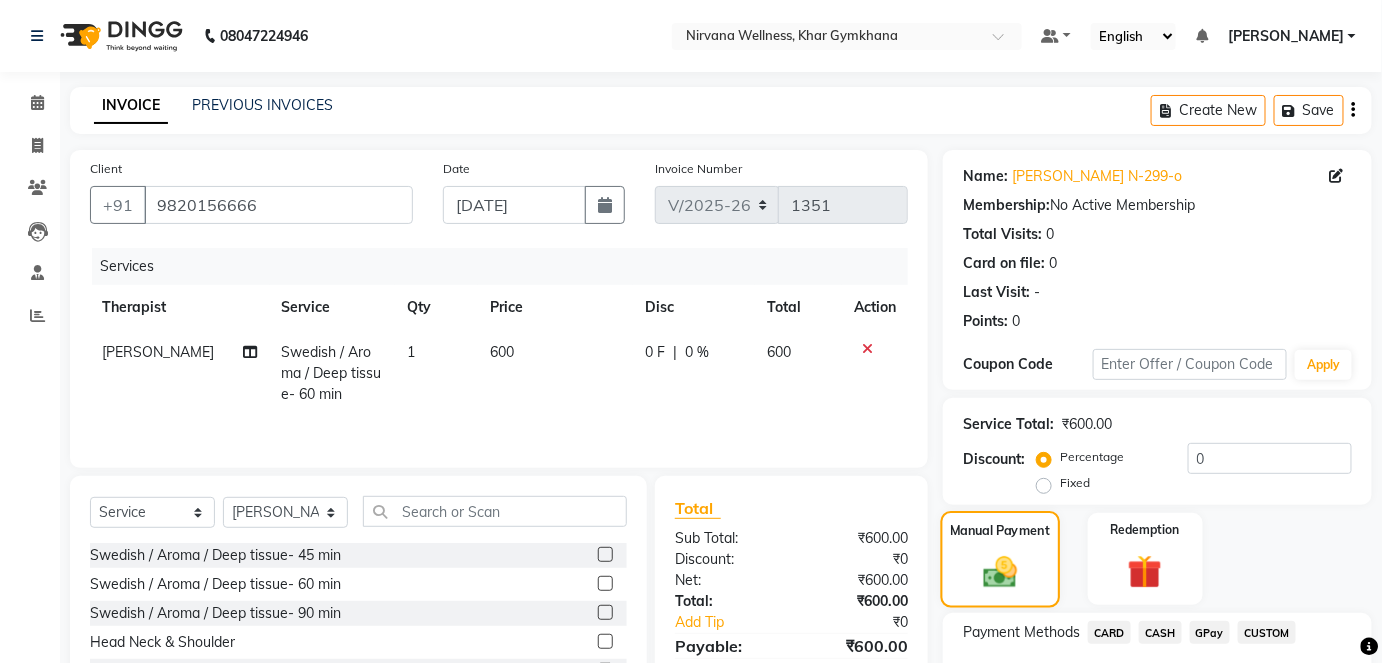 scroll, scrollTop: 140, scrollLeft: 0, axis: vertical 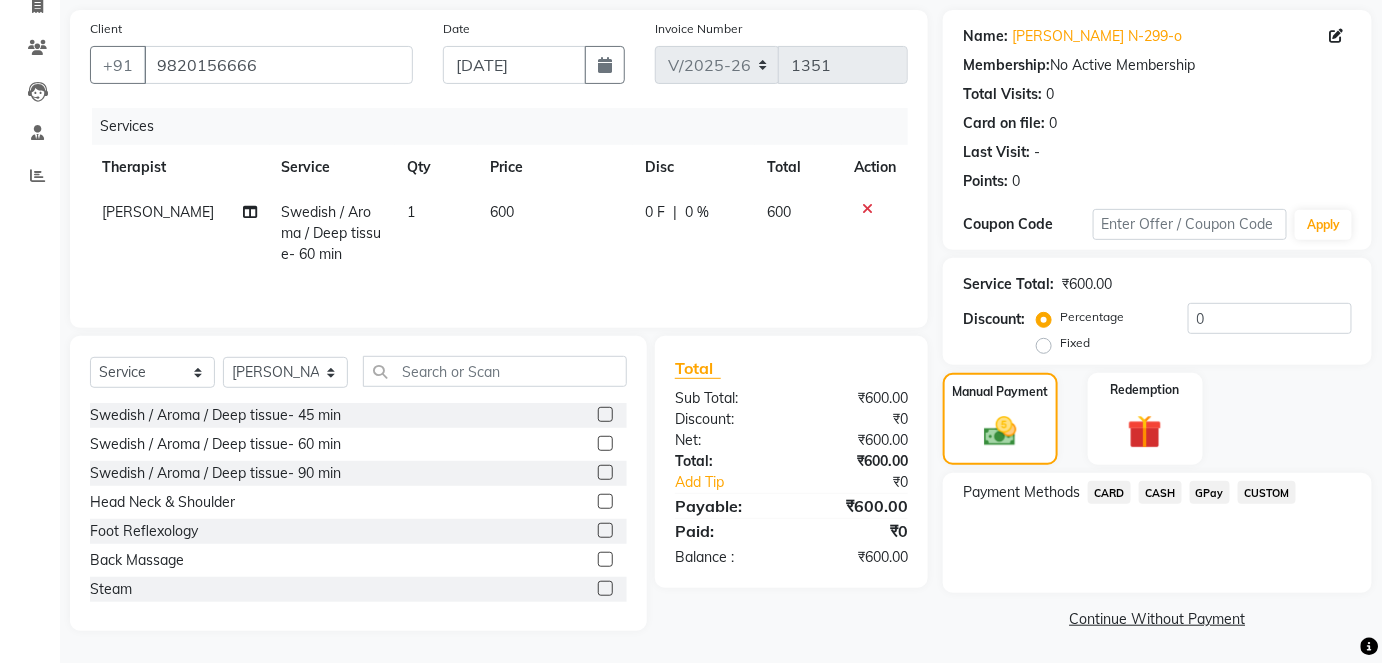 click on "CASH" 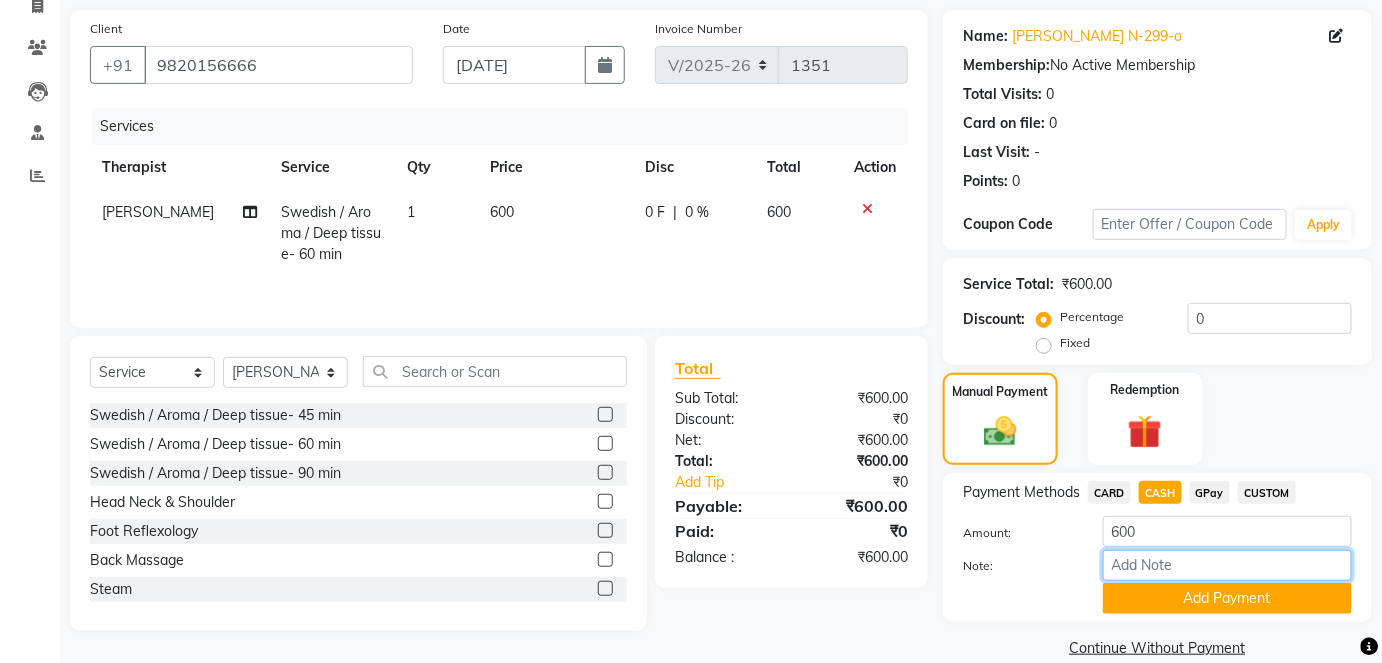 click on "Note:" at bounding box center [1227, 565] 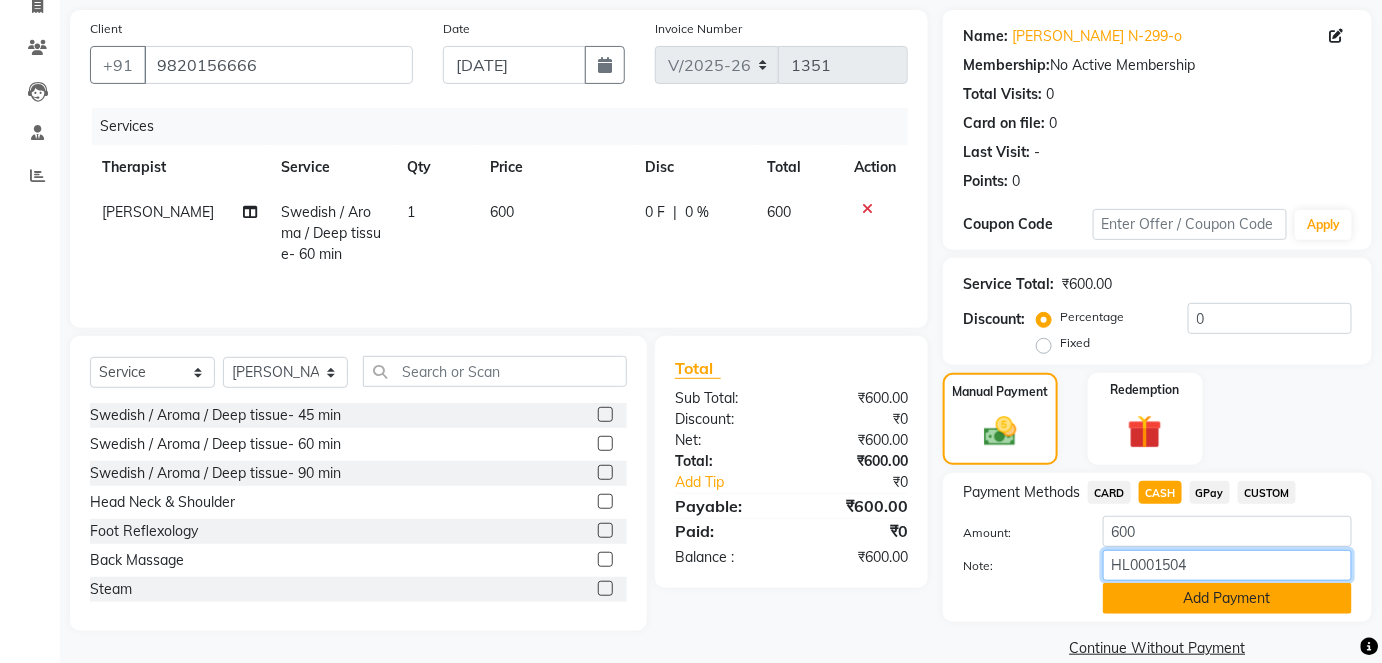 type on "HL0001504" 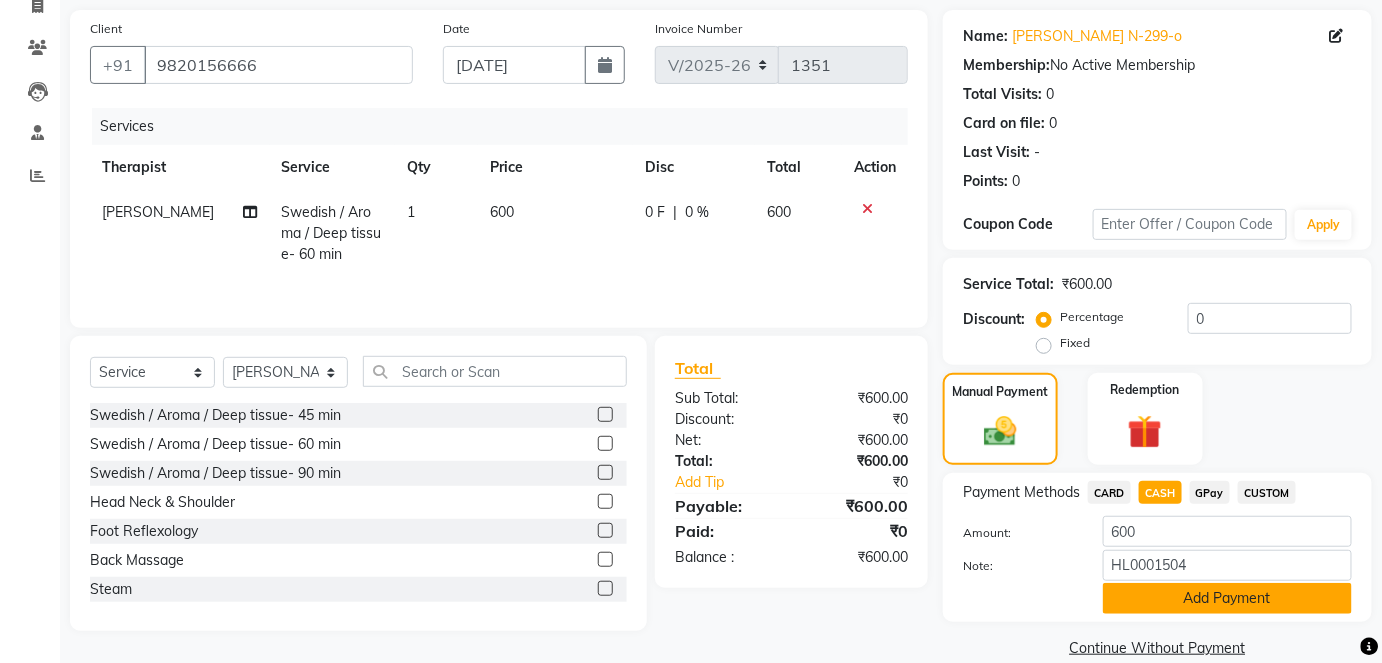 click on "Add Payment" 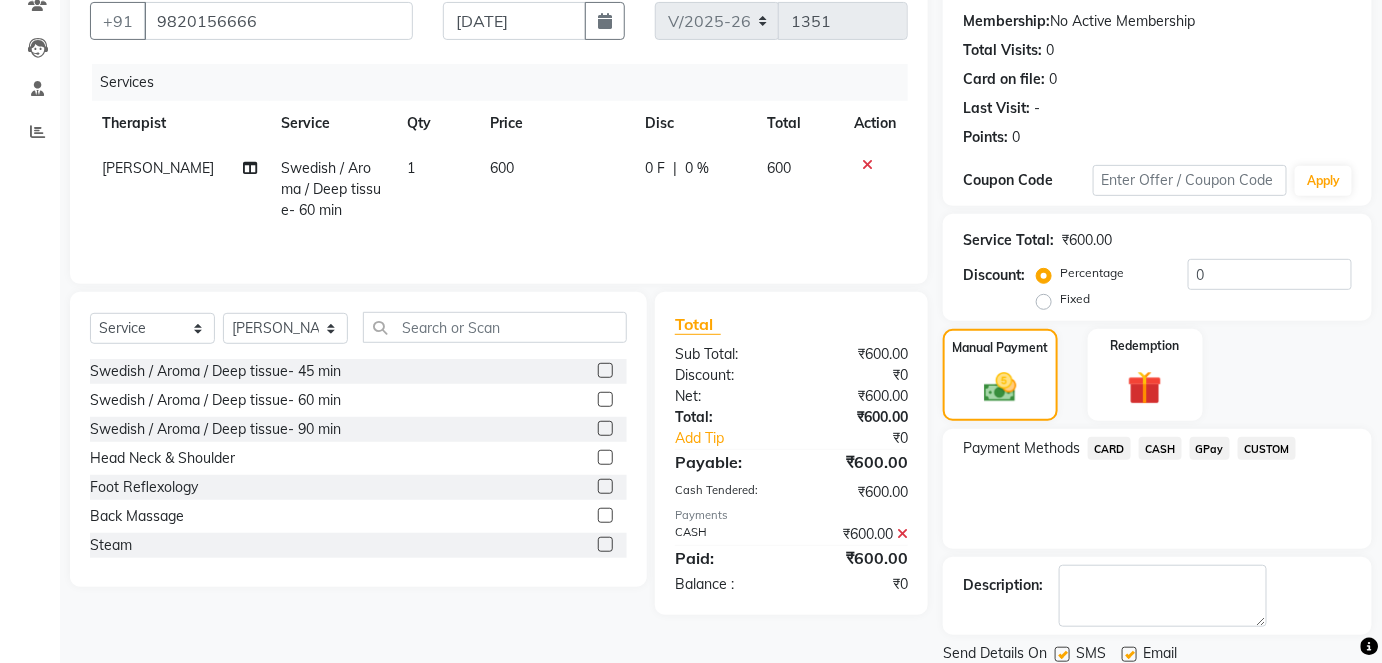 scroll, scrollTop: 252, scrollLeft: 0, axis: vertical 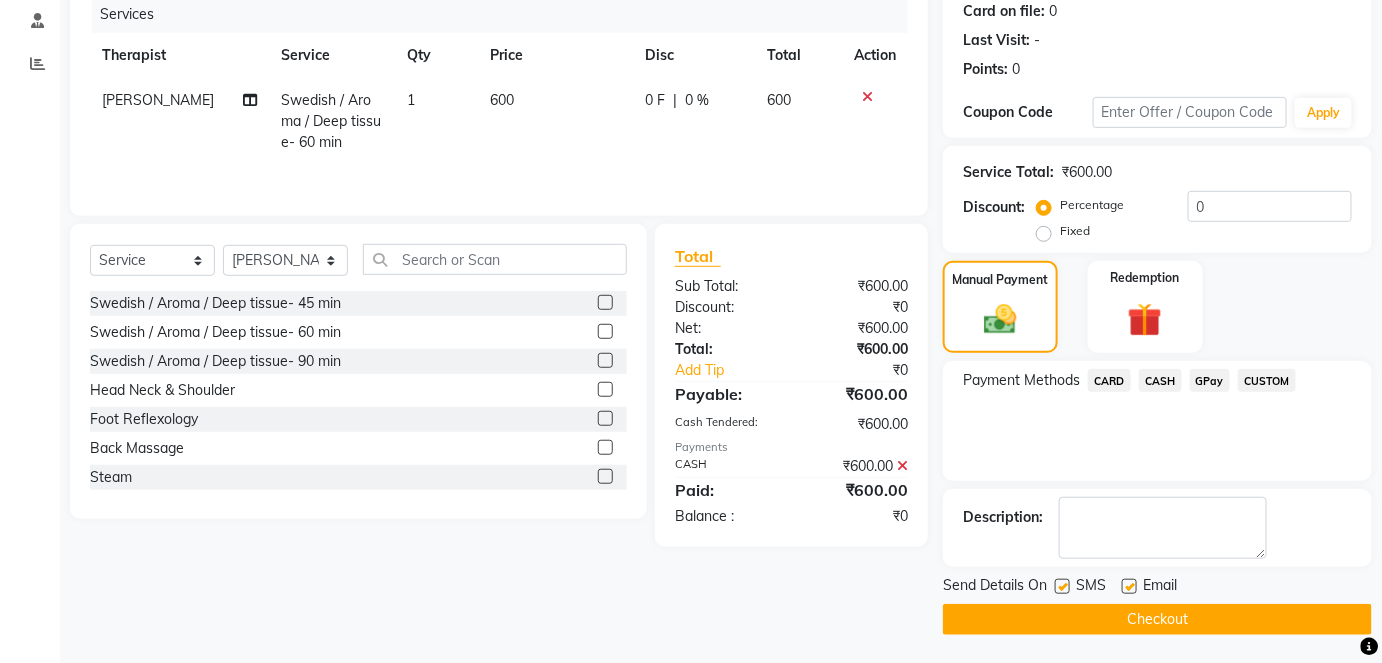 click on "Checkout" 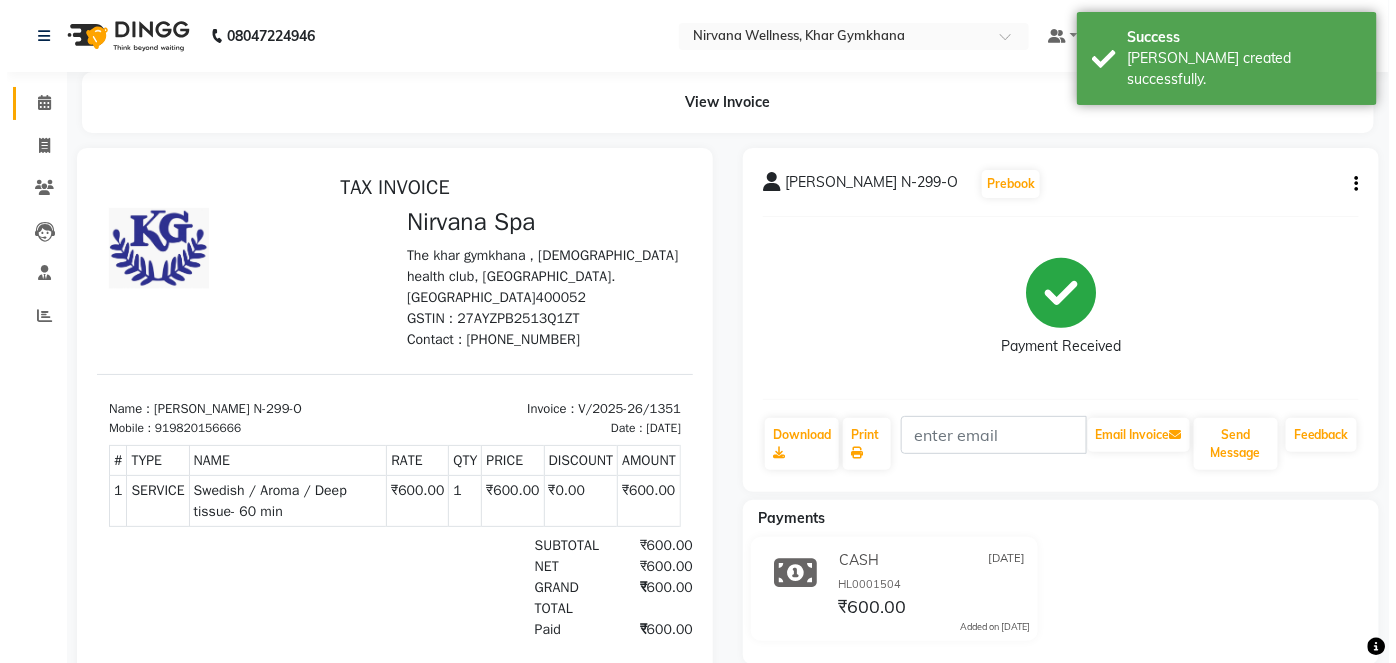 scroll, scrollTop: 0, scrollLeft: 0, axis: both 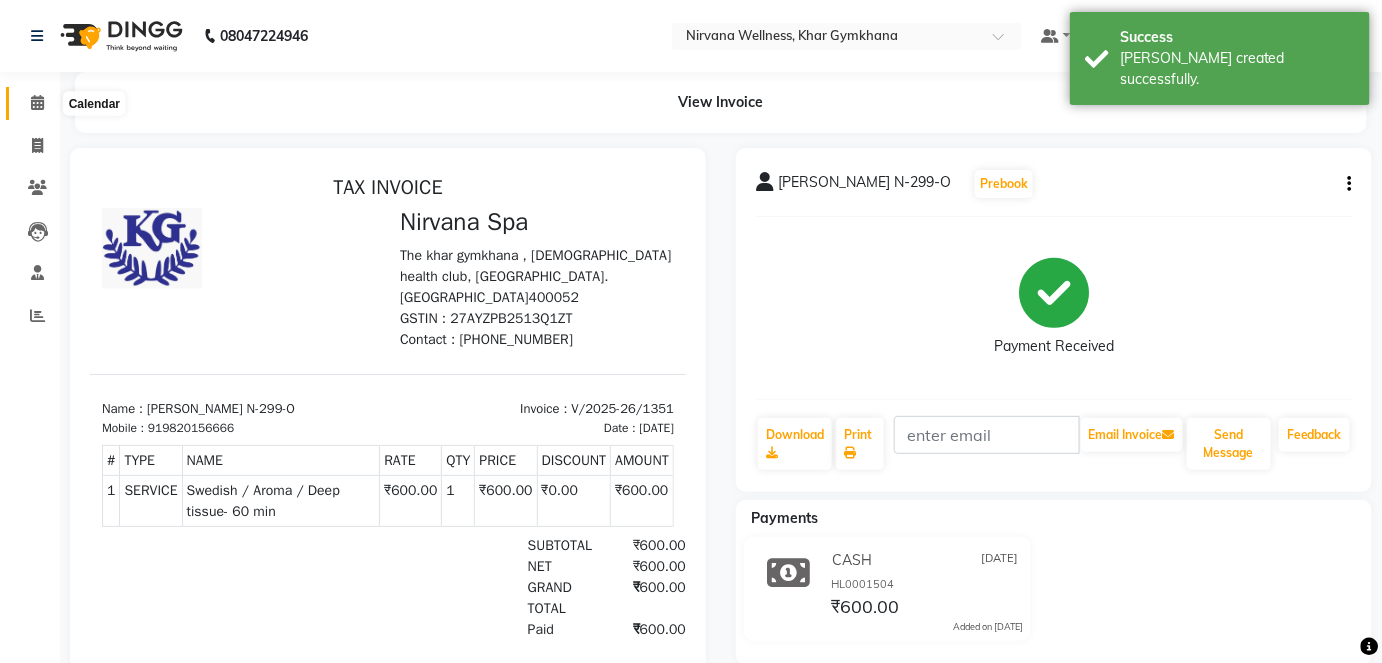 click 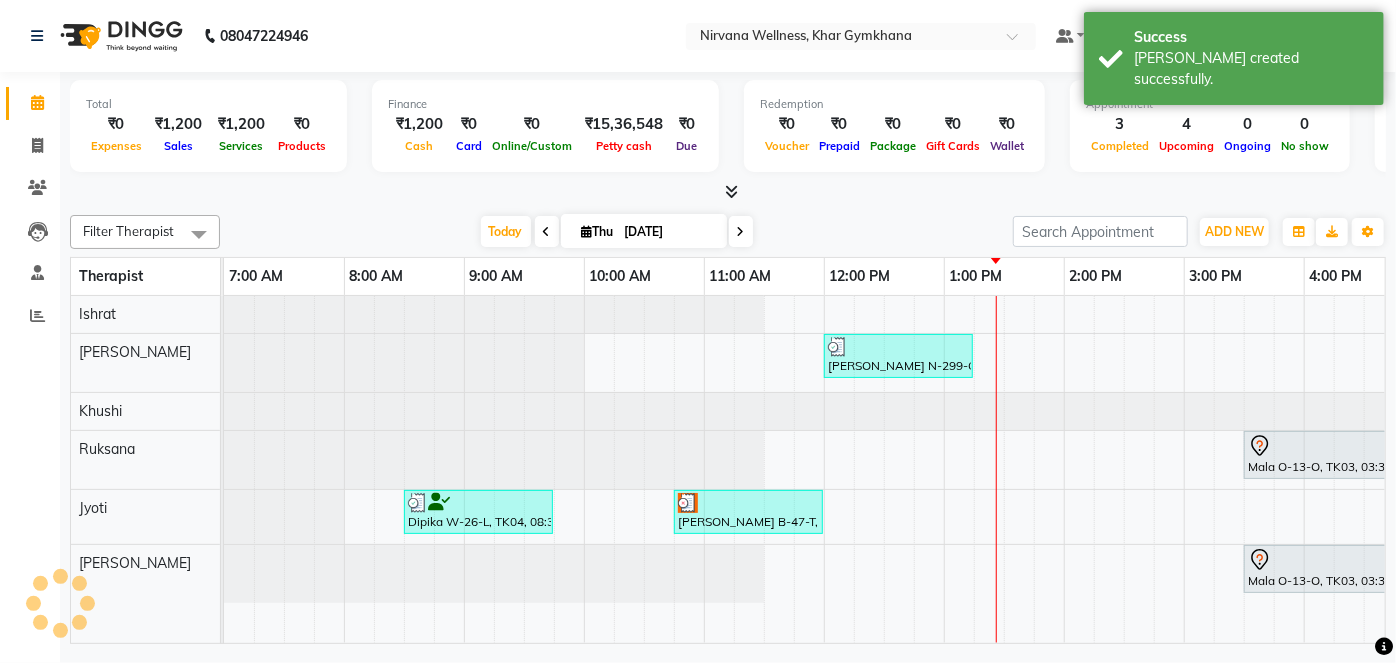 scroll, scrollTop: 0, scrollLeft: 0, axis: both 